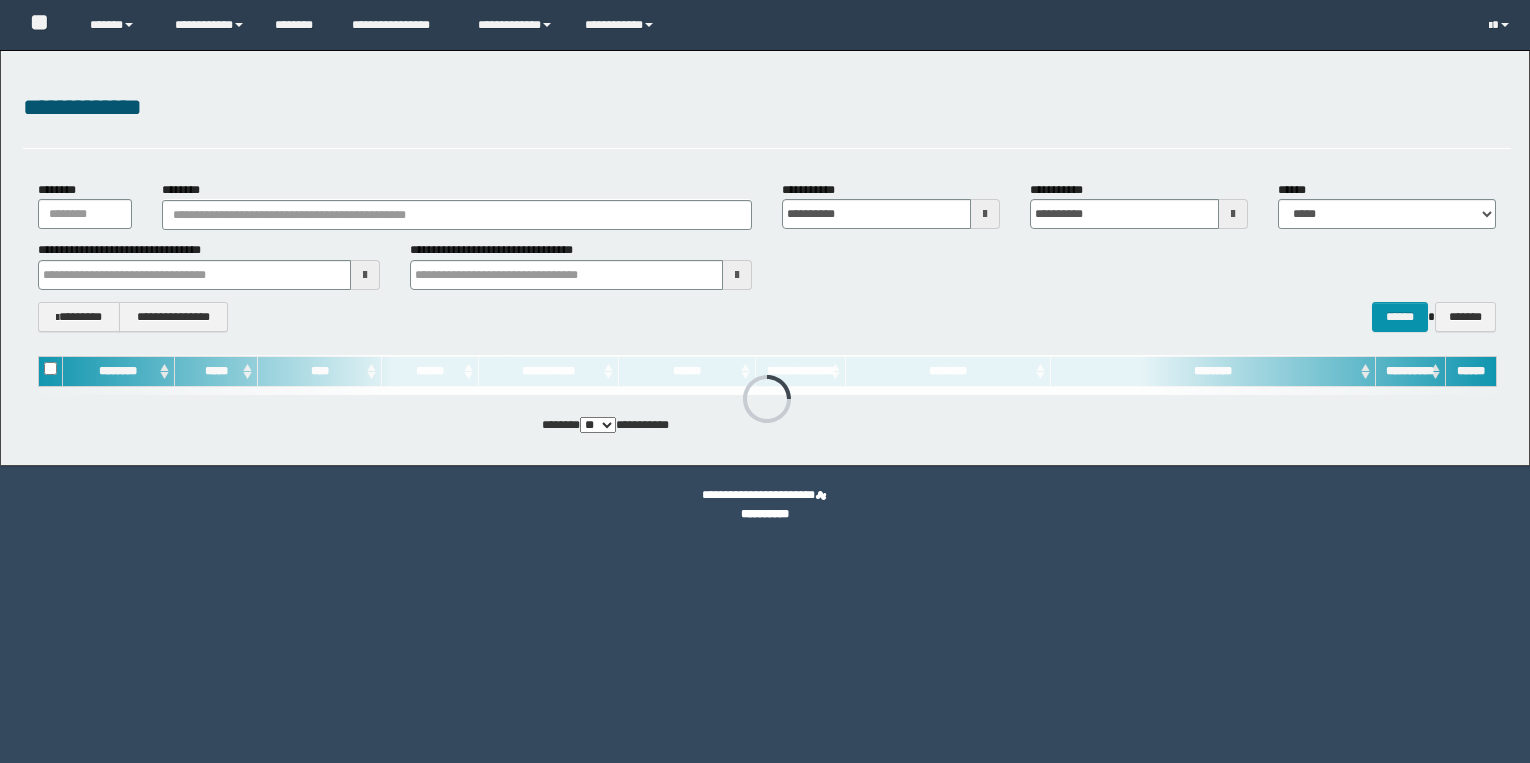 scroll, scrollTop: 0, scrollLeft: 0, axis: both 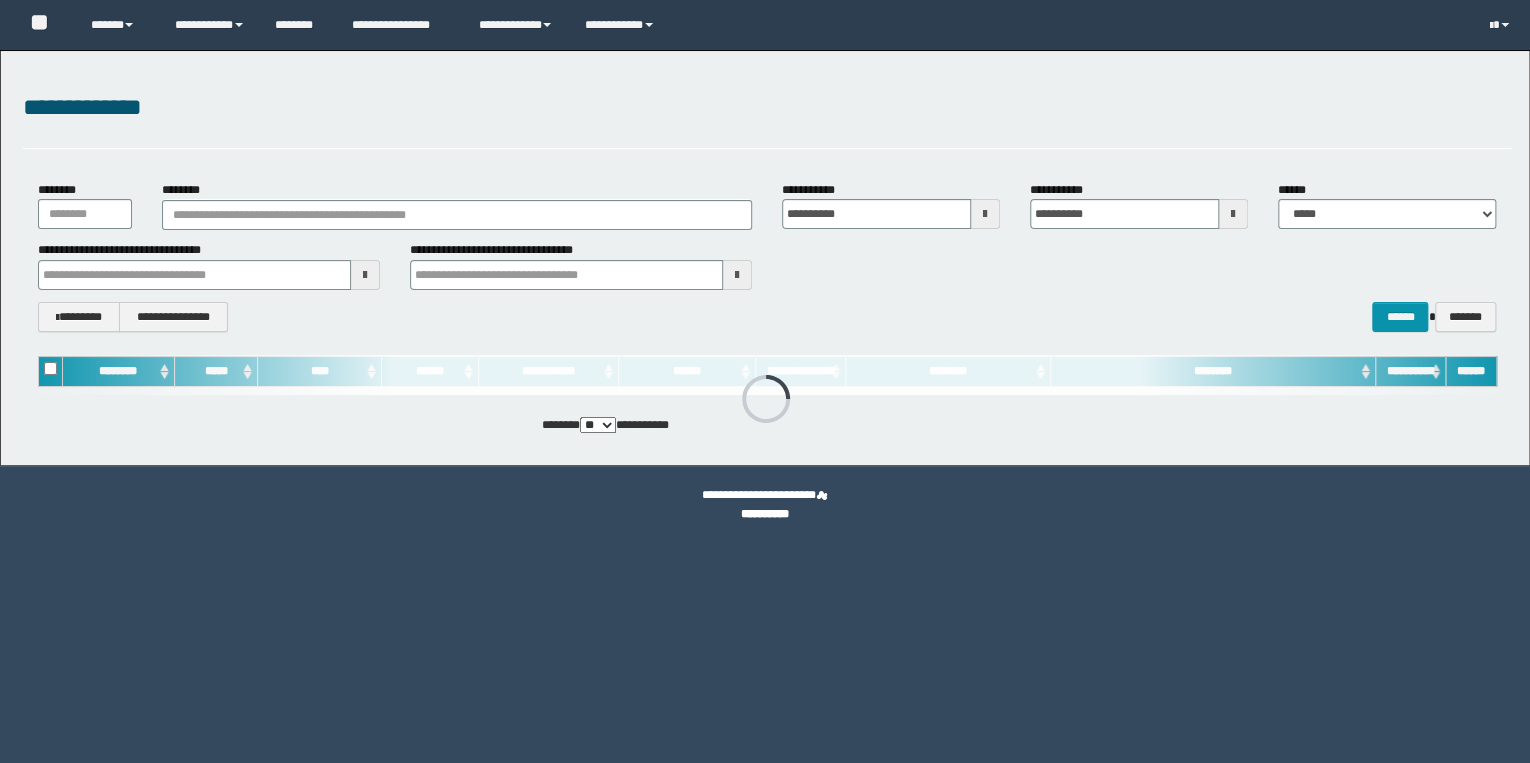 type on "********" 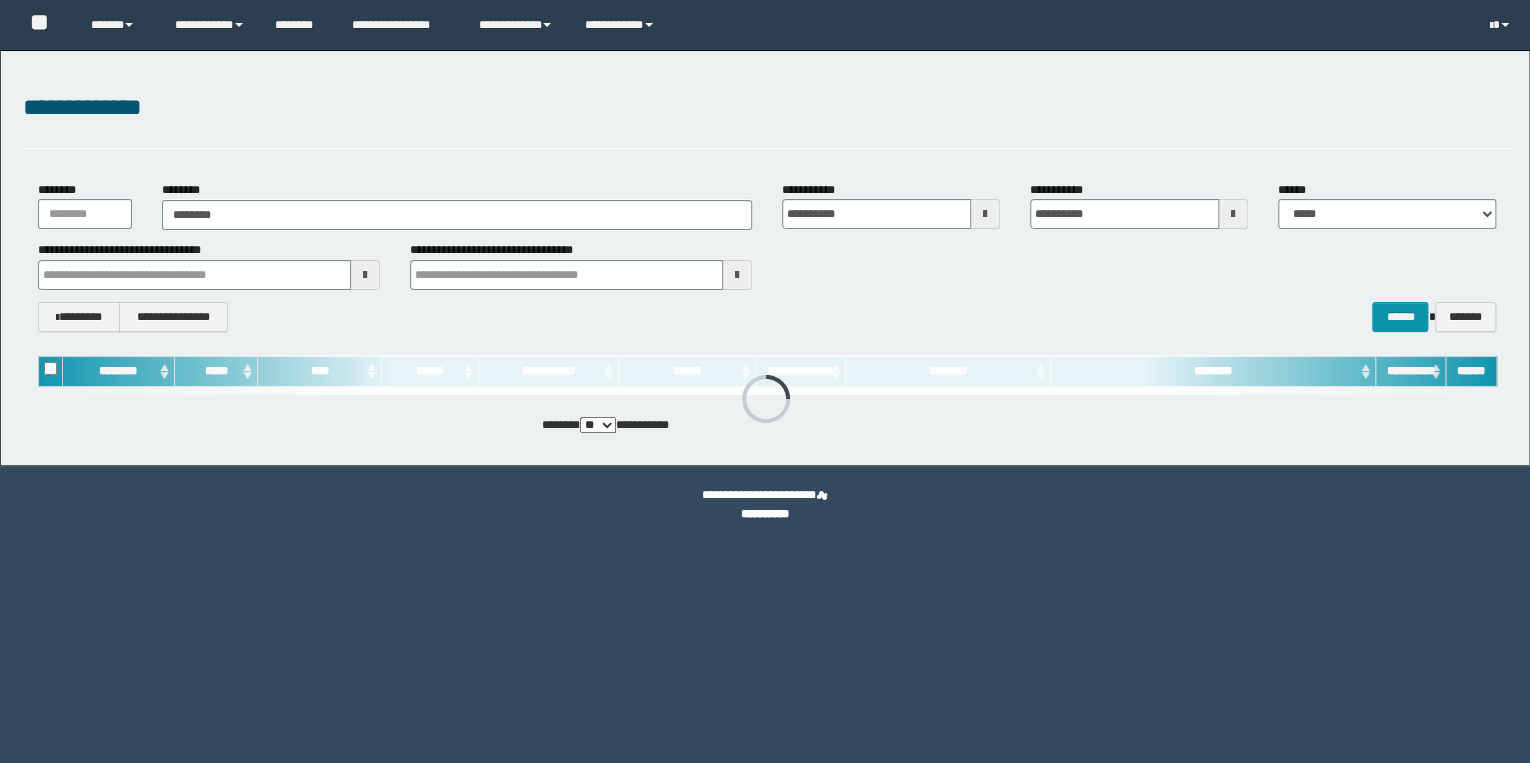 type on "********" 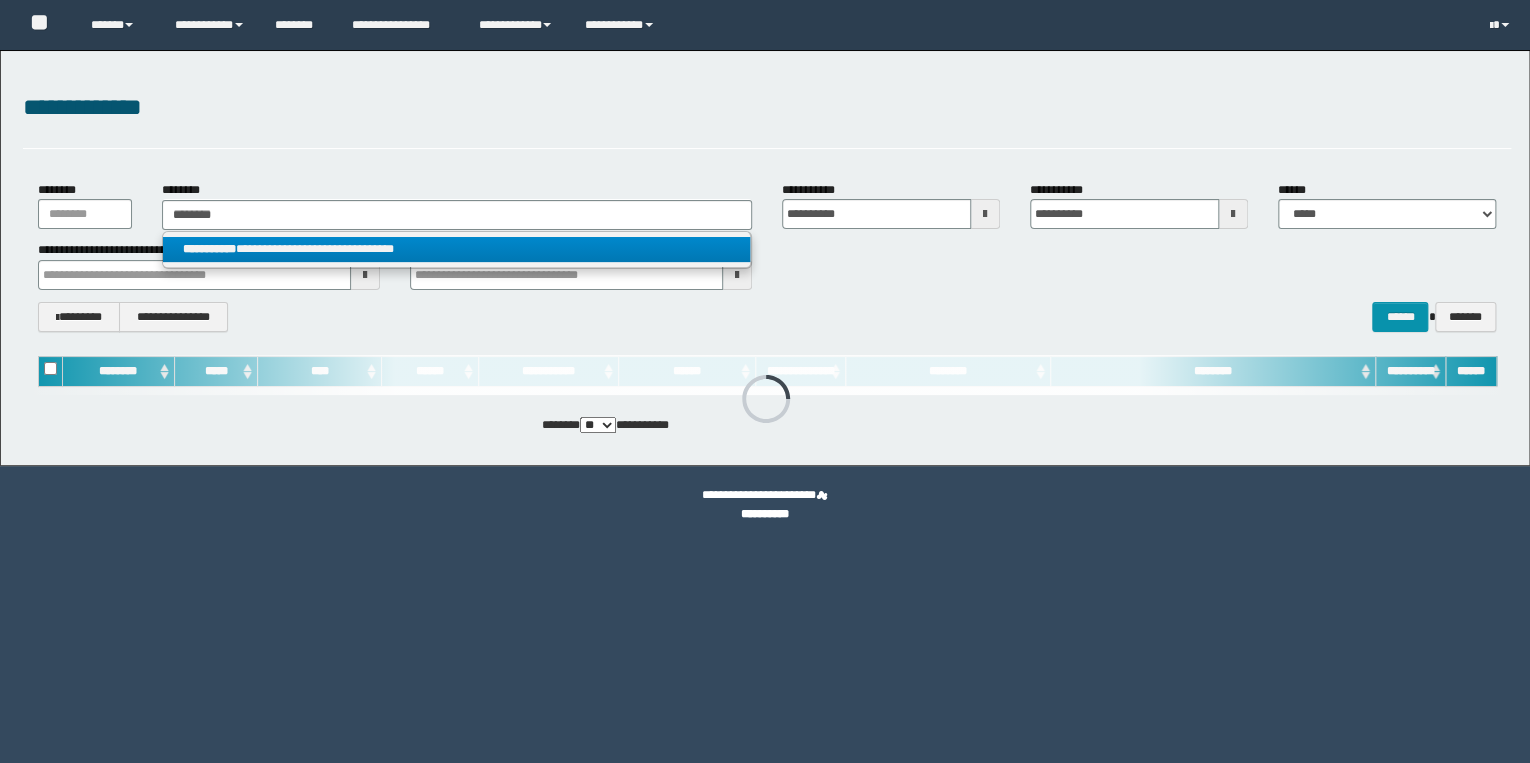 scroll, scrollTop: 0, scrollLeft: 0, axis: both 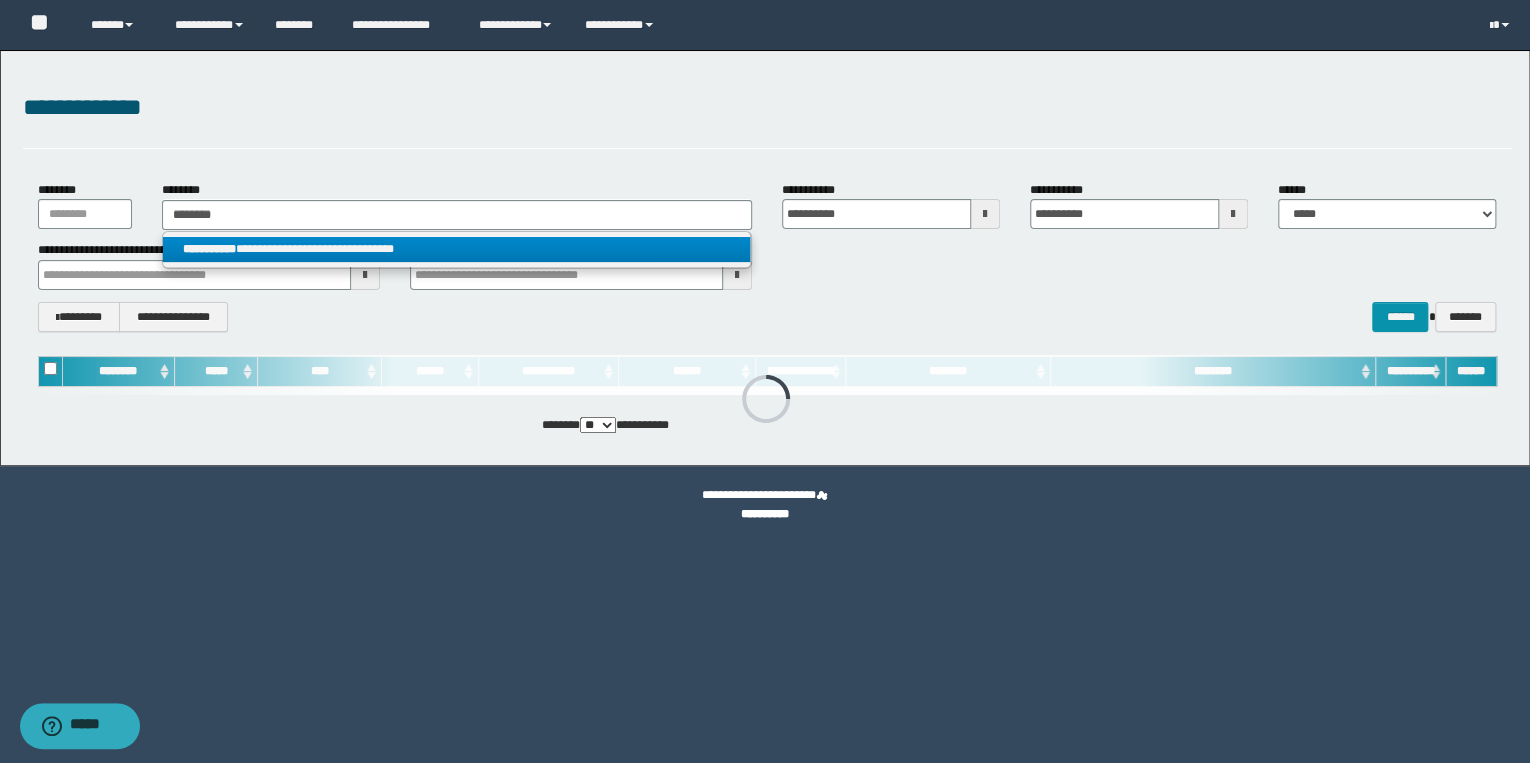 type on "********" 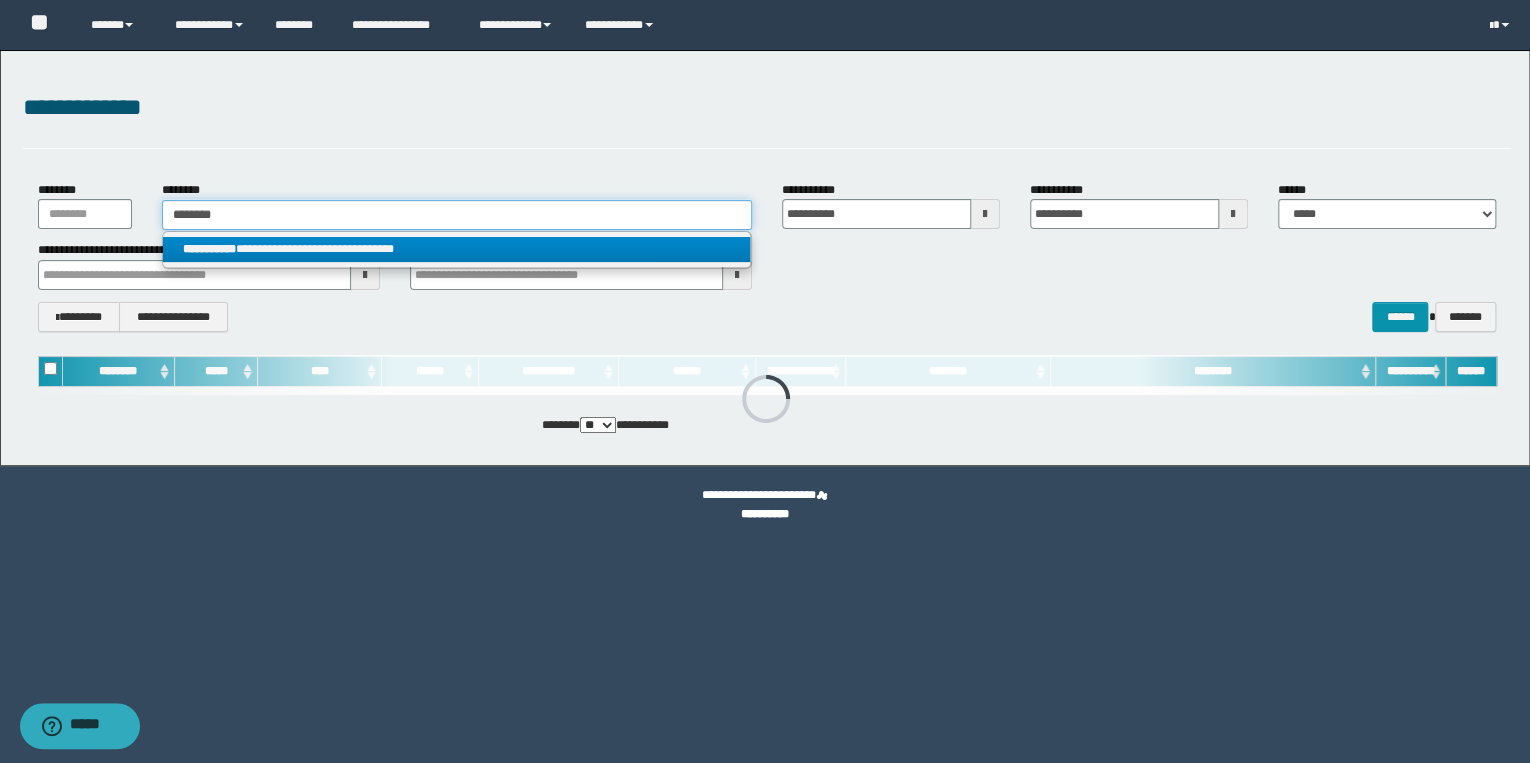 type 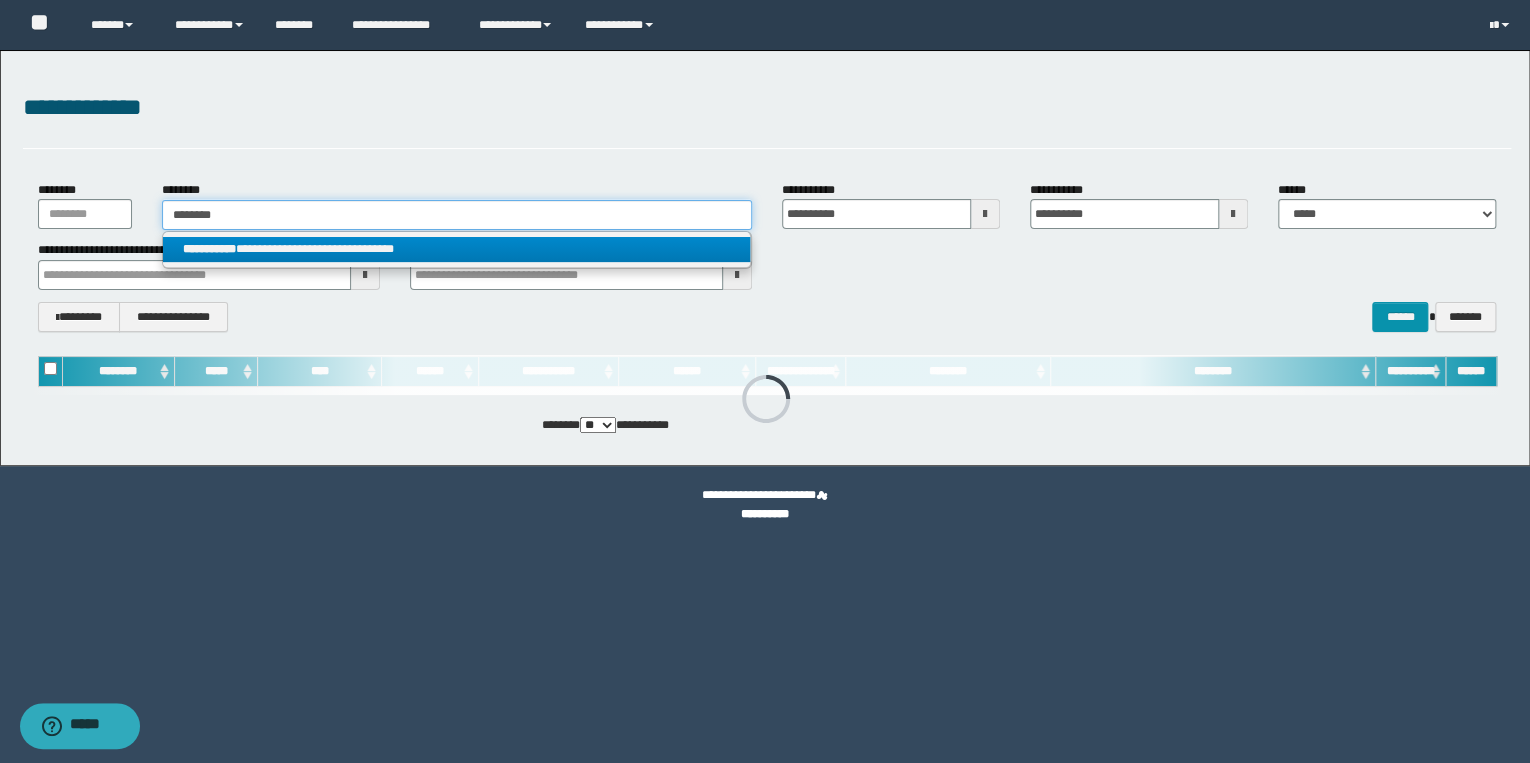 type on "**********" 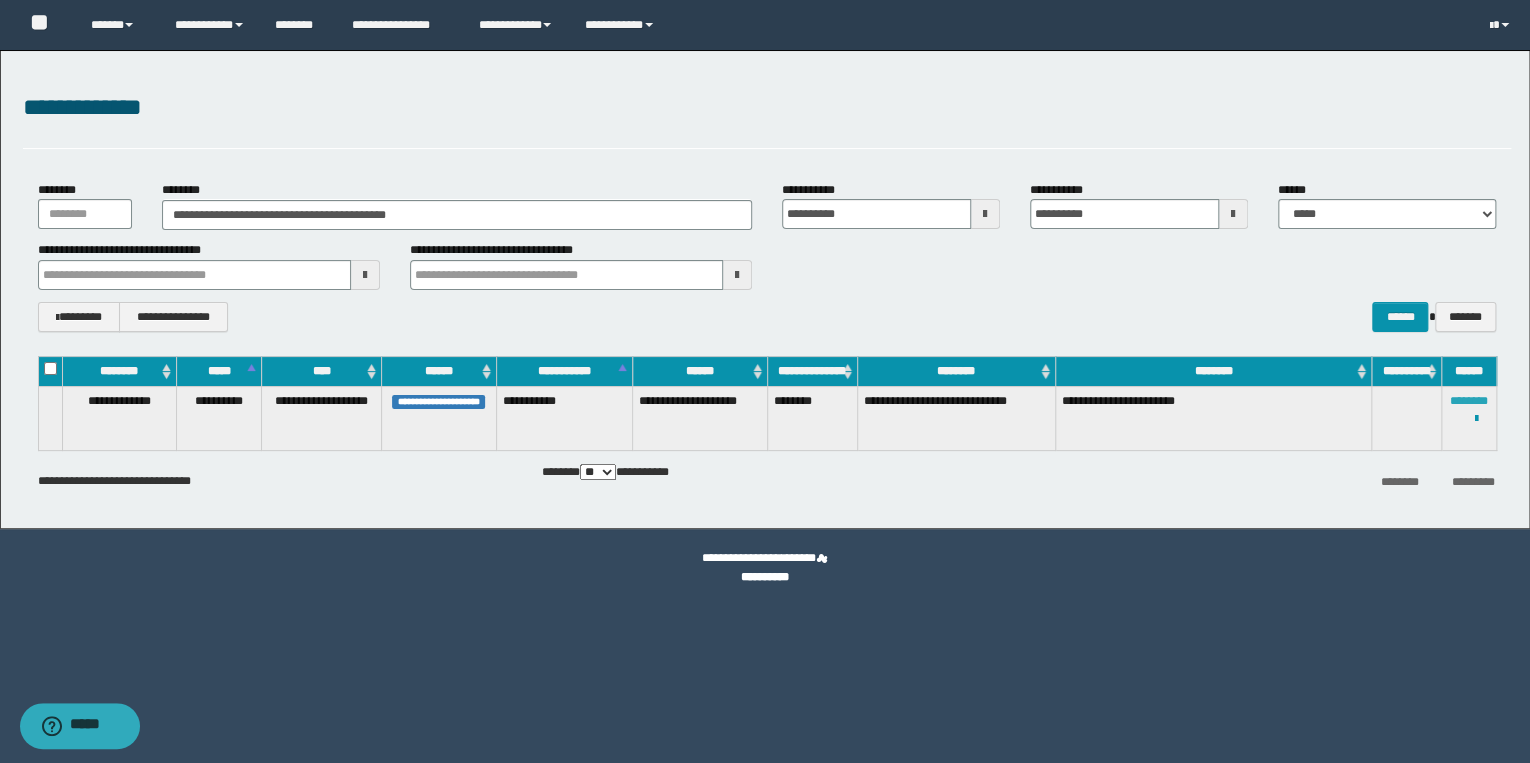 click on "********" at bounding box center (1469, 401) 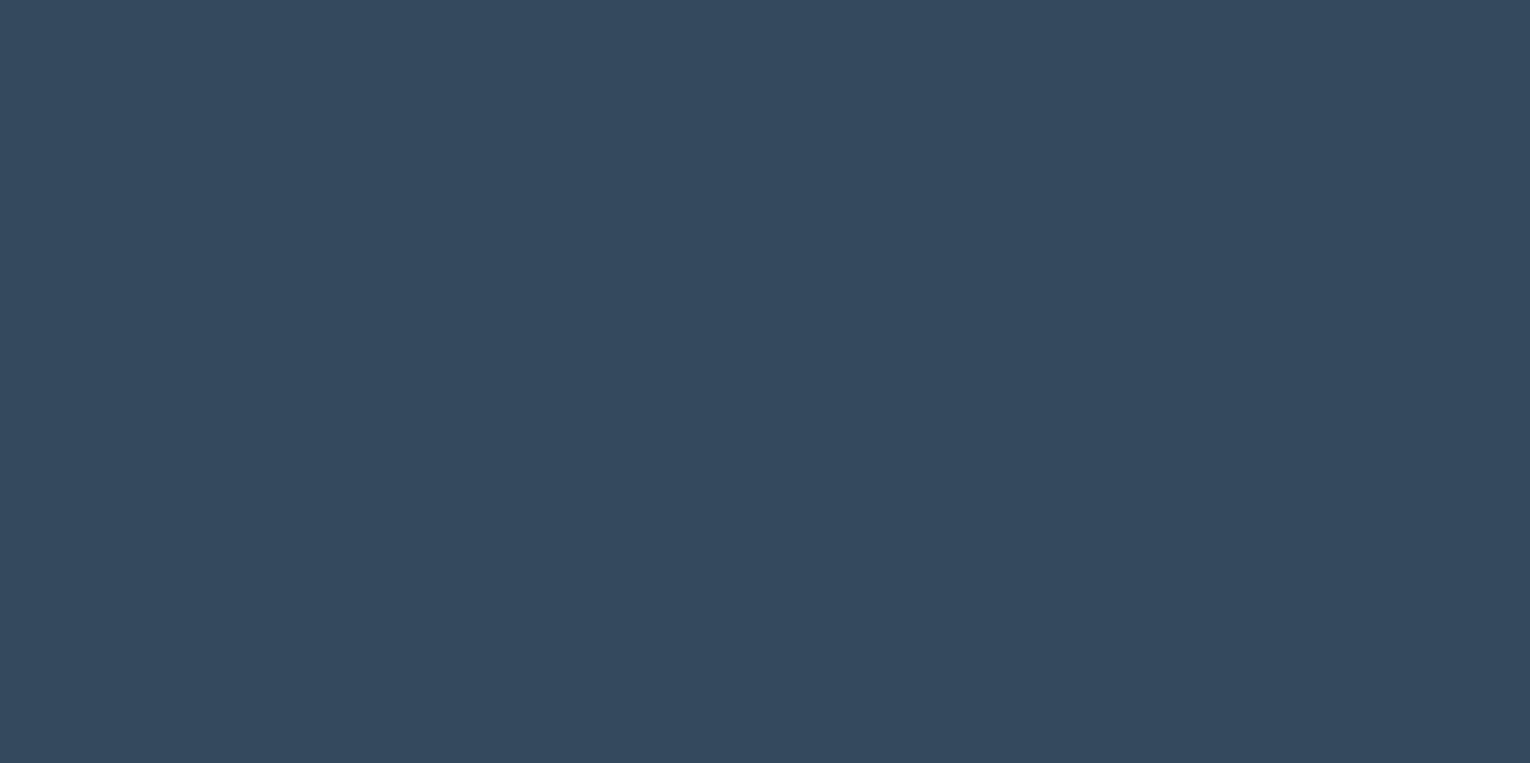 scroll, scrollTop: 0, scrollLeft: 0, axis: both 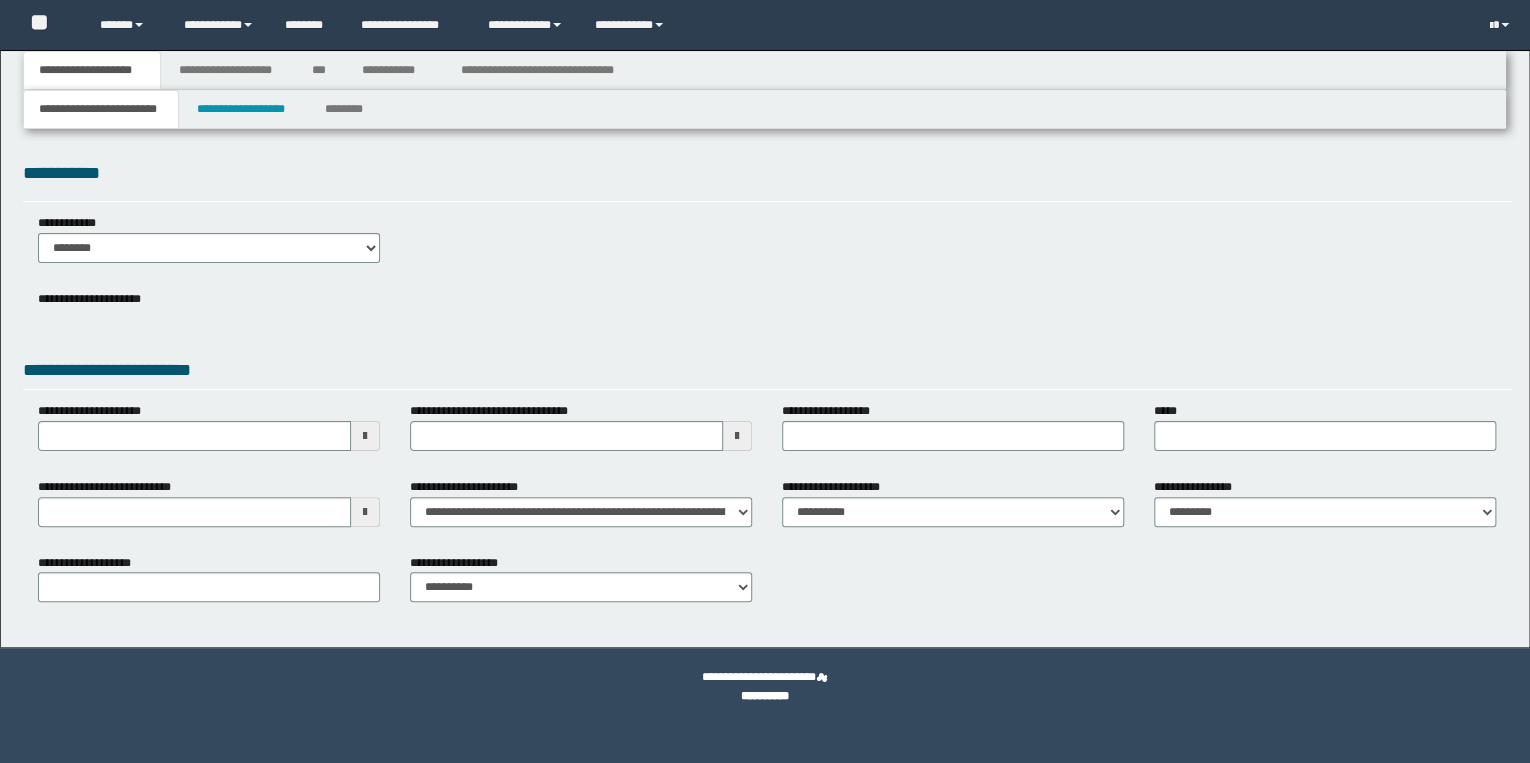 type 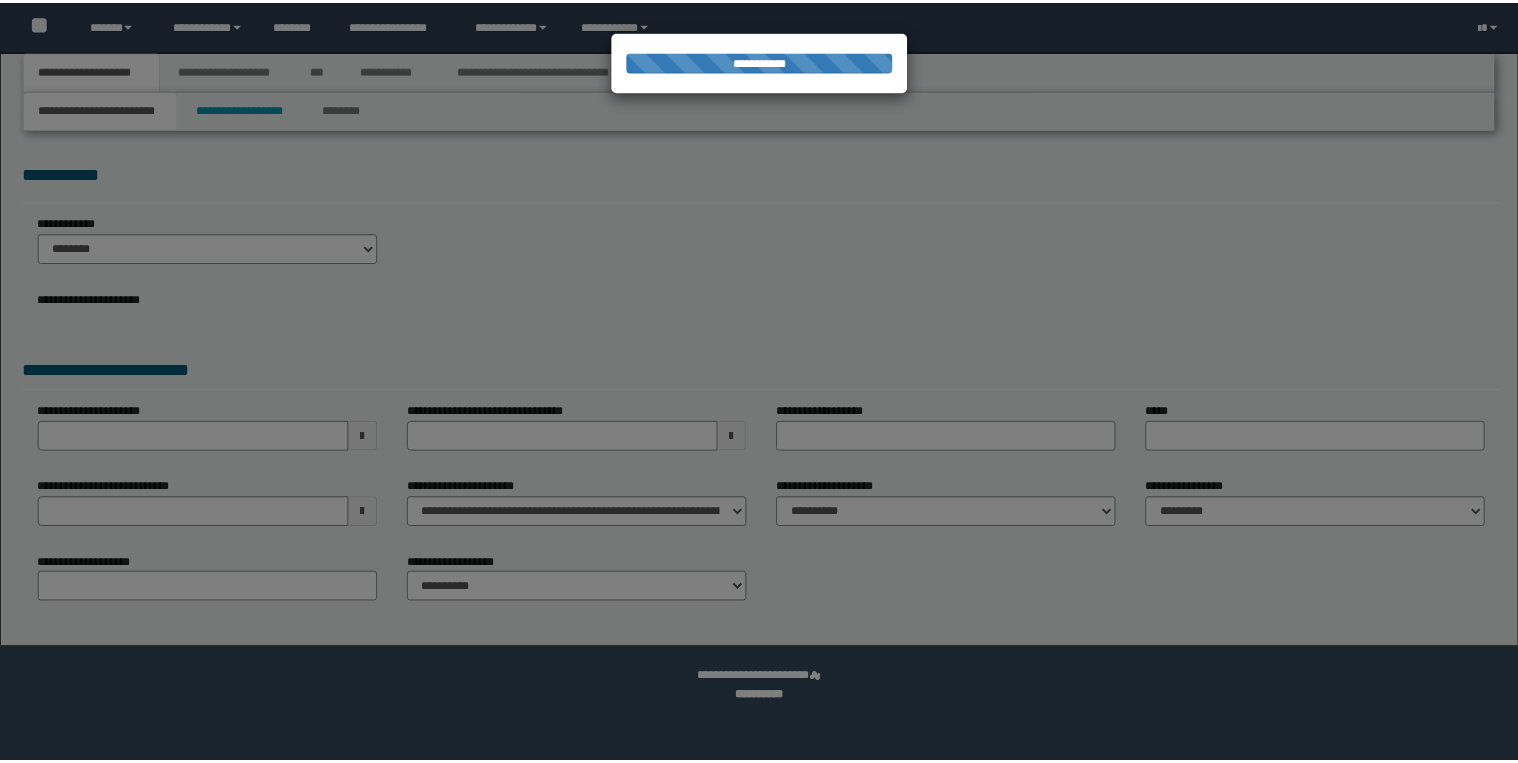 scroll, scrollTop: 0, scrollLeft: 0, axis: both 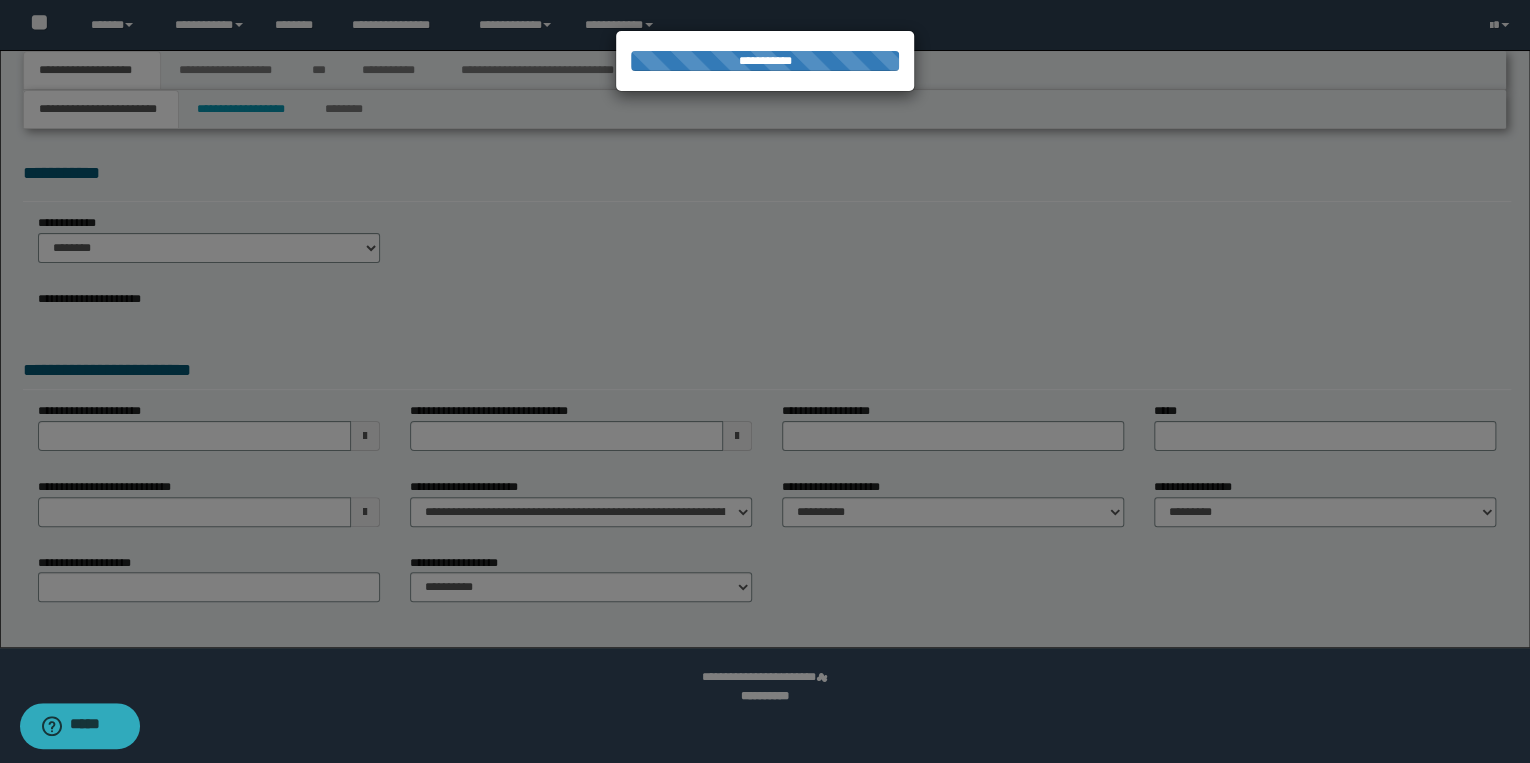 type on "**********" 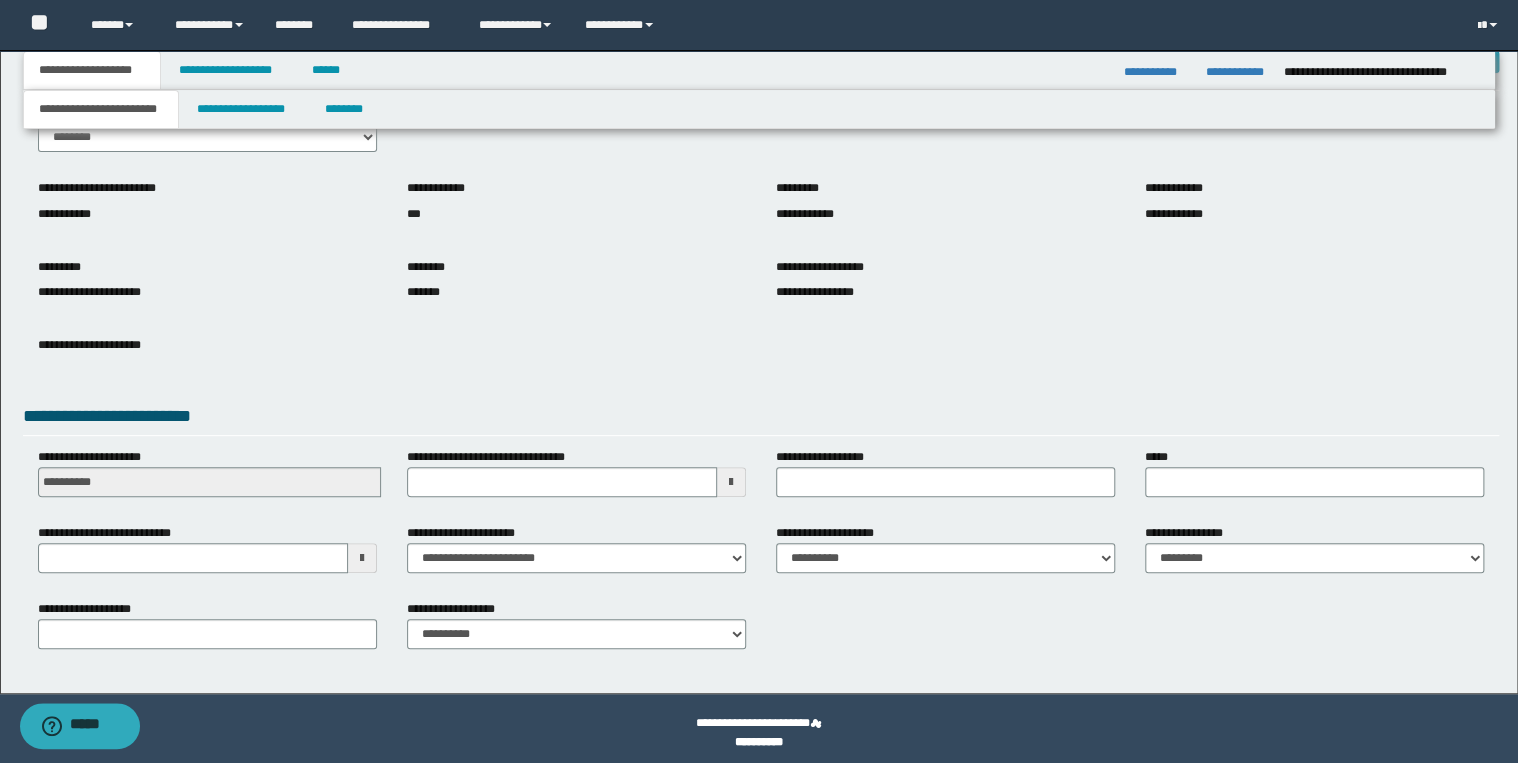 scroll, scrollTop: 120, scrollLeft: 0, axis: vertical 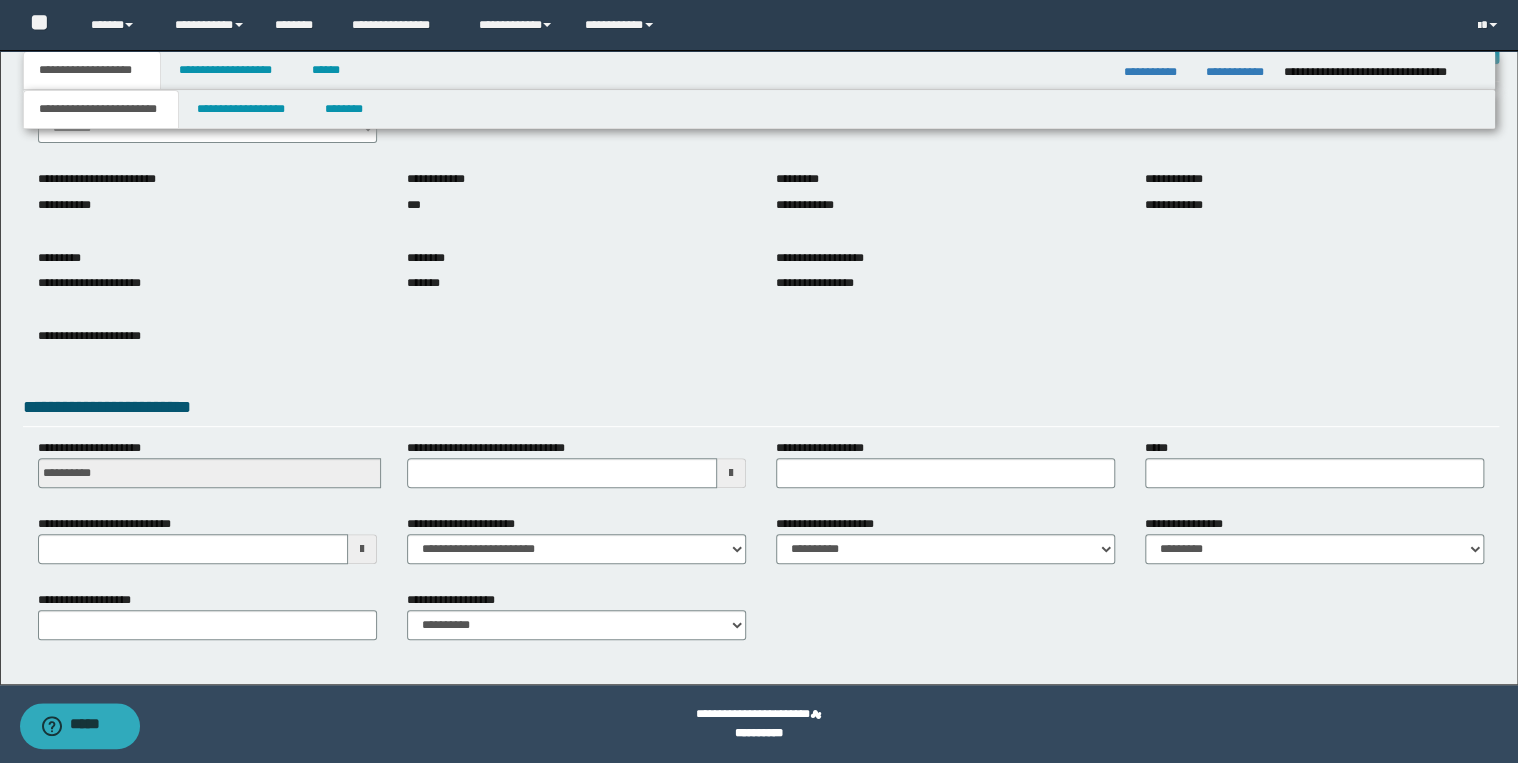 click on "**********" at bounding box center [759, 307] 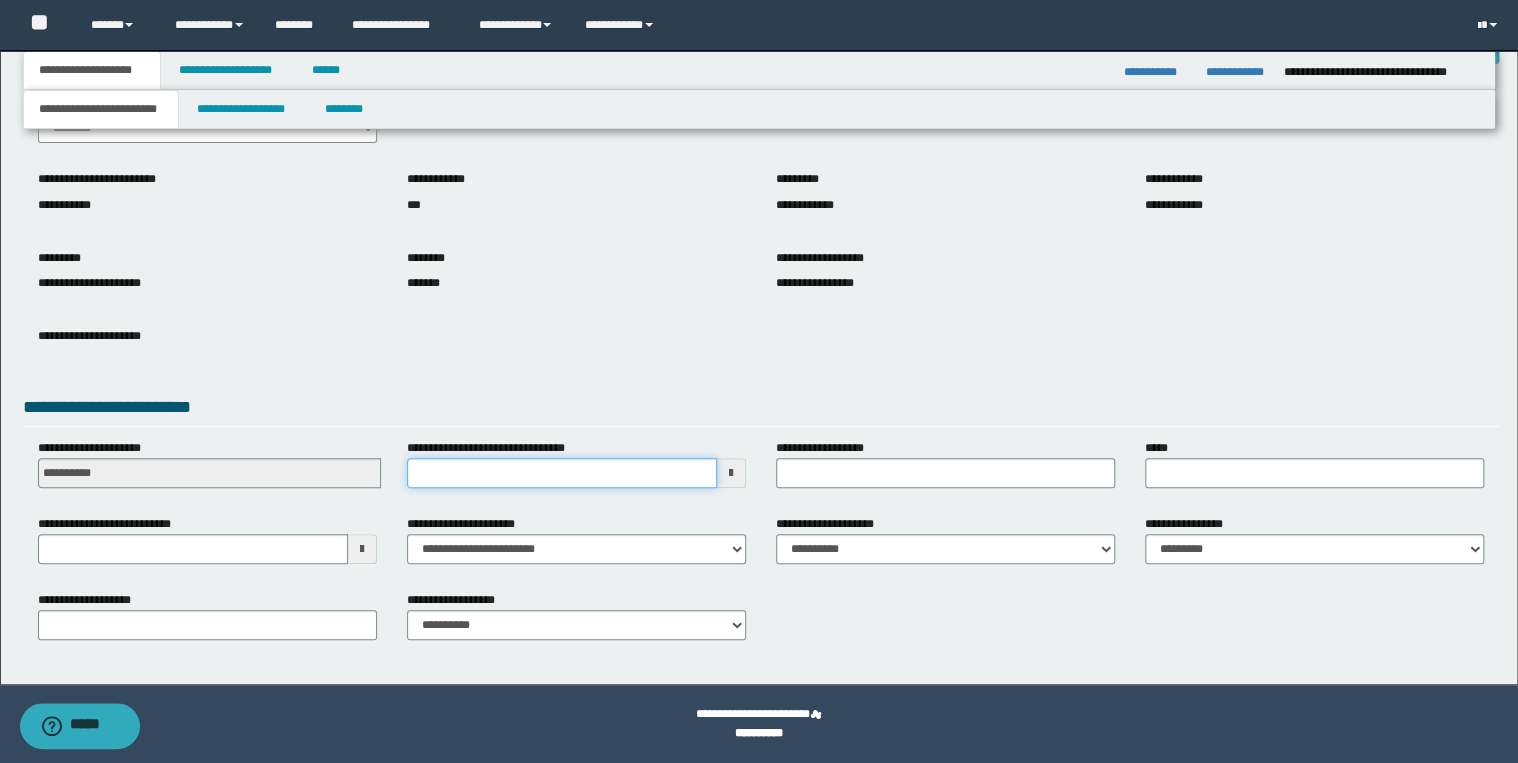 click on "**********" at bounding box center (562, 473) 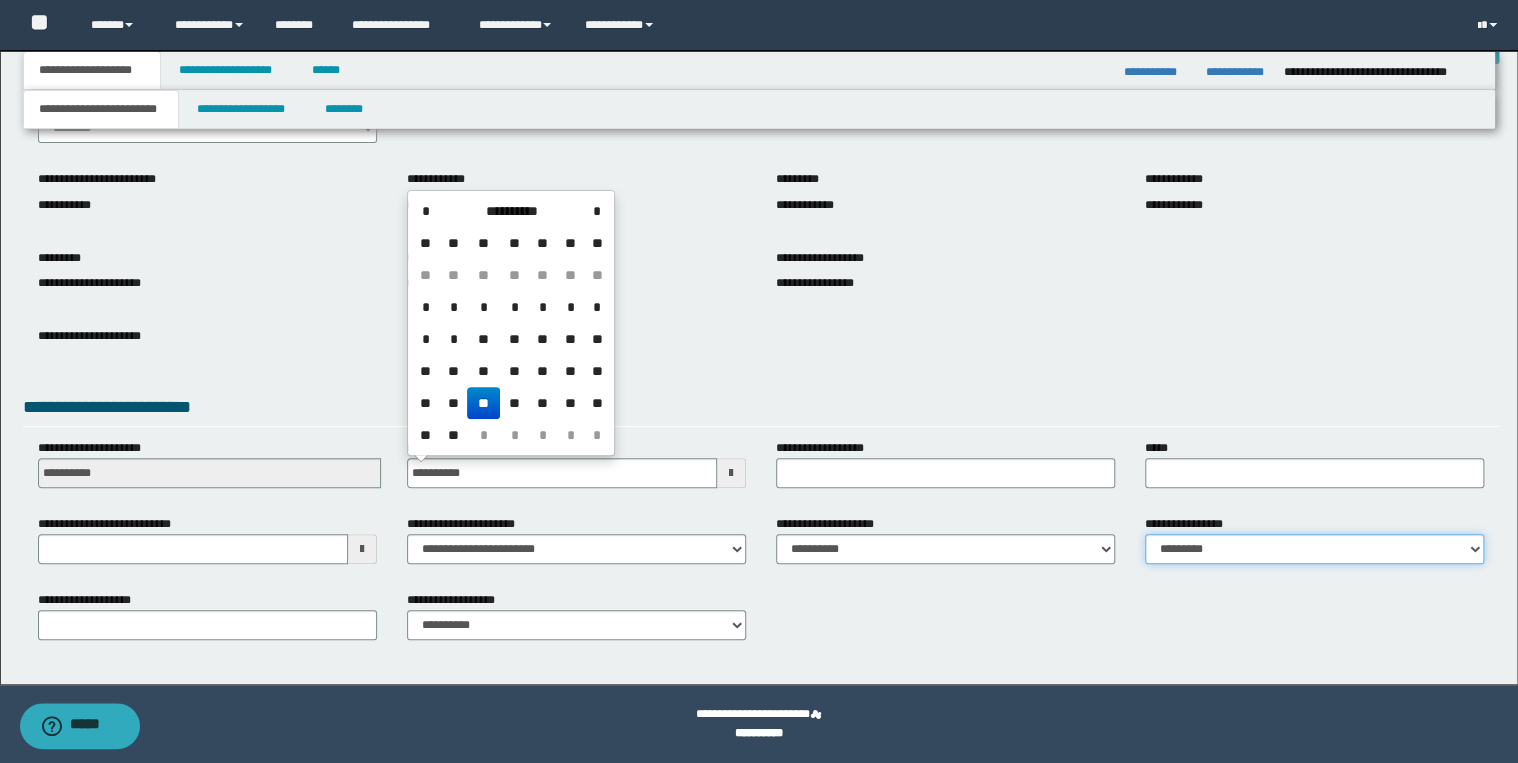 type on "**********" 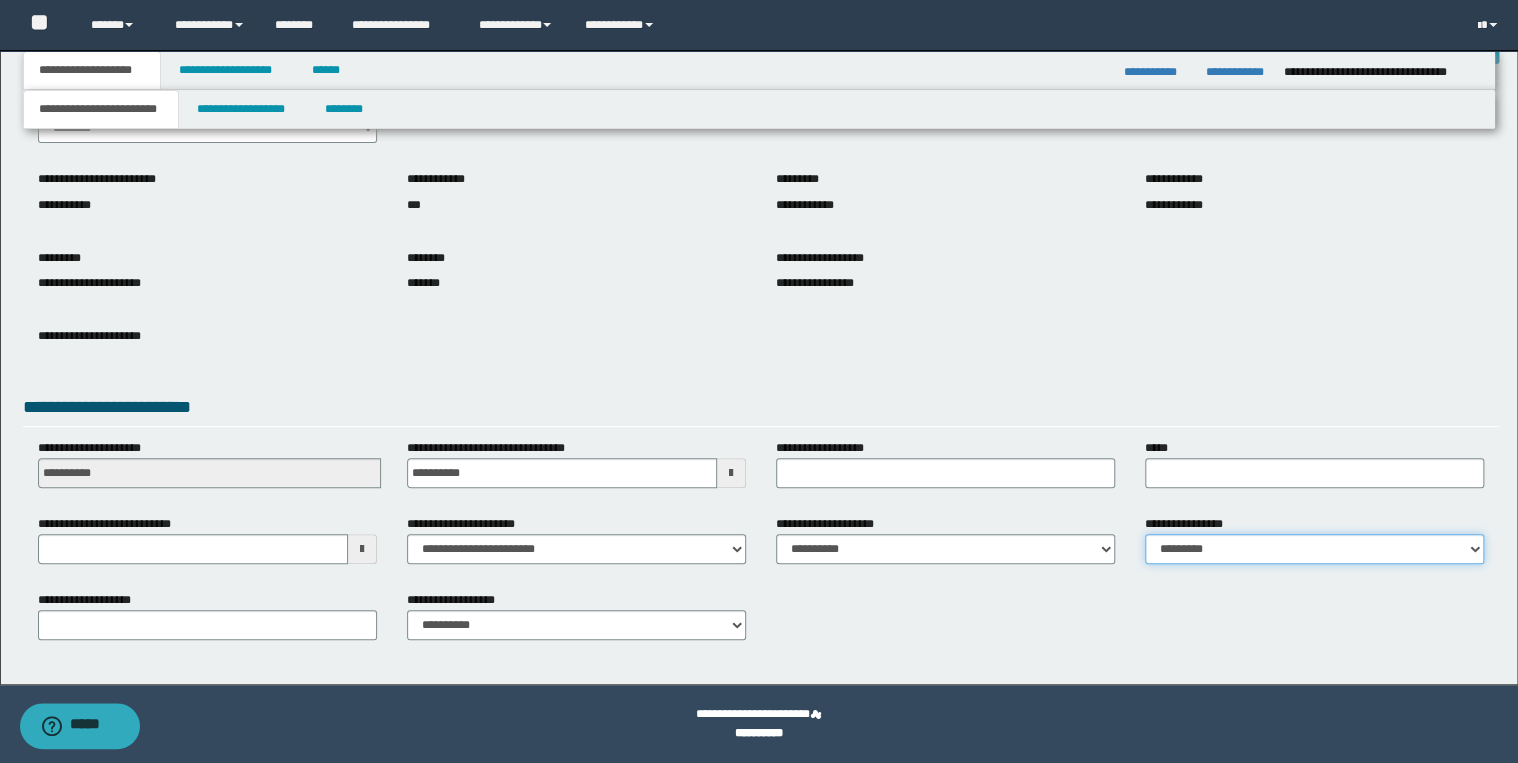 click on "**********" at bounding box center (1314, 549) 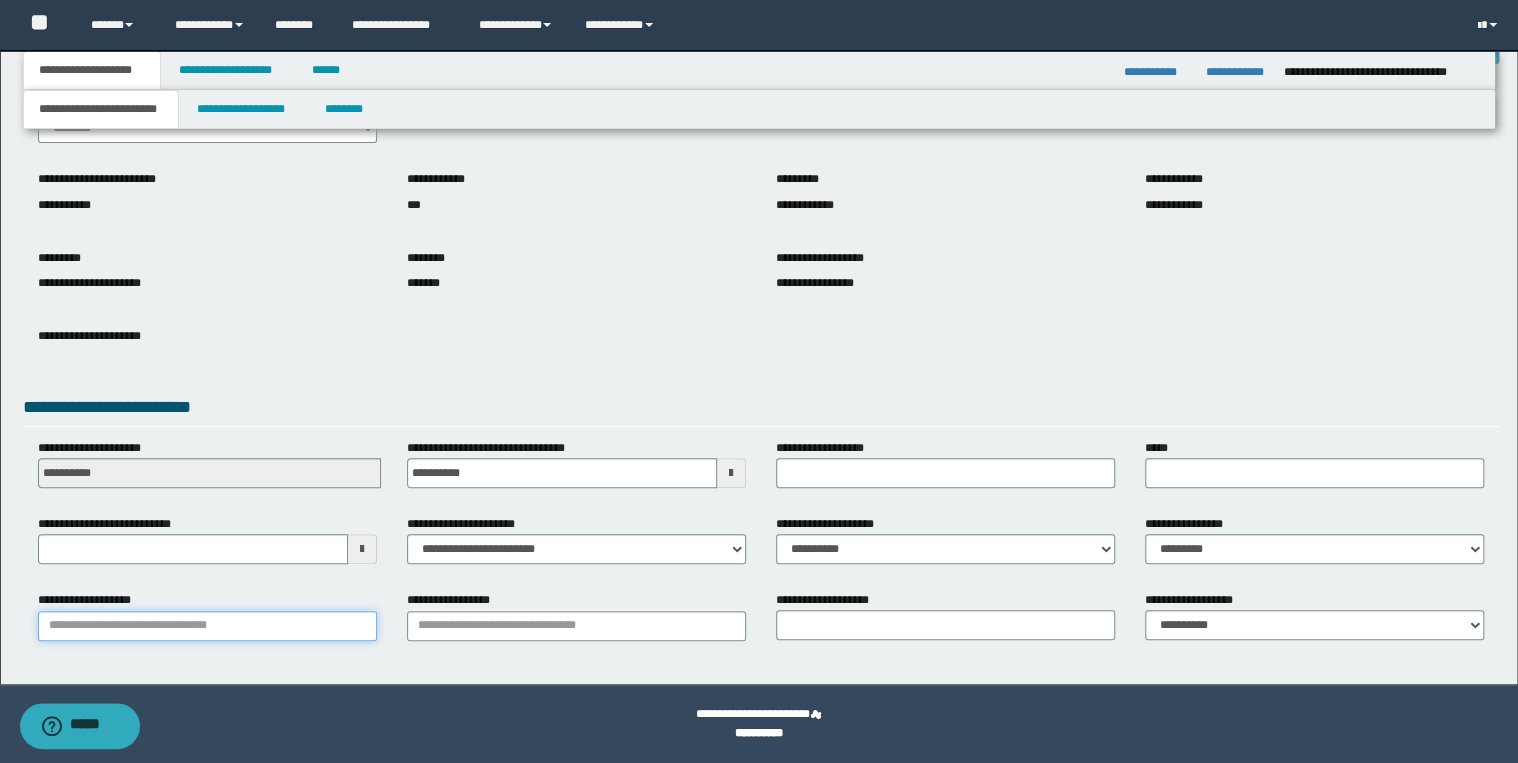 click on "**********" at bounding box center (207, 626) 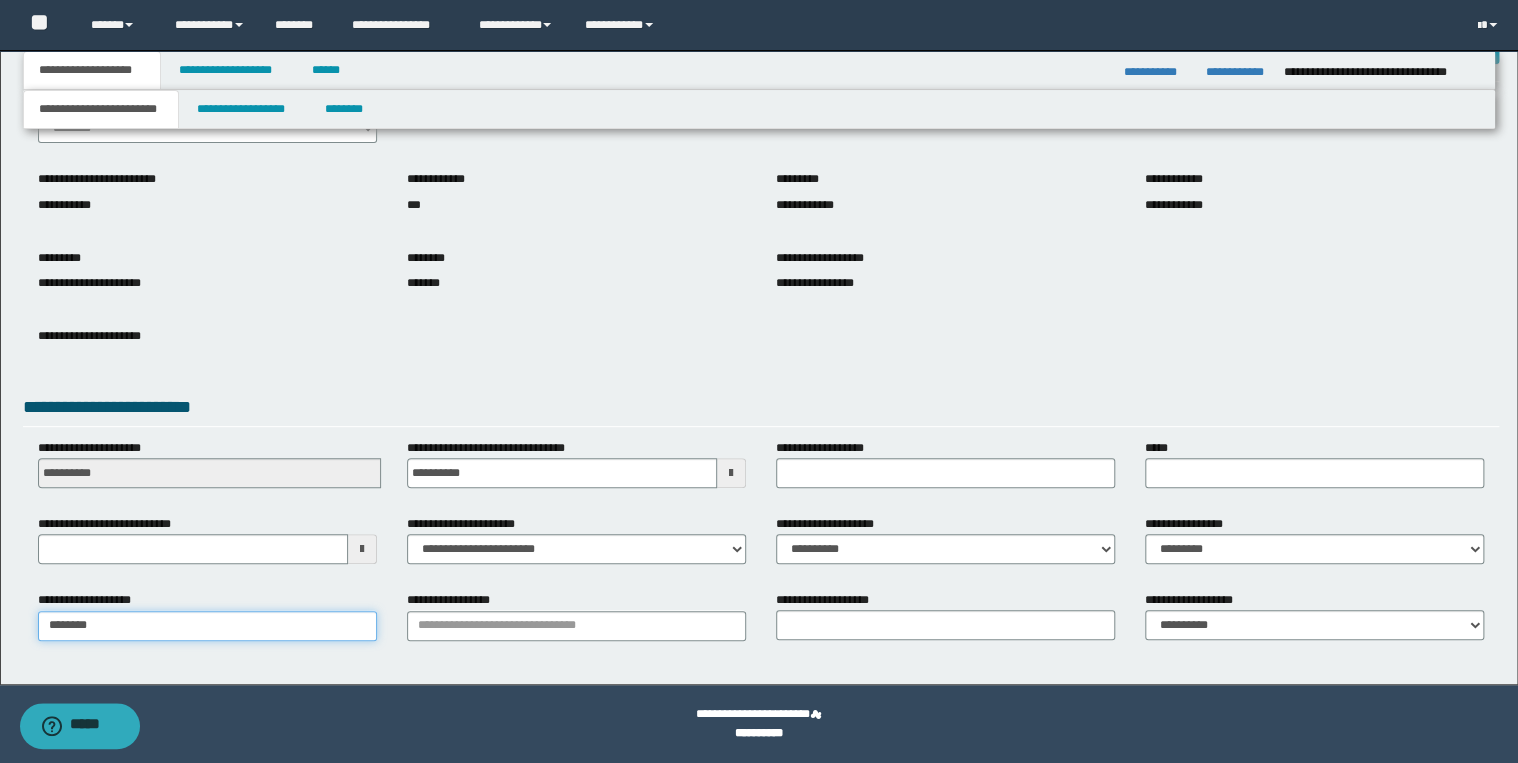 type on "*********" 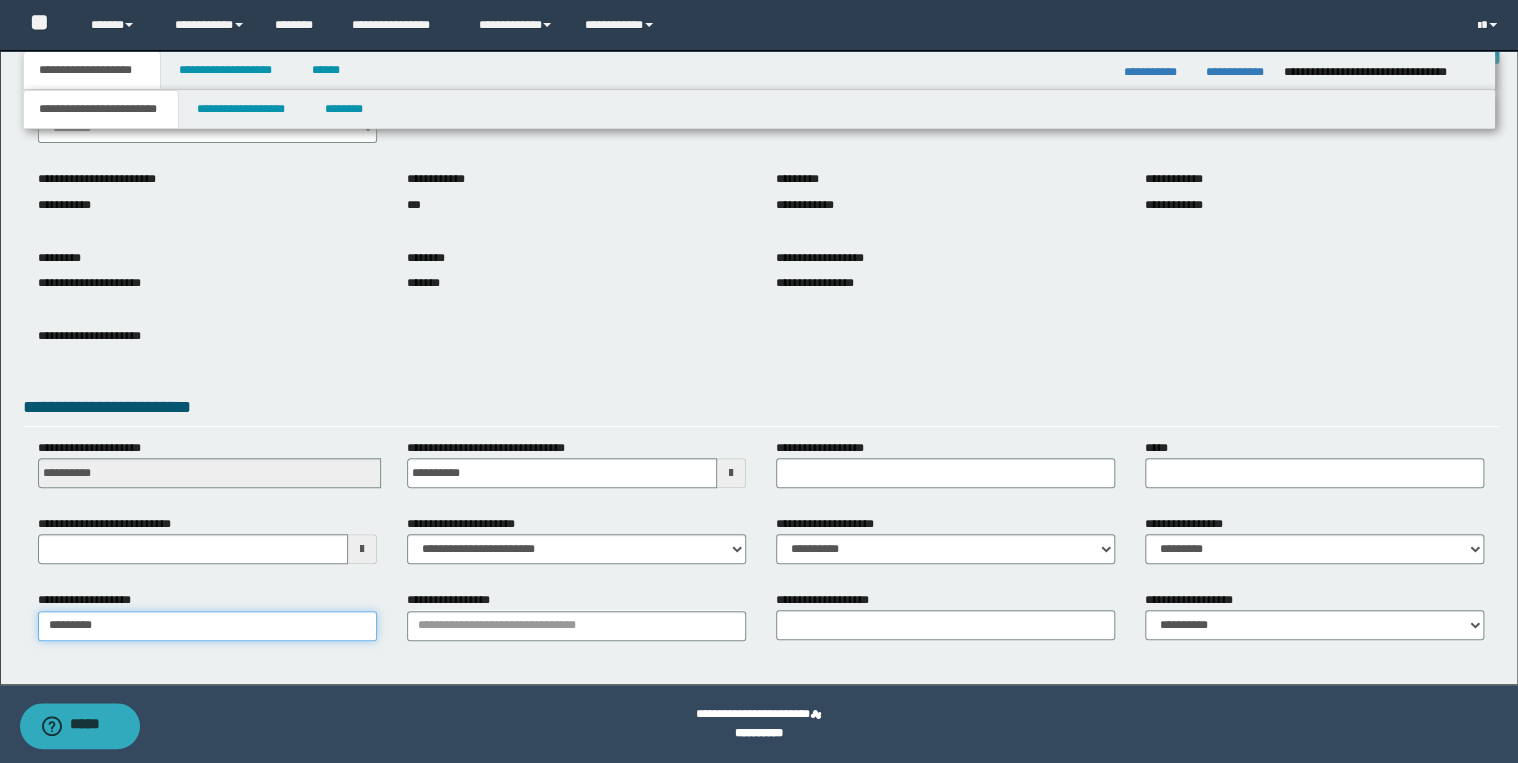 type on "**********" 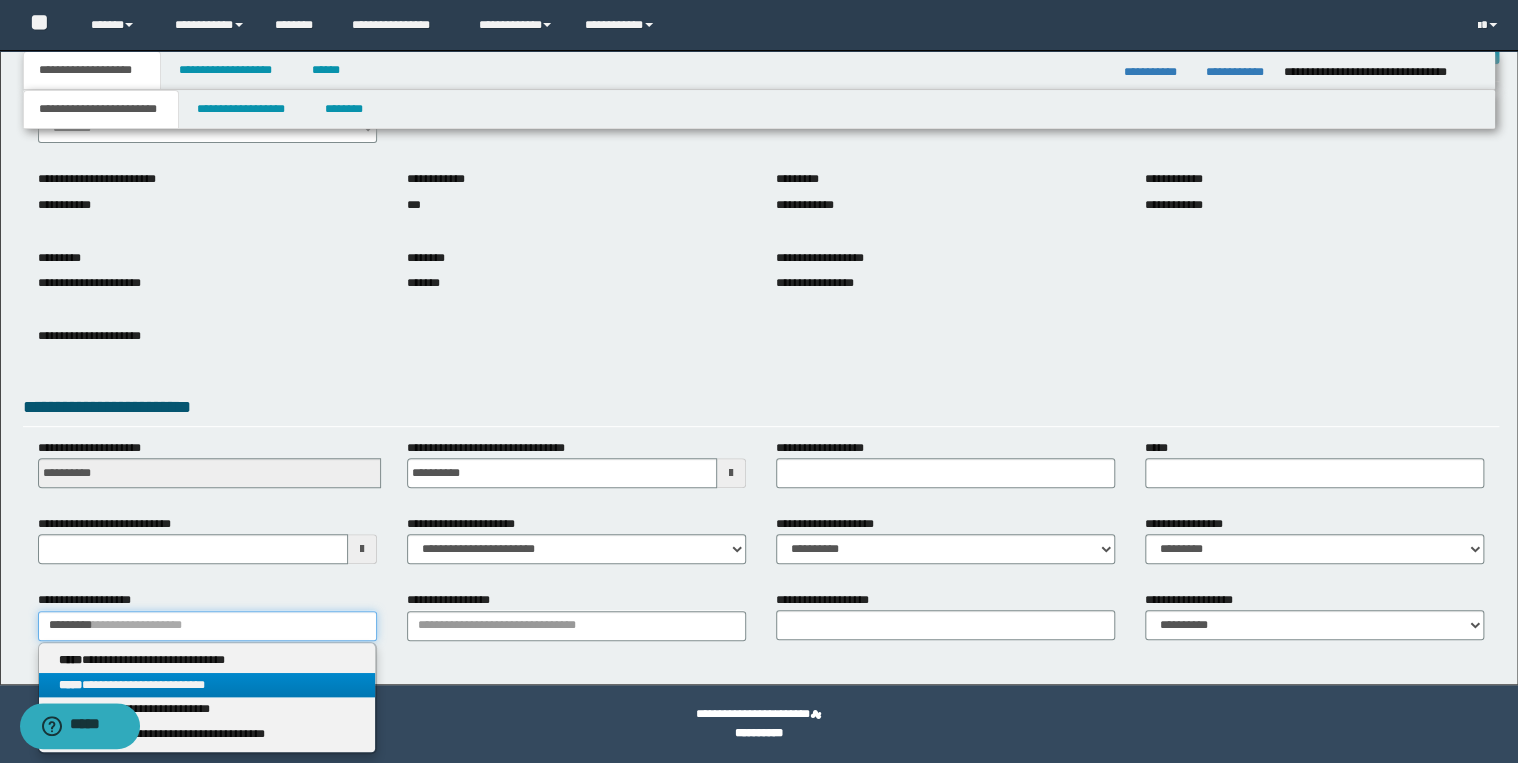 type on "*********" 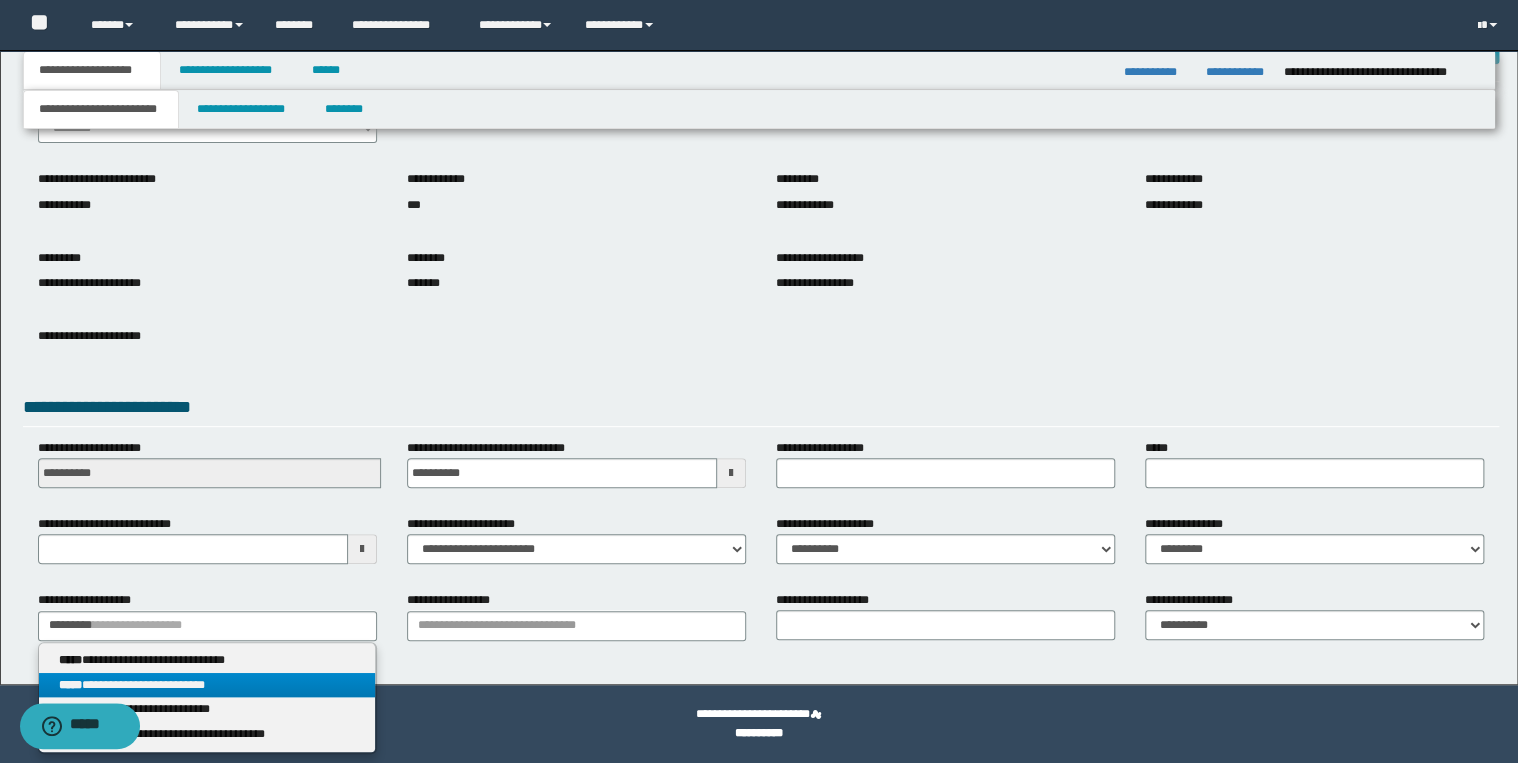 click on "**********" at bounding box center [207, 685] 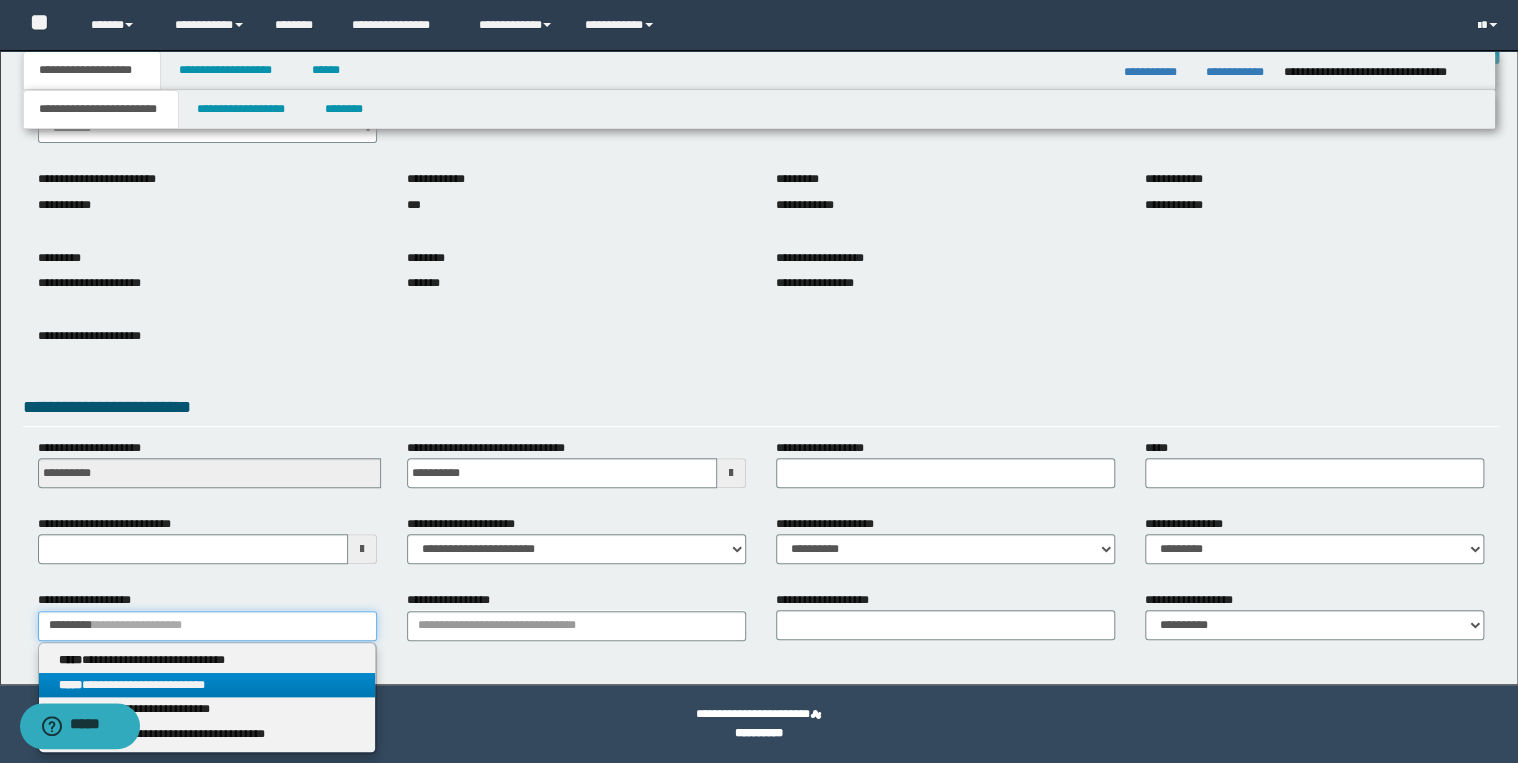 type 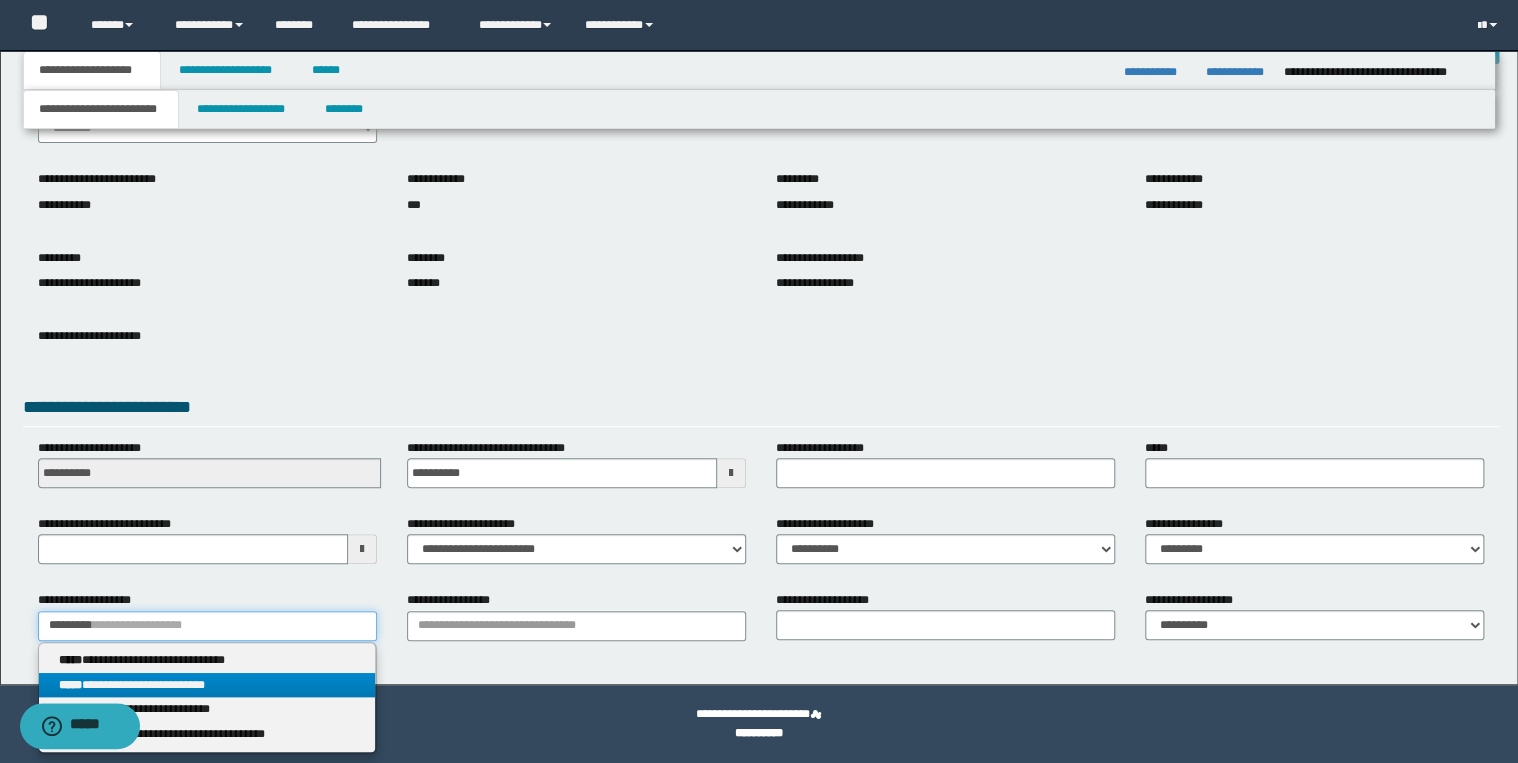 type on "**********" 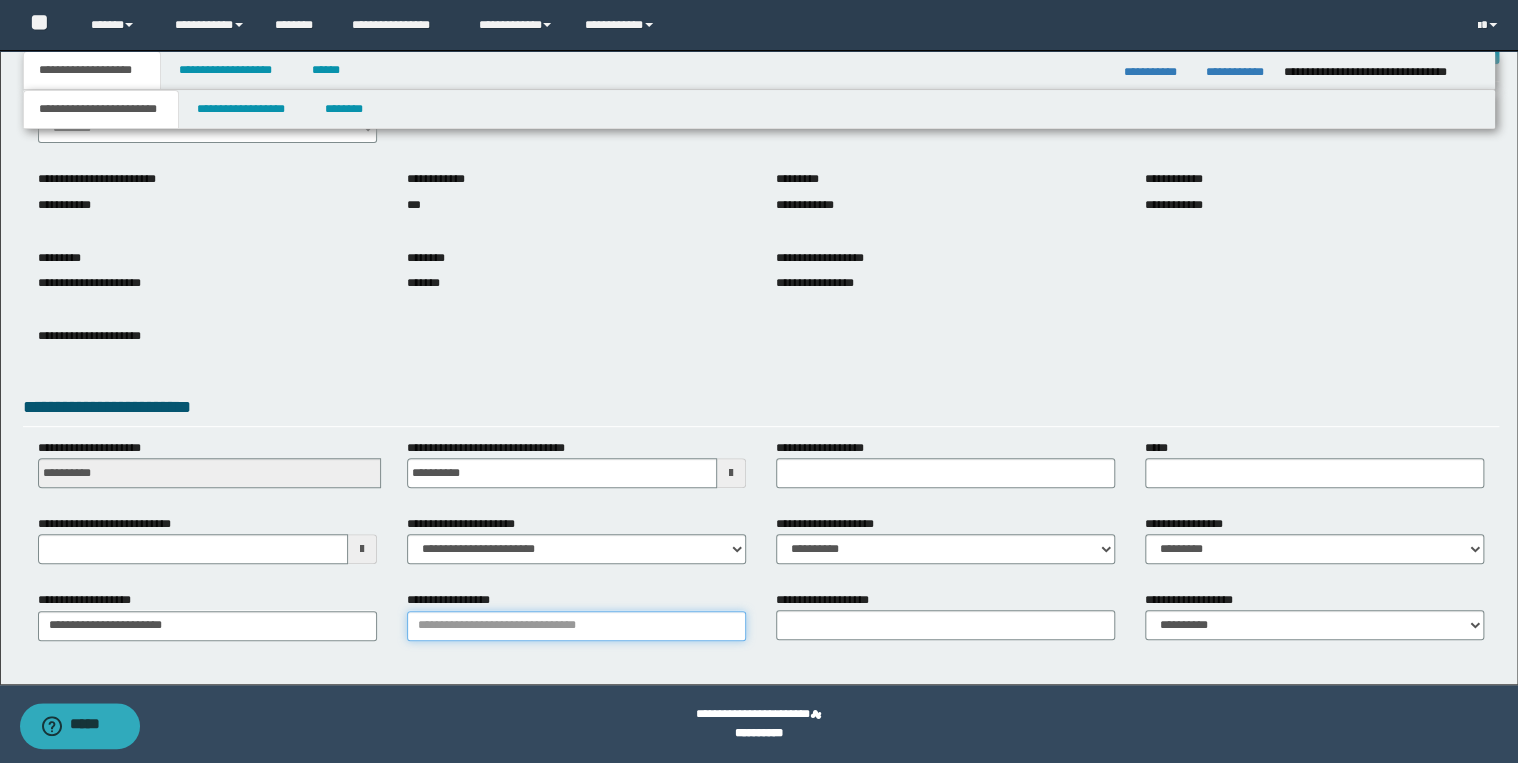 click on "**********" at bounding box center (576, 626) 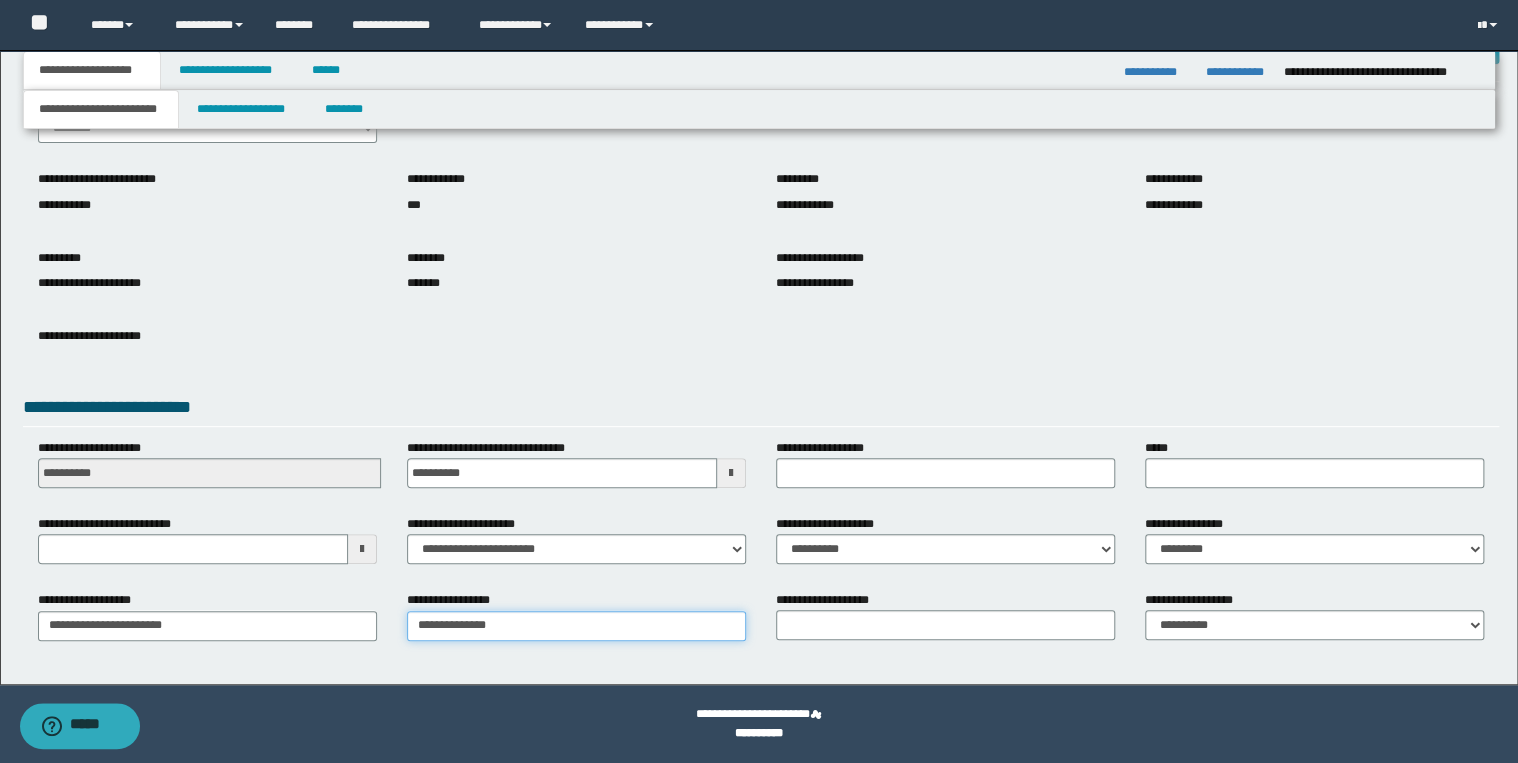 type on "**********" 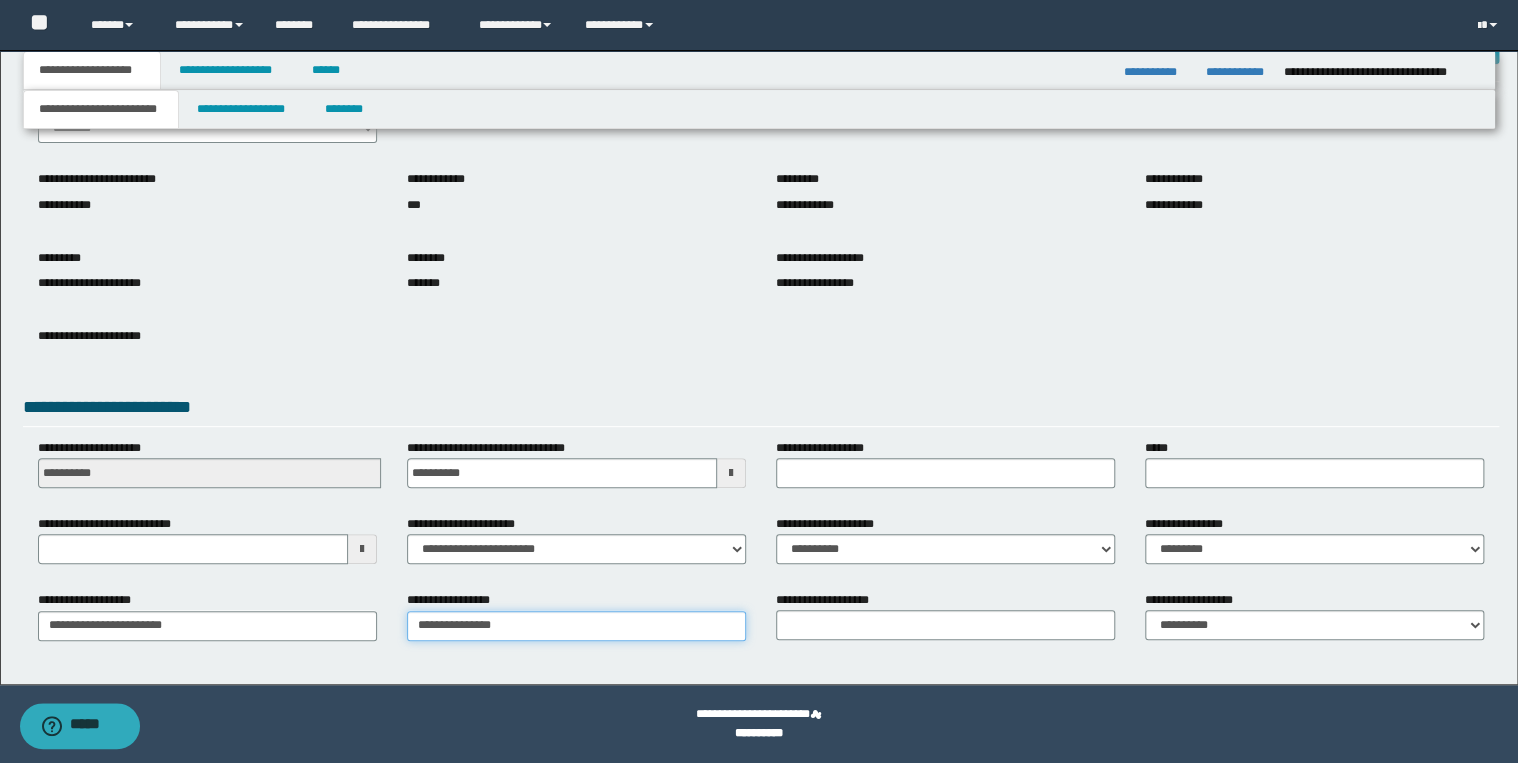 type on "**********" 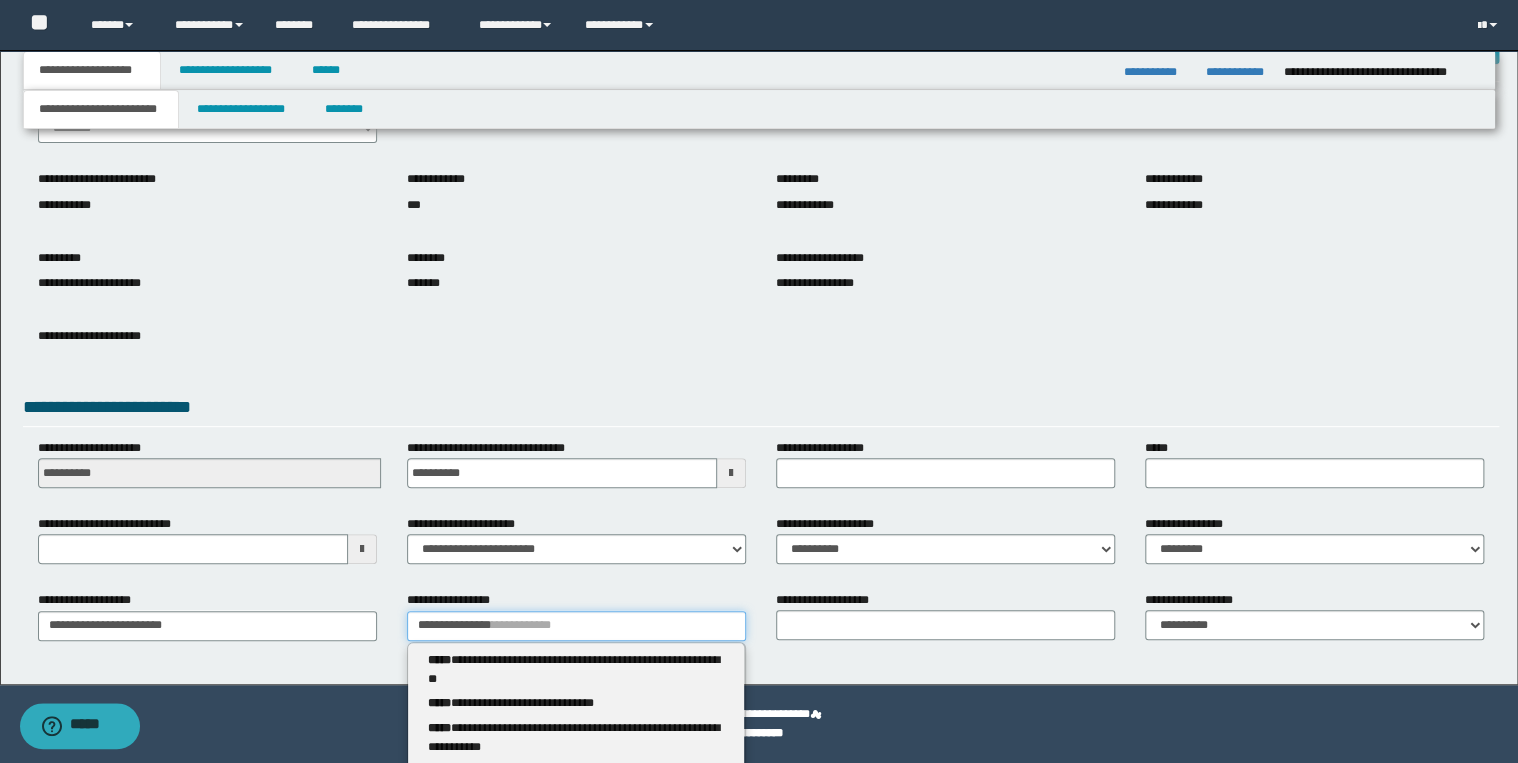 type 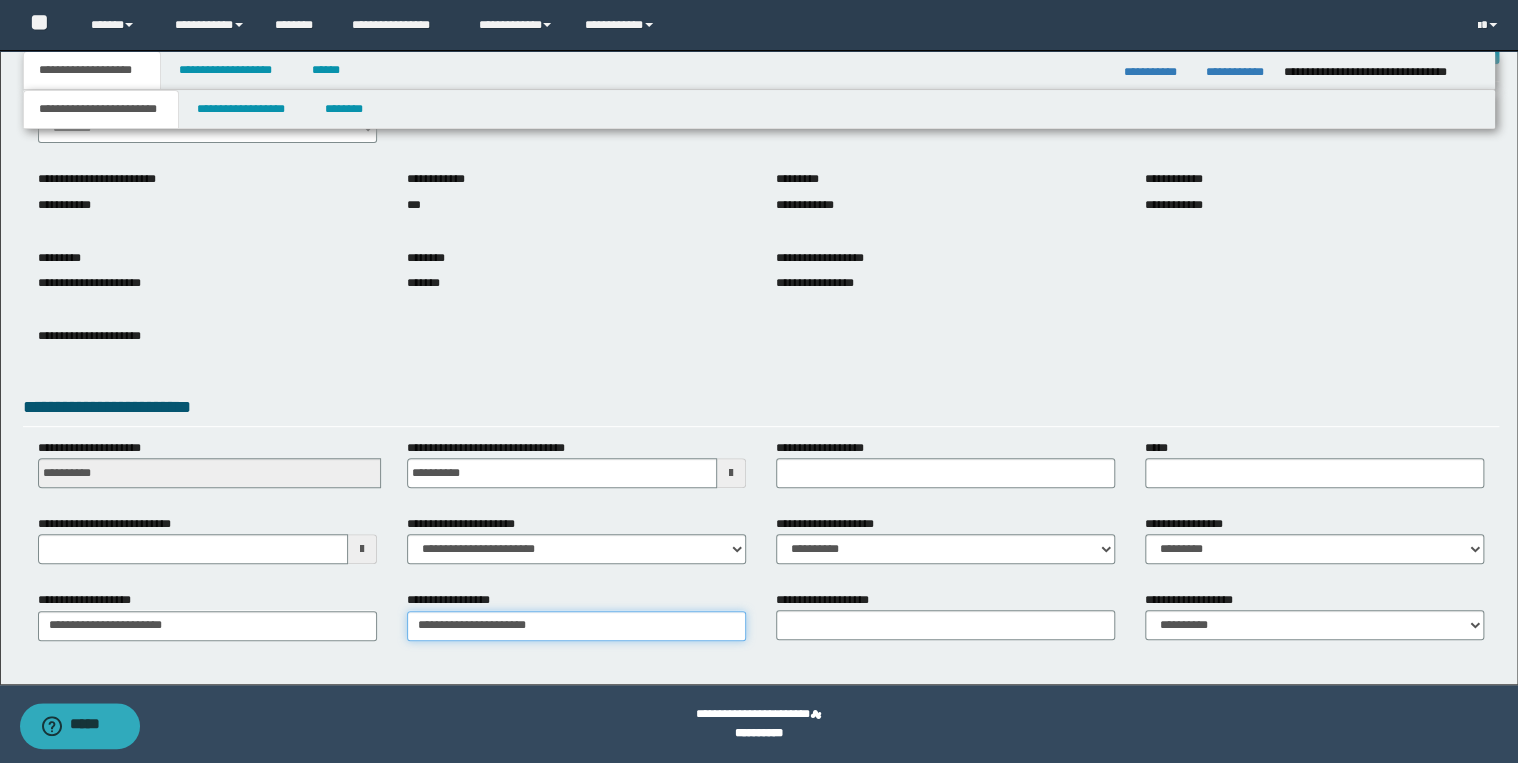 type on "**********" 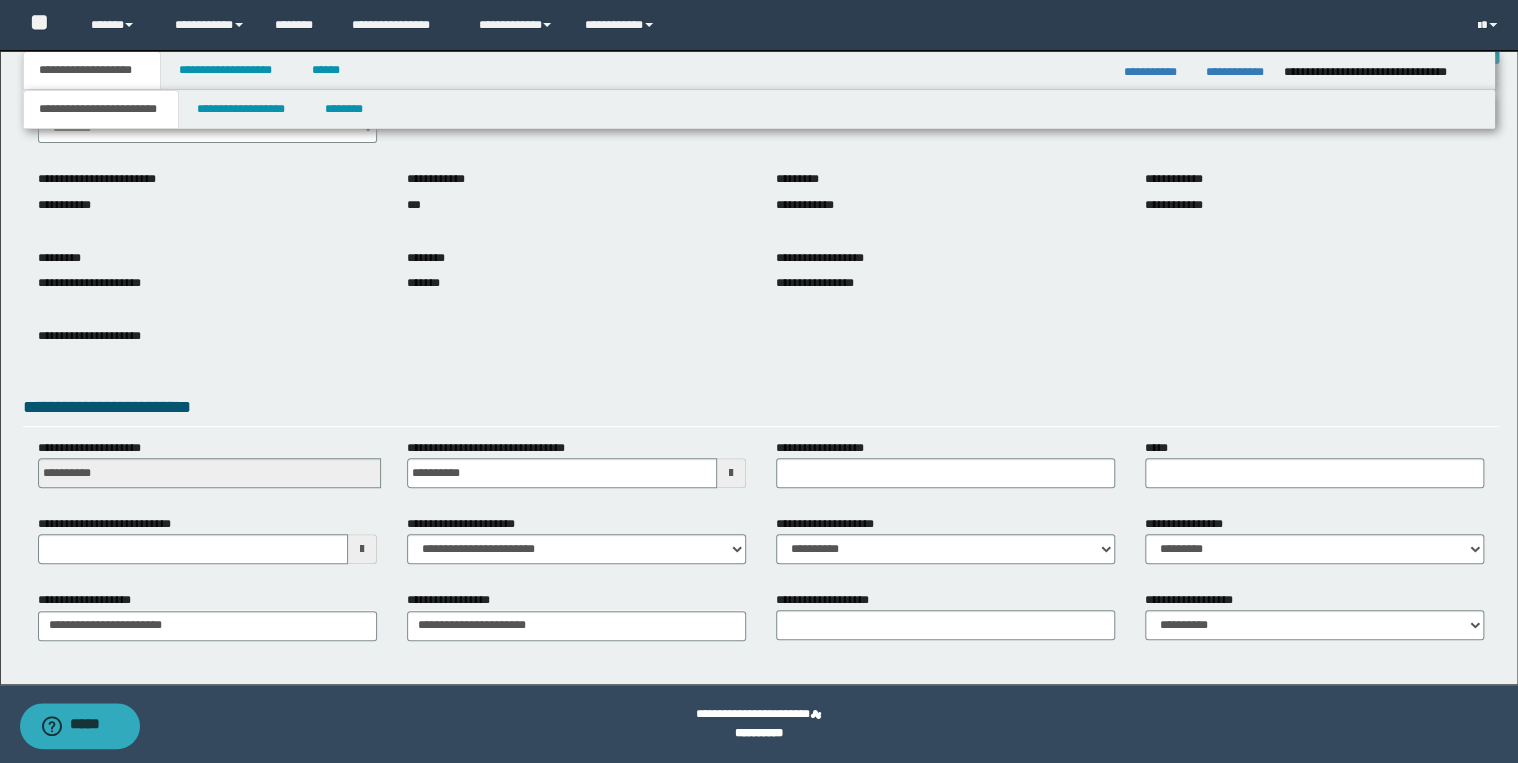 click on "**********" at bounding box center [759, 307] 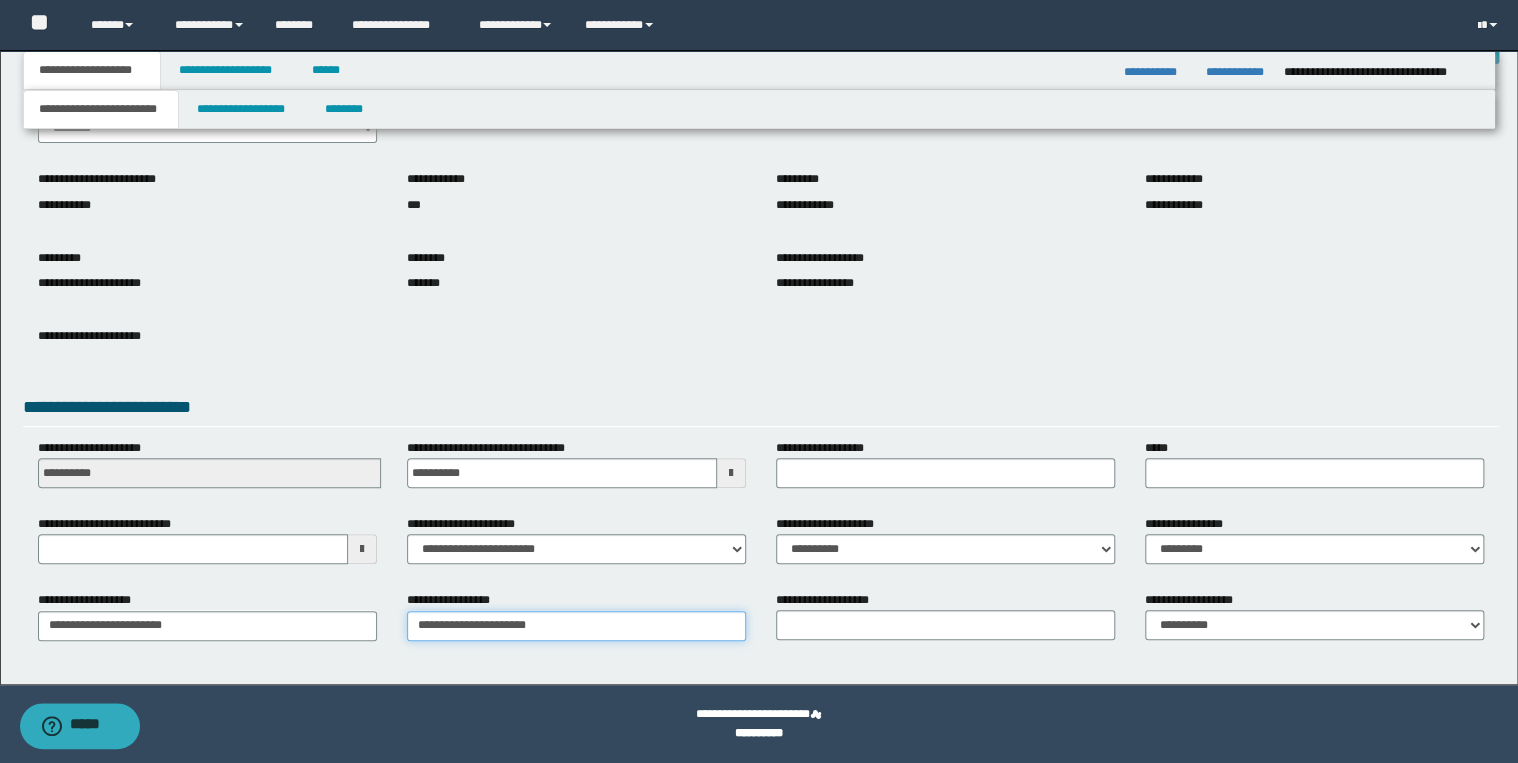 type on "**********" 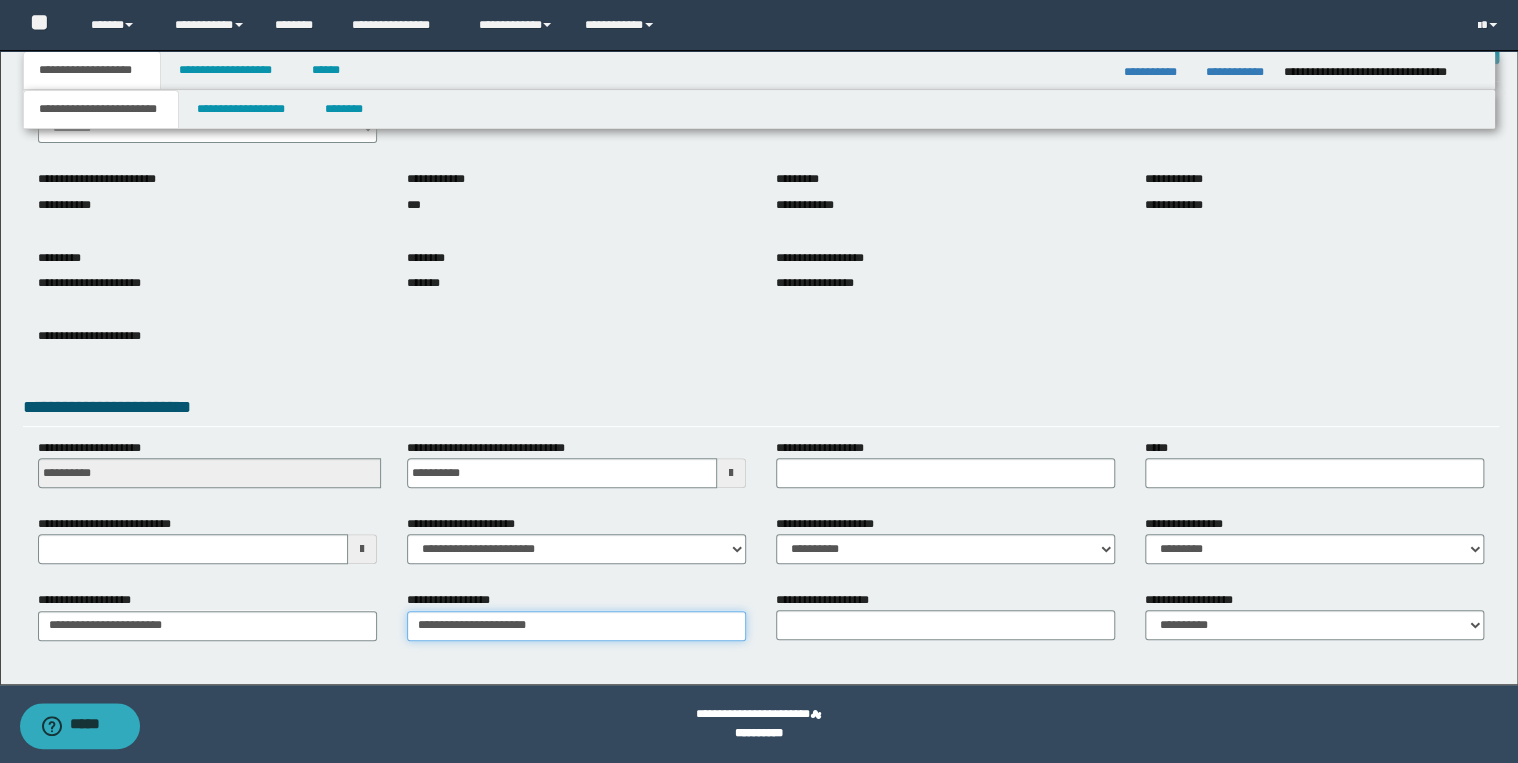click on "**********" at bounding box center (576, 626) 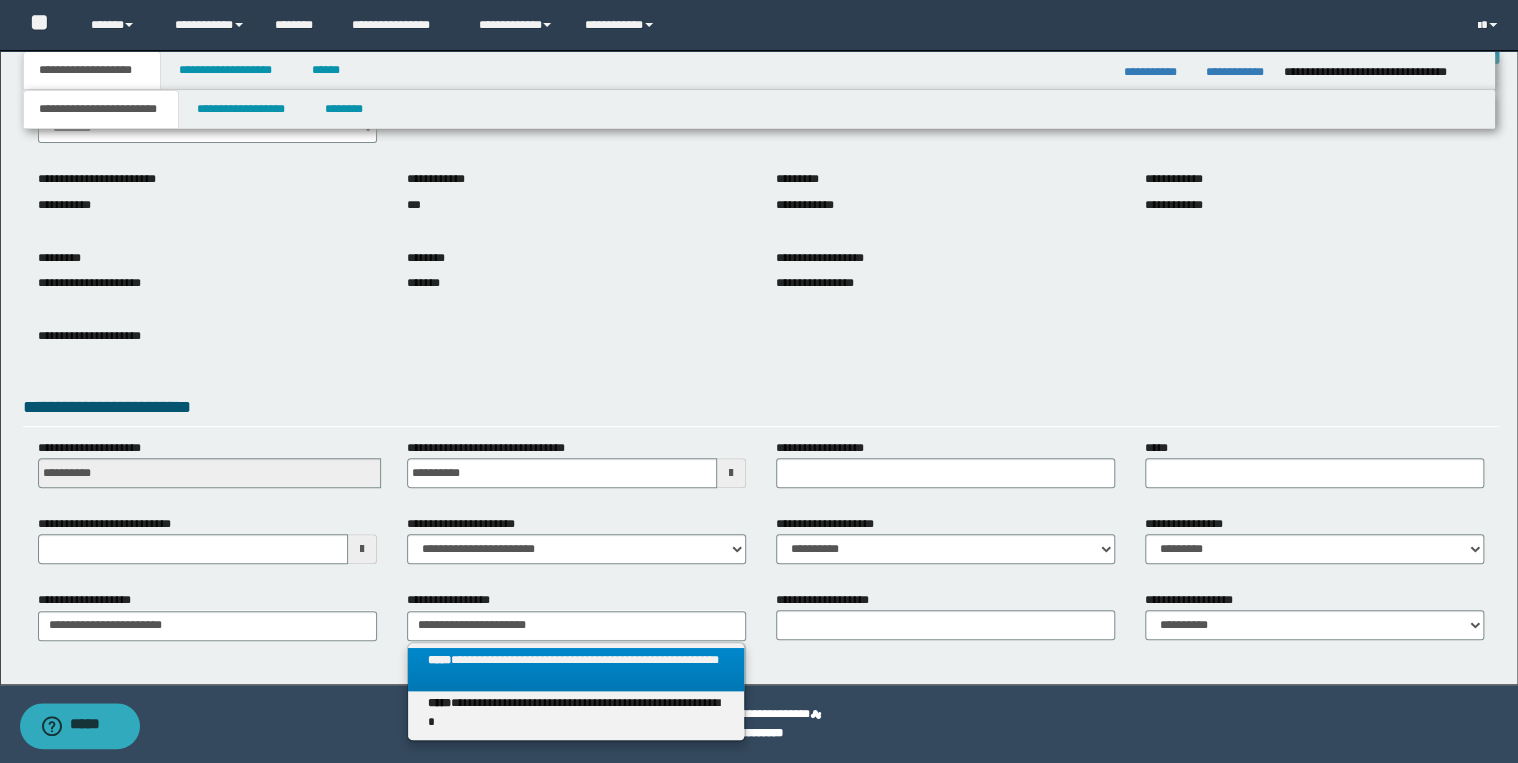 click on "**********" at bounding box center [576, 670] 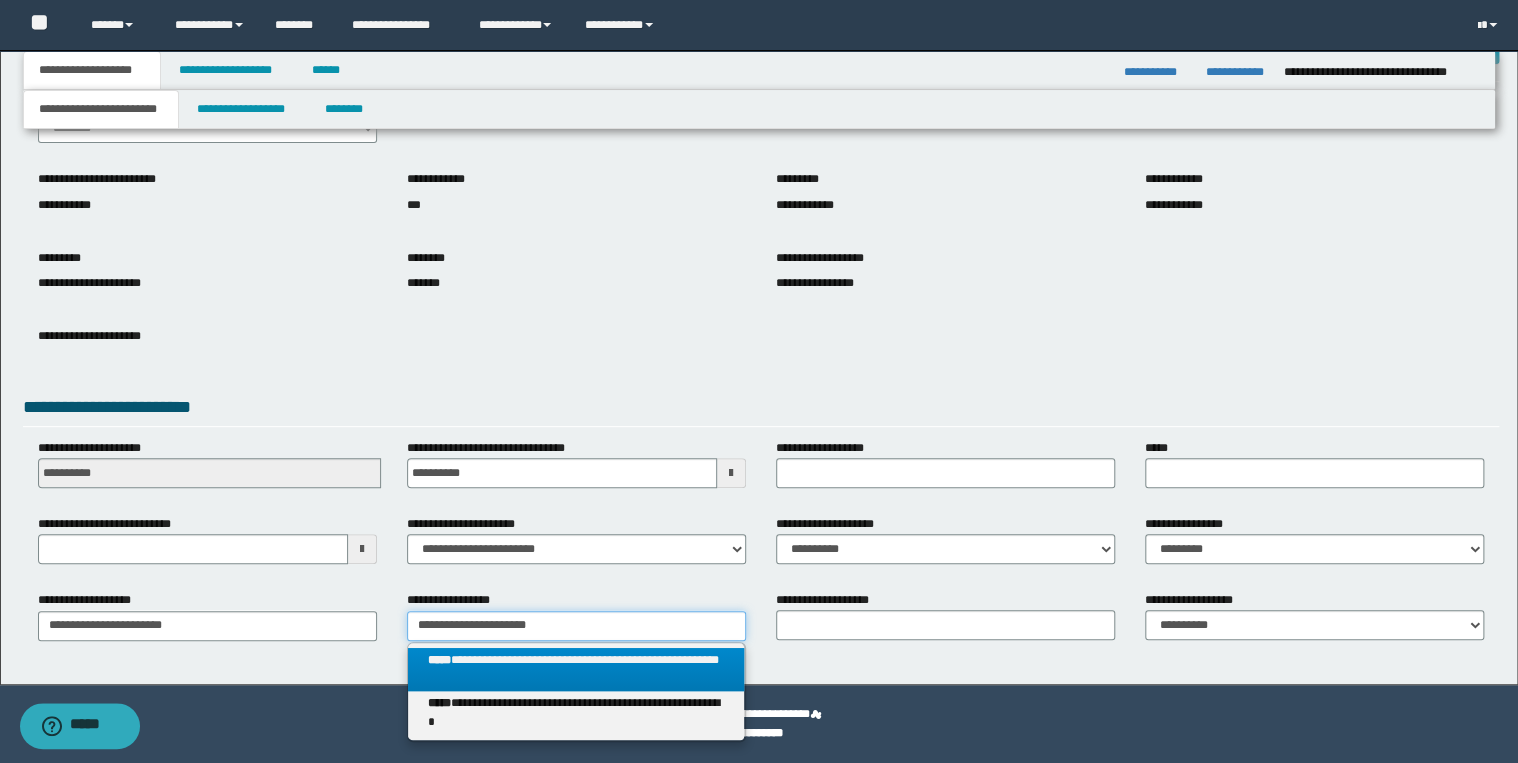 type 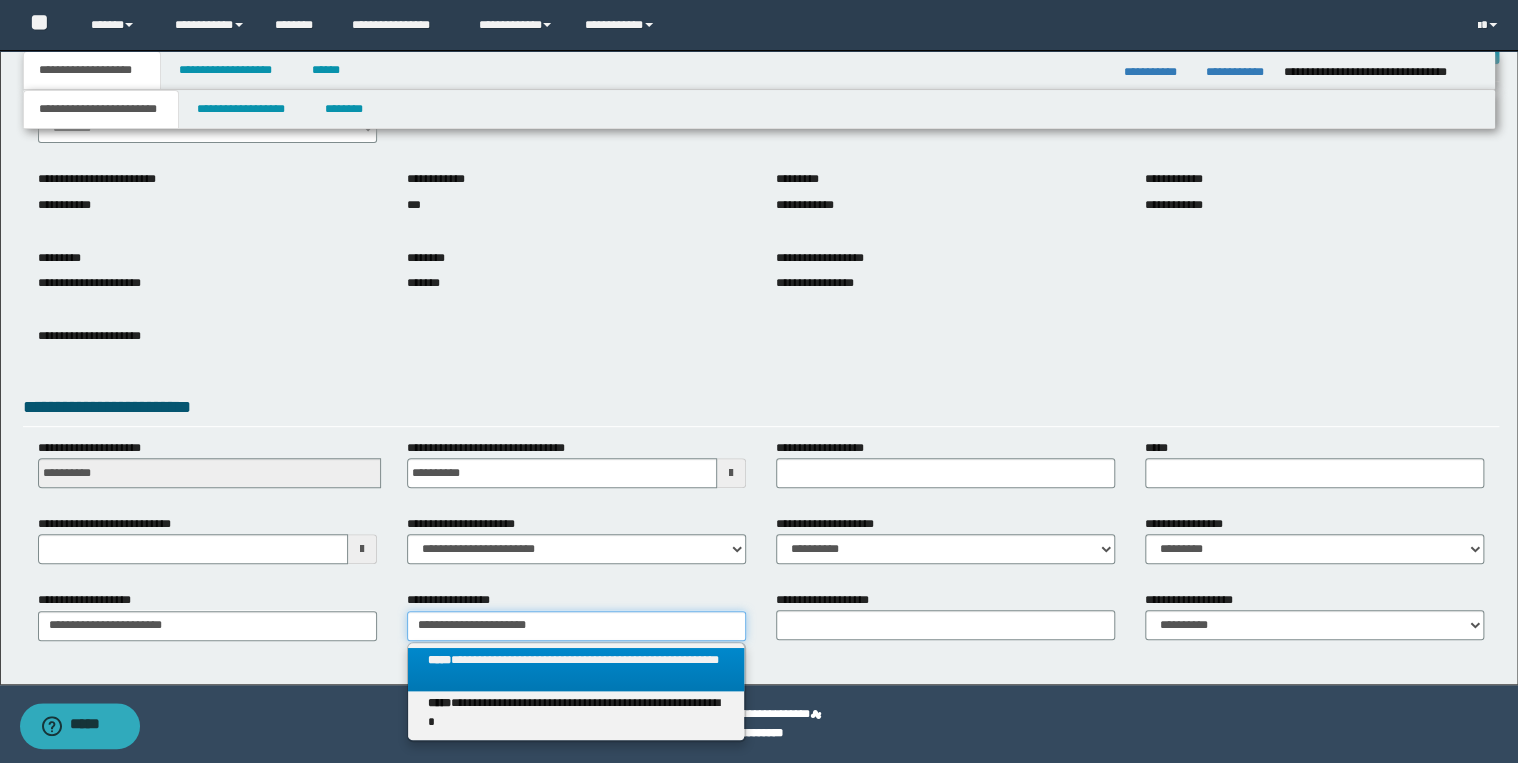 type on "**********" 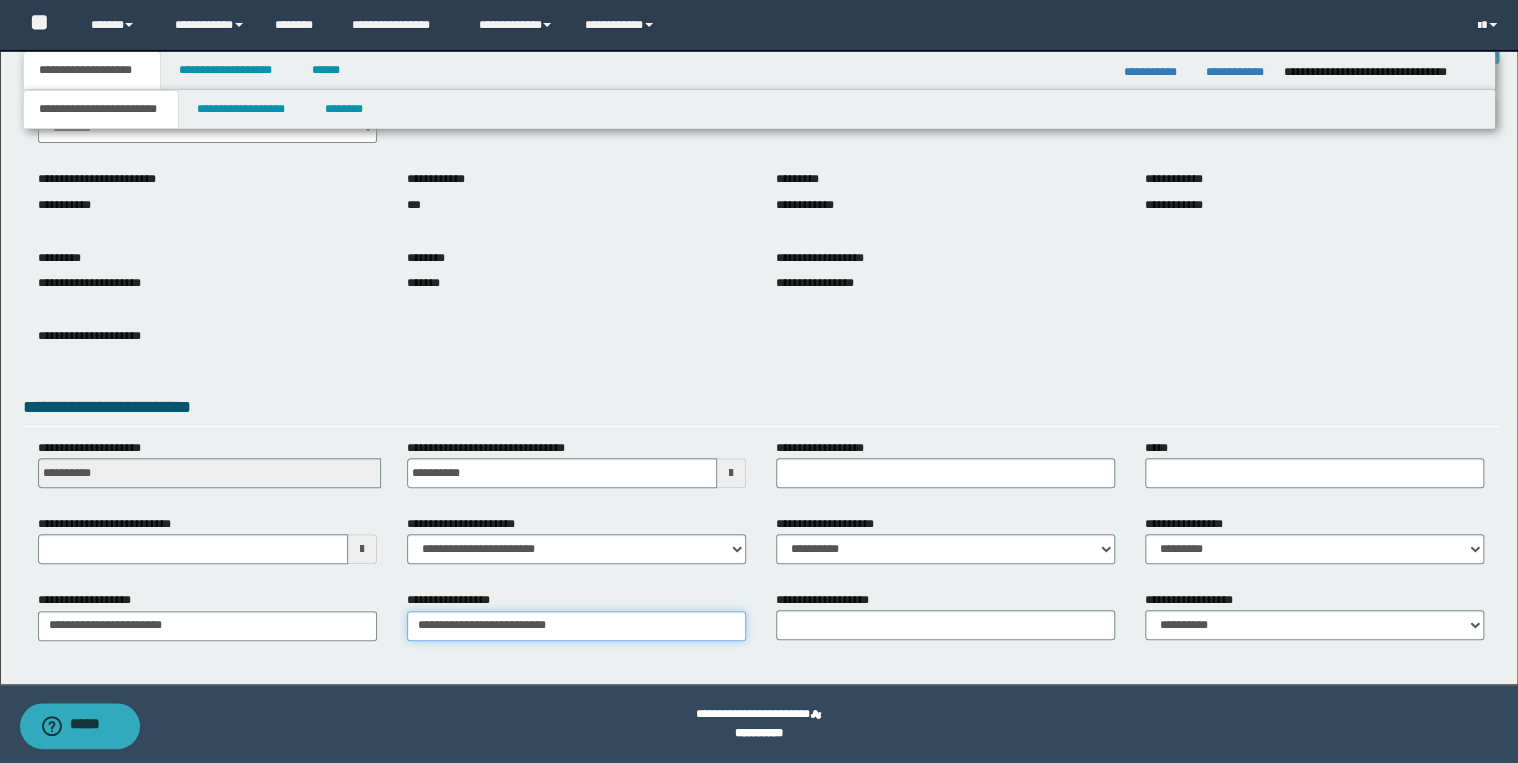 type on "**********" 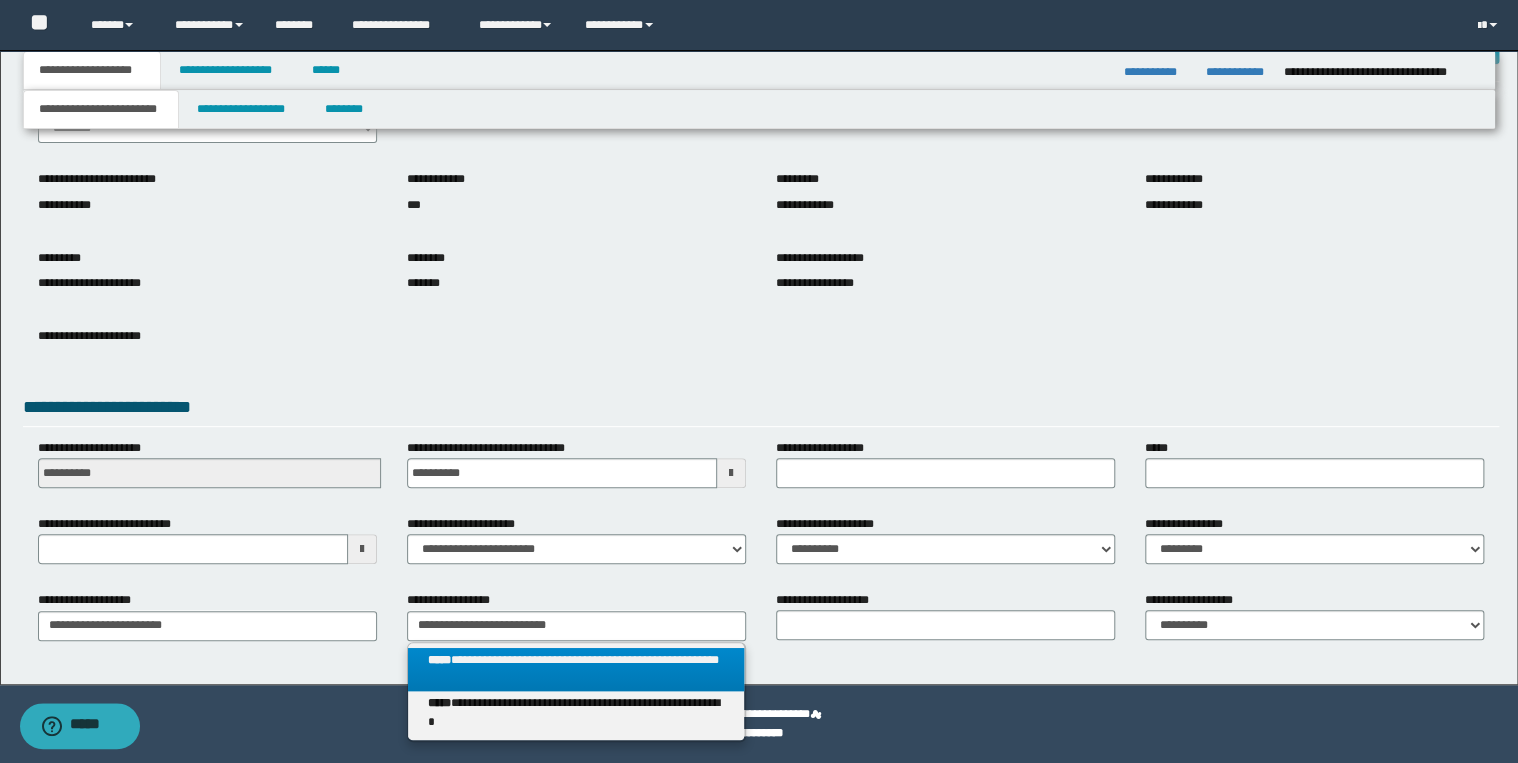 click on "**********" at bounding box center [576, 670] 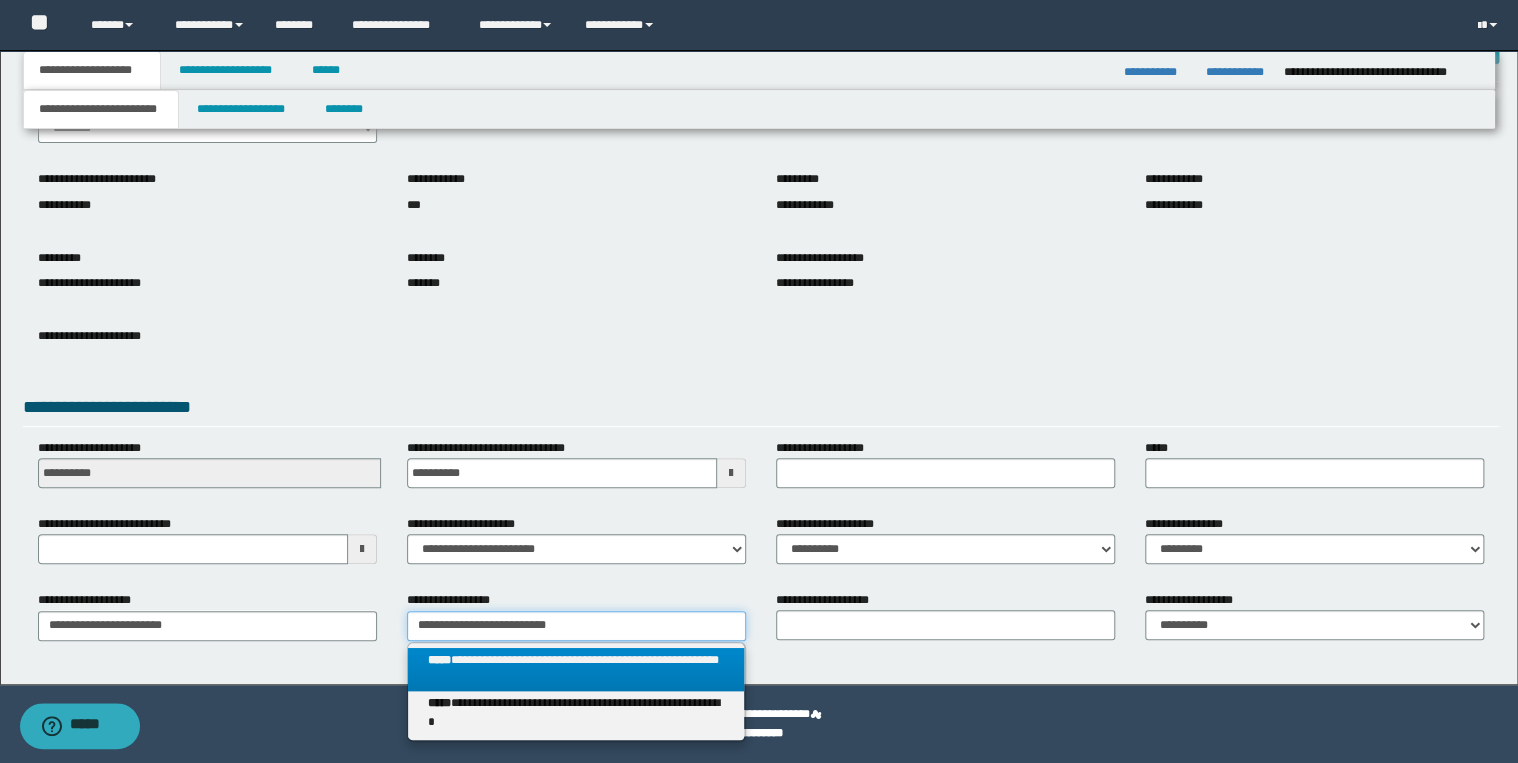 type 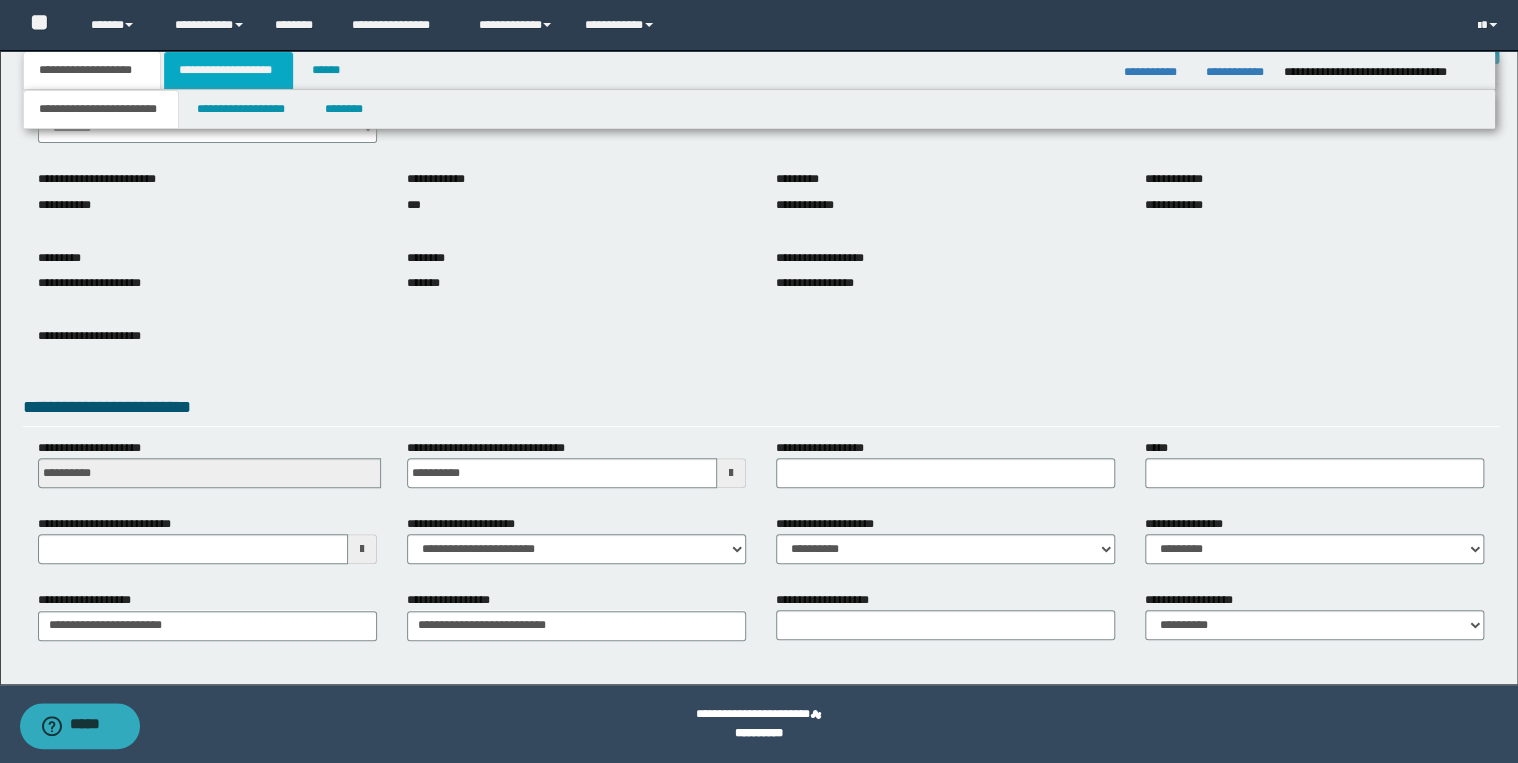 click on "**********" at bounding box center (228, 70) 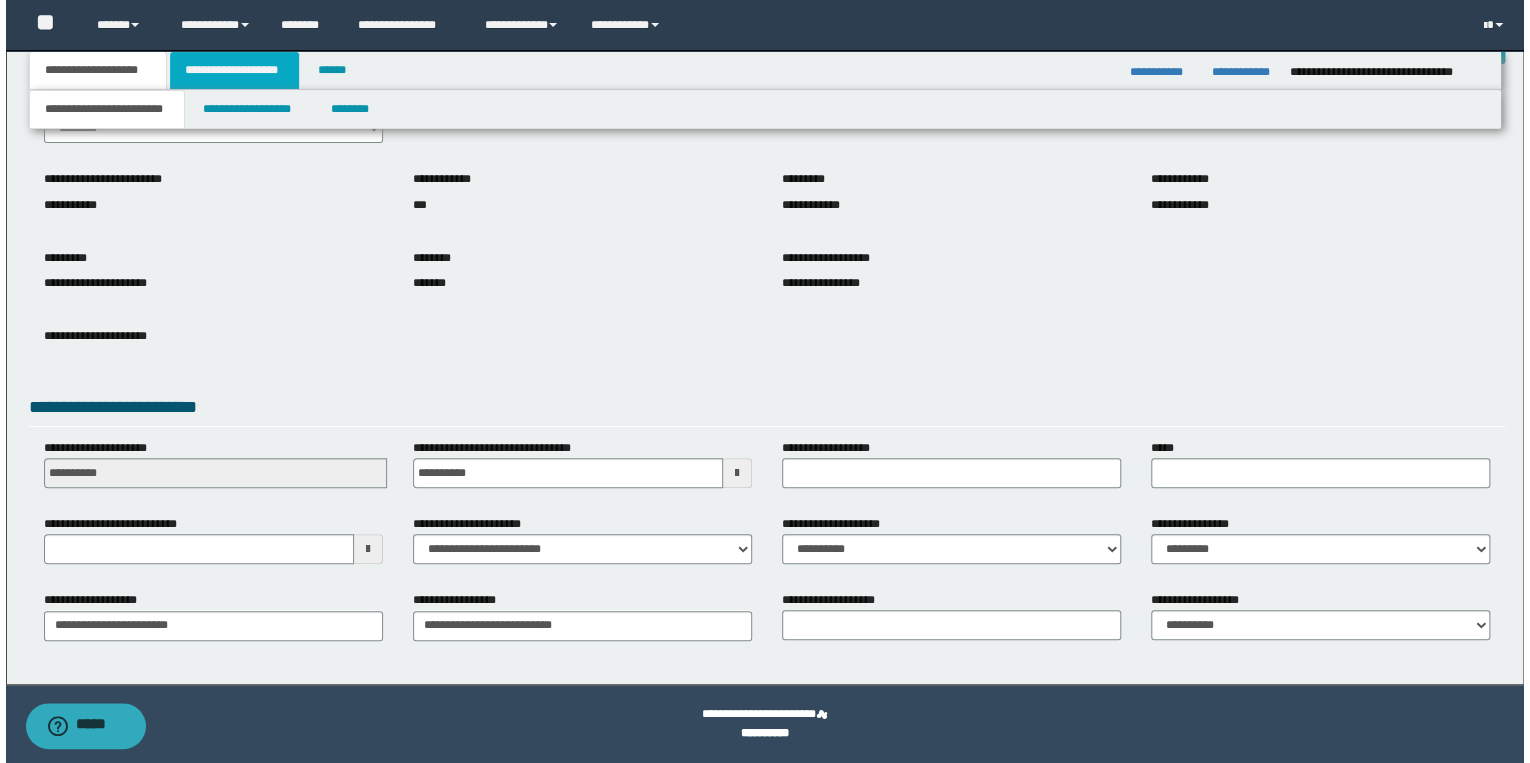 scroll, scrollTop: 0, scrollLeft: 0, axis: both 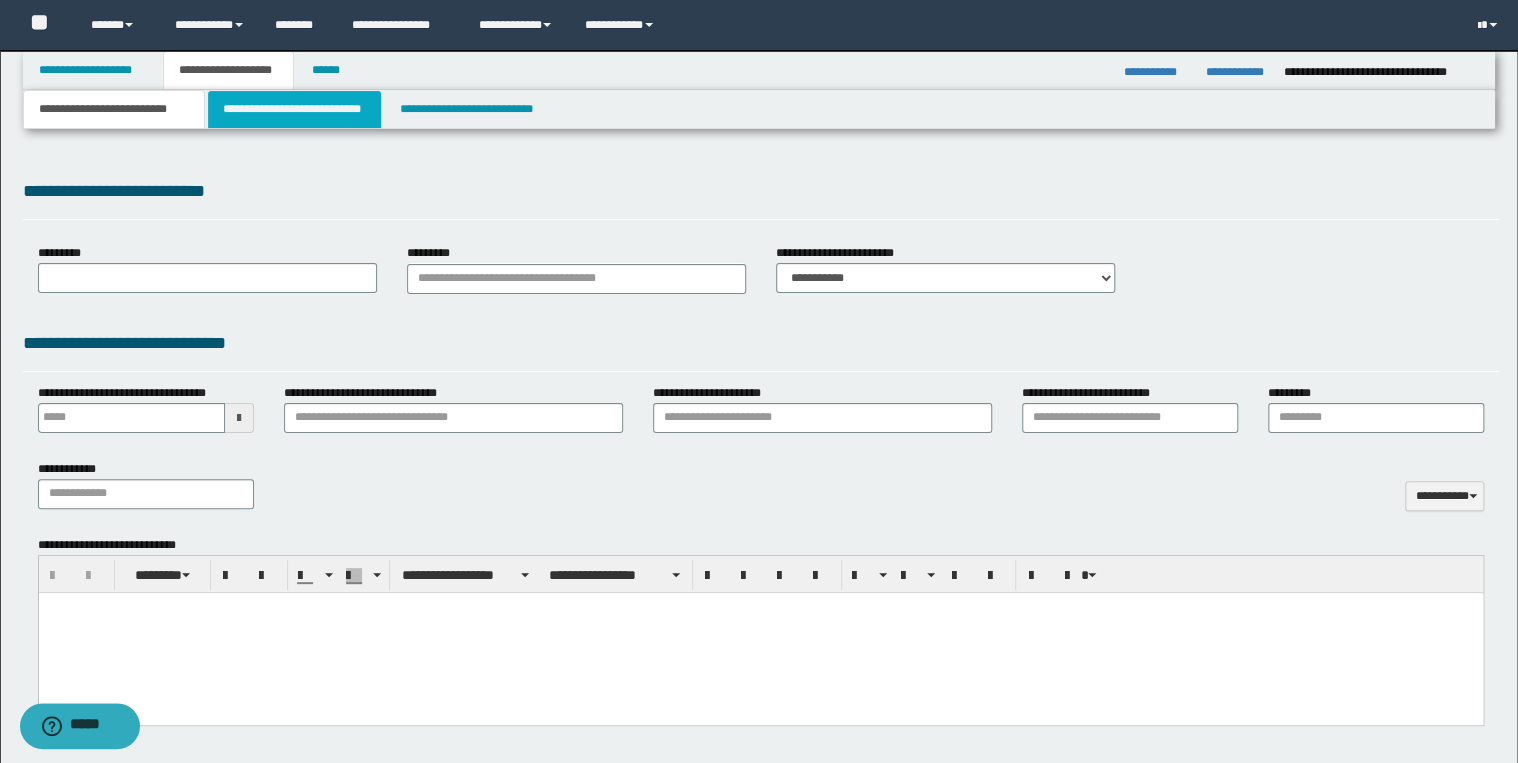 drag, startPoint x: 321, startPoint y: 108, endPoint x: 347, endPoint y: 133, distance: 36.069378 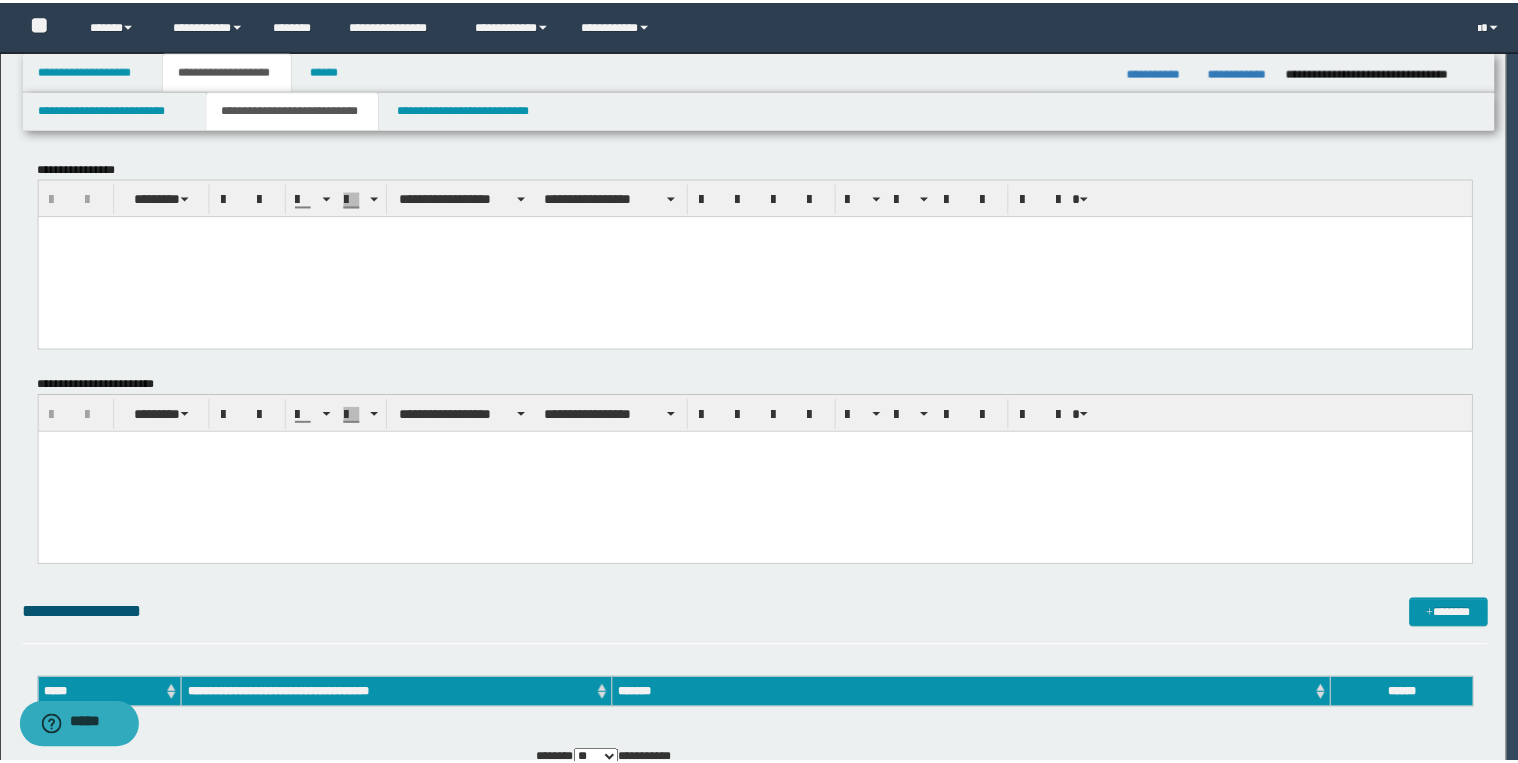 scroll, scrollTop: 0, scrollLeft: 0, axis: both 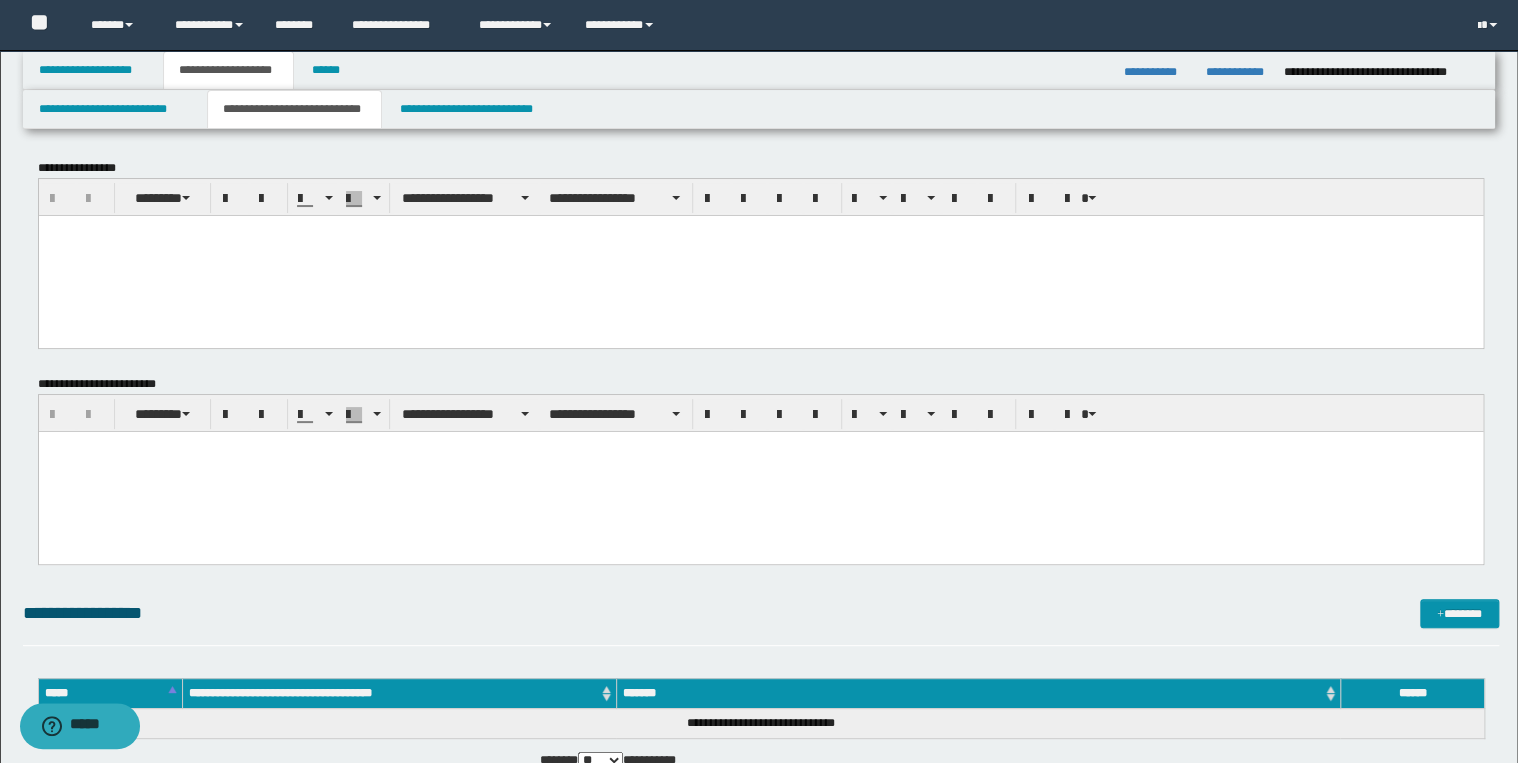 drag, startPoint x: 391, startPoint y: 308, endPoint x: 427, endPoint y: 321, distance: 38.27532 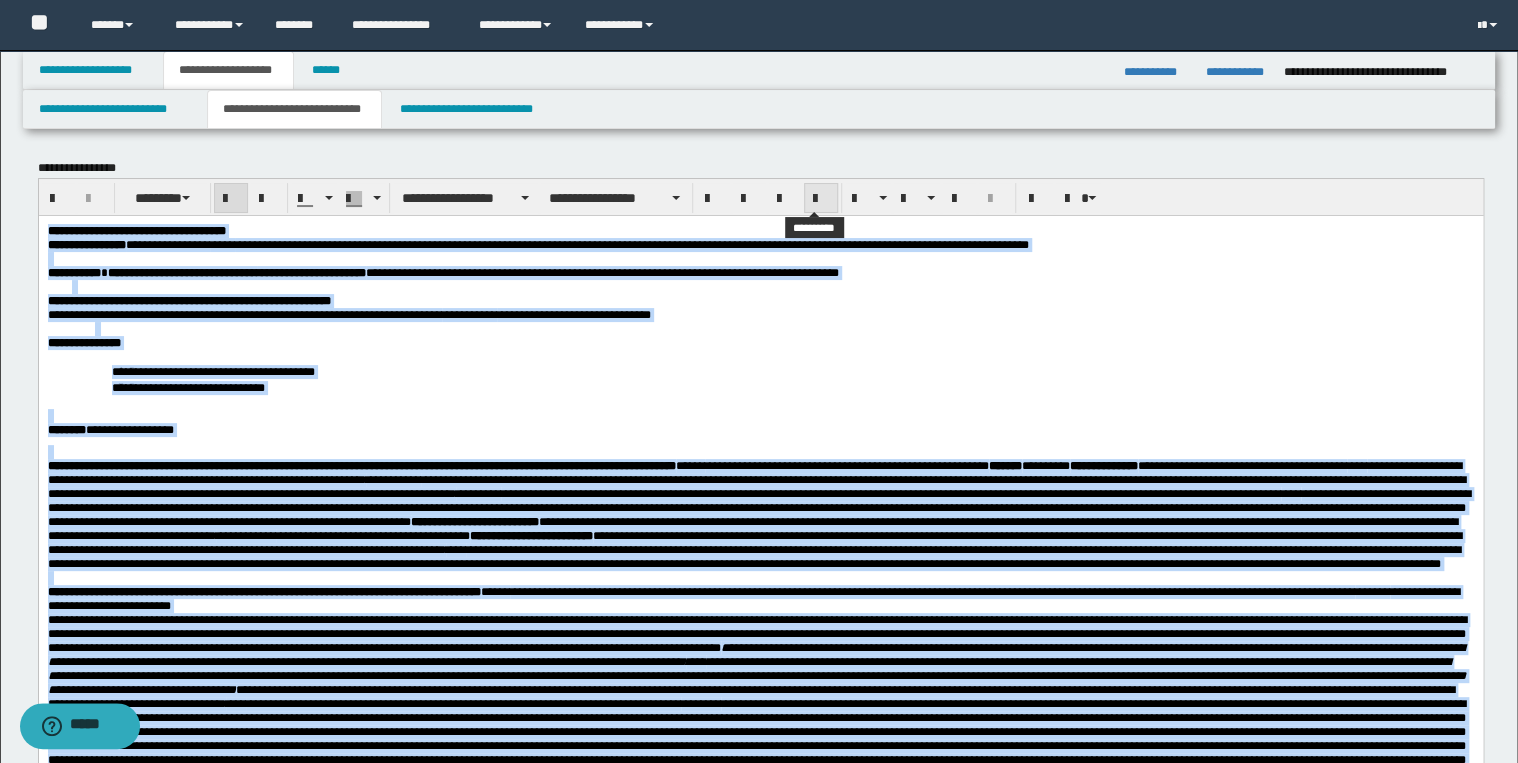click at bounding box center [821, 199] 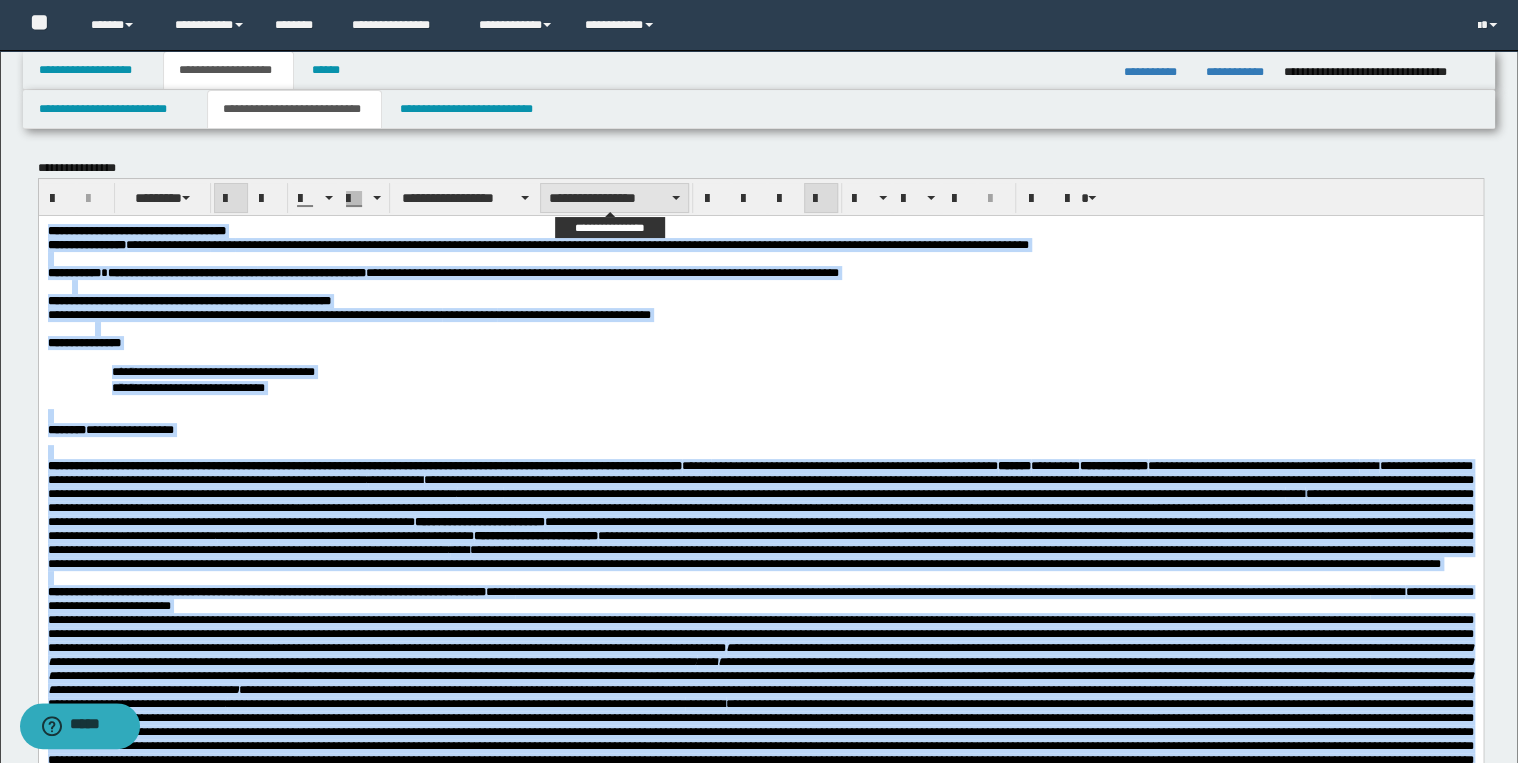 click on "**********" at bounding box center (614, 198) 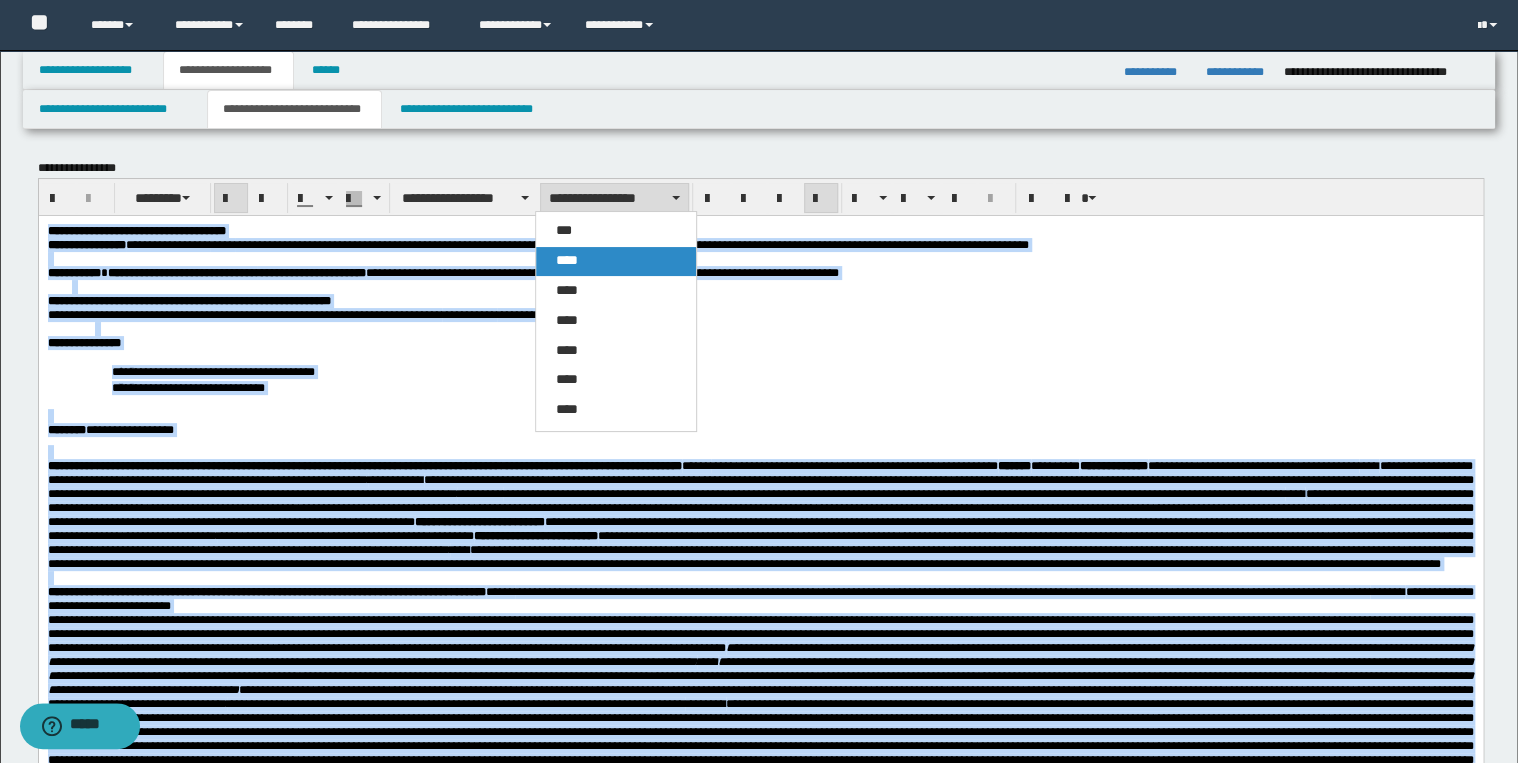 click on "****" at bounding box center [616, 261] 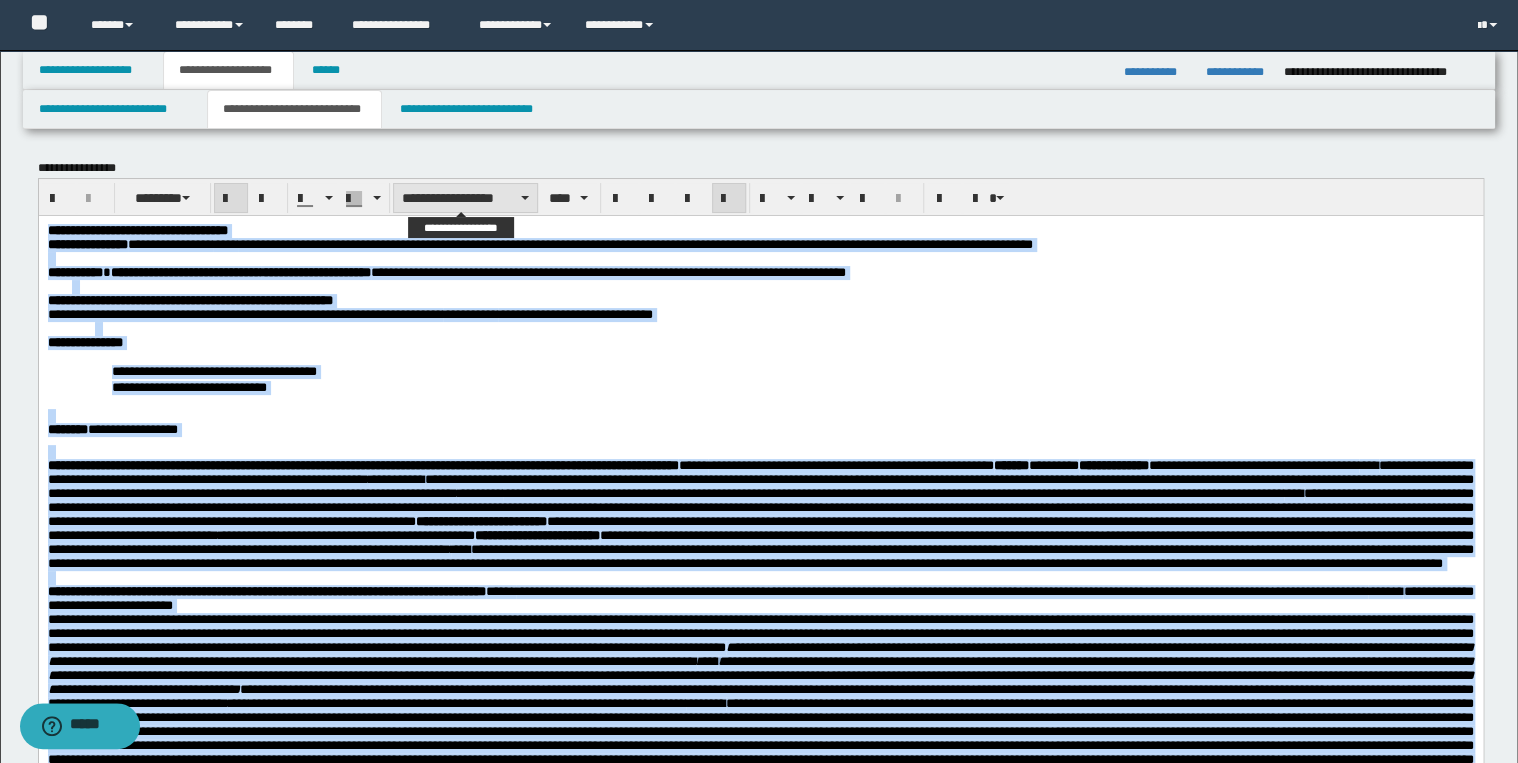 click on "**********" at bounding box center (465, 198) 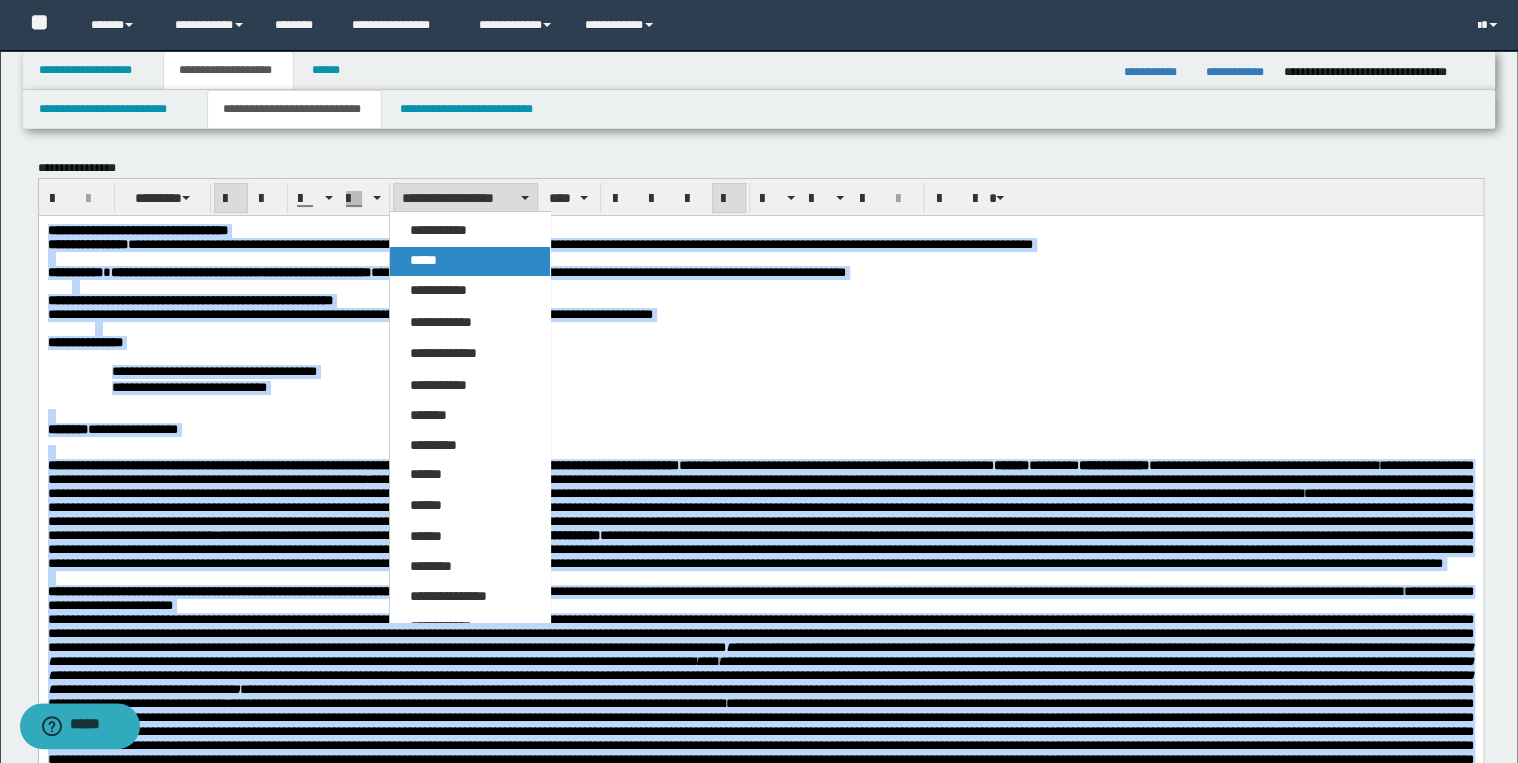 click on "*****" at bounding box center (470, 261) 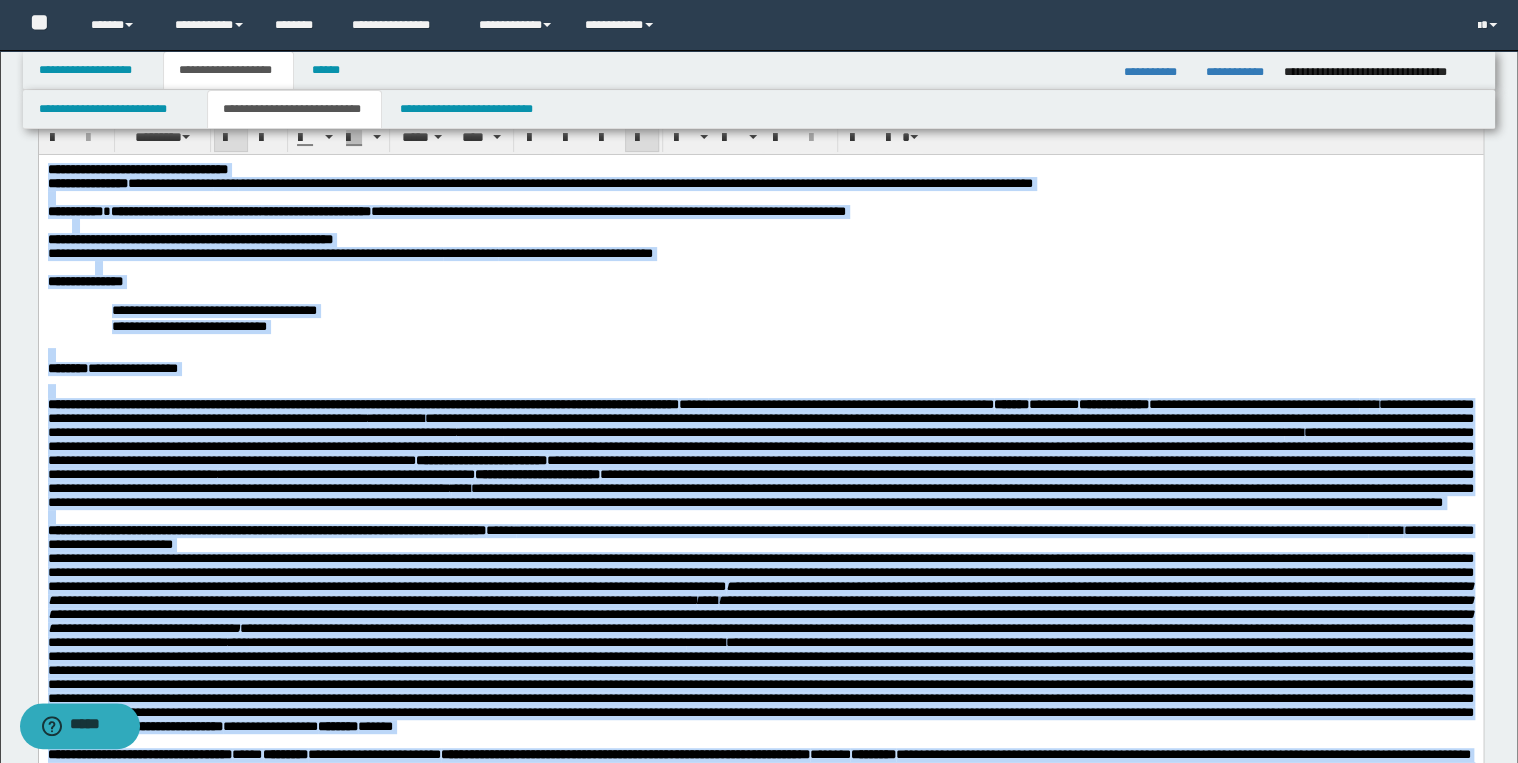 scroll, scrollTop: 320, scrollLeft: 0, axis: vertical 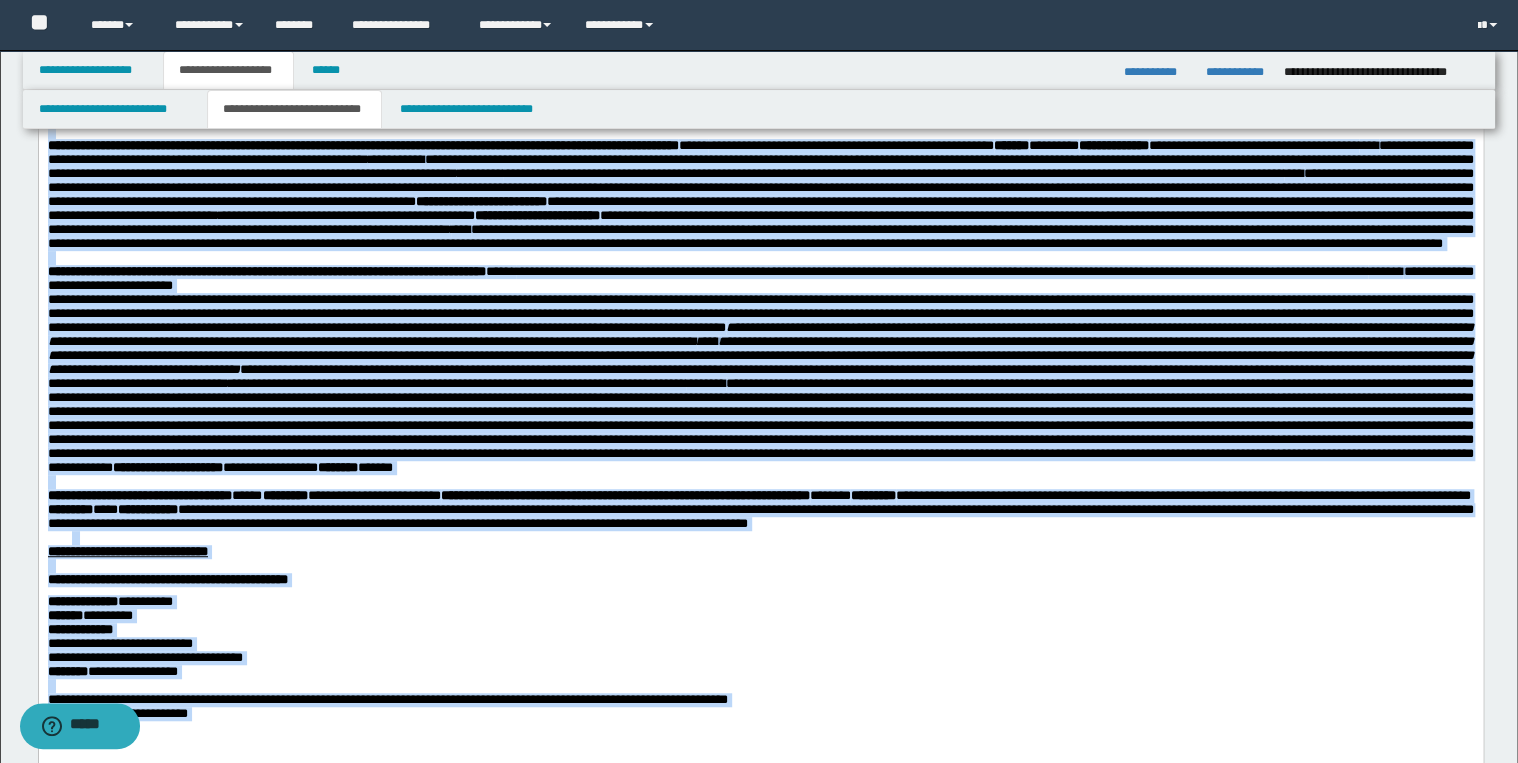 click on "**********" at bounding box center [760, 279] 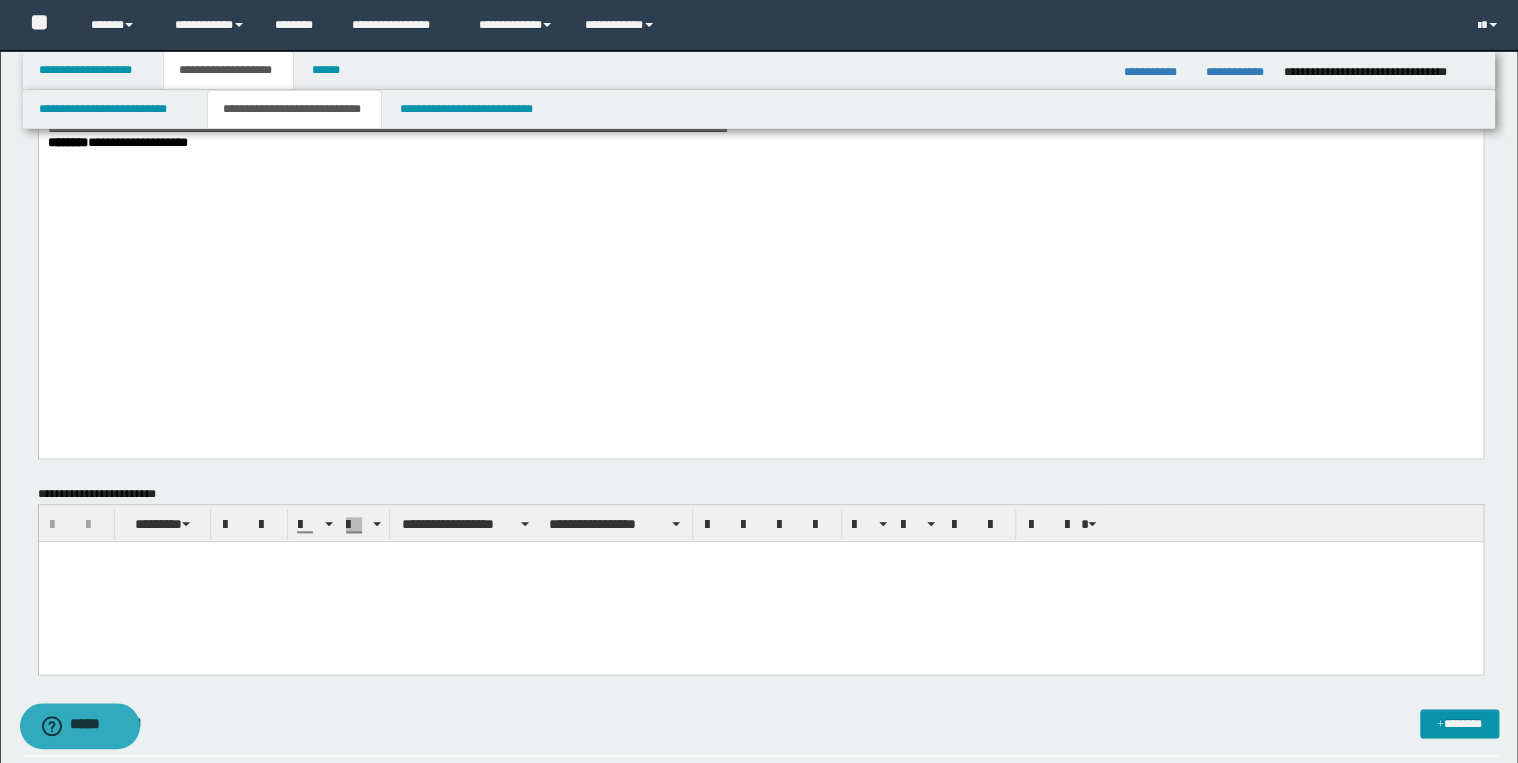 scroll, scrollTop: 880, scrollLeft: 0, axis: vertical 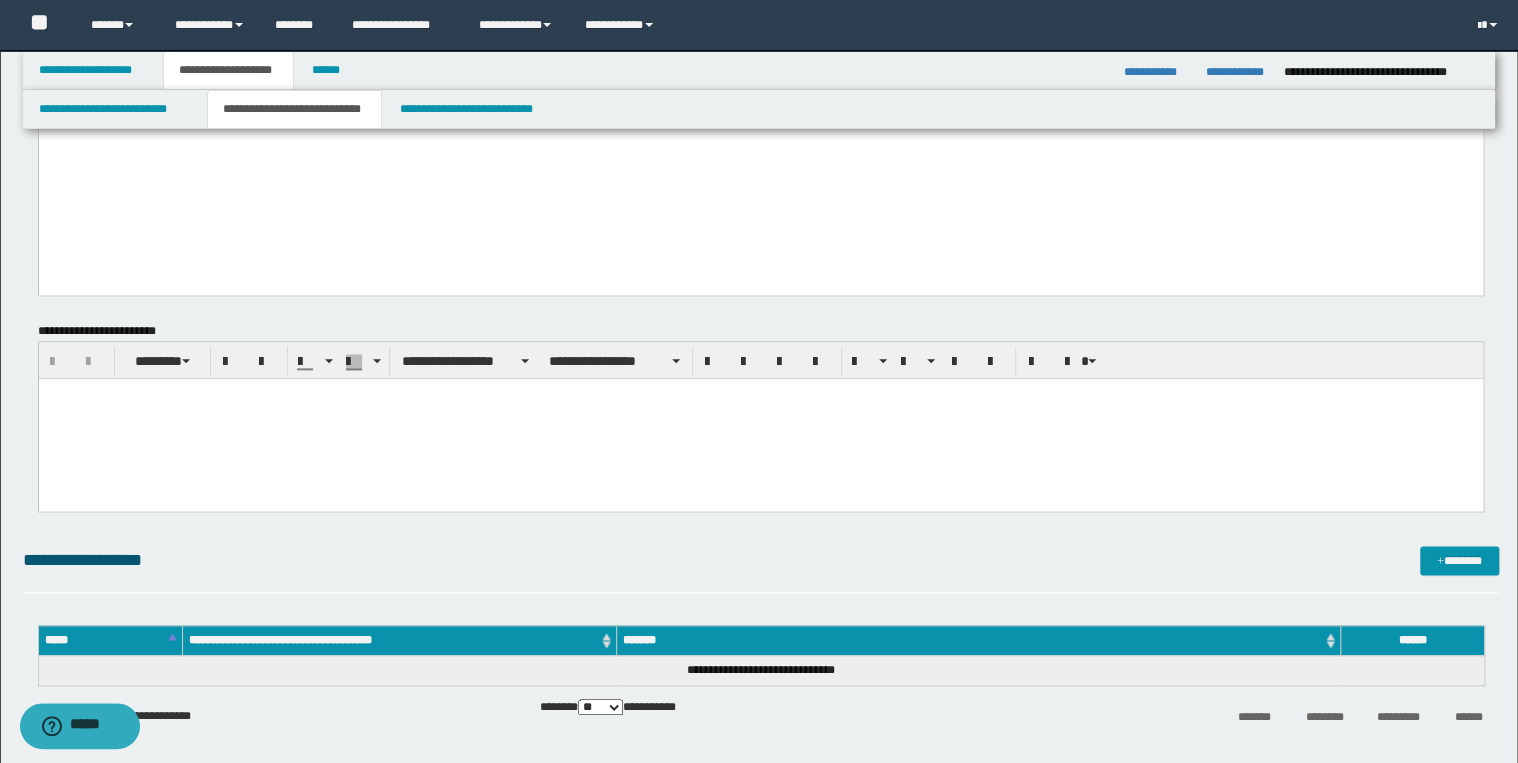 click at bounding box center [760, 418] 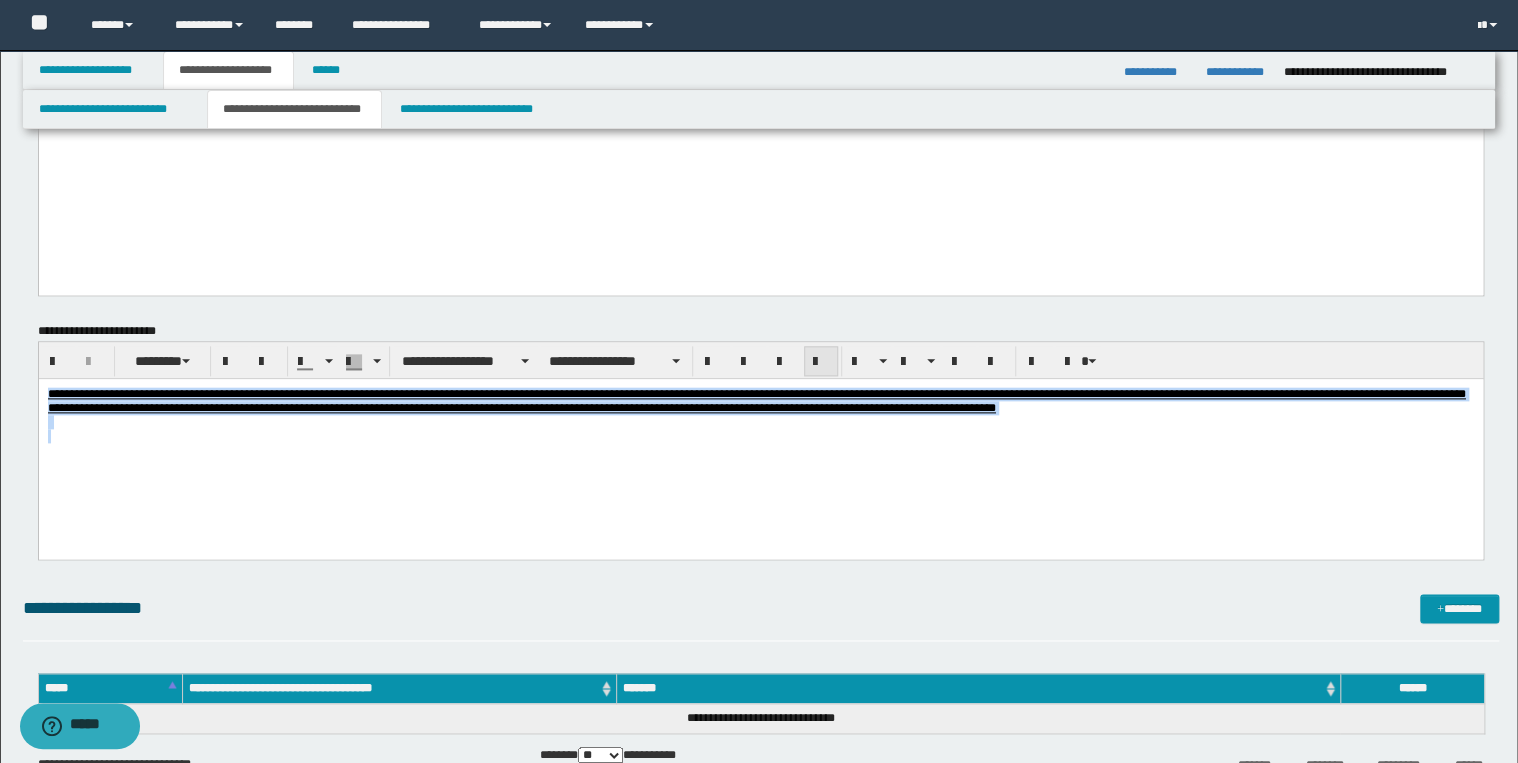 click at bounding box center [821, 362] 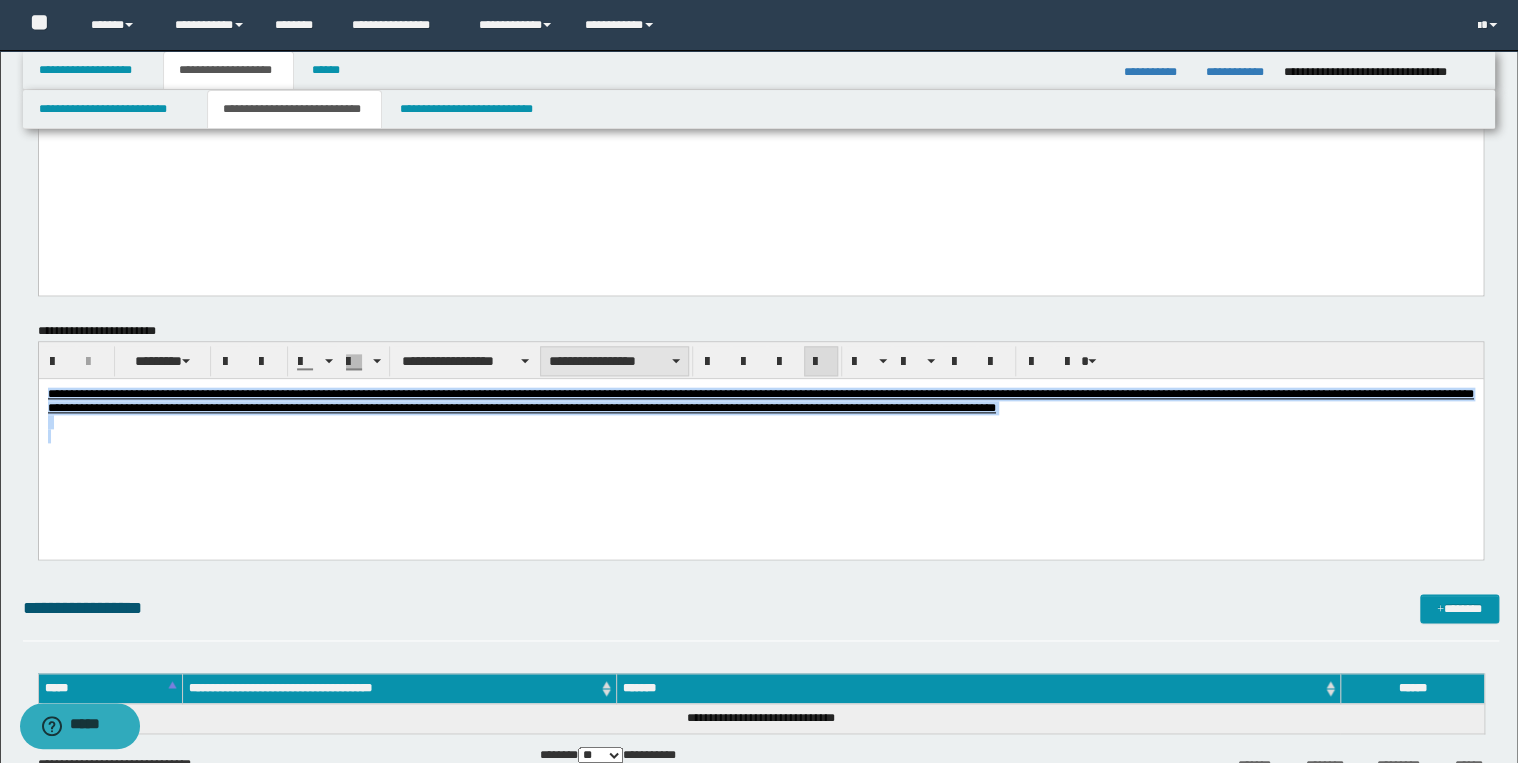 click on "**********" at bounding box center [614, 361] 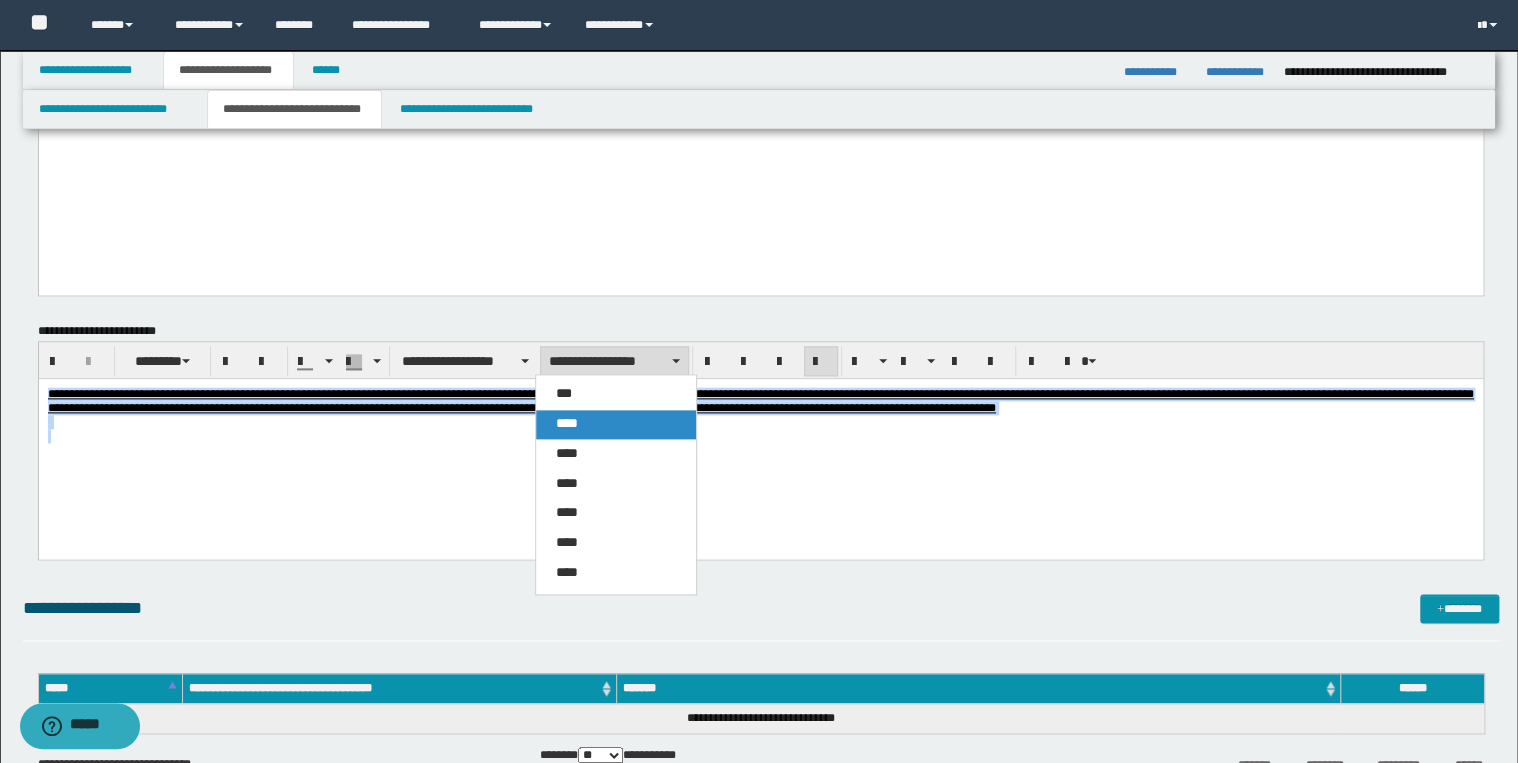 click on "****" at bounding box center [616, 424] 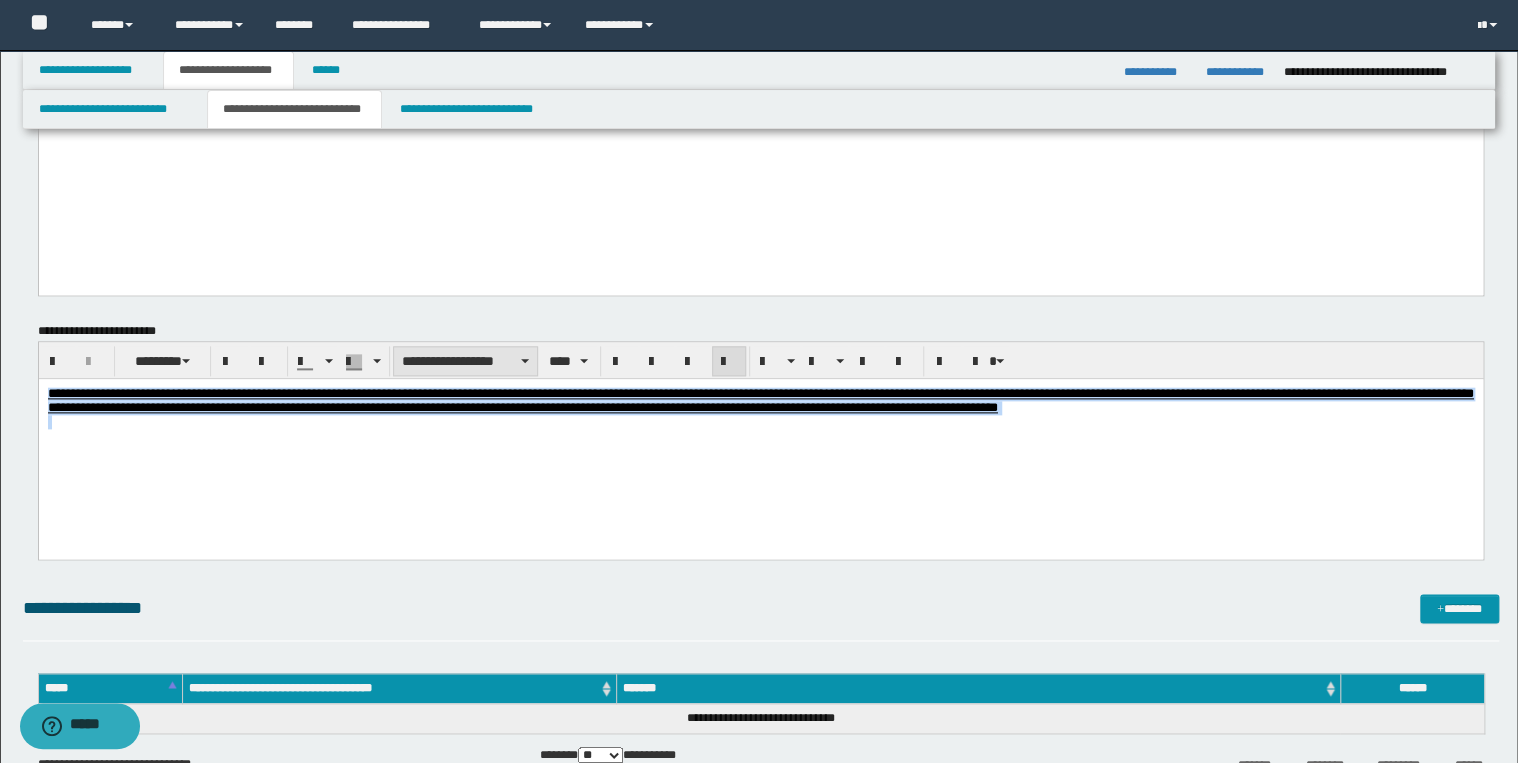 click on "**********" at bounding box center [465, 361] 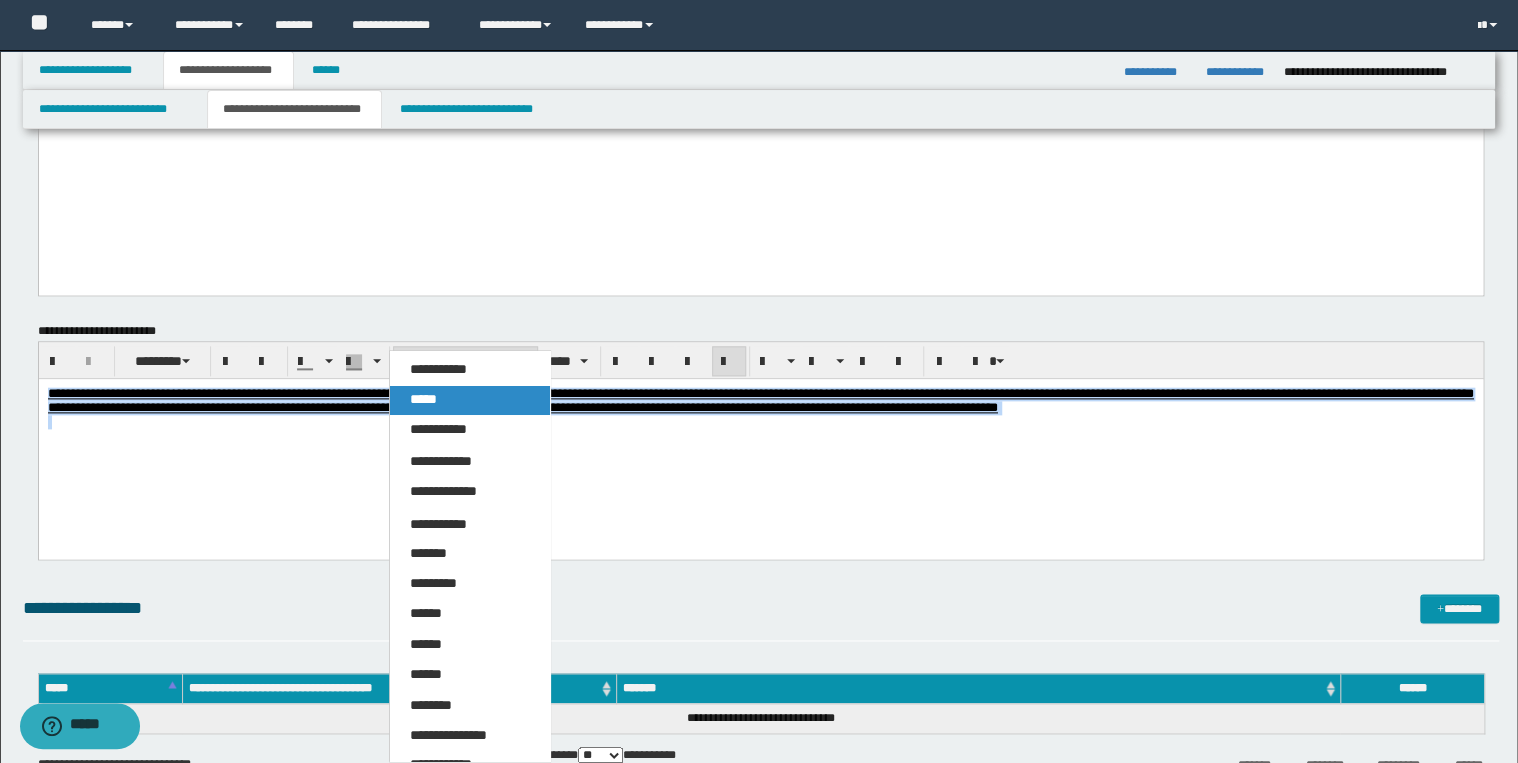 click on "*****" at bounding box center (470, 400) 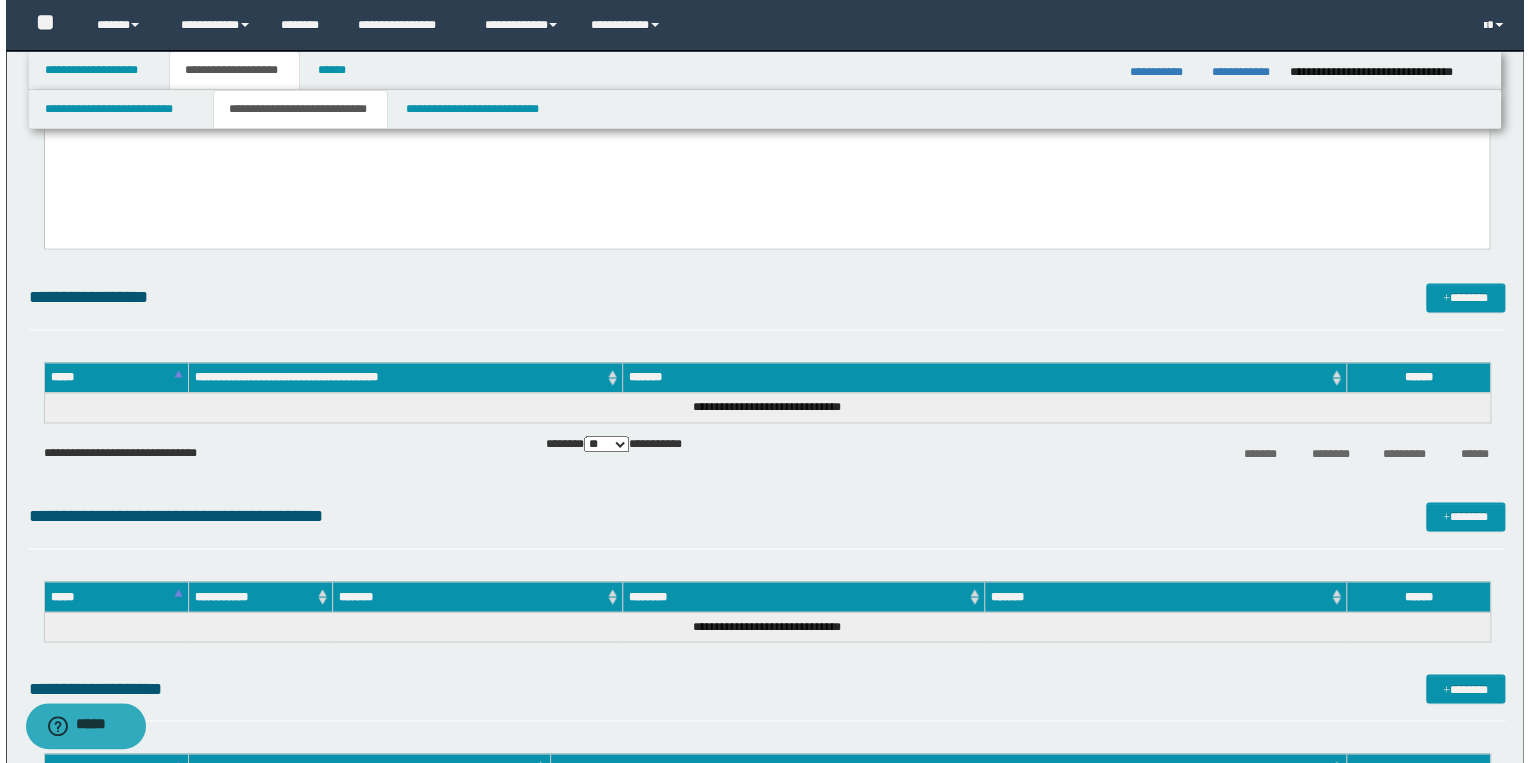 scroll, scrollTop: 1360, scrollLeft: 0, axis: vertical 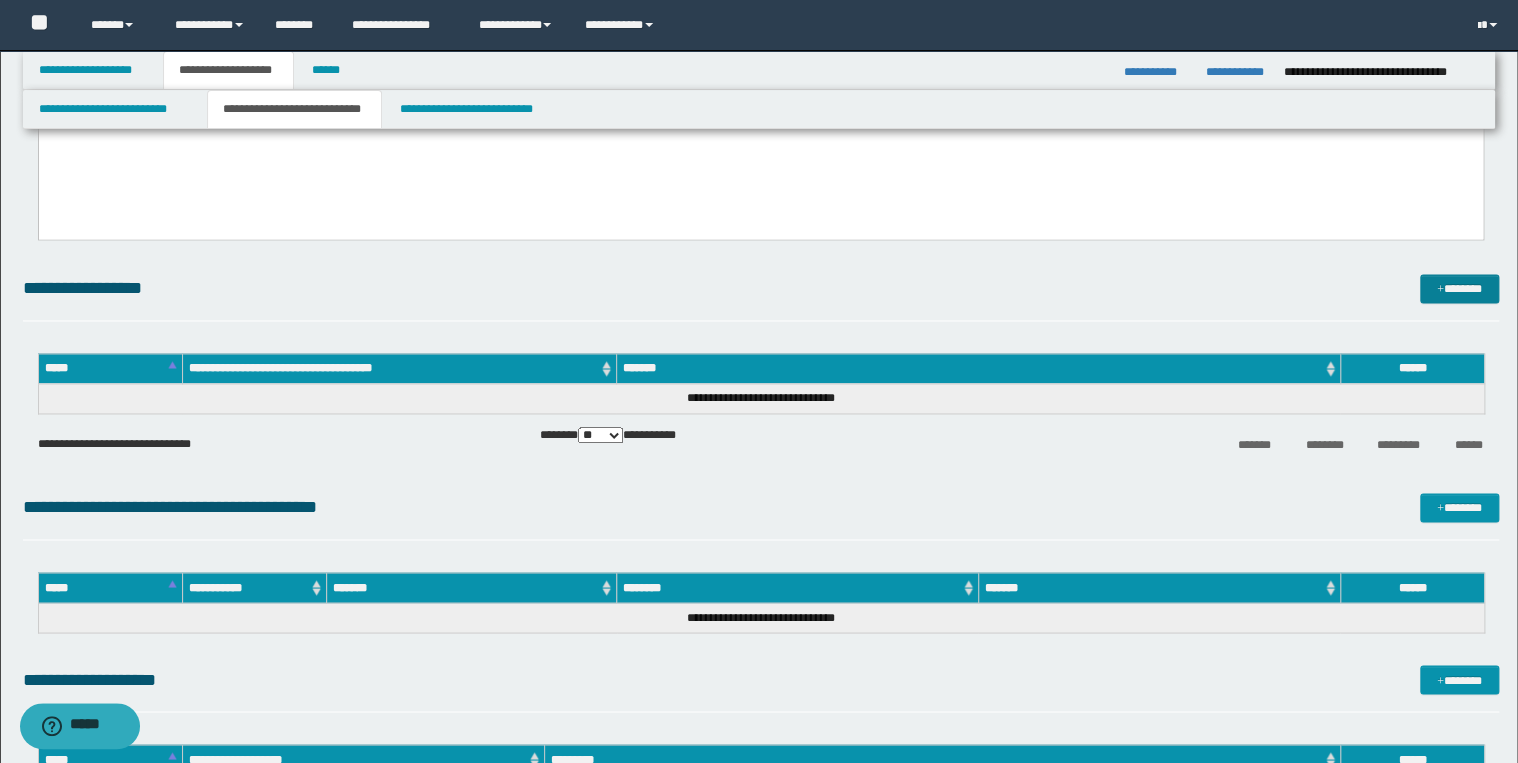 click at bounding box center (1440, 290) 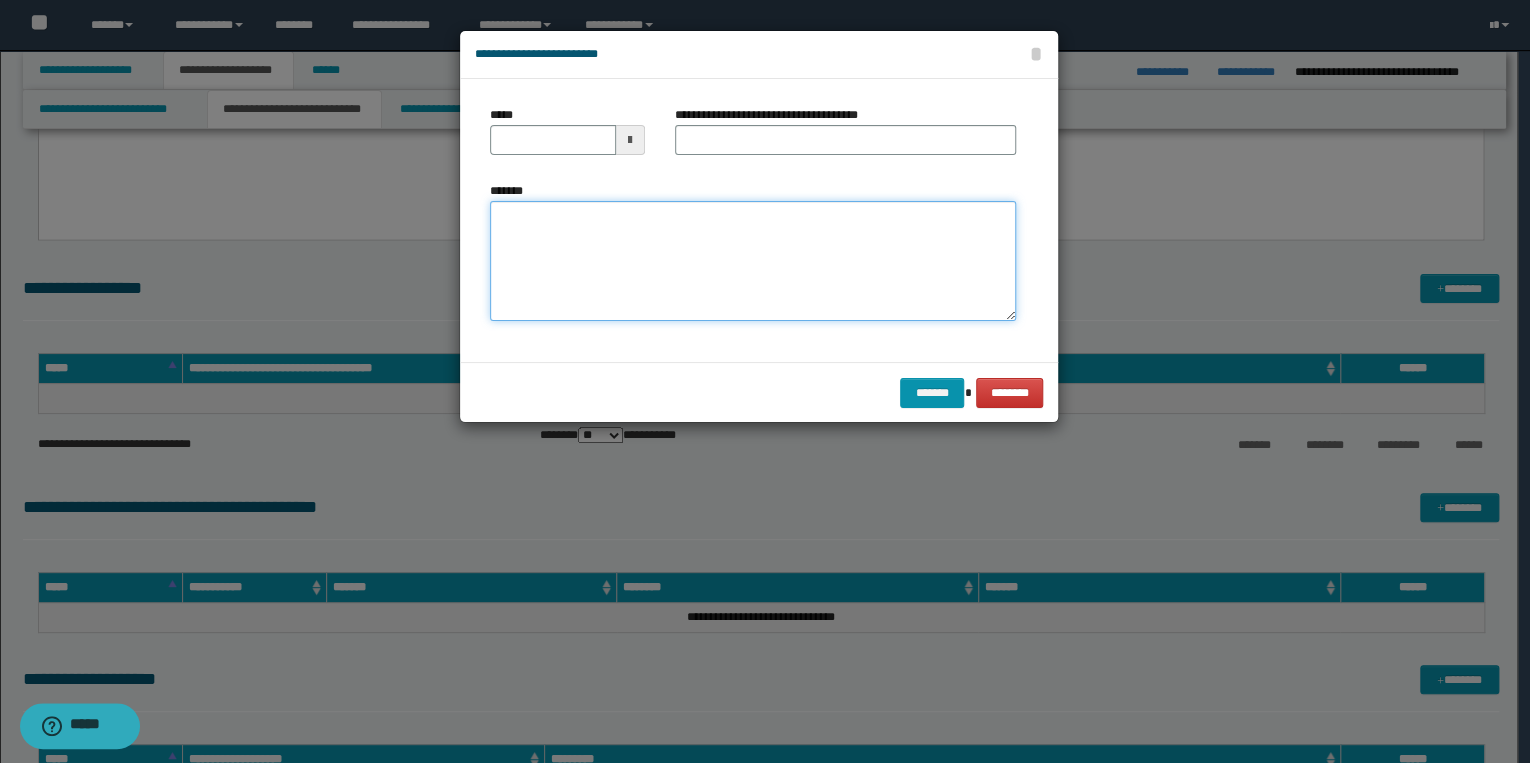 click on "*******" at bounding box center [753, 261] 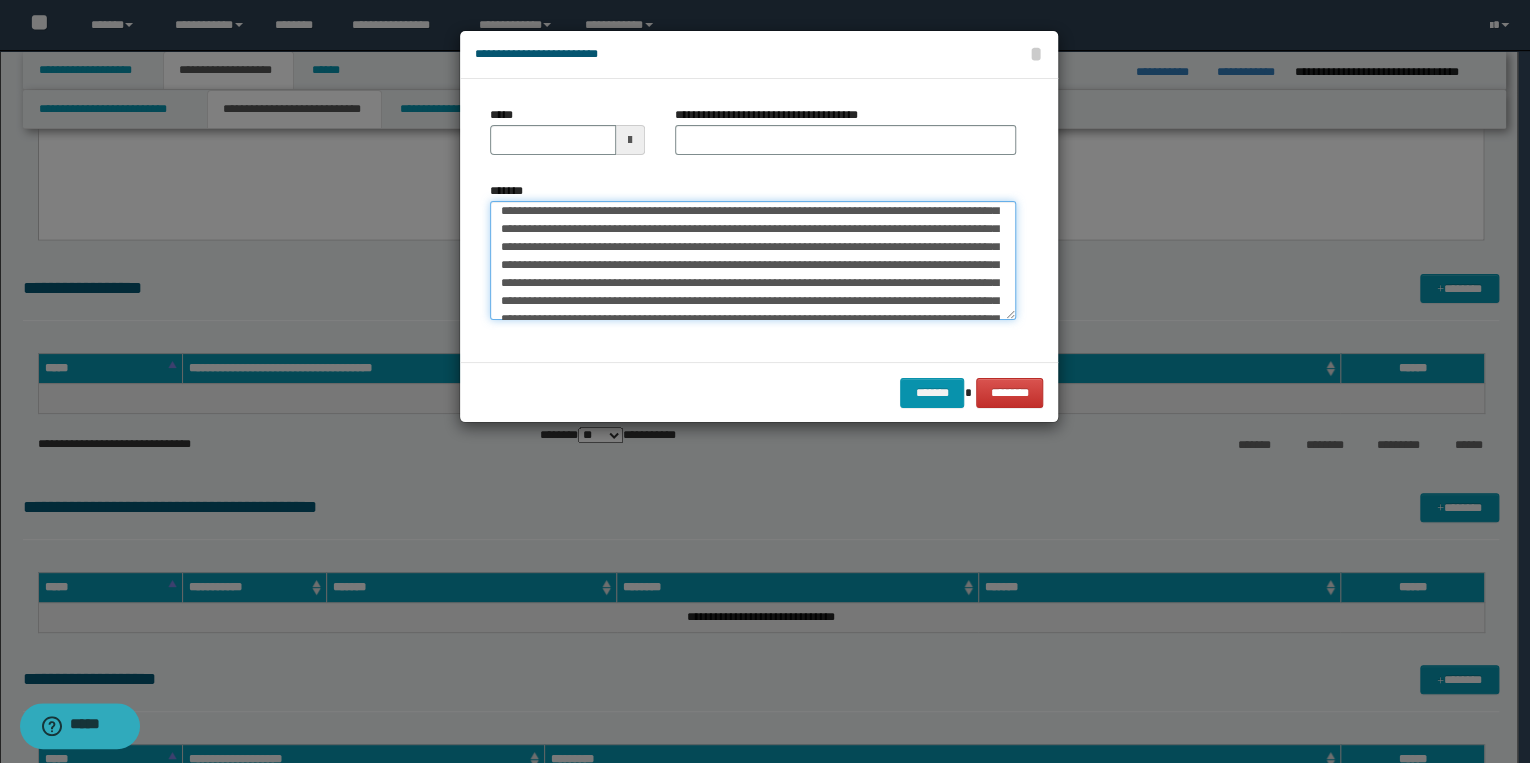 scroll, scrollTop: 0, scrollLeft: 0, axis: both 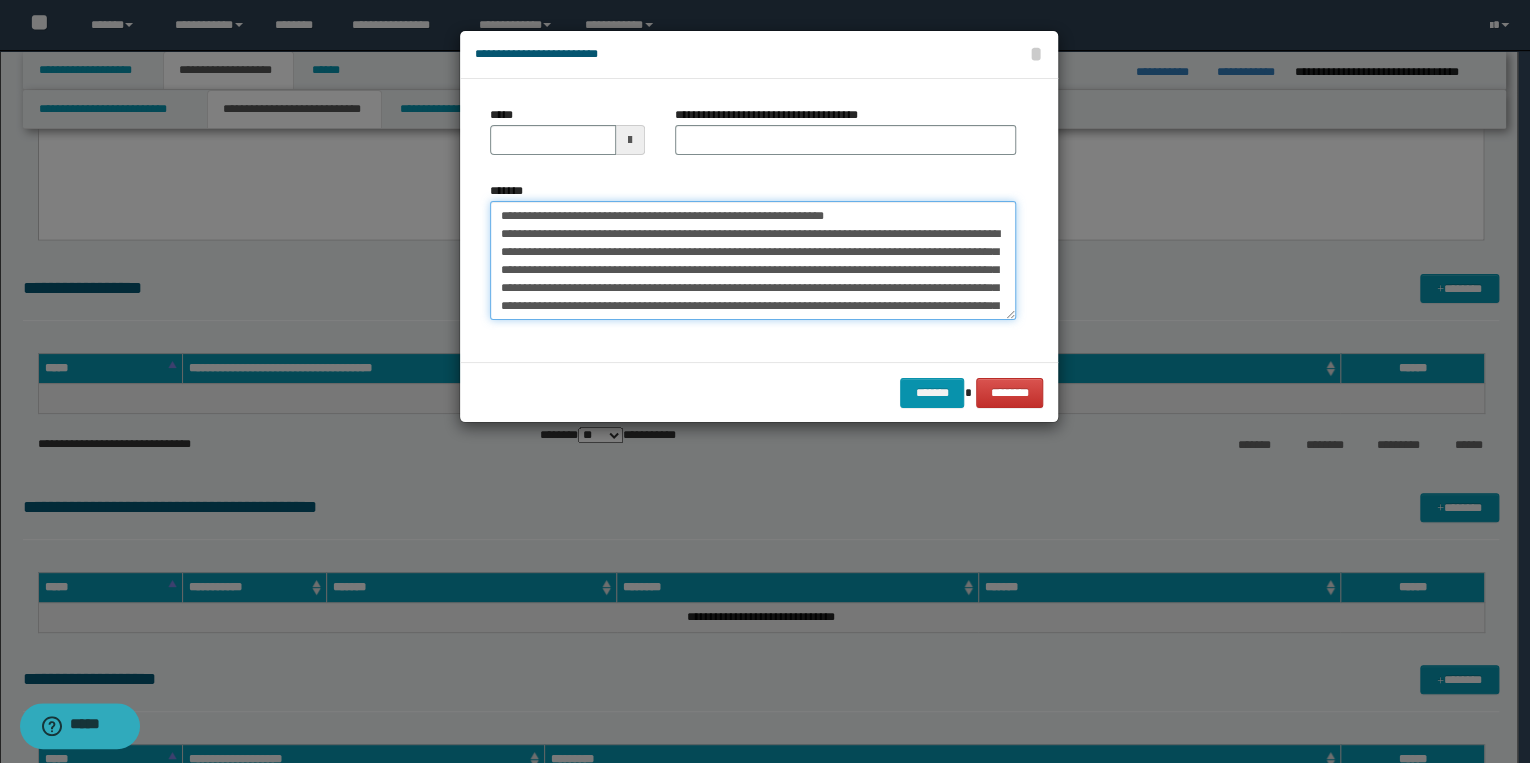 drag, startPoint x: 562, startPoint y: 216, endPoint x: 486, endPoint y: 216, distance: 76 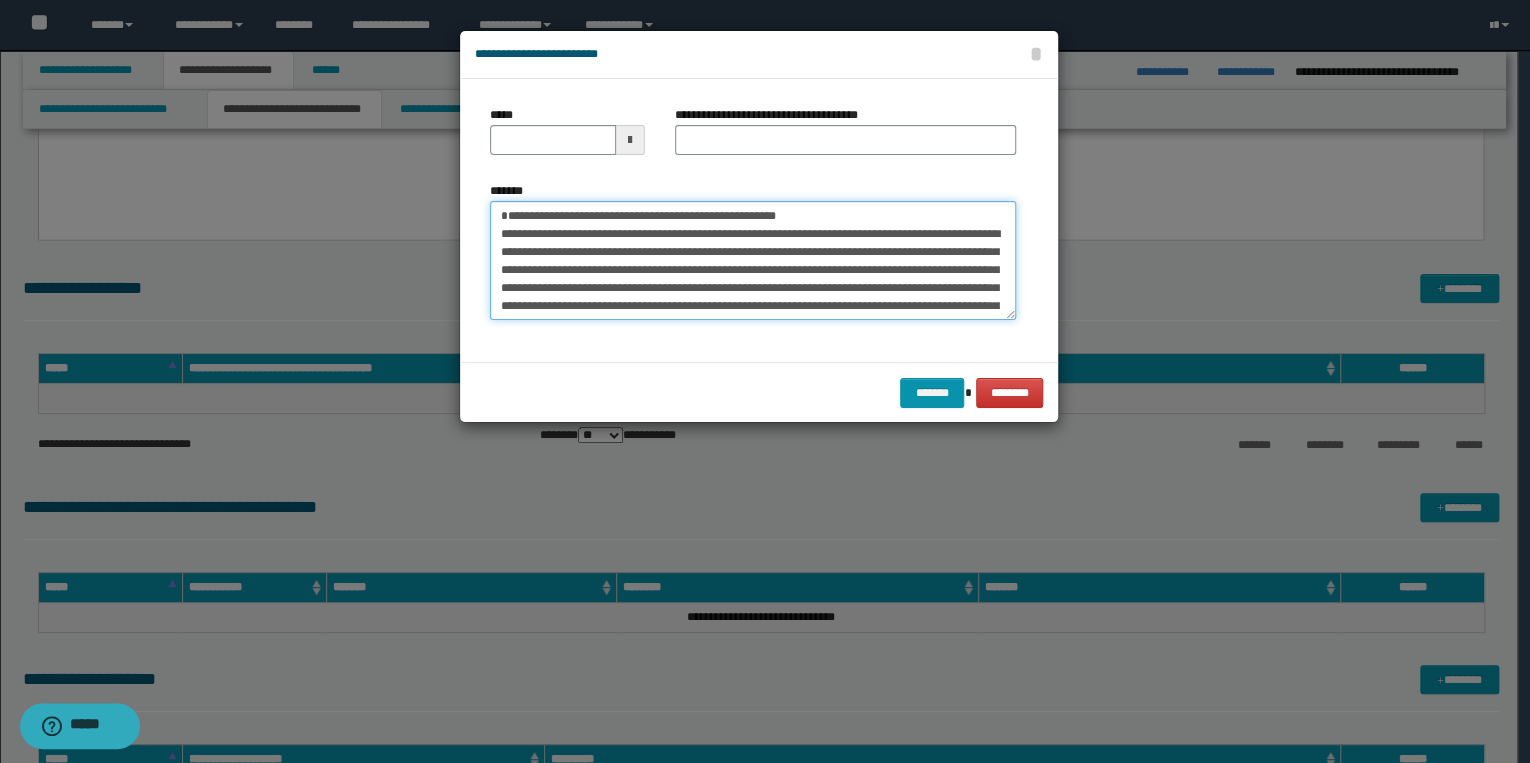 type 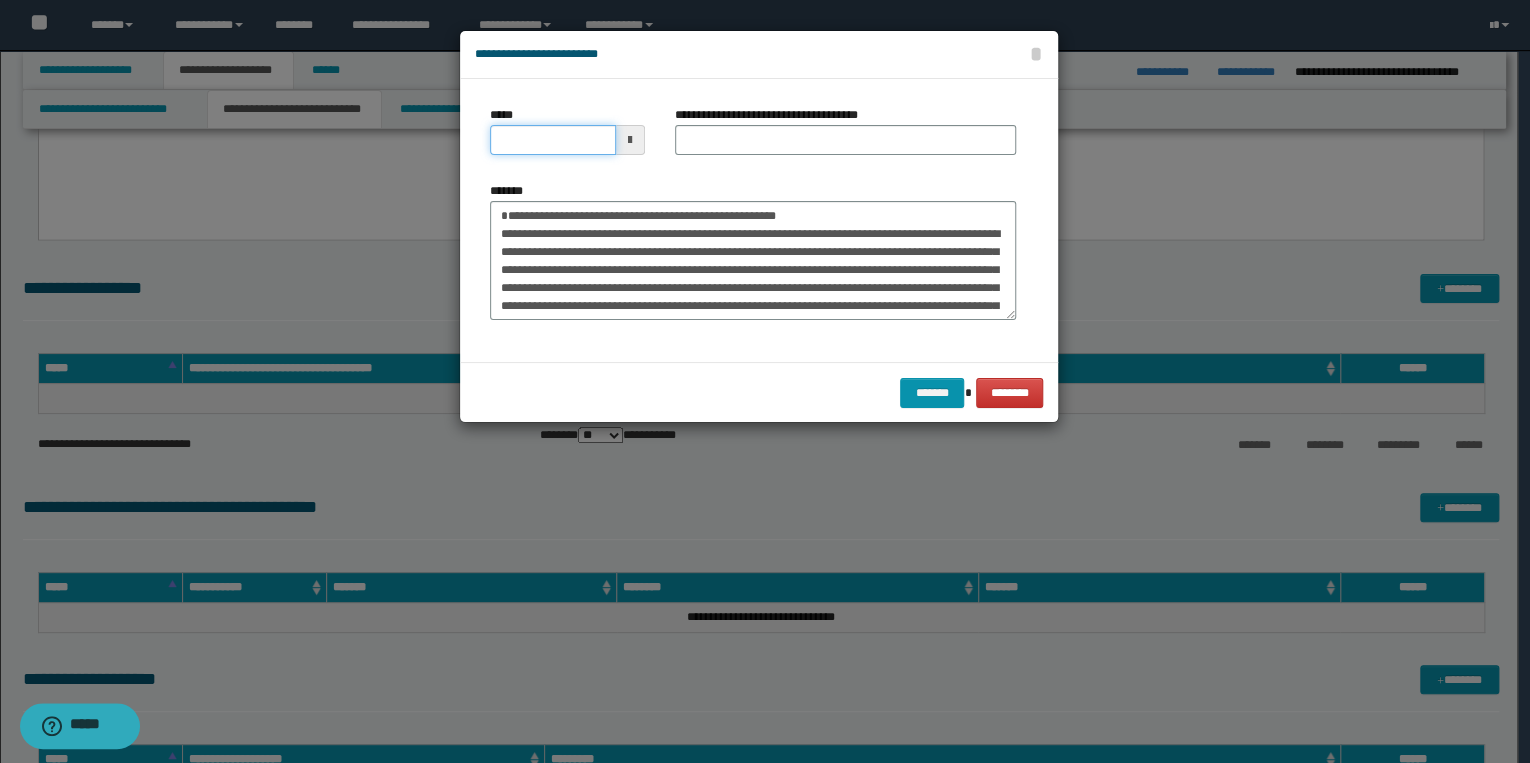 click on "*****" at bounding box center (553, 140) 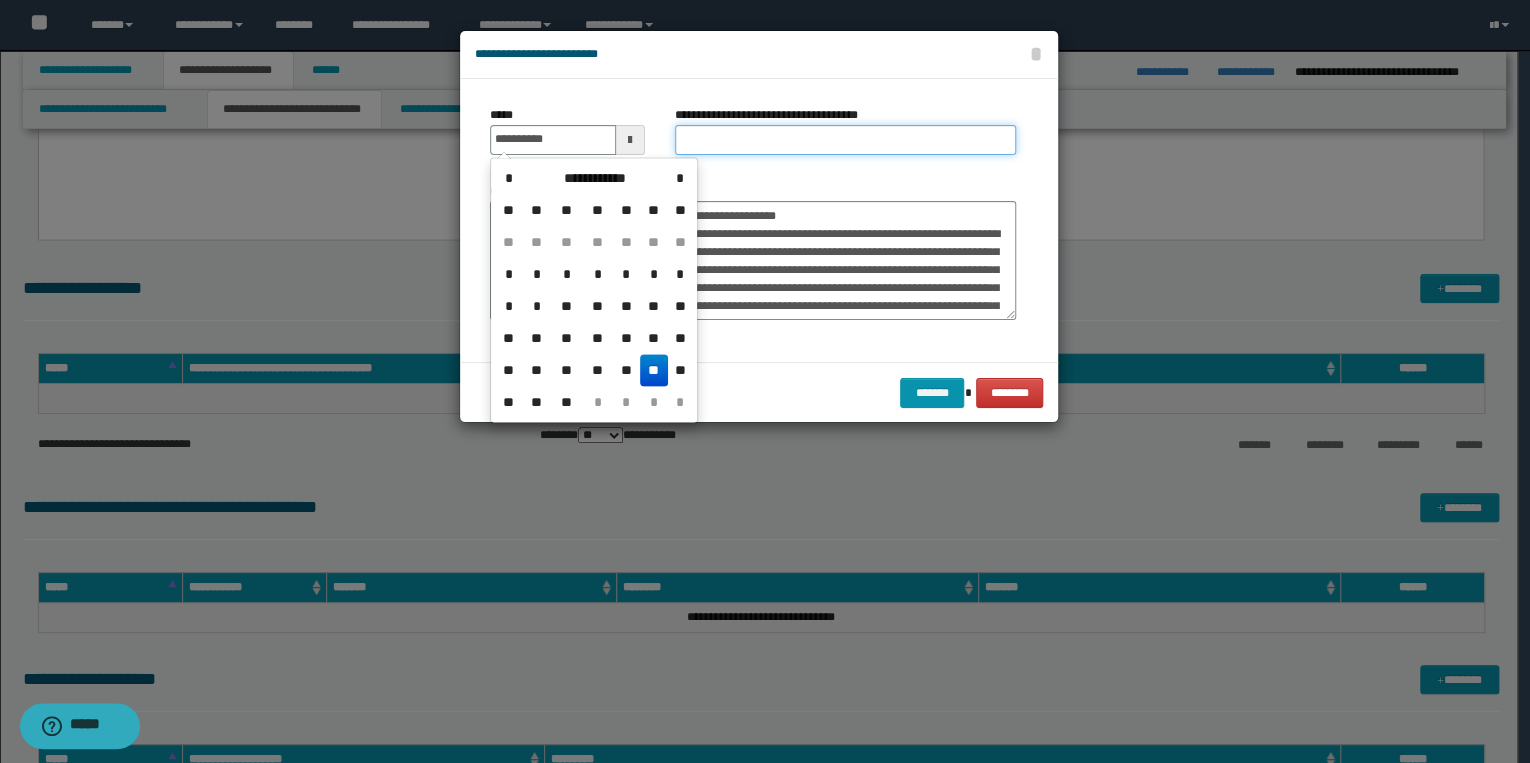 type on "**********" 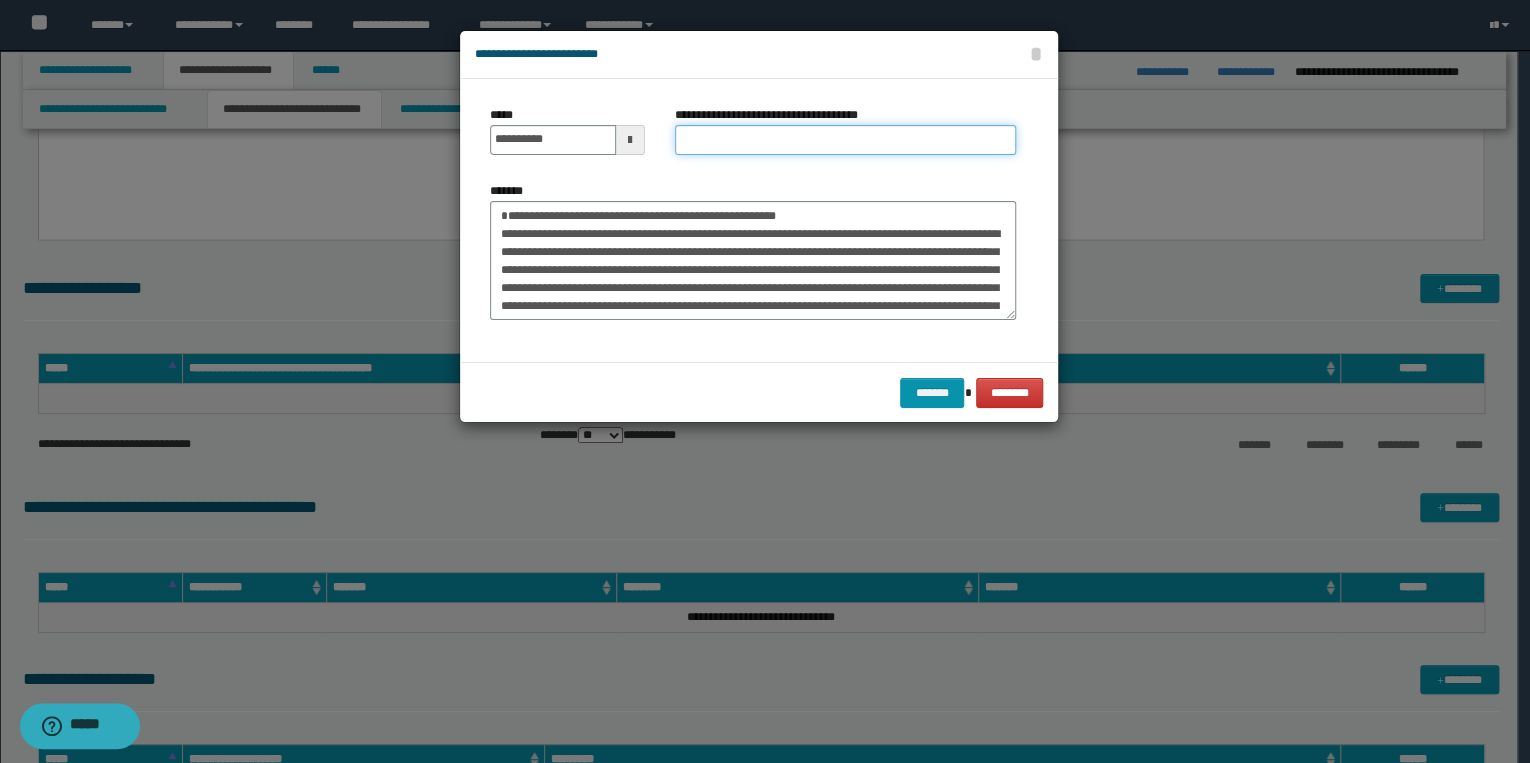 drag, startPoint x: 716, startPoint y: 139, endPoint x: 696, endPoint y: 158, distance: 27.58623 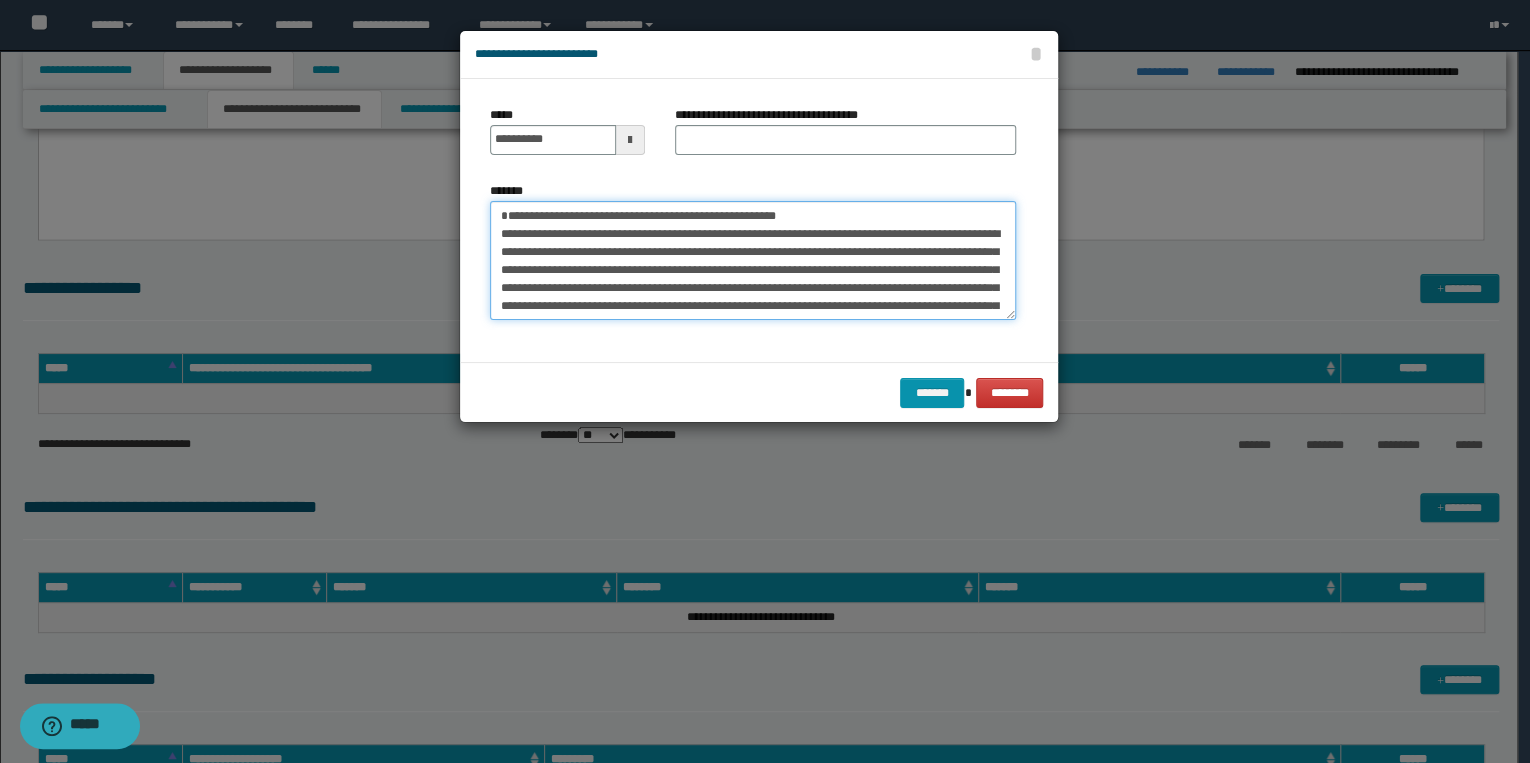 drag, startPoint x: 503, startPoint y: 216, endPoint x: 788, endPoint y: 216, distance: 285 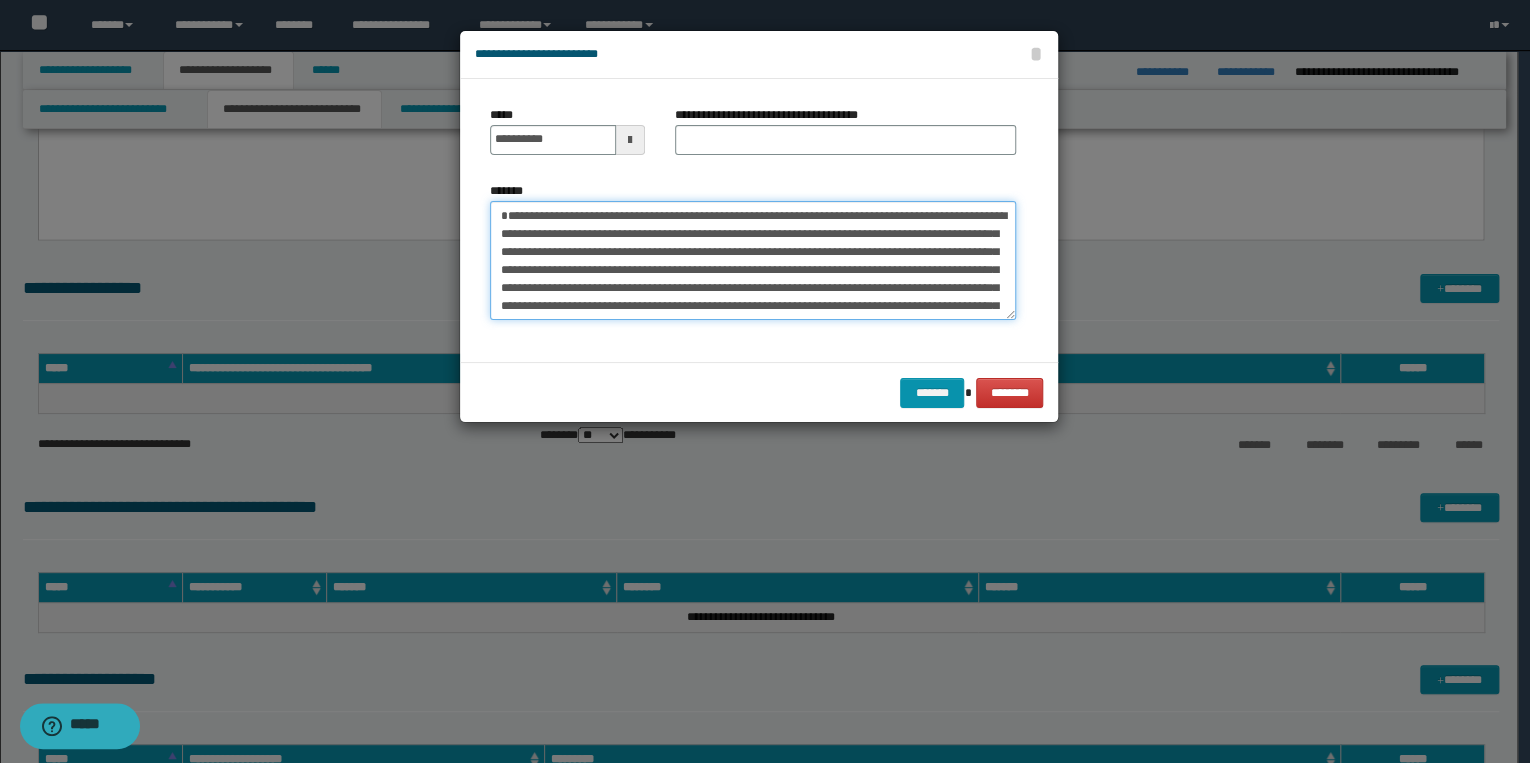 type on "**********" 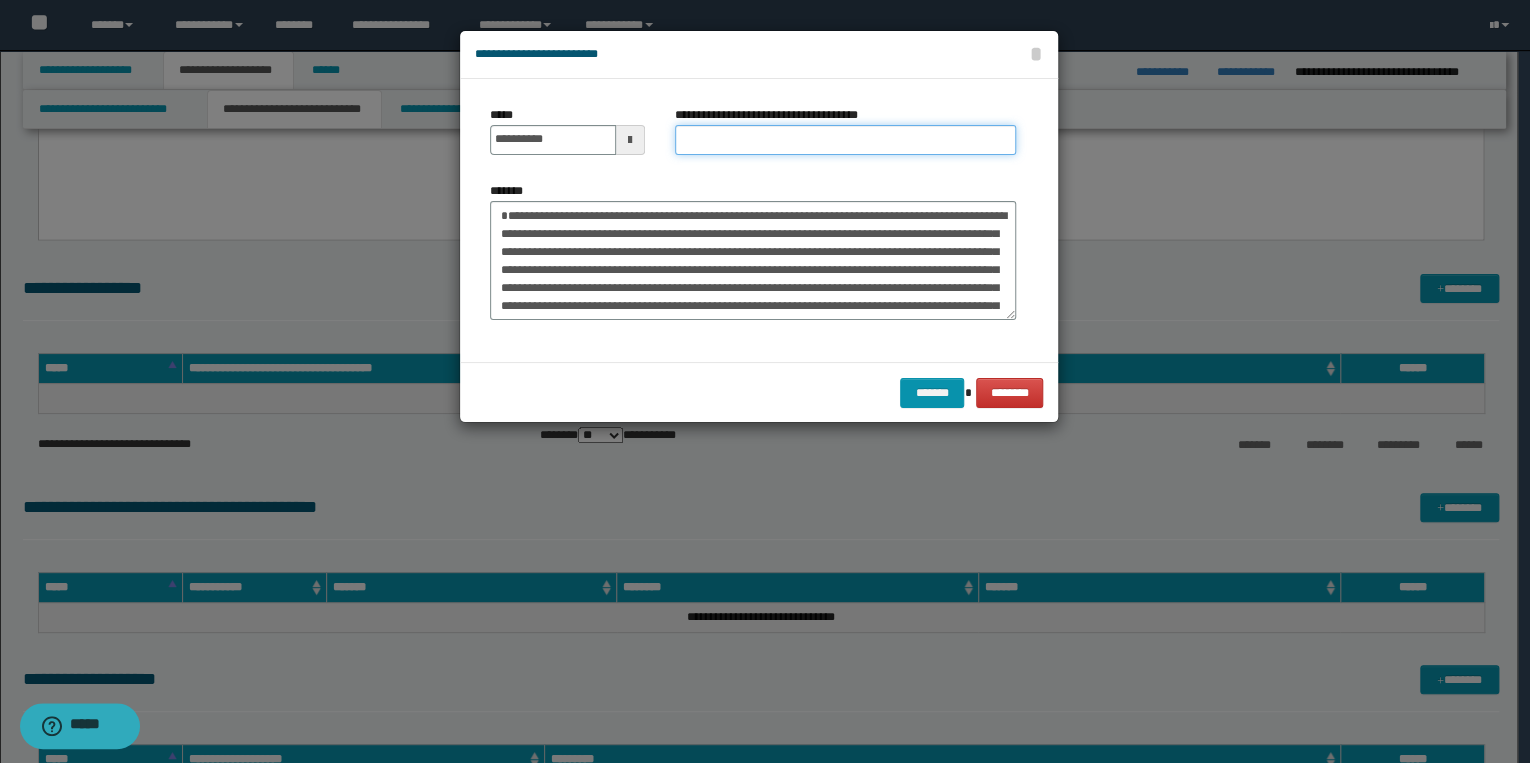 click on "**********" at bounding box center [845, 140] 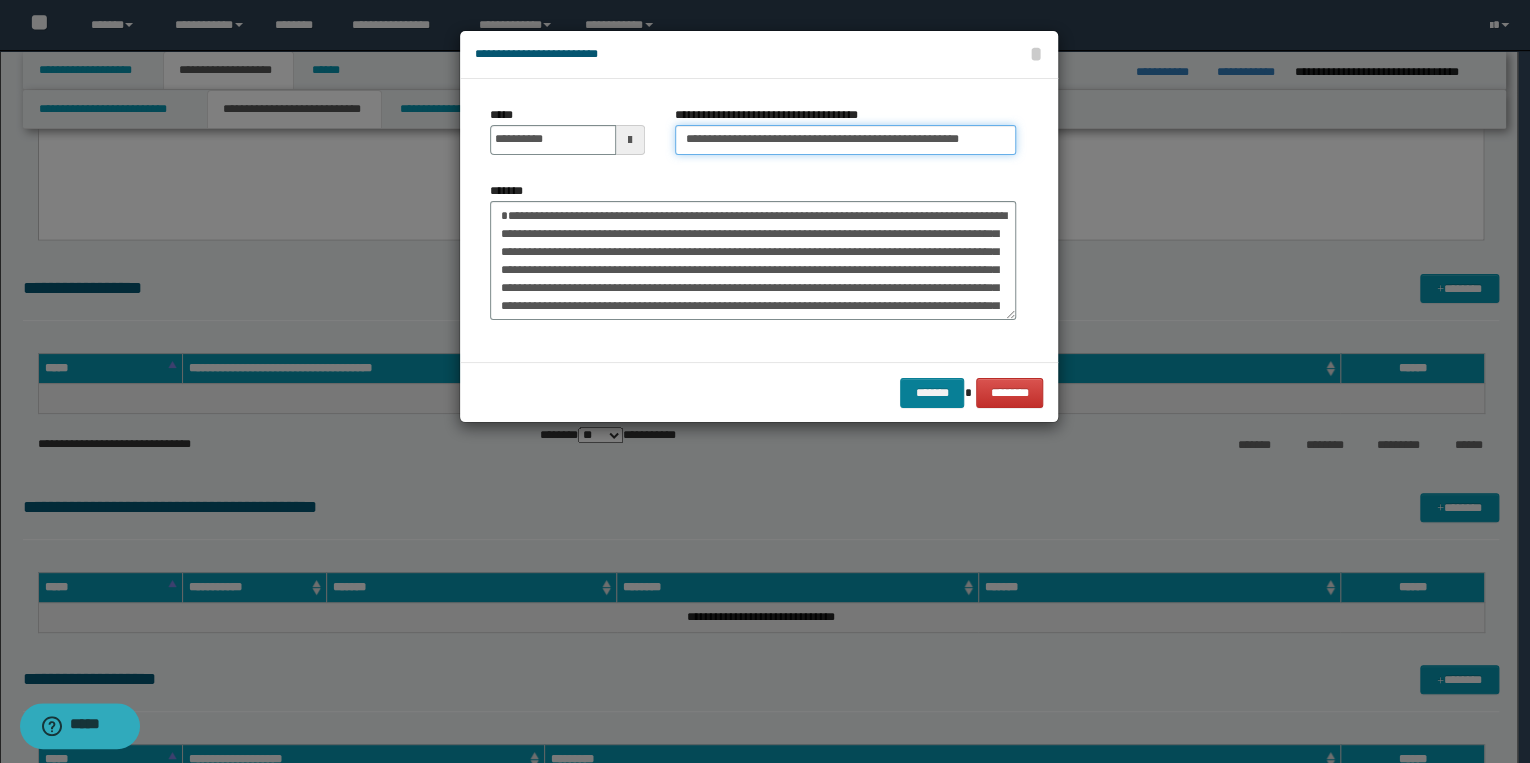 type on "**********" 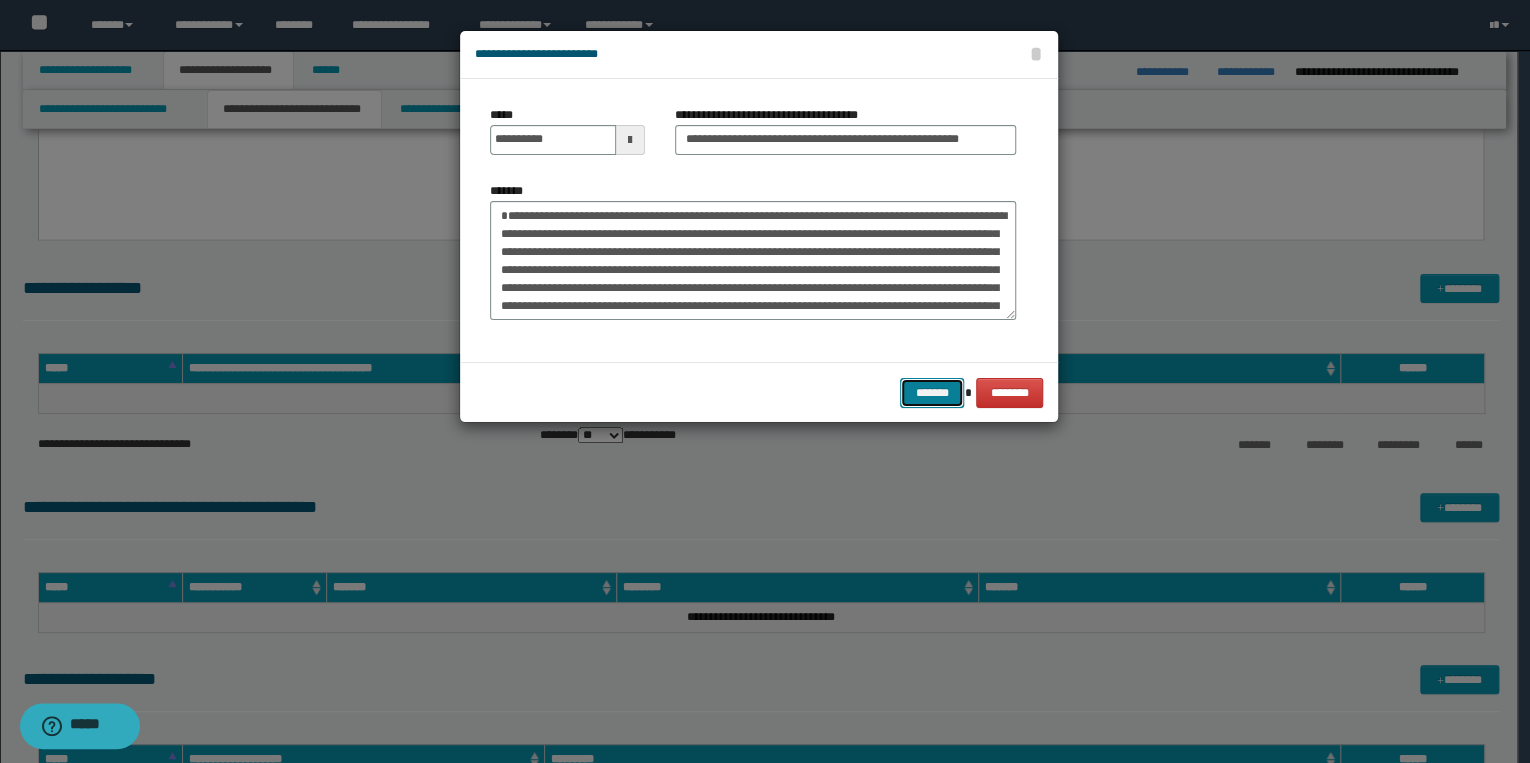 click on "*******" at bounding box center (932, 393) 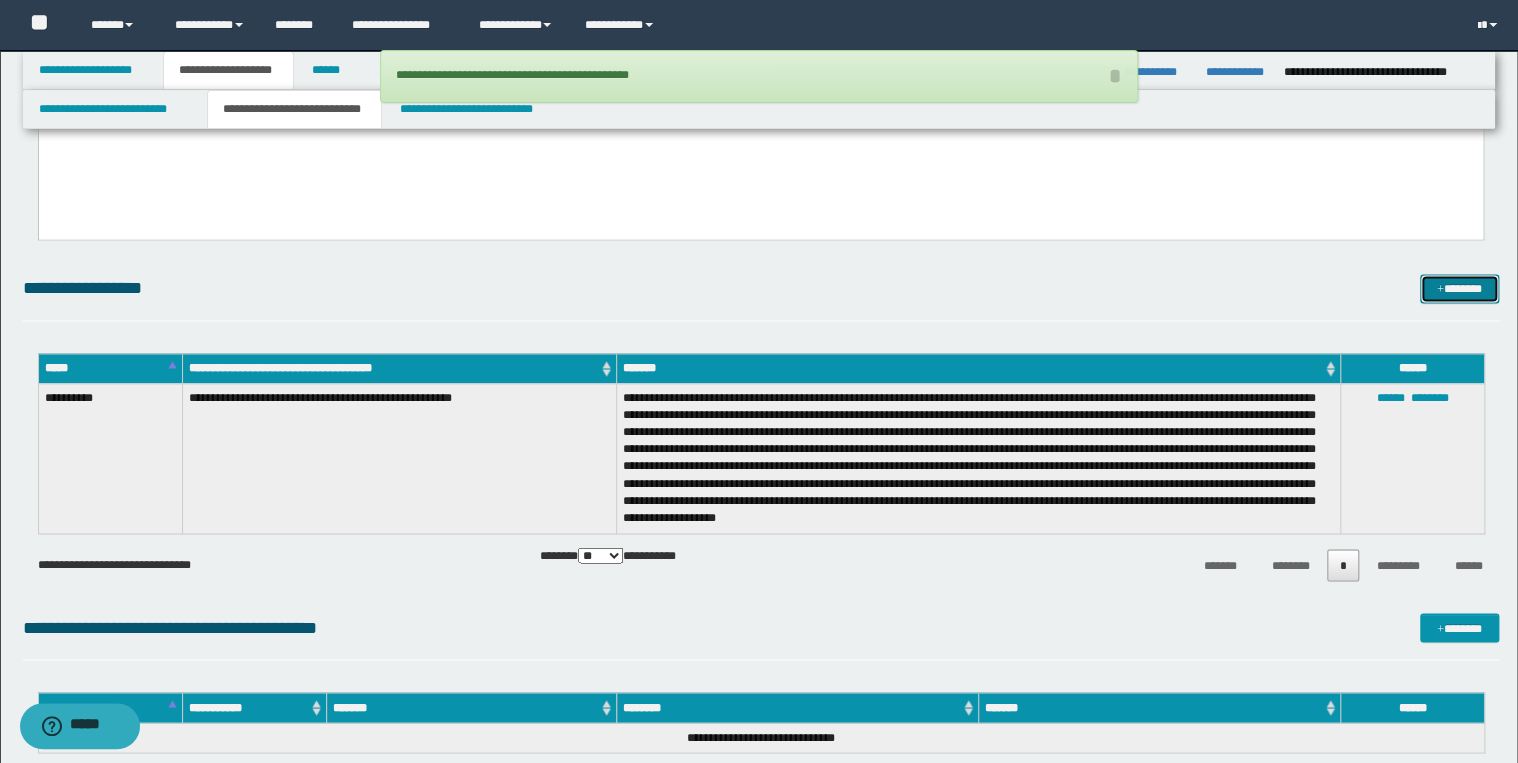 click on "*******" at bounding box center [1459, 289] 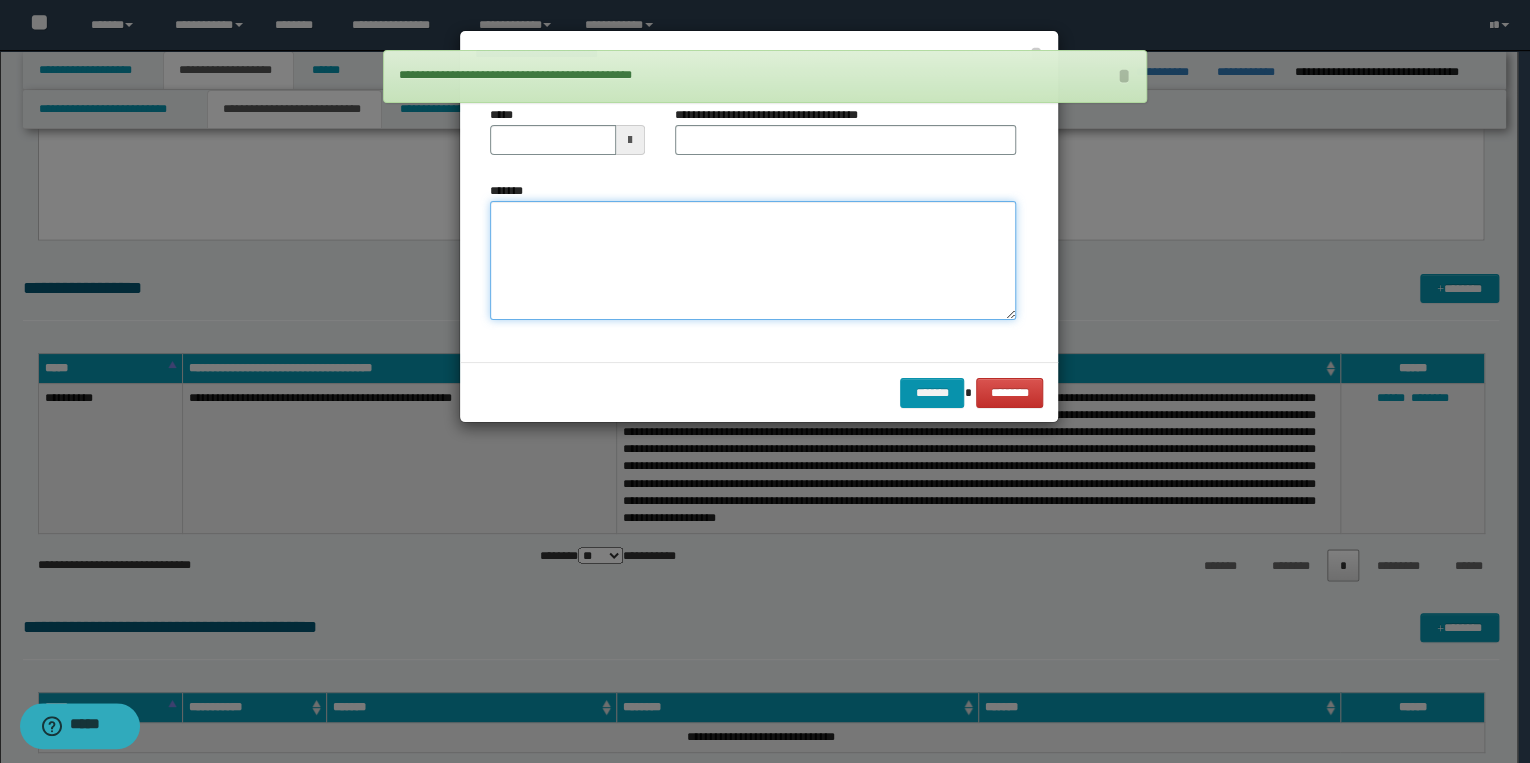 click on "*******" at bounding box center [753, 261] 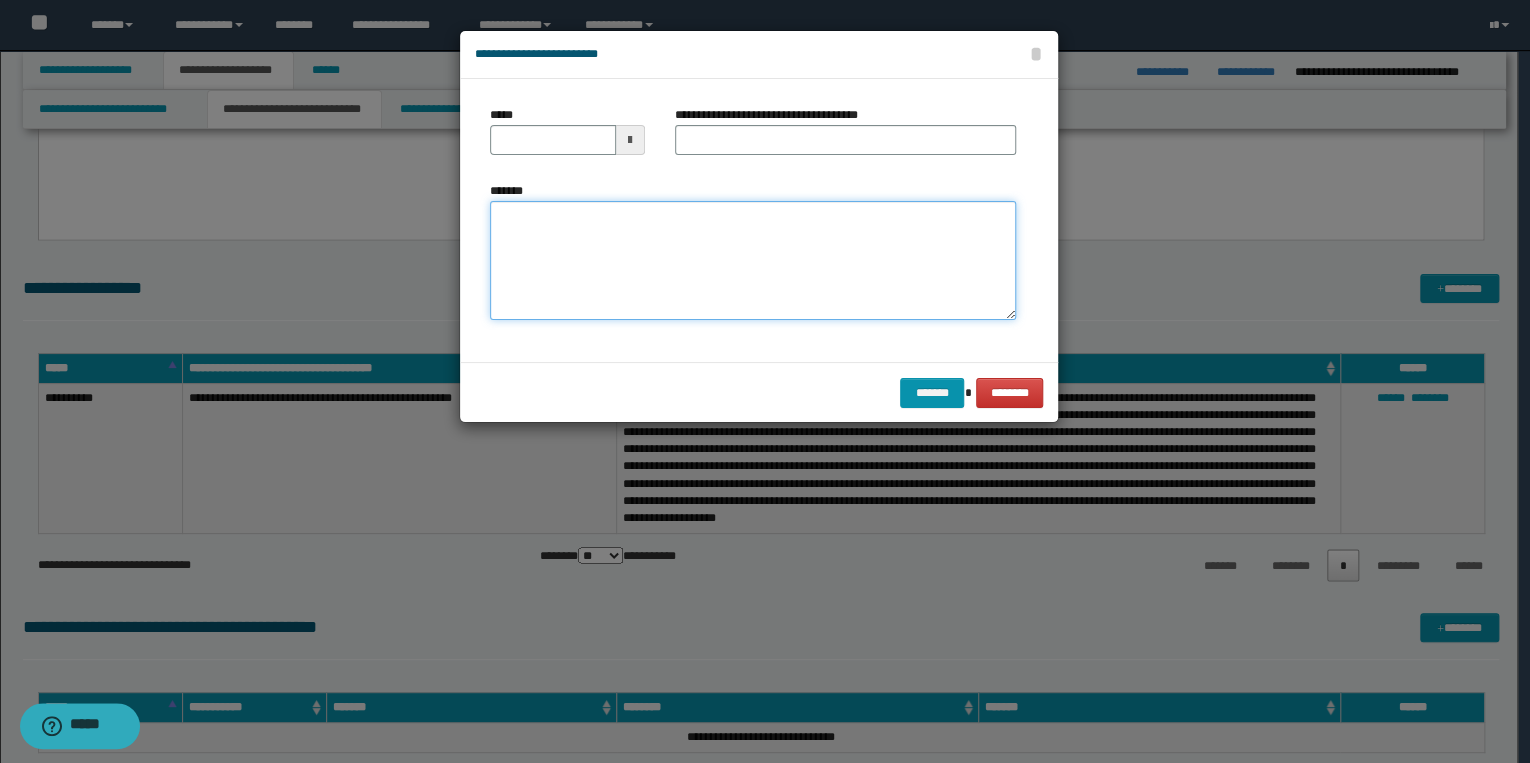 paste on "**********" 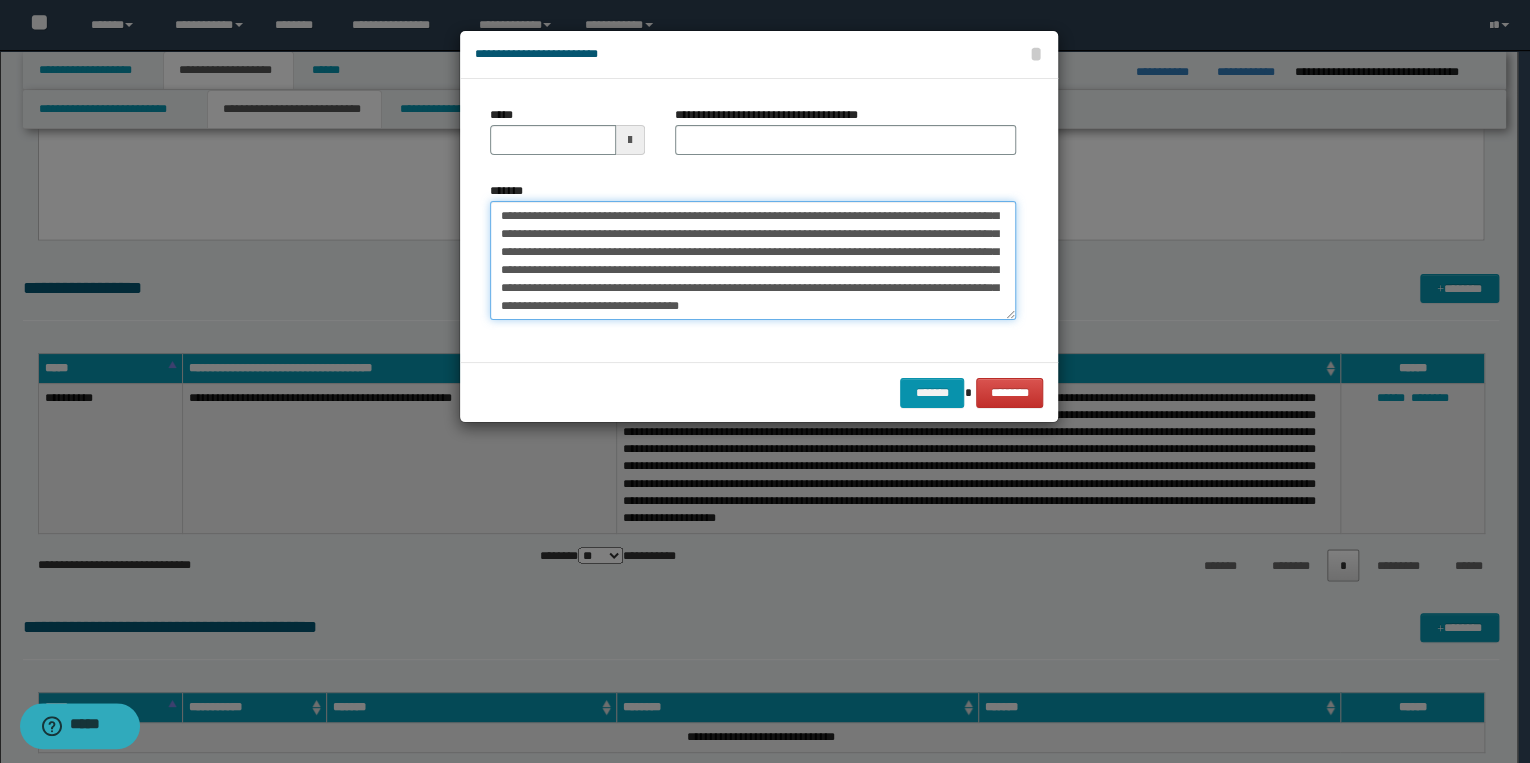 scroll, scrollTop: 0, scrollLeft: 0, axis: both 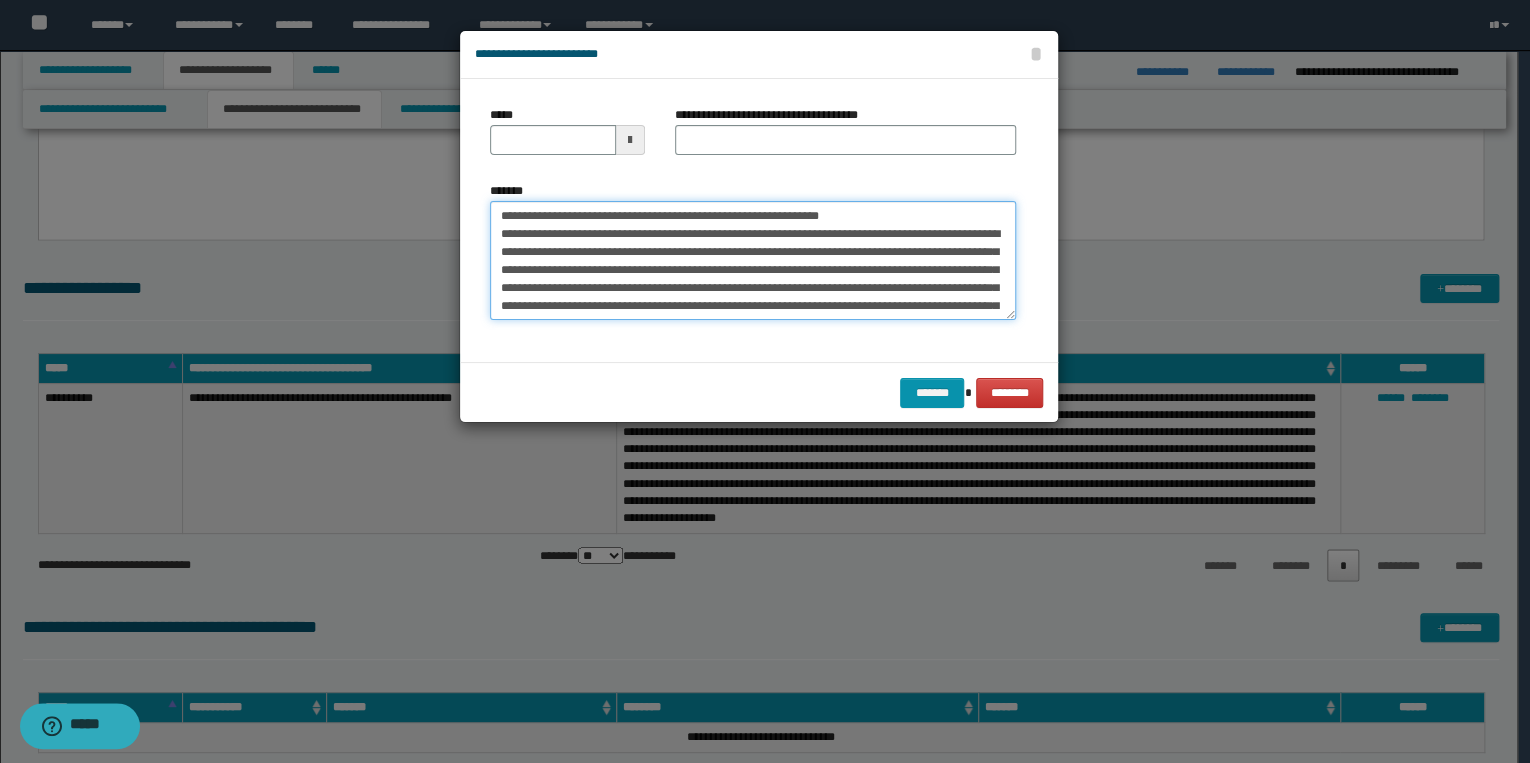 drag, startPoint x: 557, startPoint y: 216, endPoint x: 477, endPoint y: 220, distance: 80.09994 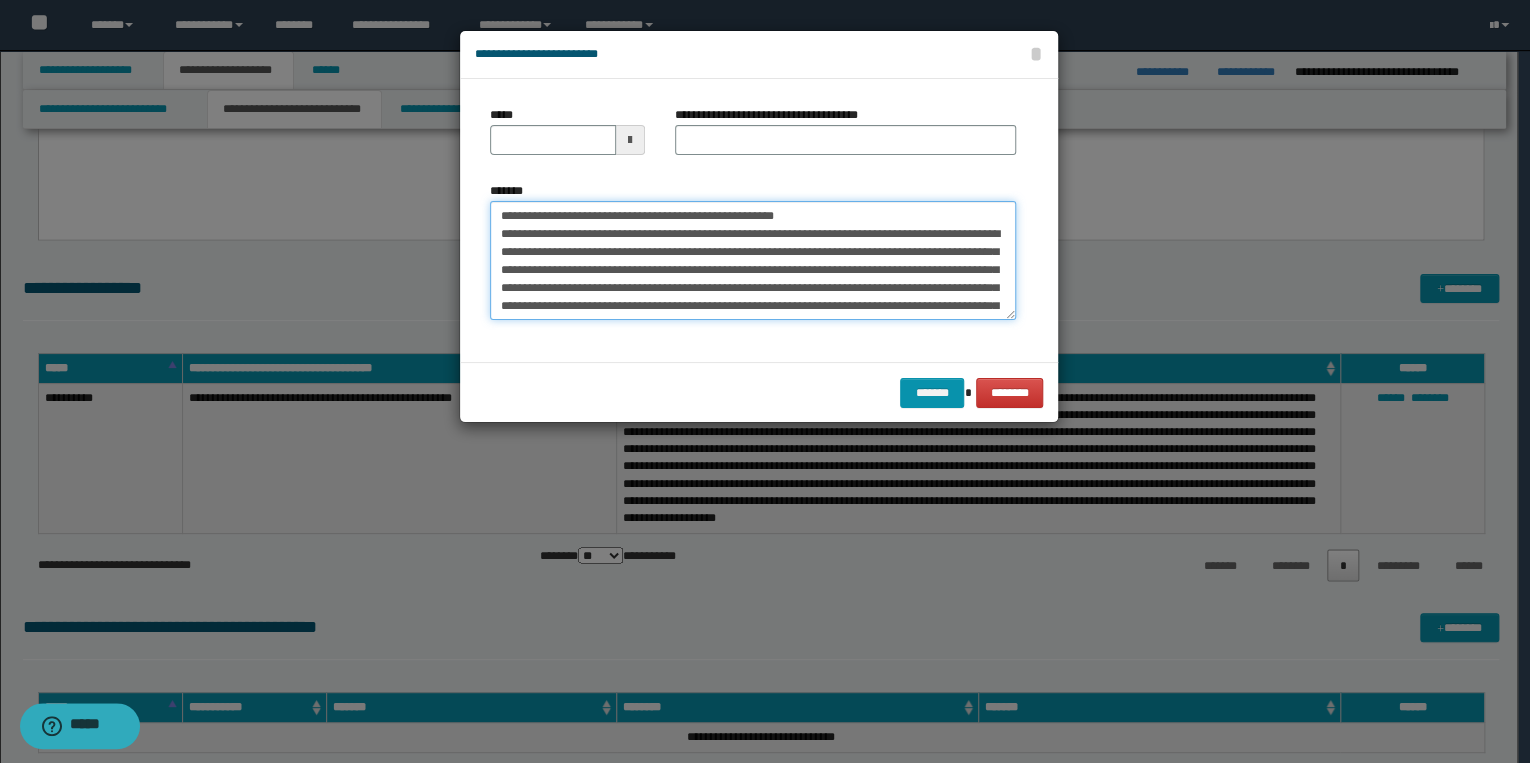 type 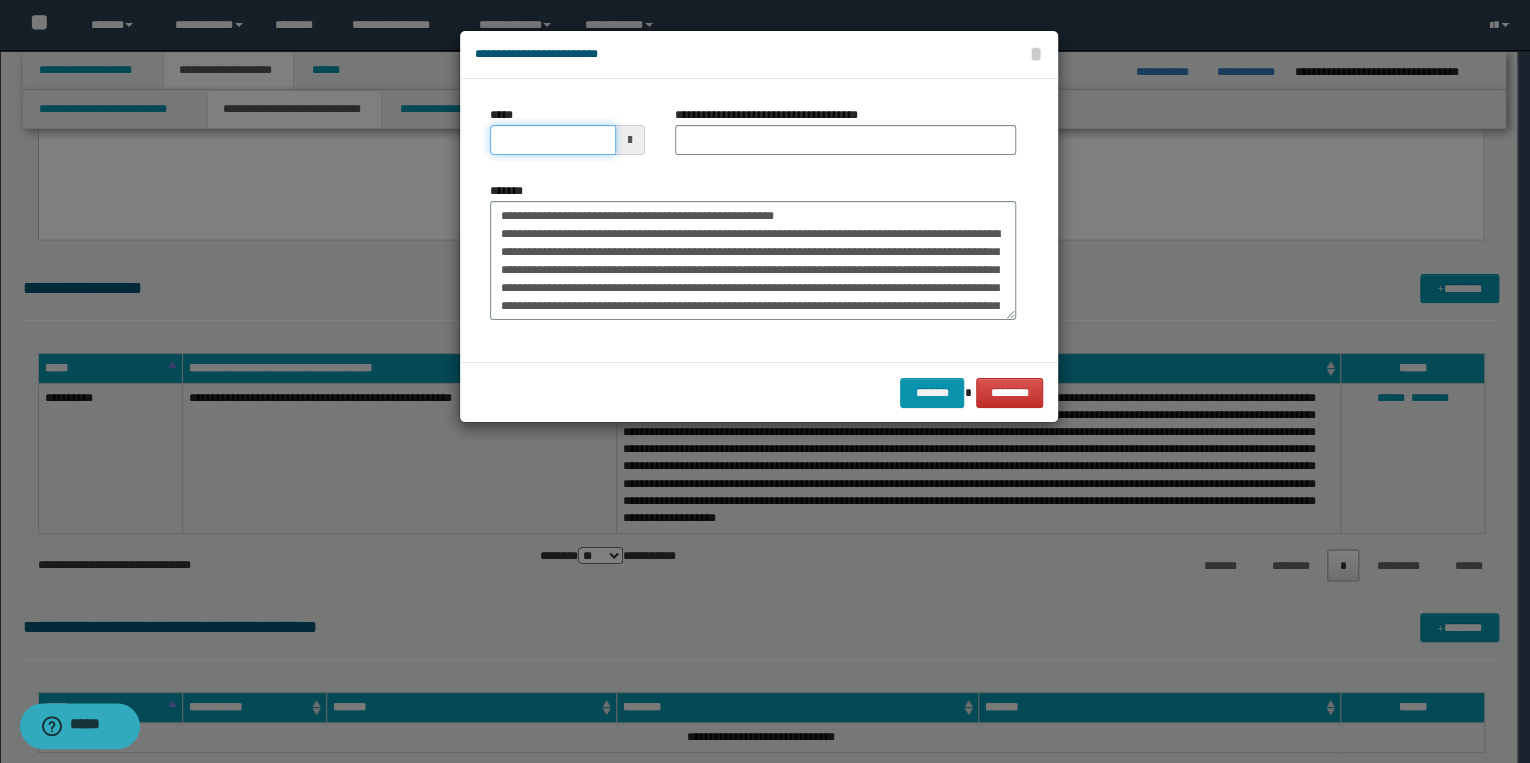 click on "*****" at bounding box center (553, 140) 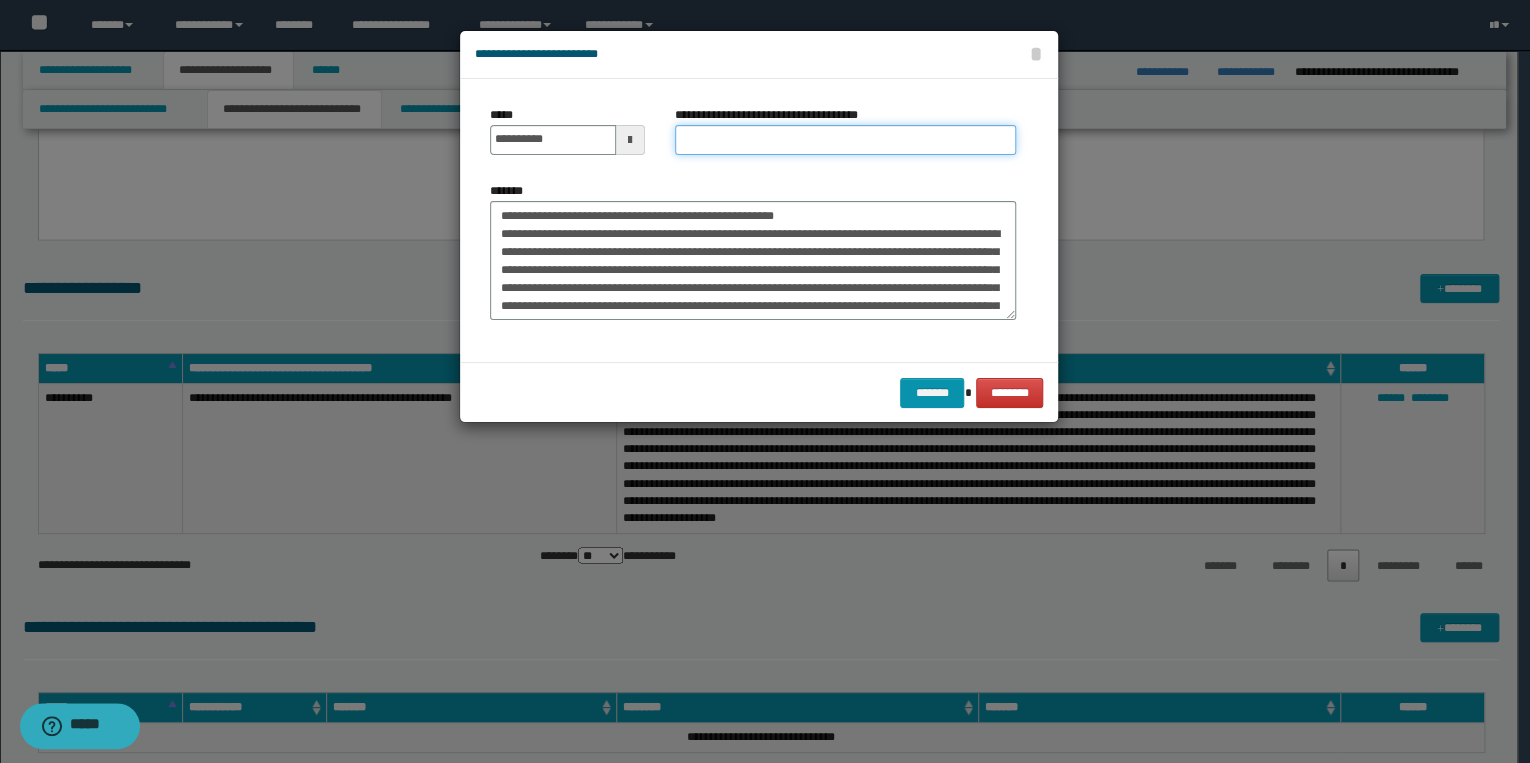 click on "**********" at bounding box center (845, 140) 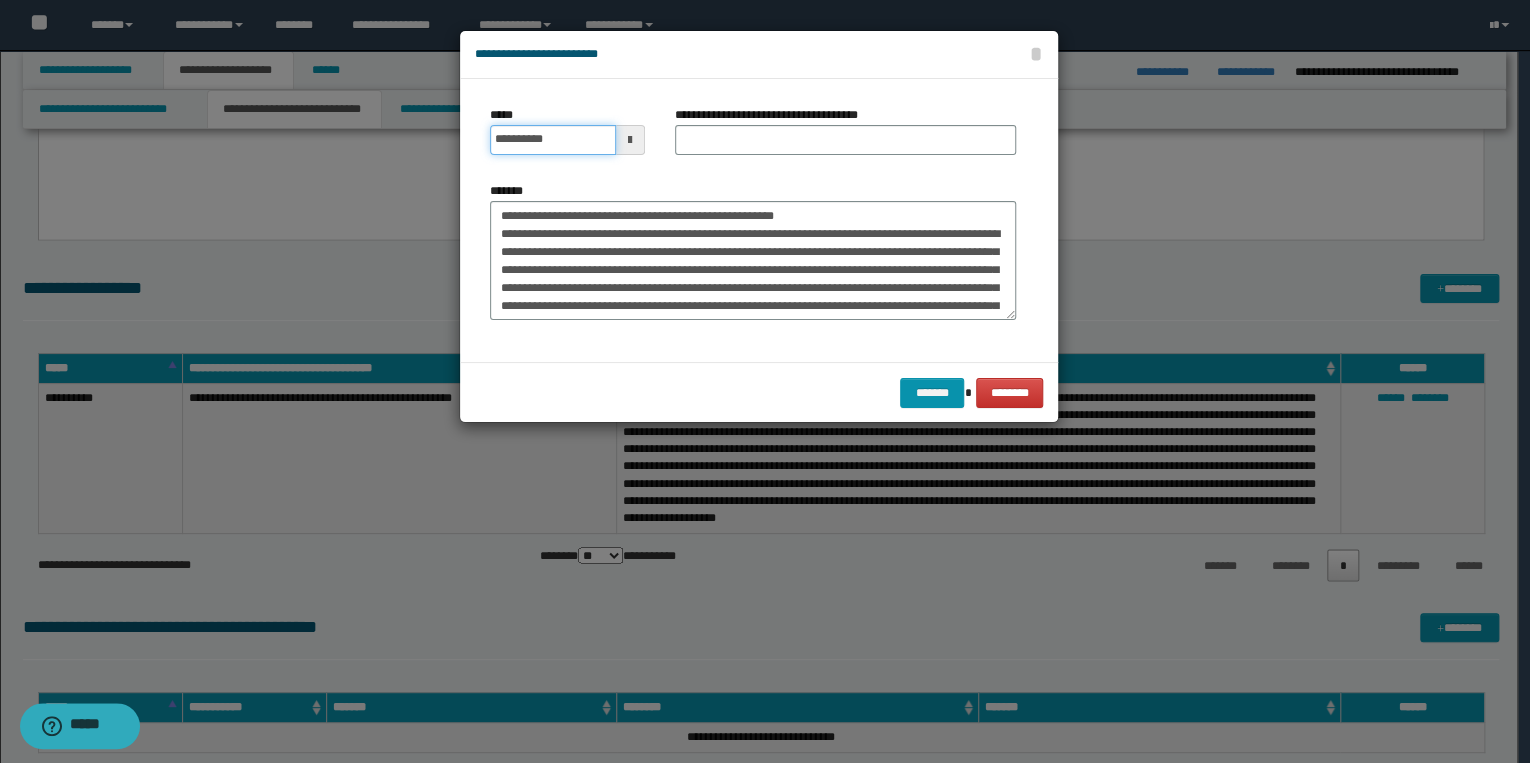 click on "**********" at bounding box center (553, 140) 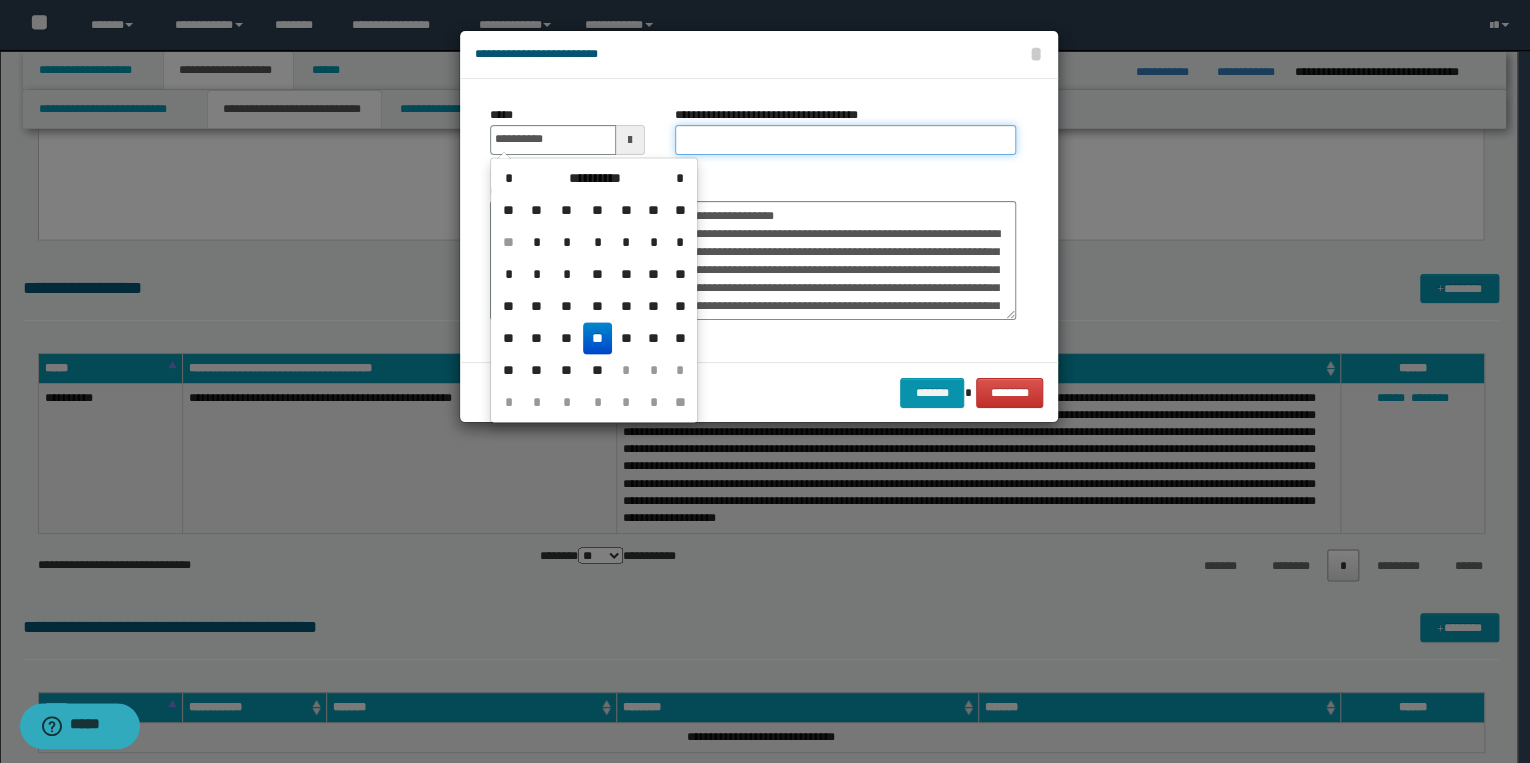 type on "**********" 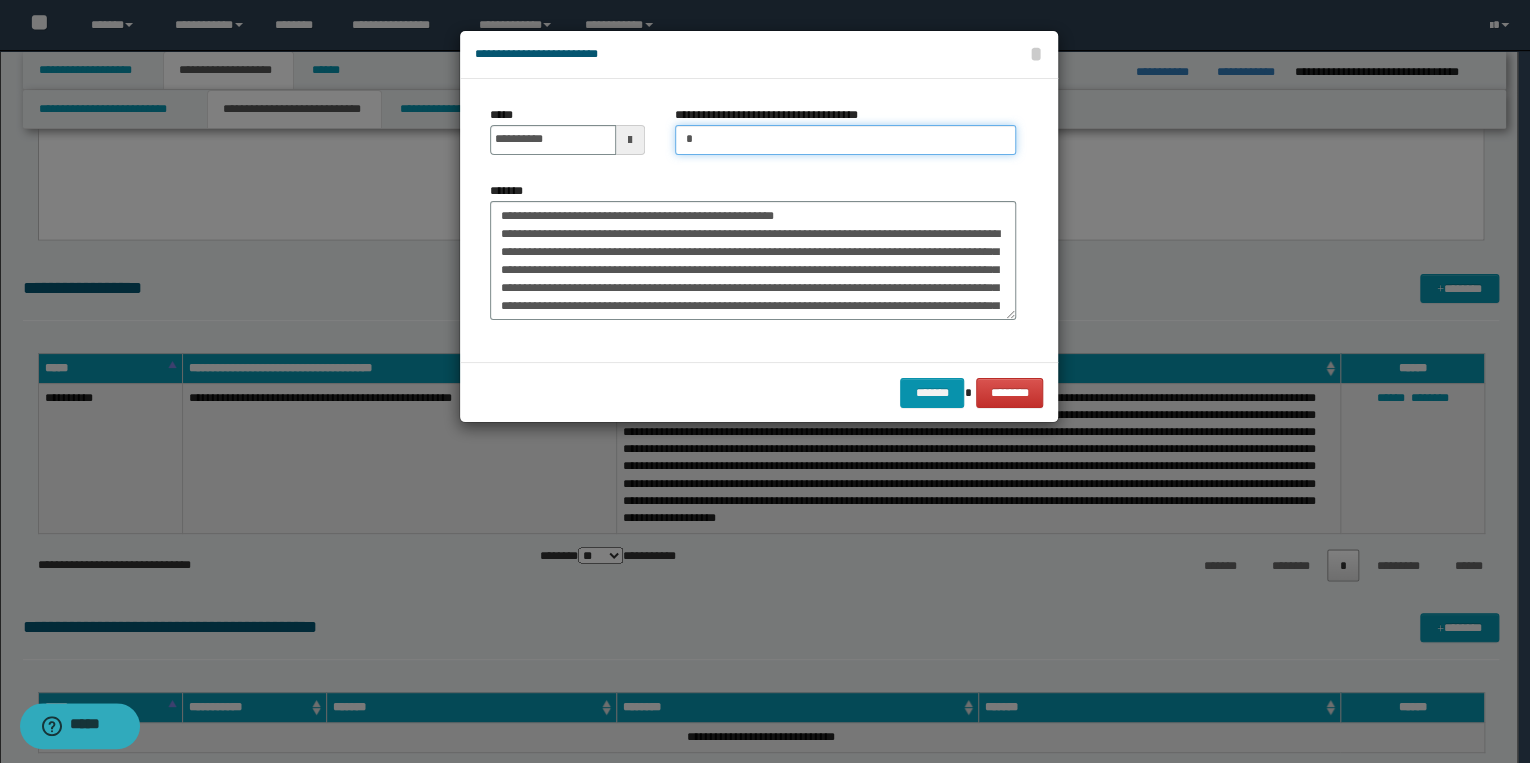 type 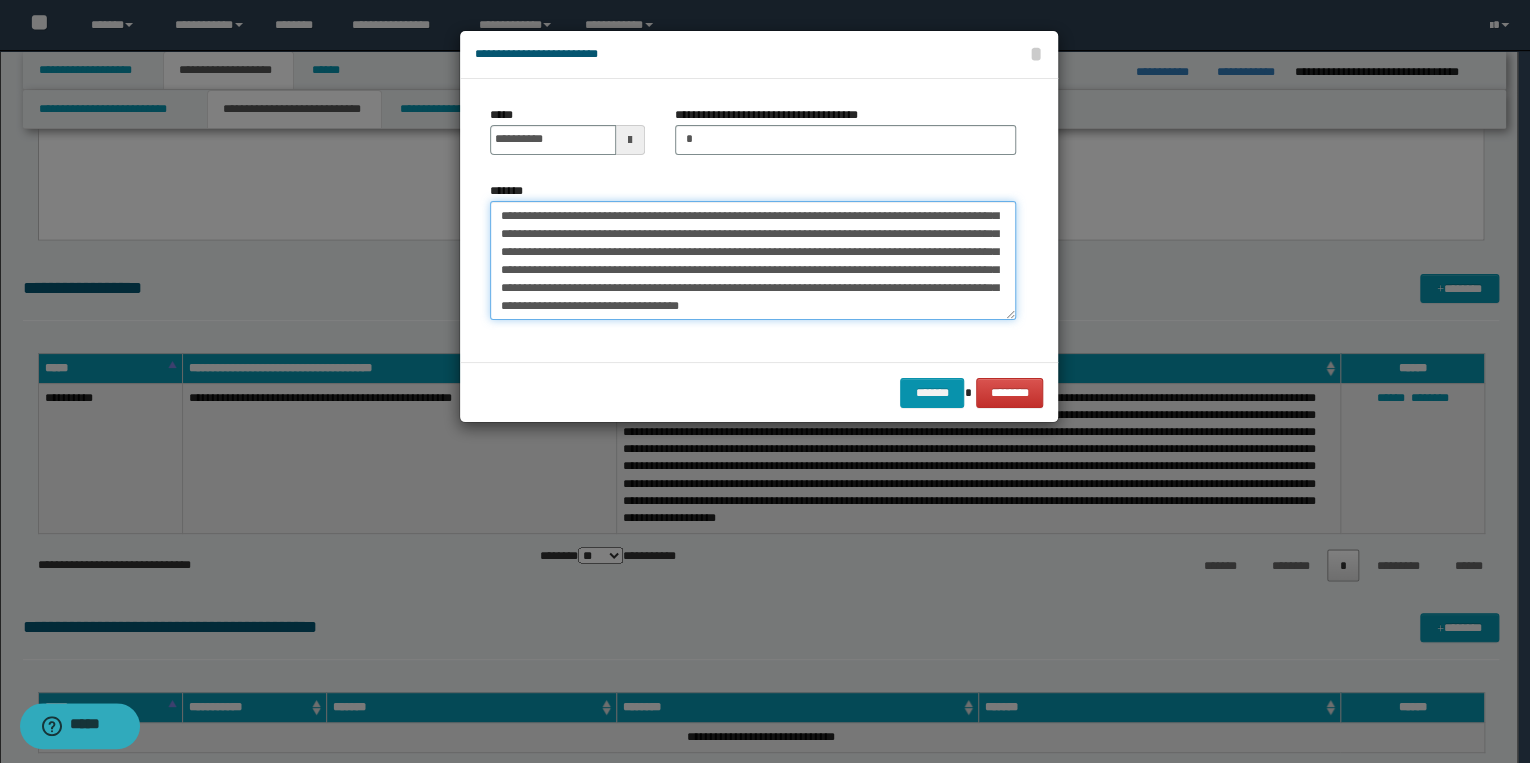 scroll, scrollTop: 144, scrollLeft: 0, axis: vertical 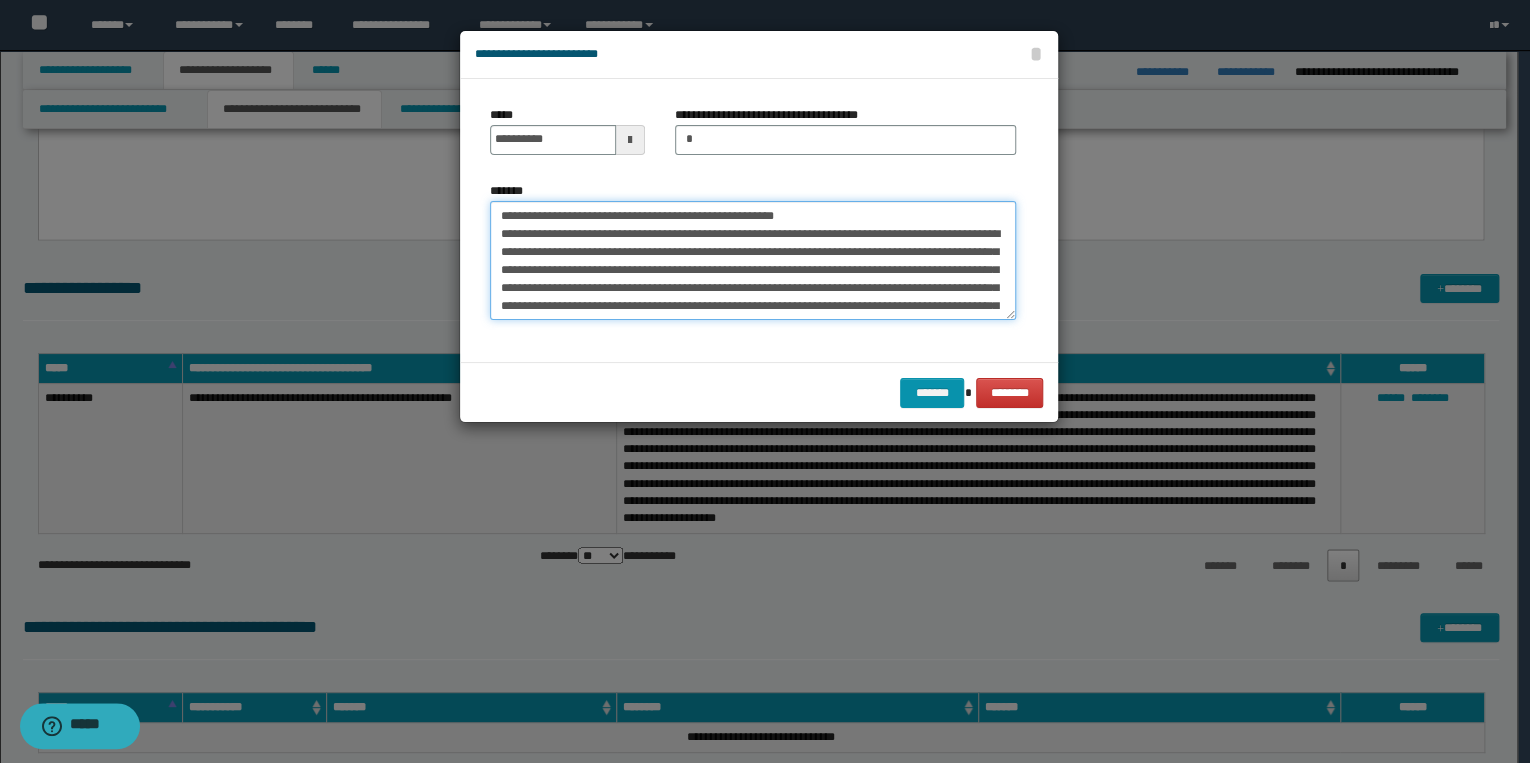 click on "**********" at bounding box center [753, 261] 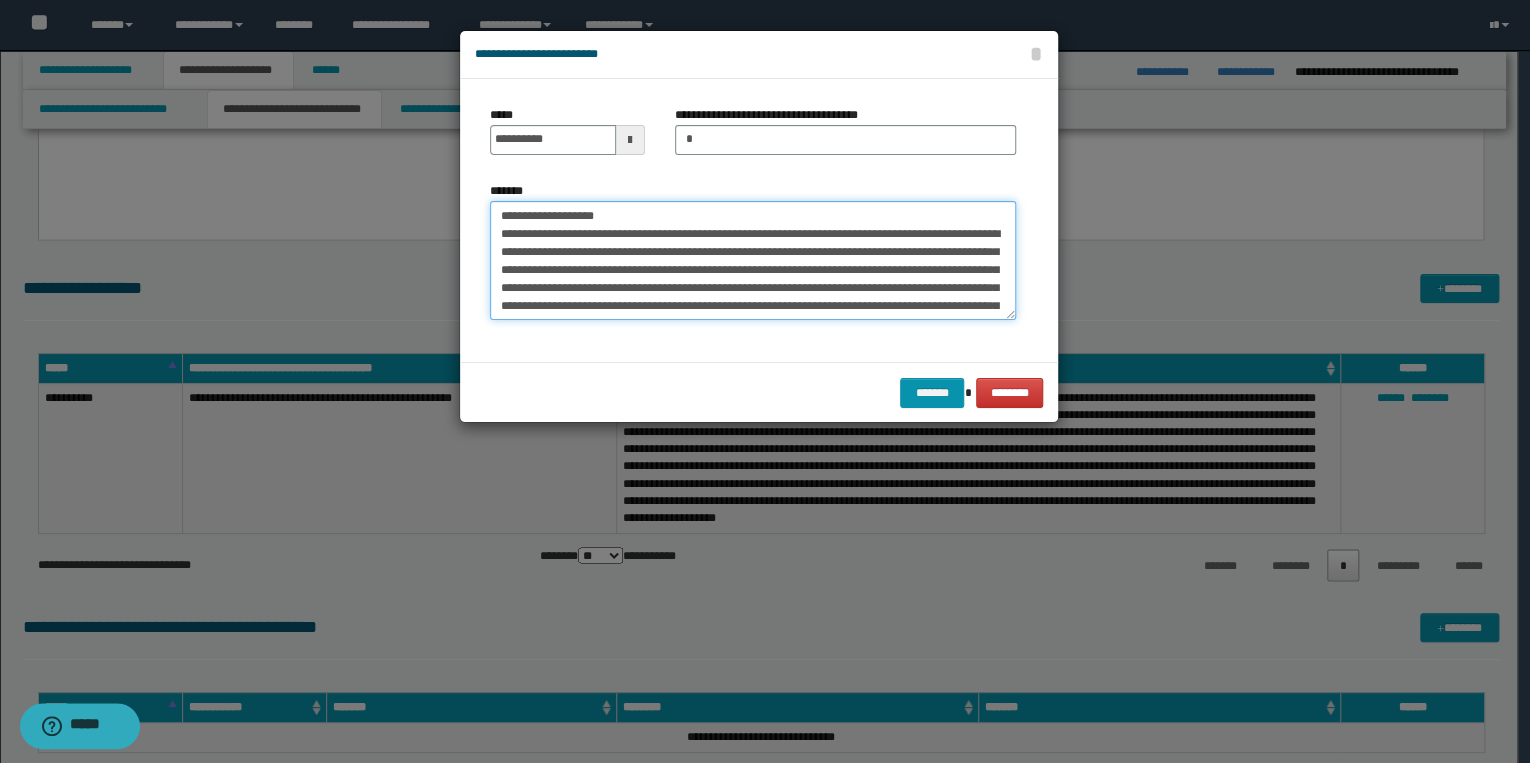 type on "**********" 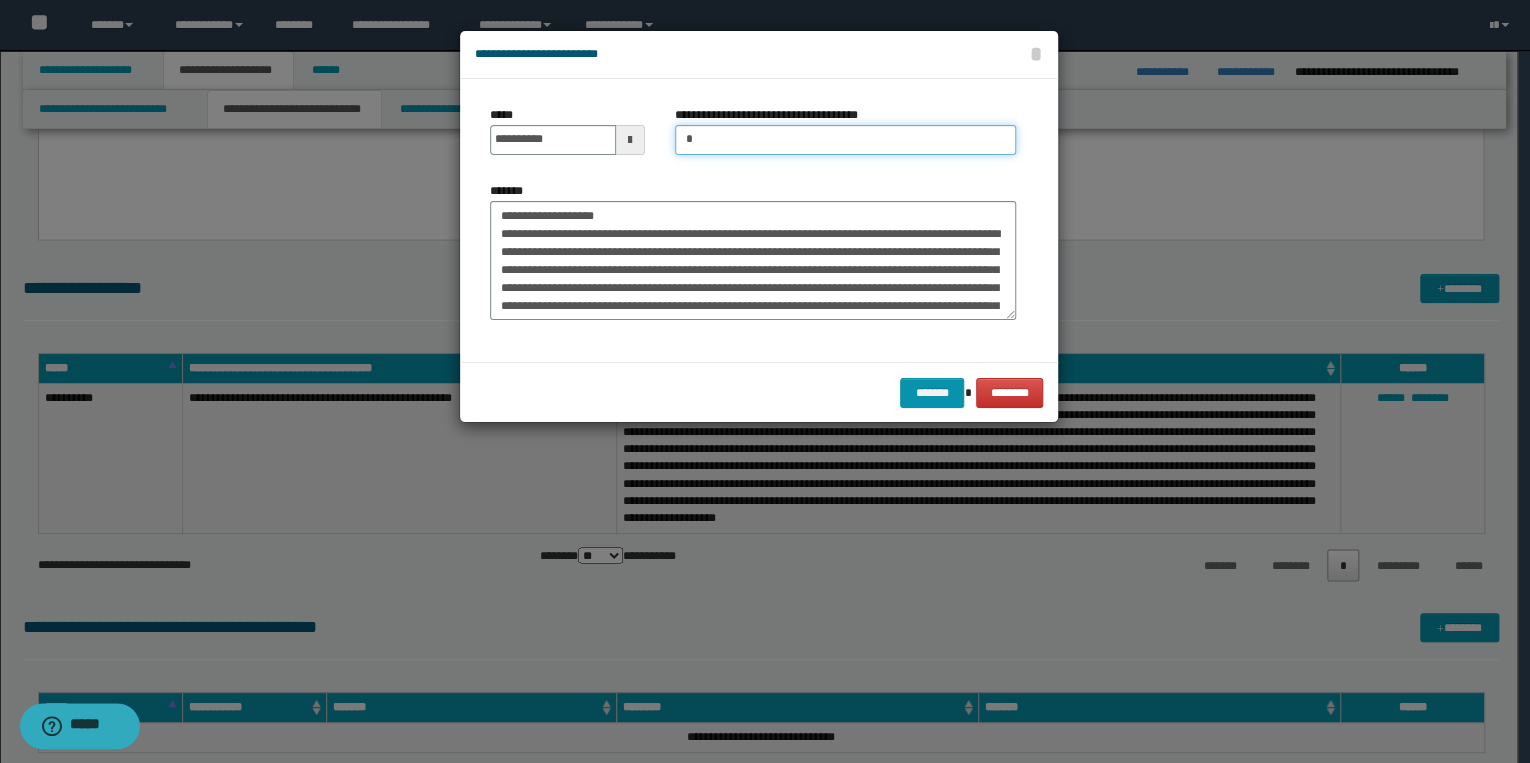 click on "**********" at bounding box center (845, 140) 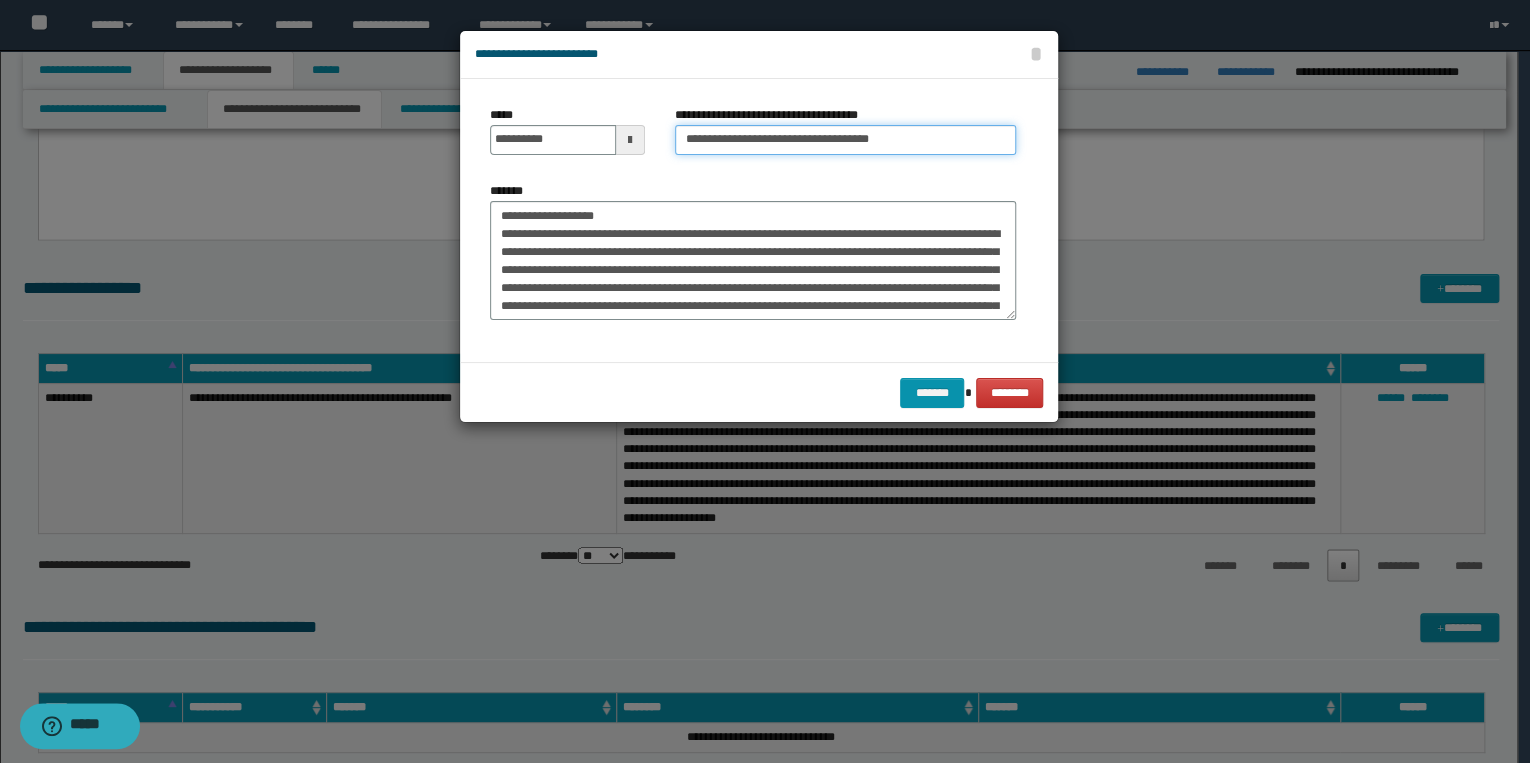 type on "**********" 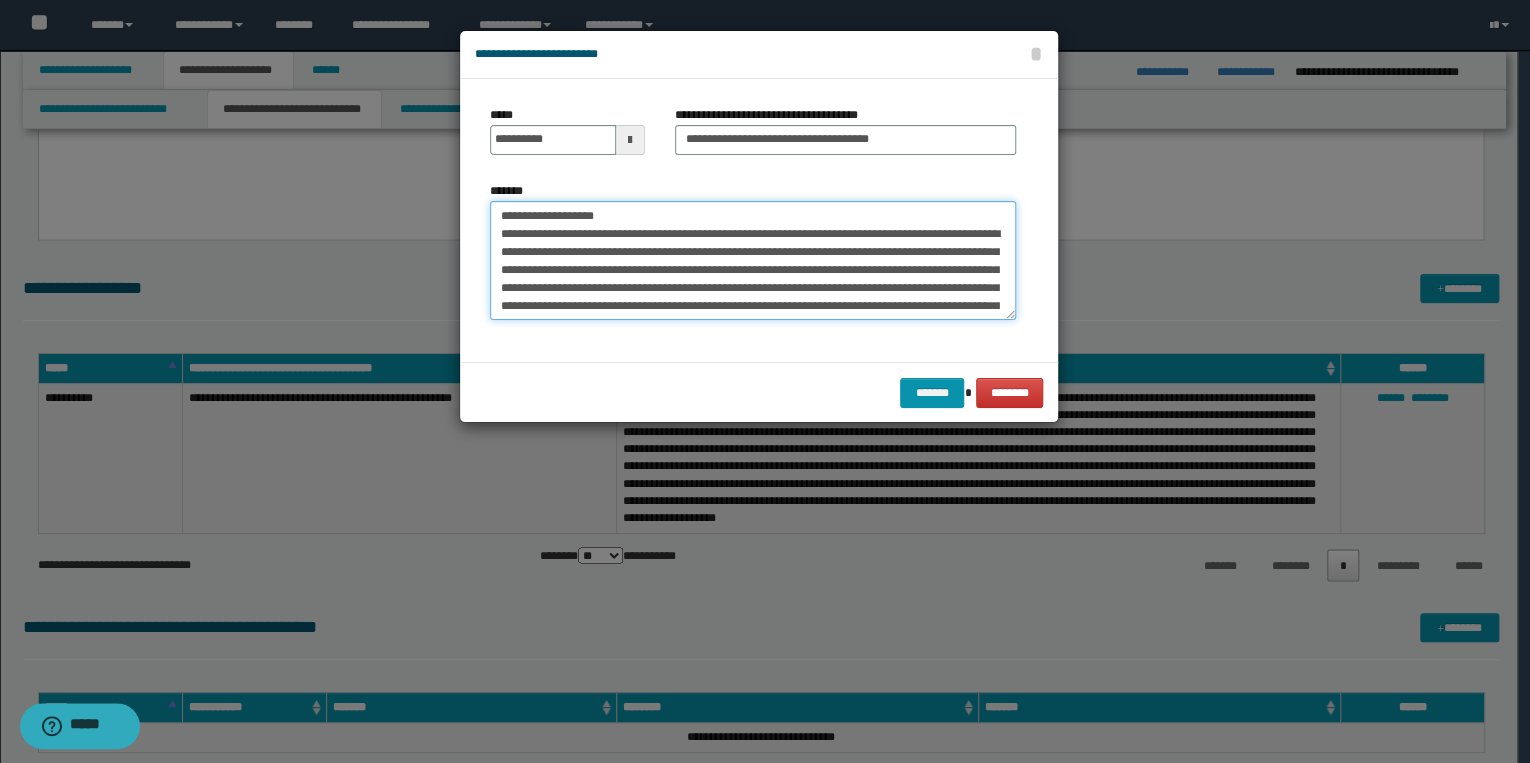 drag, startPoint x: 600, startPoint y: 217, endPoint x: 488, endPoint y: 218, distance: 112.00446 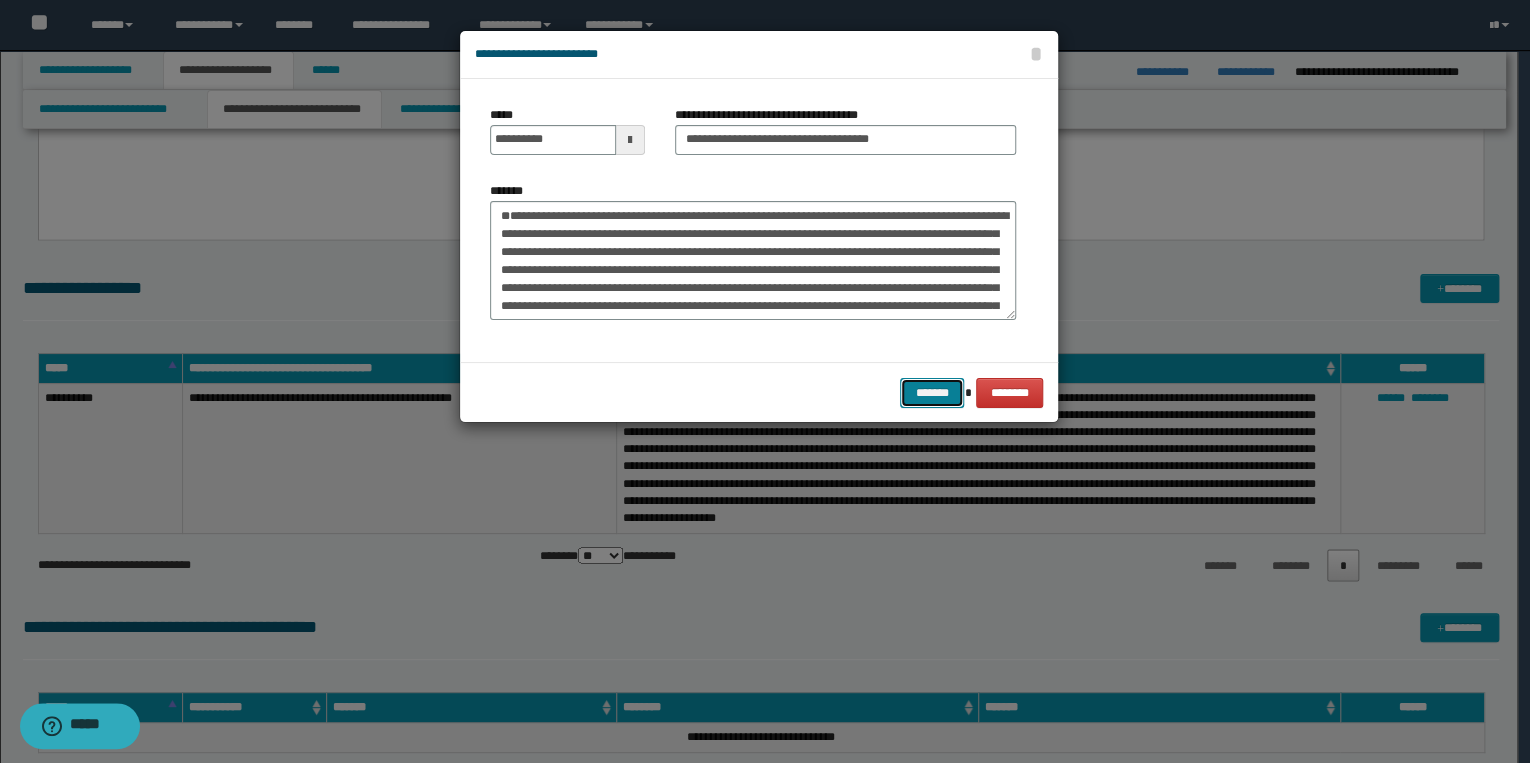 click on "*******" at bounding box center [932, 393] 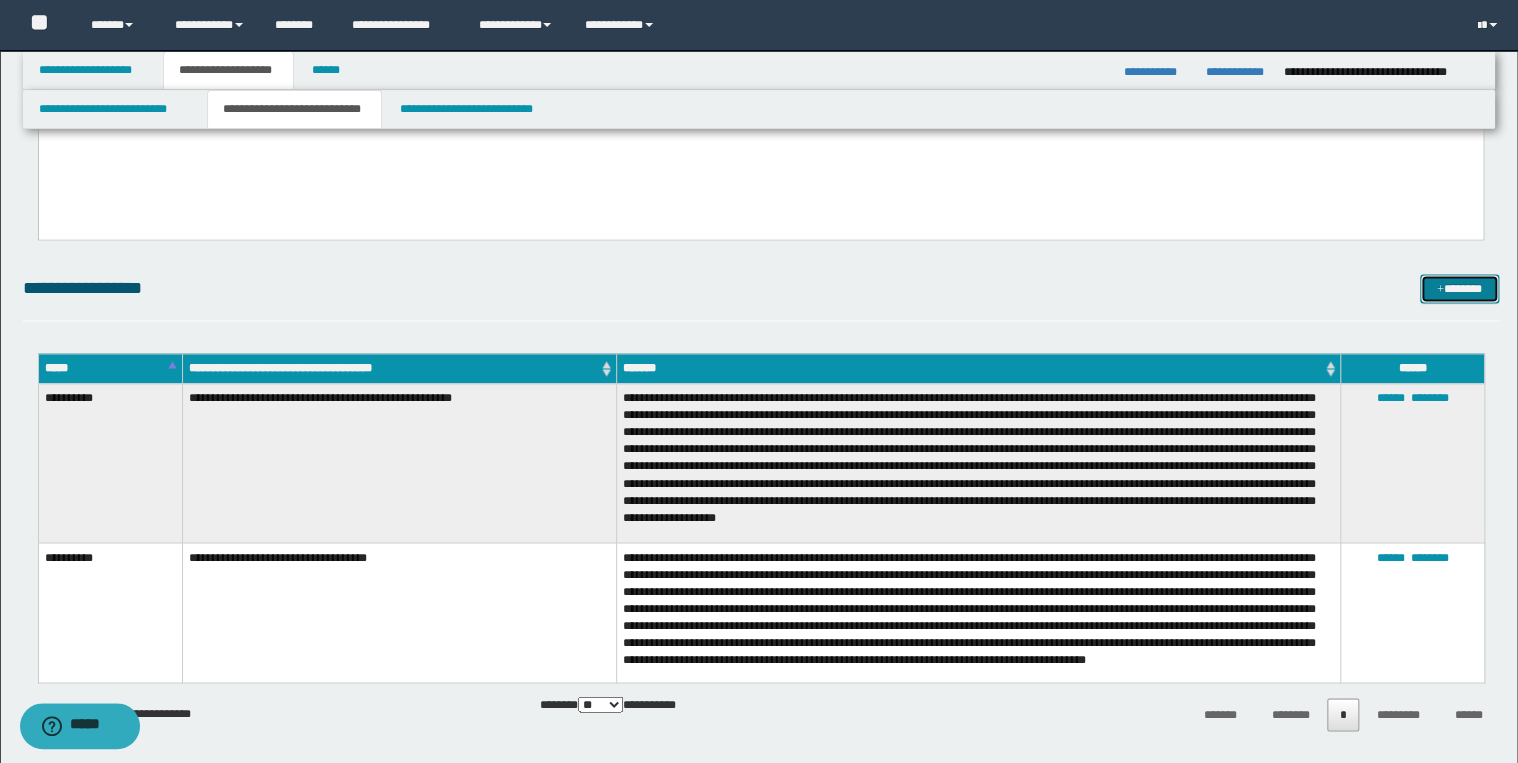 click on "*******" at bounding box center [1459, 289] 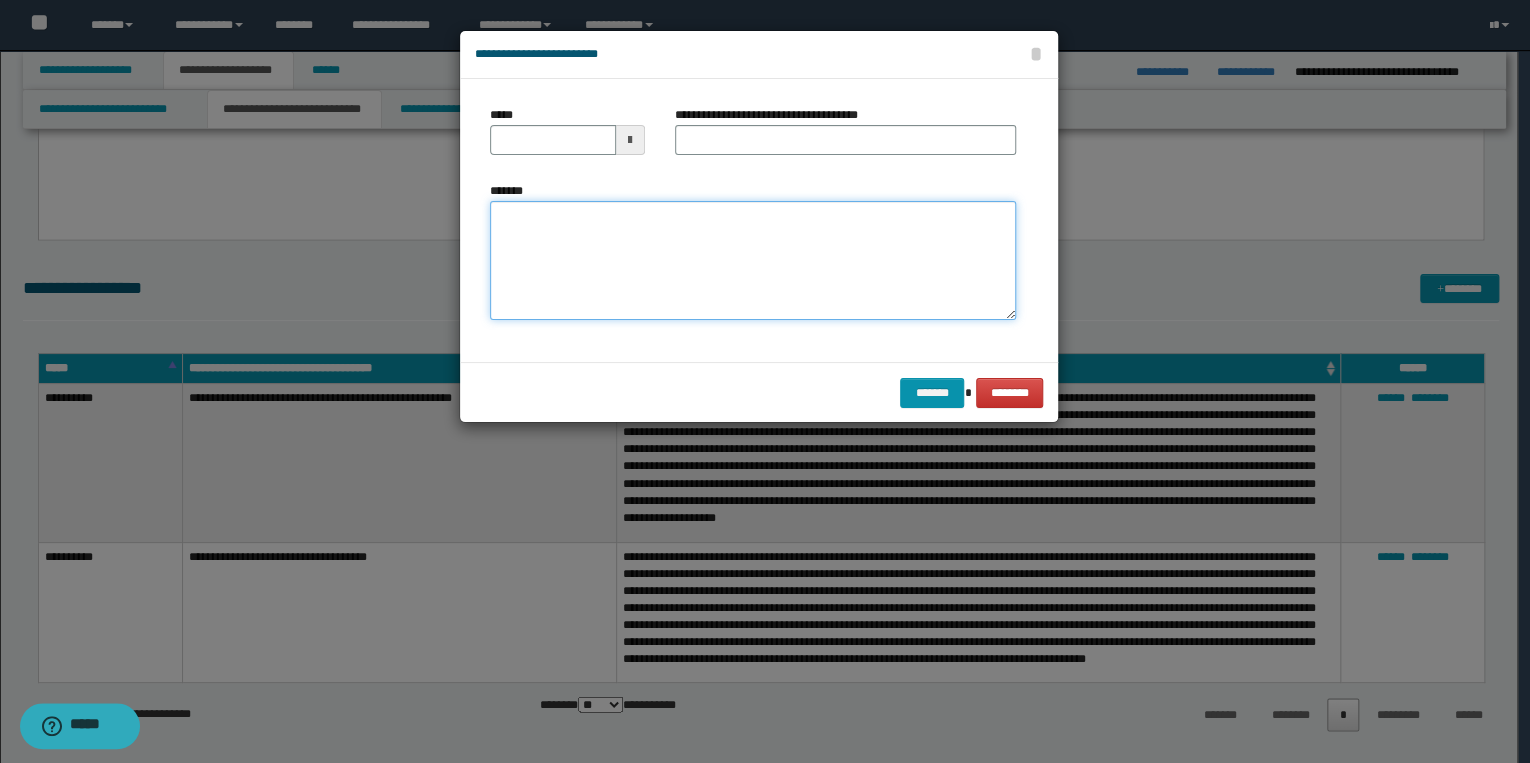 click on "*******" at bounding box center (753, 261) 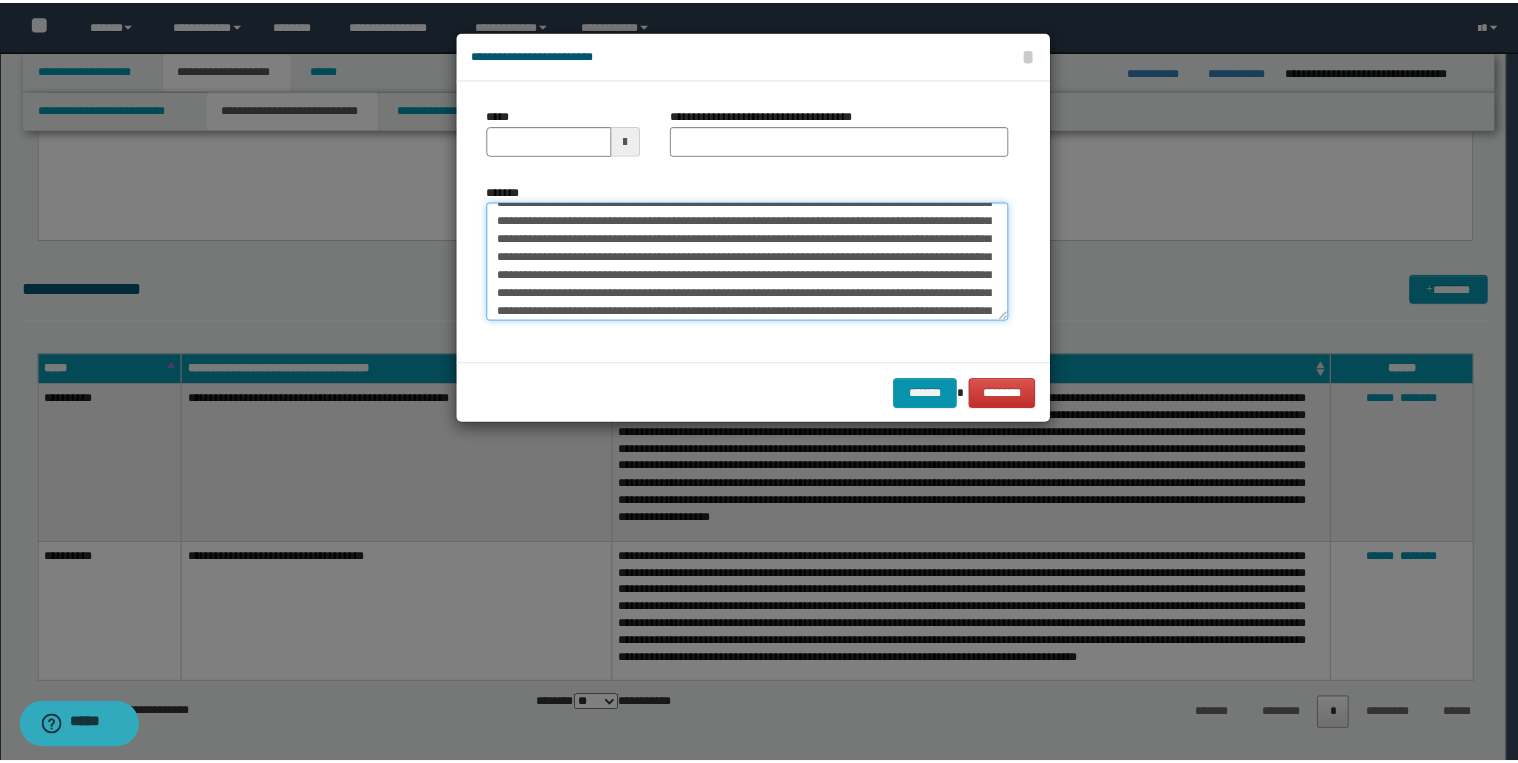 scroll, scrollTop: 0, scrollLeft: 0, axis: both 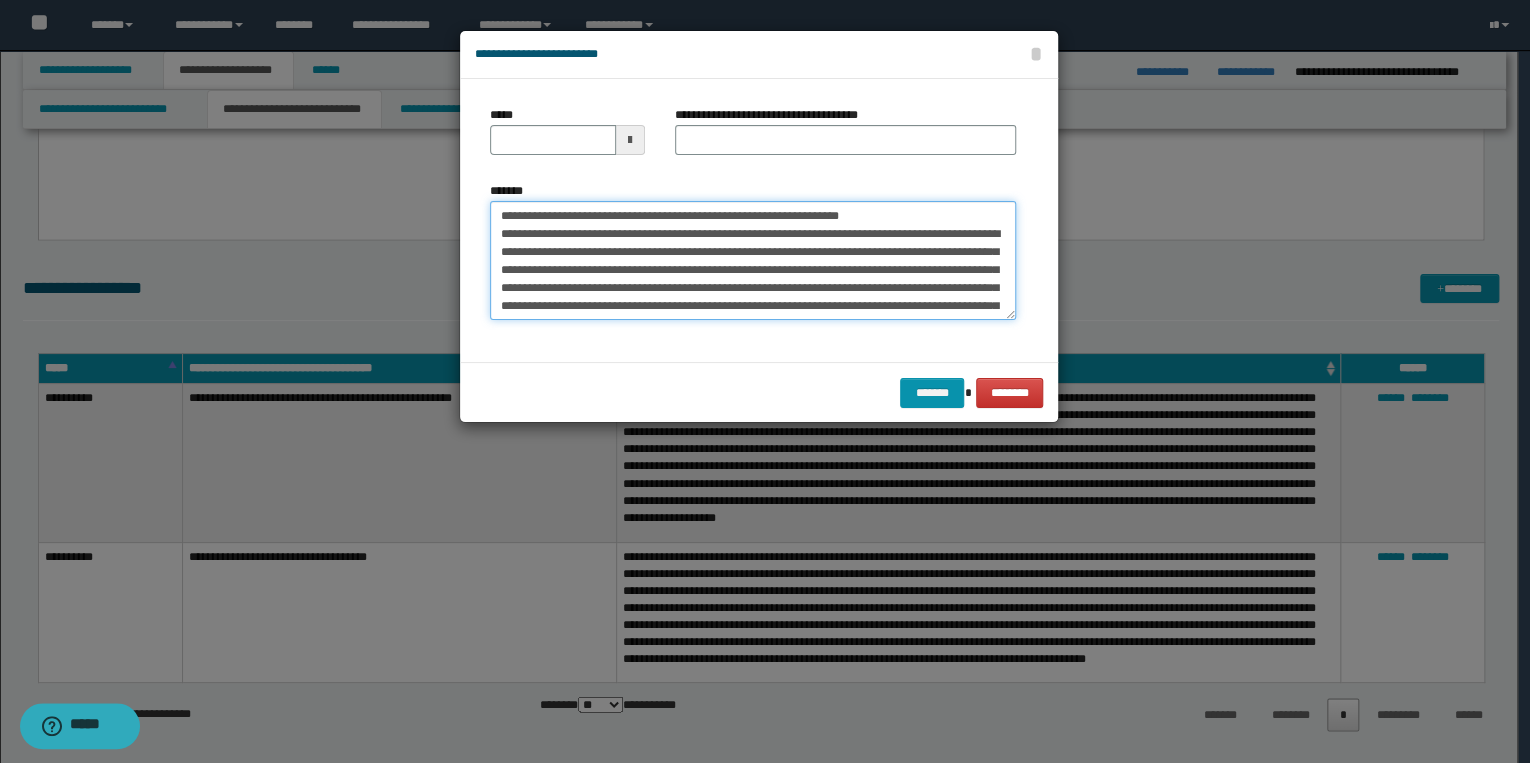 drag, startPoint x: 513, startPoint y: 220, endPoint x: 491, endPoint y: 219, distance: 22.022715 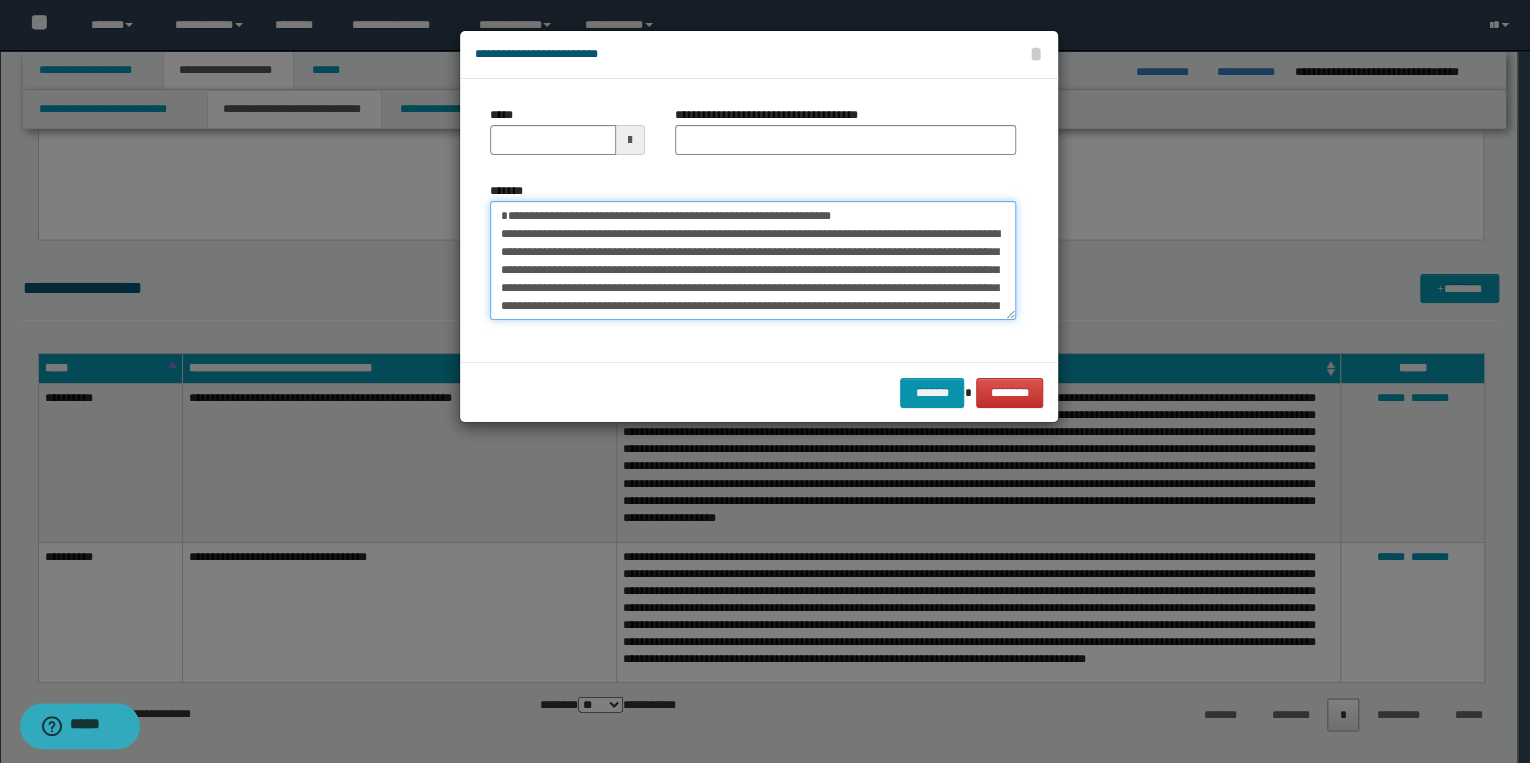 drag, startPoint x: 548, startPoint y: 217, endPoint x: 484, endPoint y: 217, distance: 64 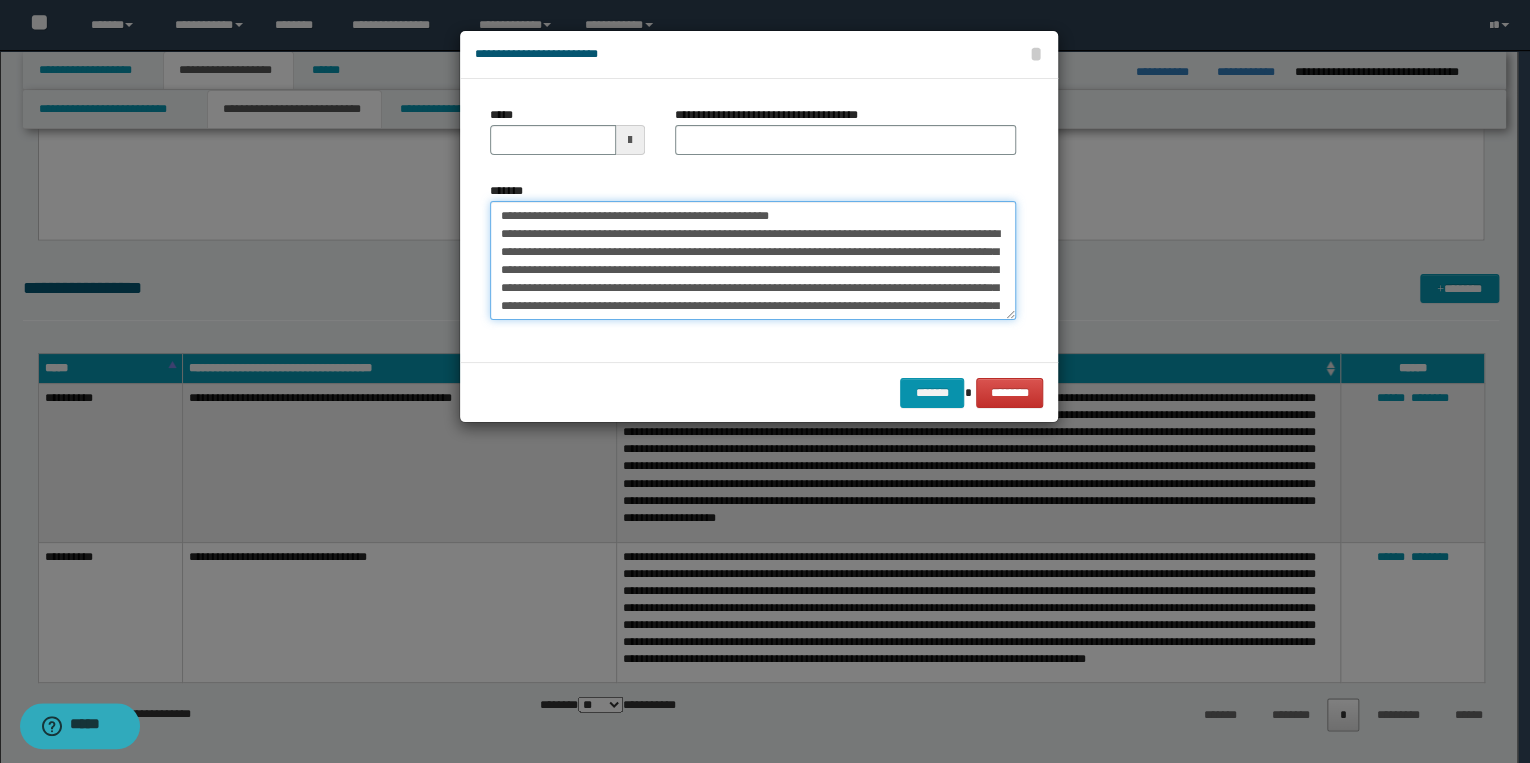 type 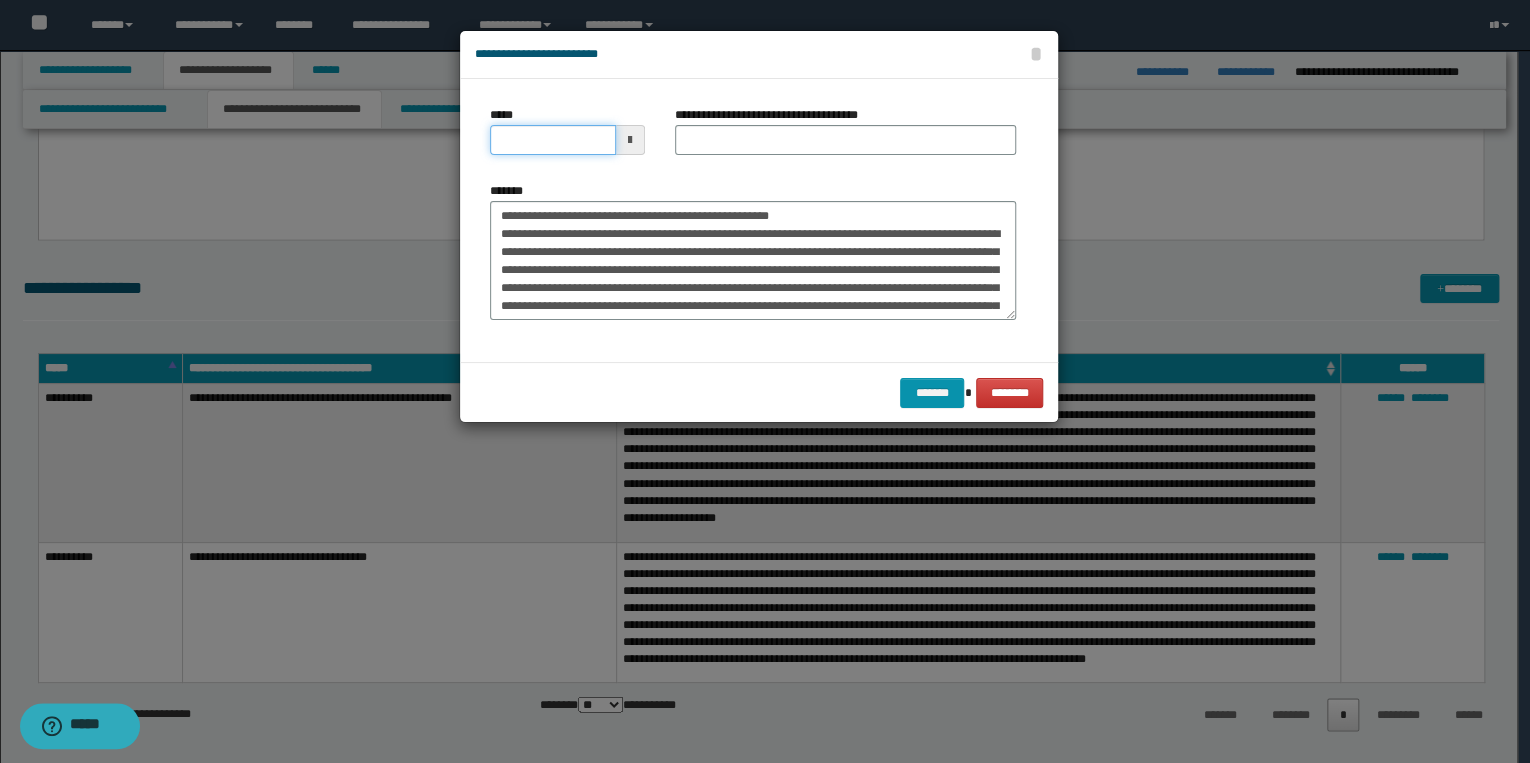 click on "*****" at bounding box center [553, 140] 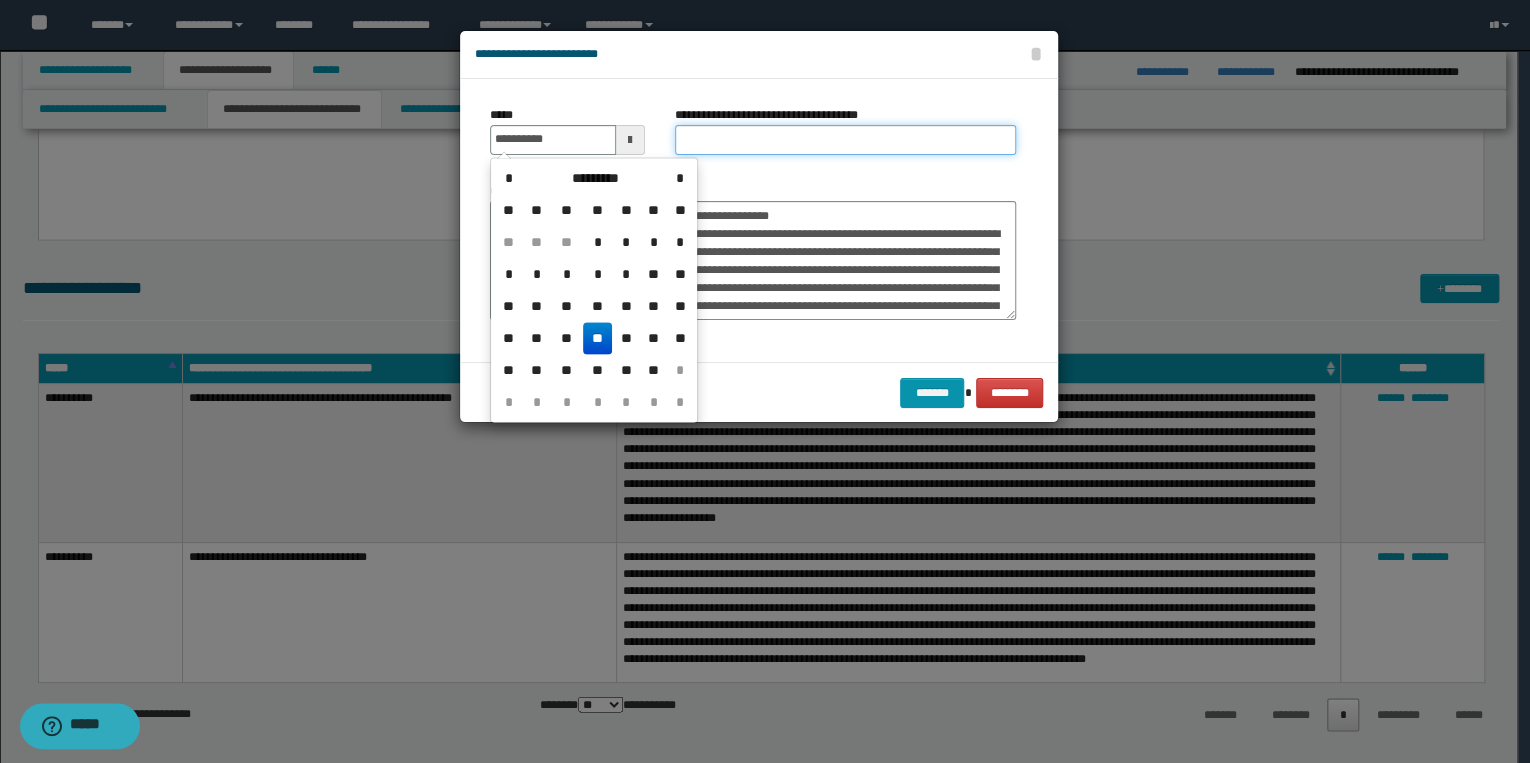 type on "**********" 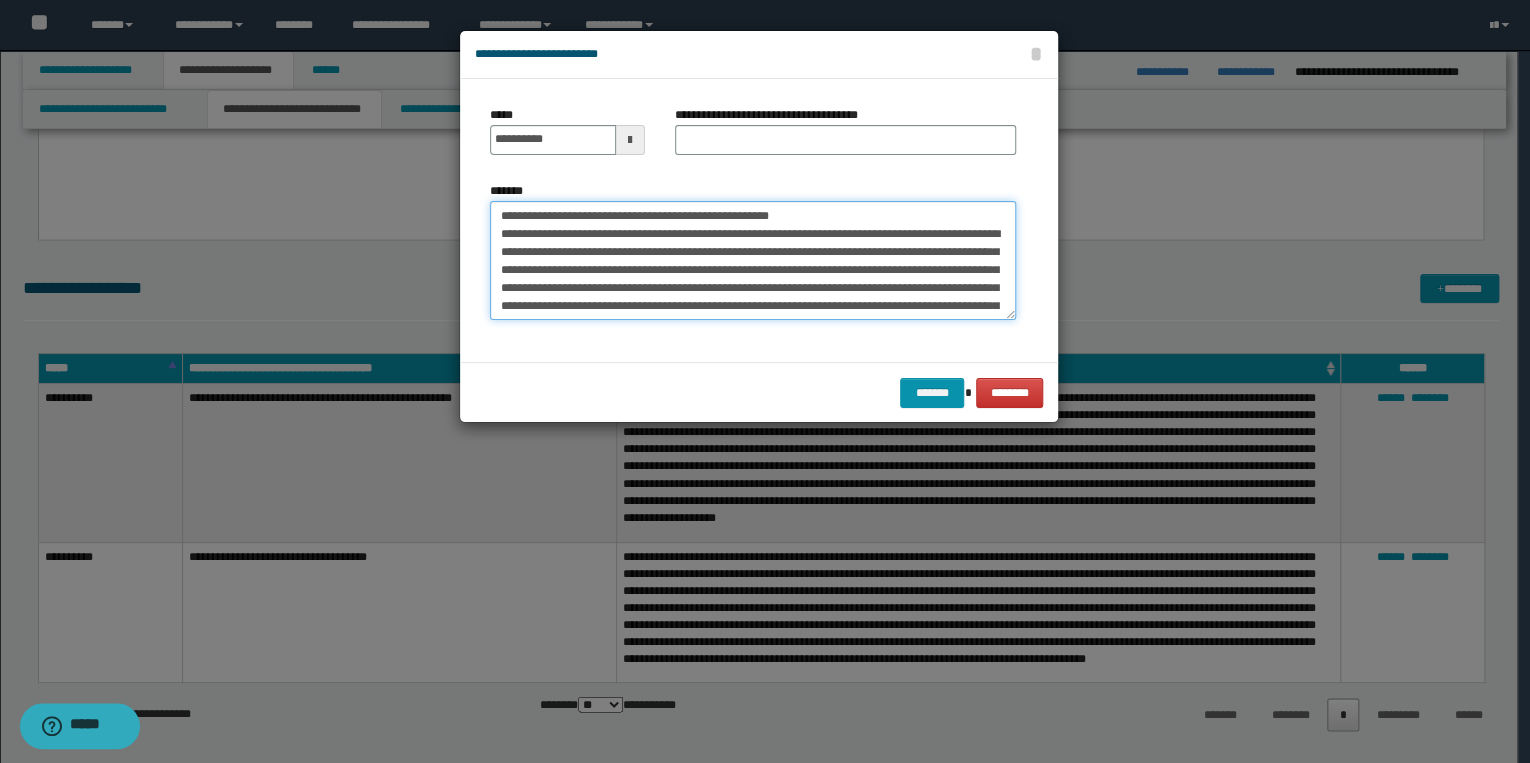 drag, startPoint x: 498, startPoint y: 217, endPoint x: 792, endPoint y: 214, distance: 294.01532 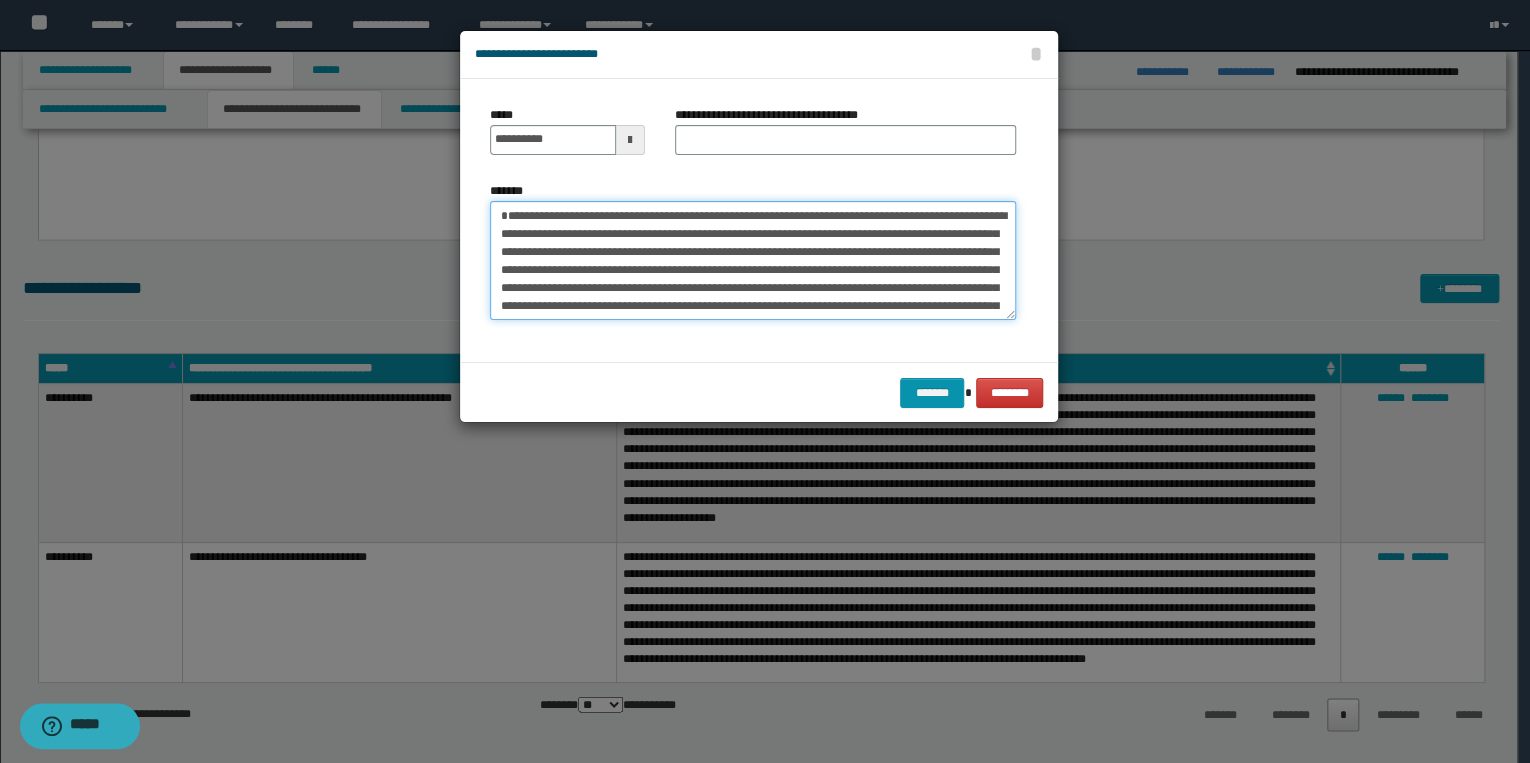type on "**********" 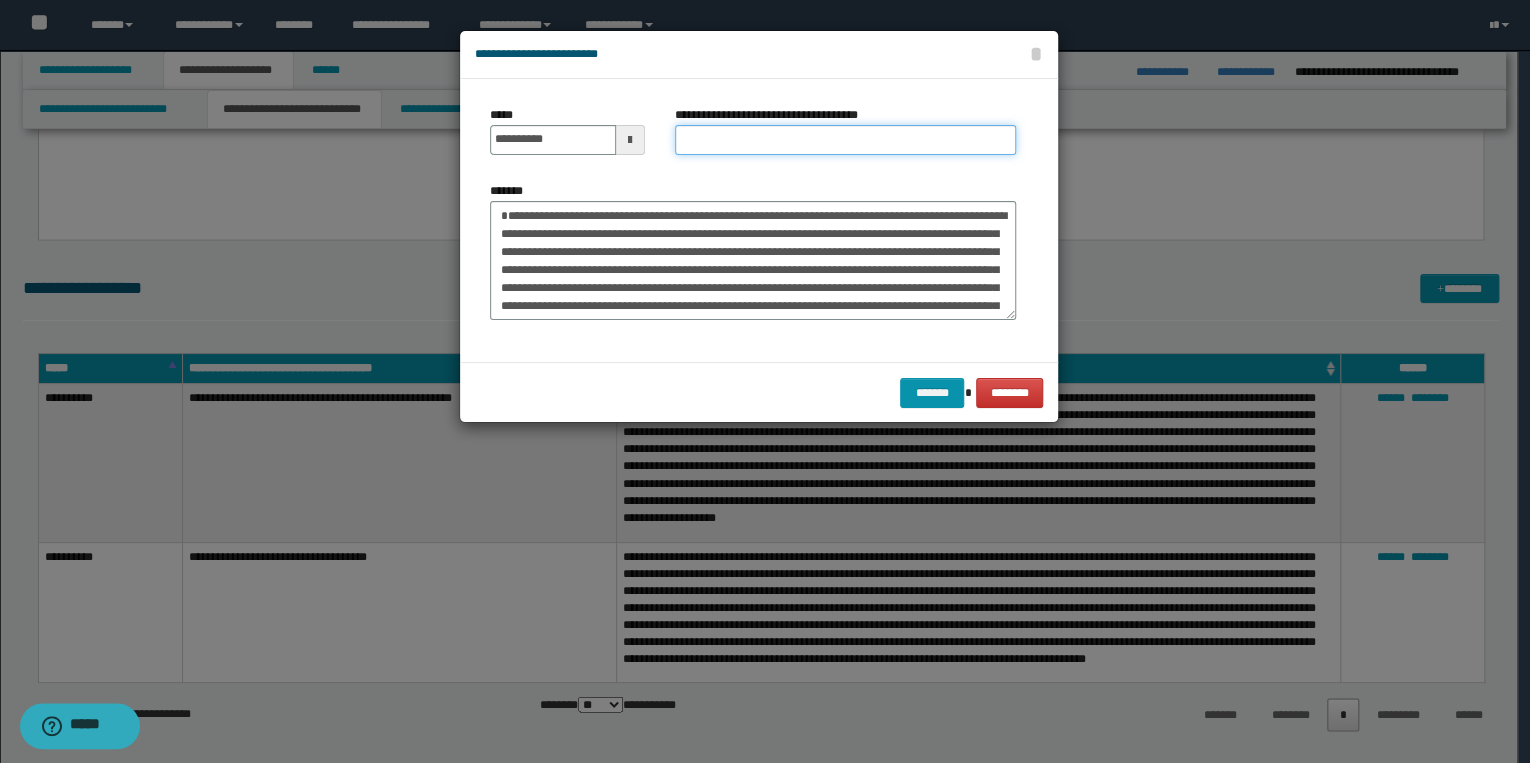 click on "**********" at bounding box center (845, 140) 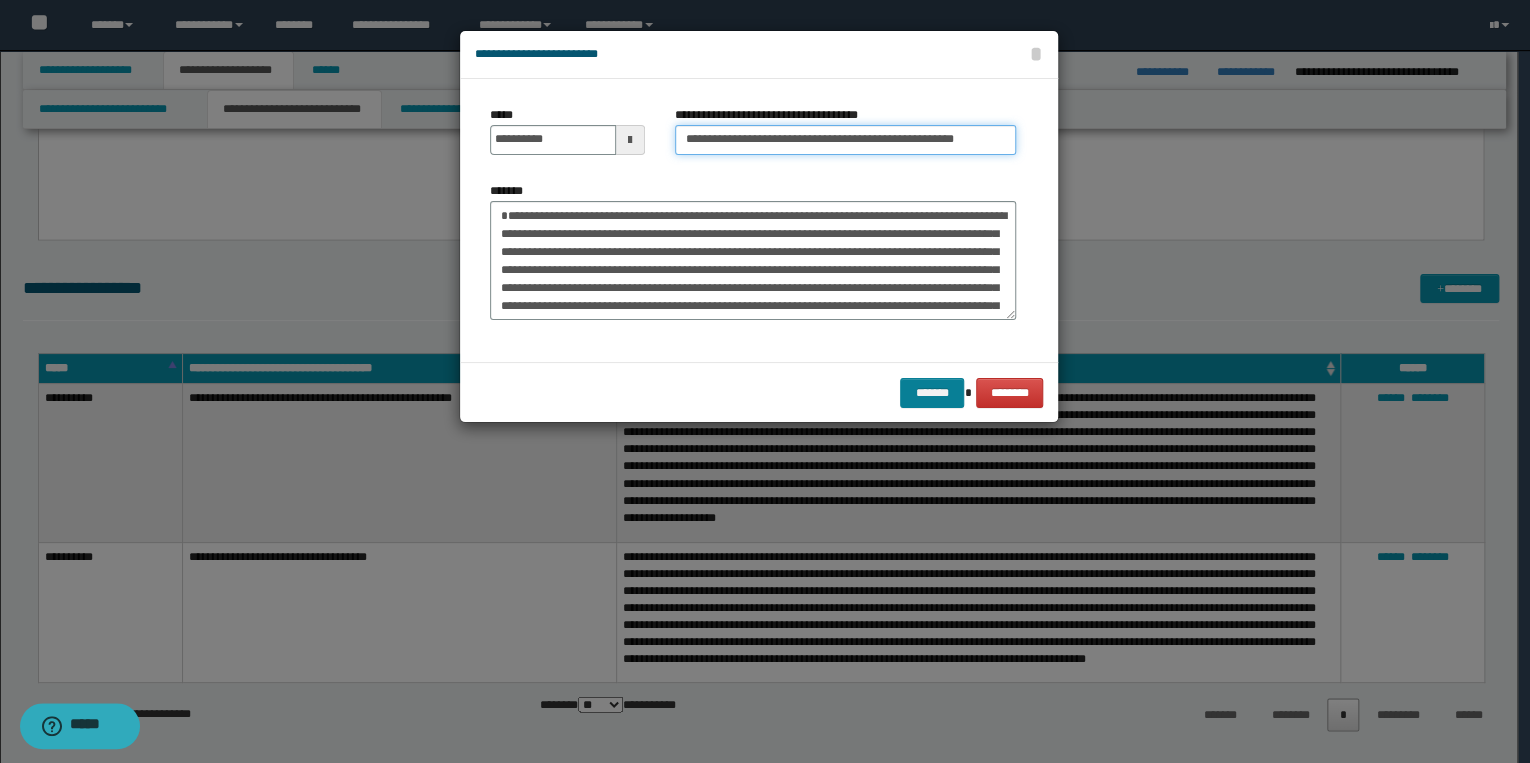 type on "**********" 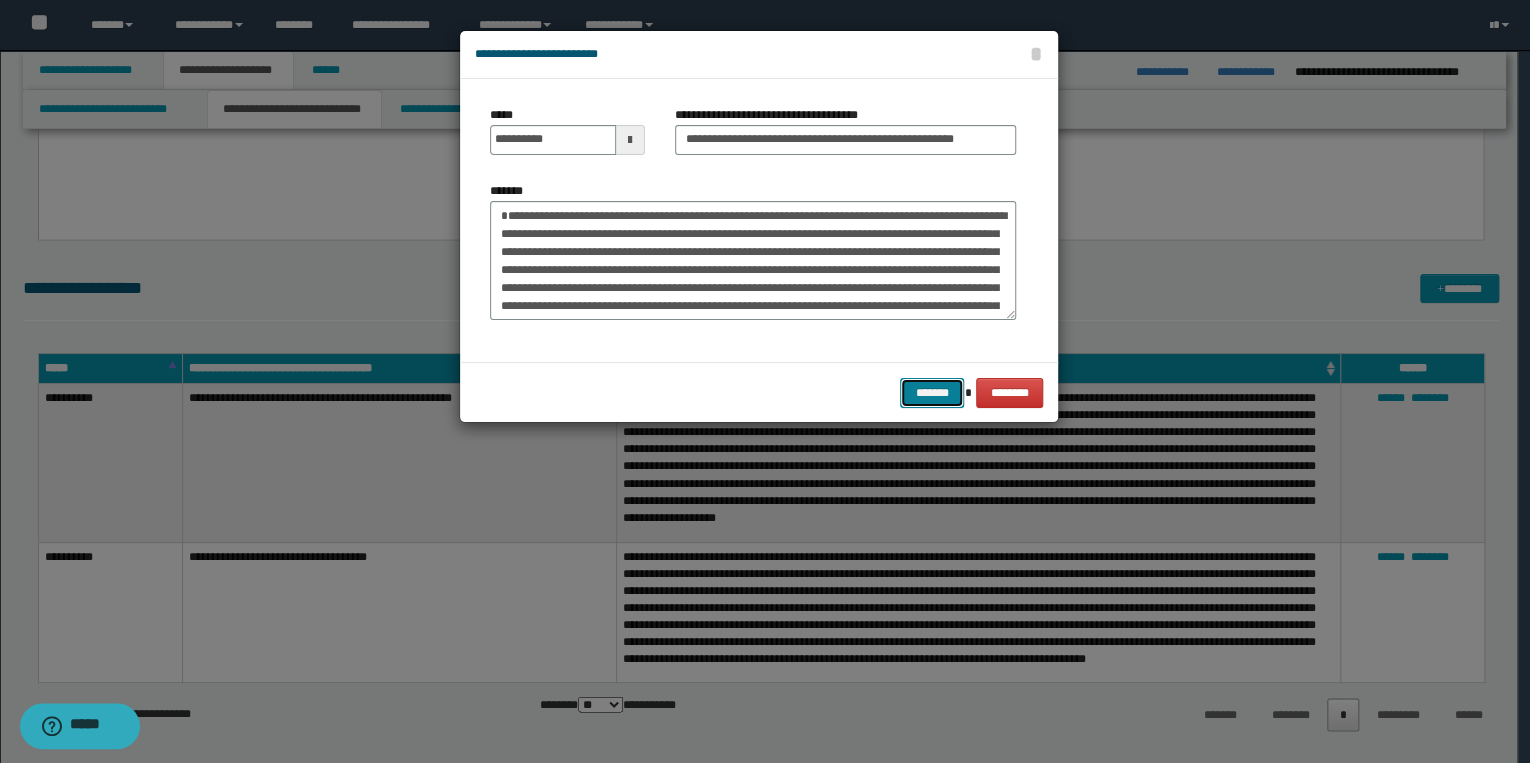 click on "*******" at bounding box center [932, 393] 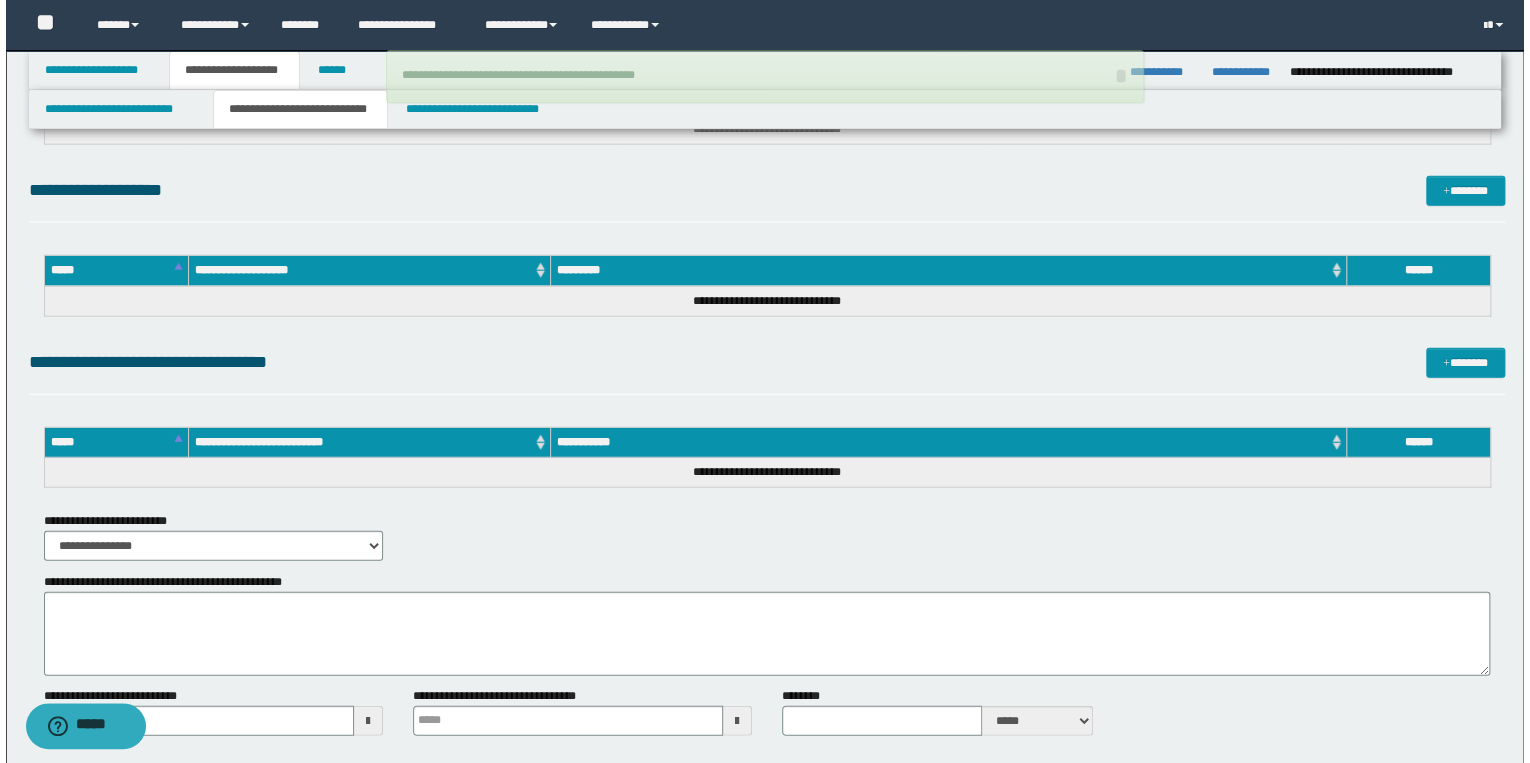 scroll, scrollTop: 2124, scrollLeft: 0, axis: vertical 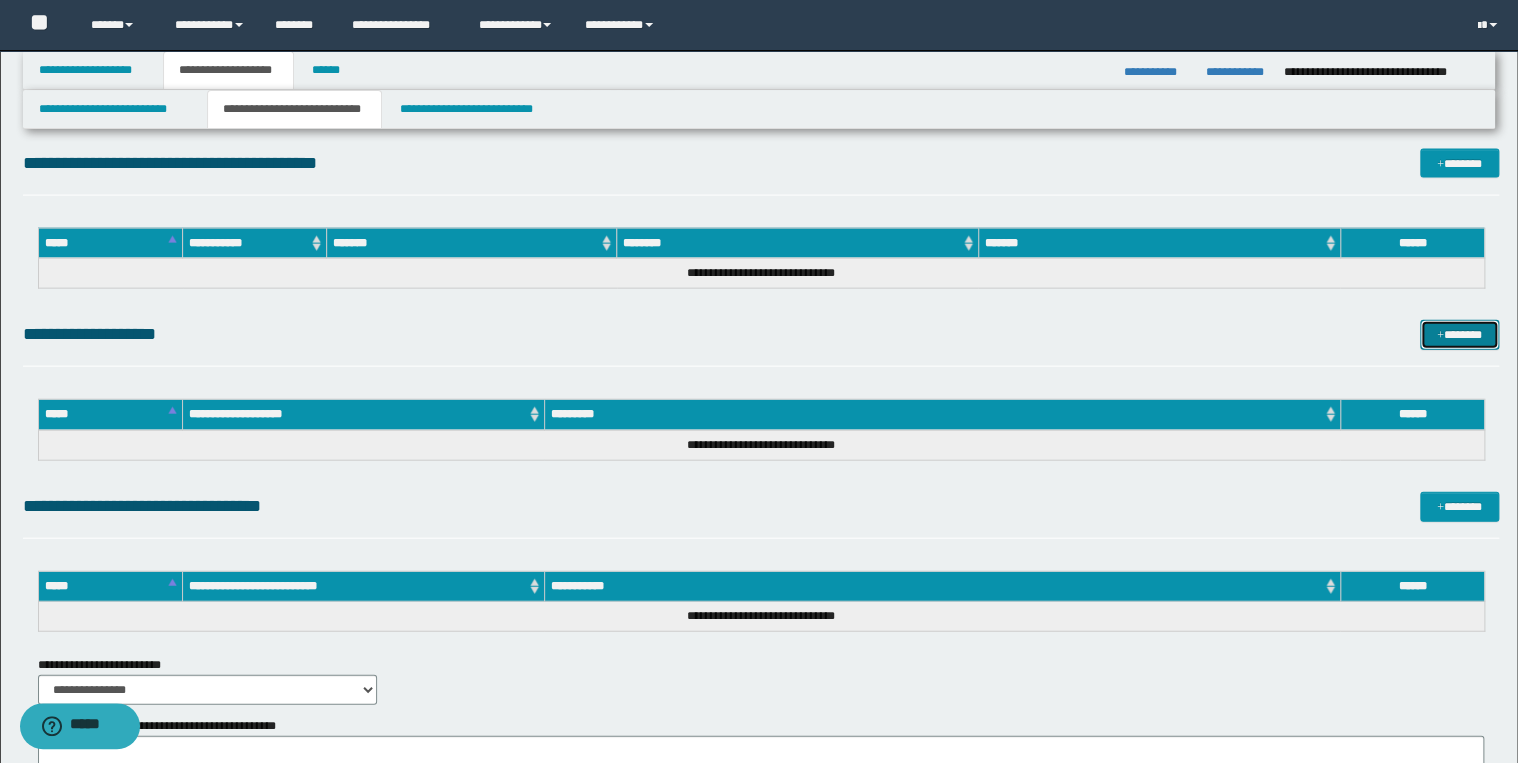click on "*******" at bounding box center [1459, 335] 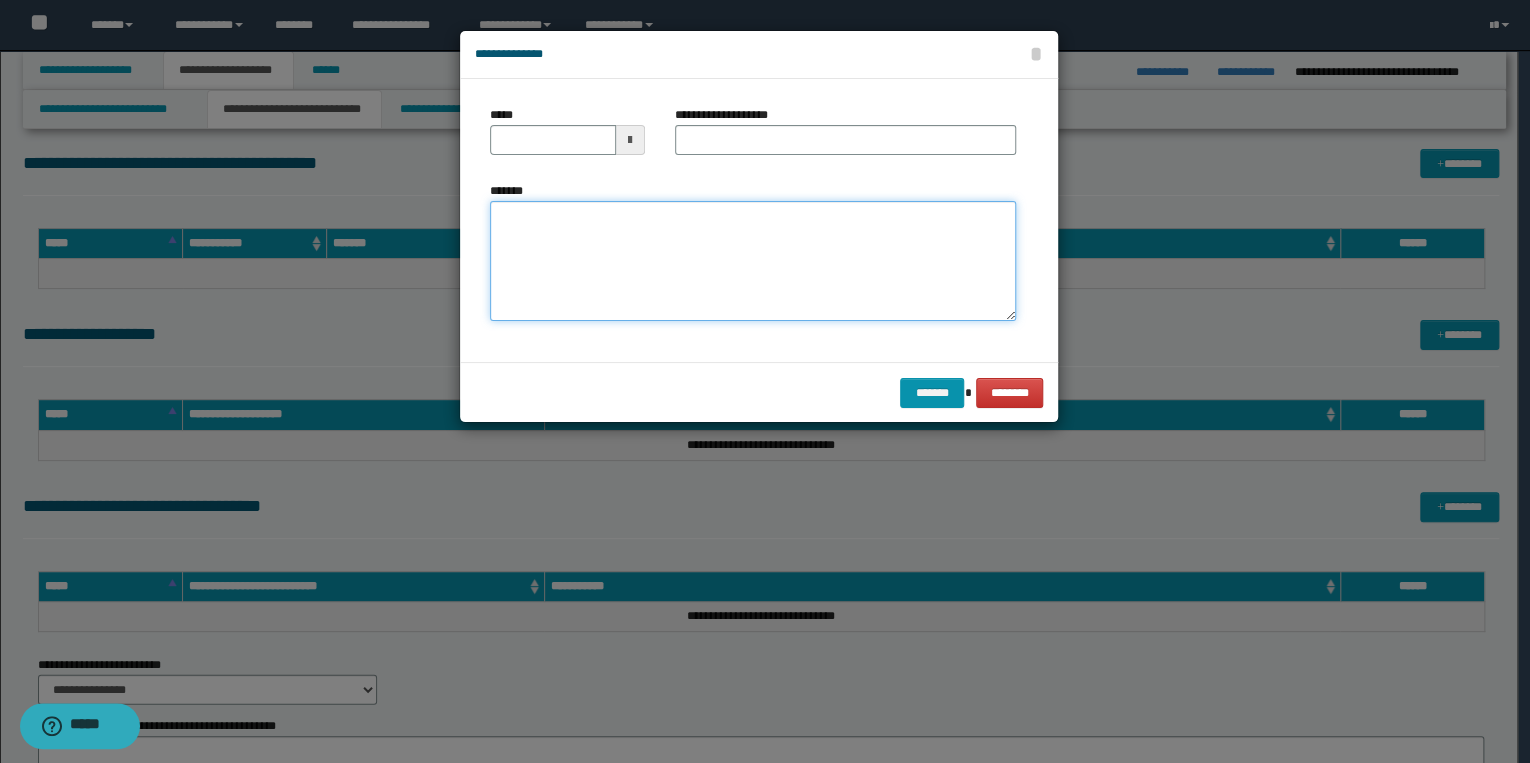 click on "*******" at bounding box center (753, 261) 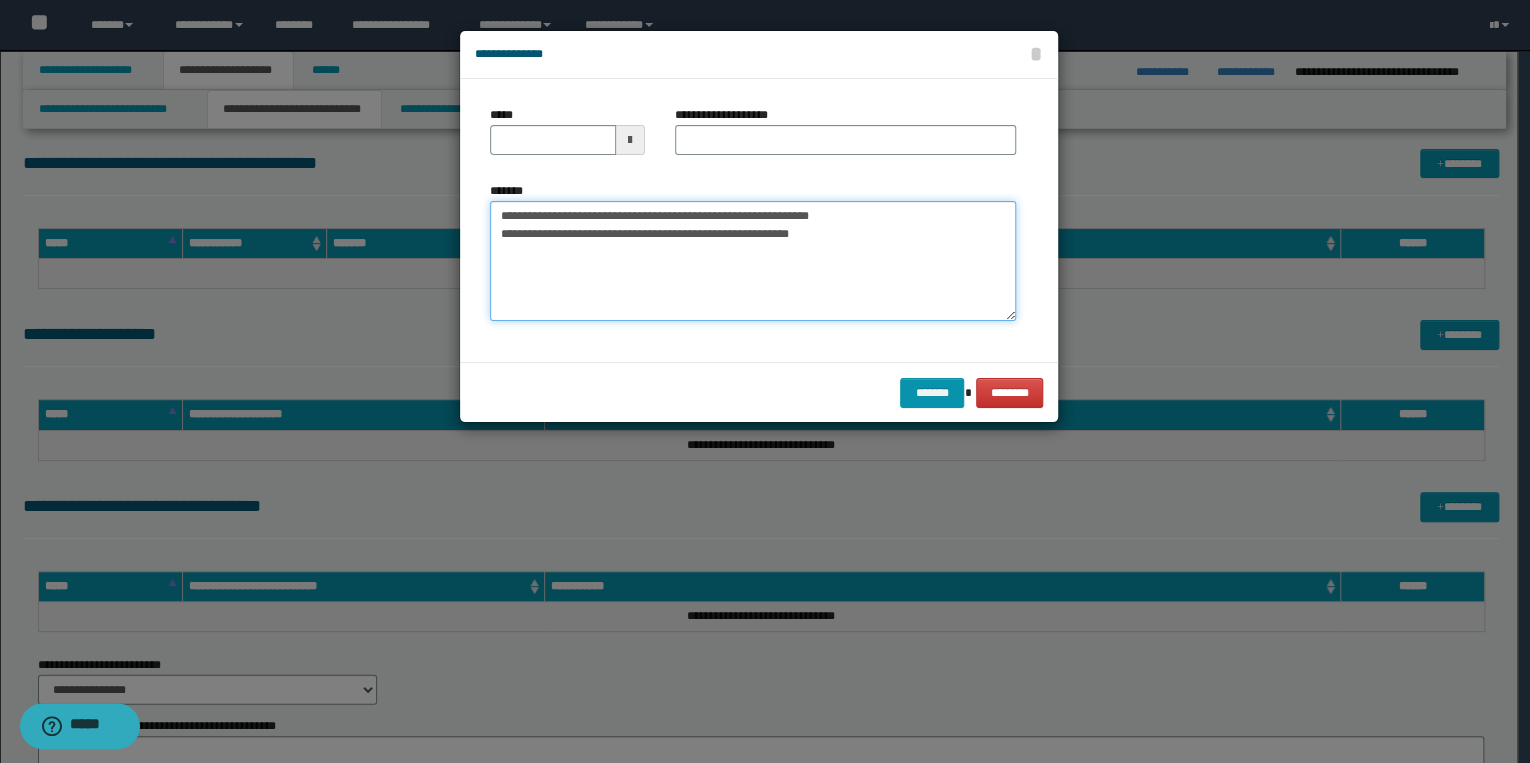 drag, startPoint x: 564, startPoint y: 218, endPoint x: 492, endPoint y: 220, distance: 72.02777 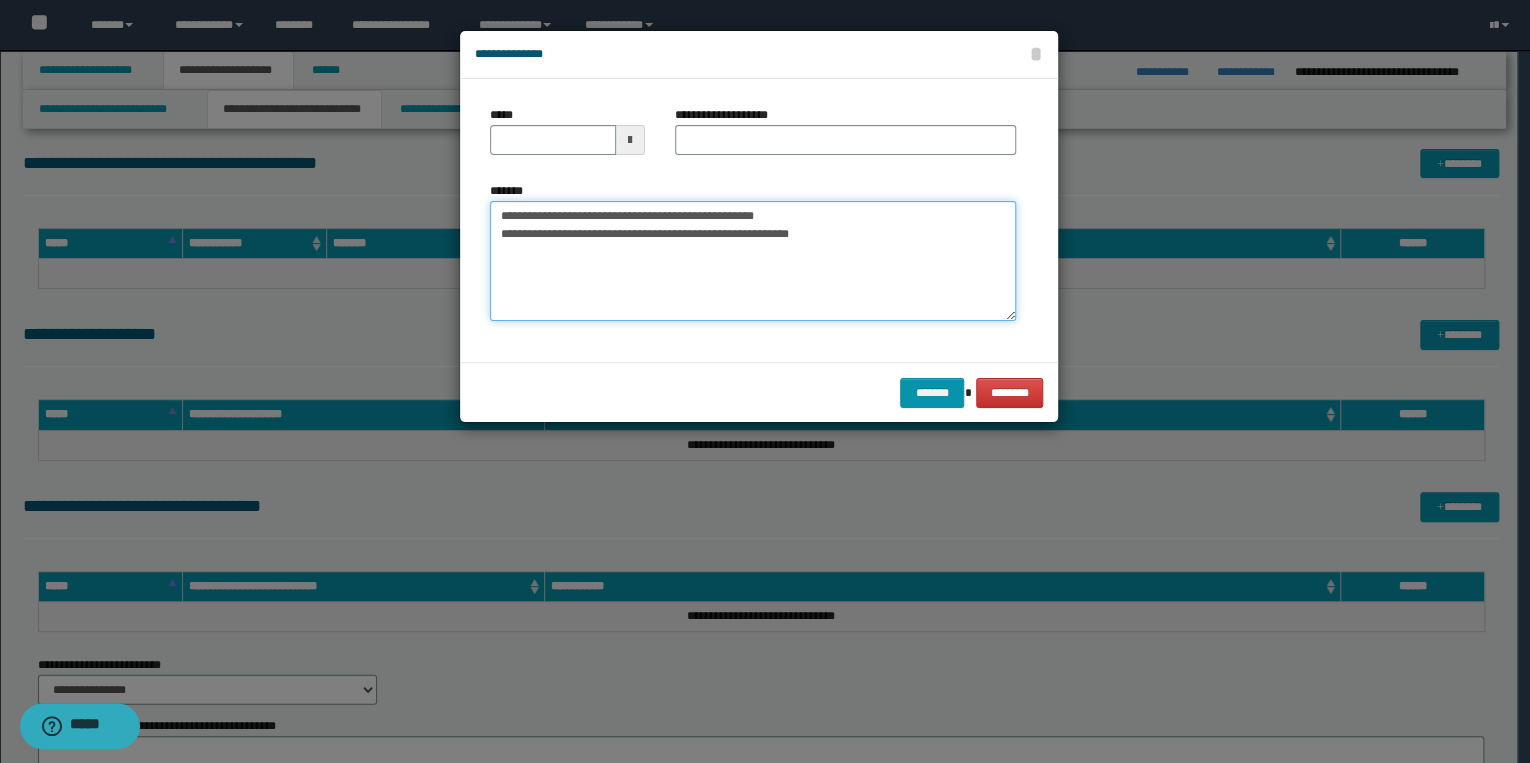 type 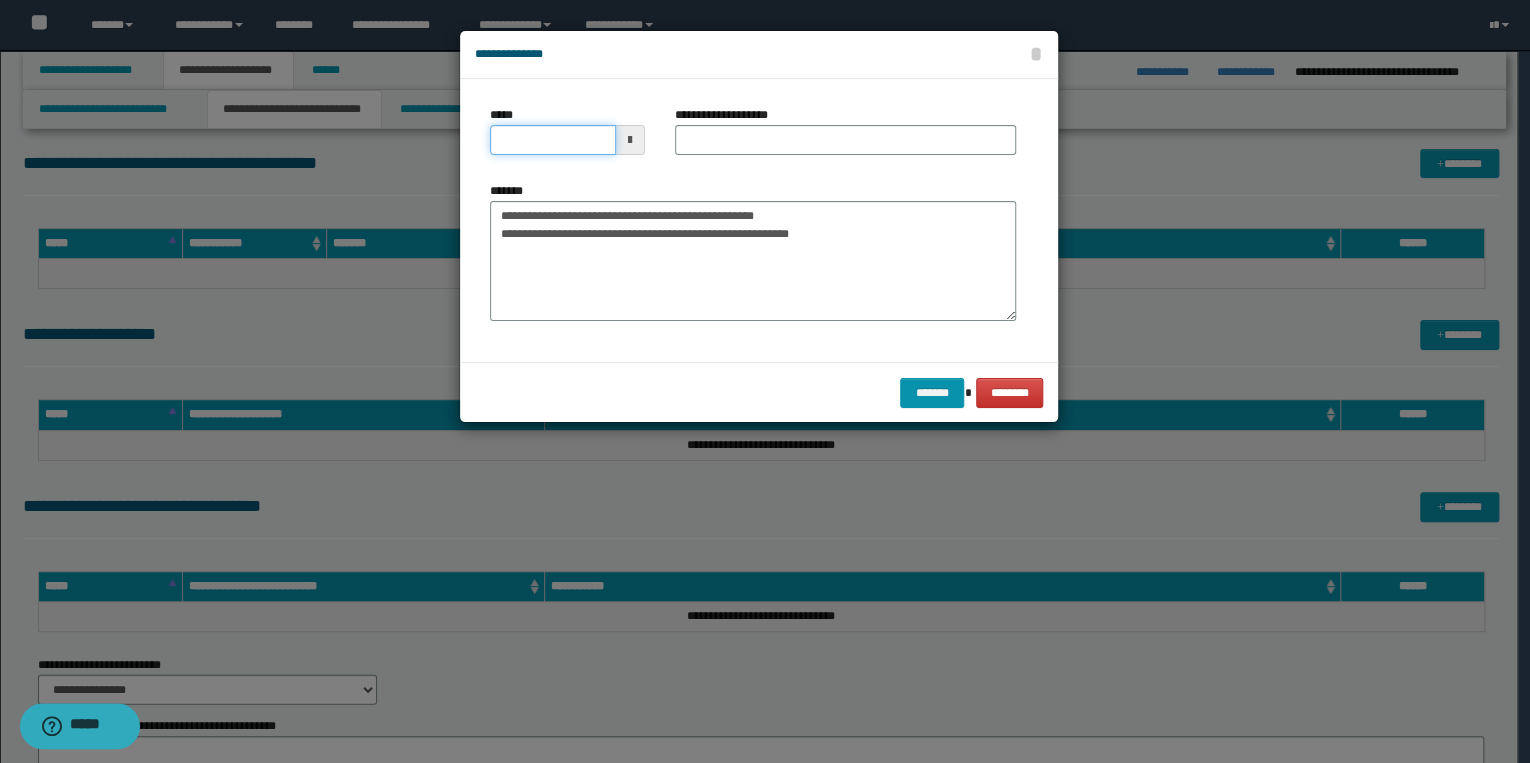 click on "*****" at bounding box center [553, 140] 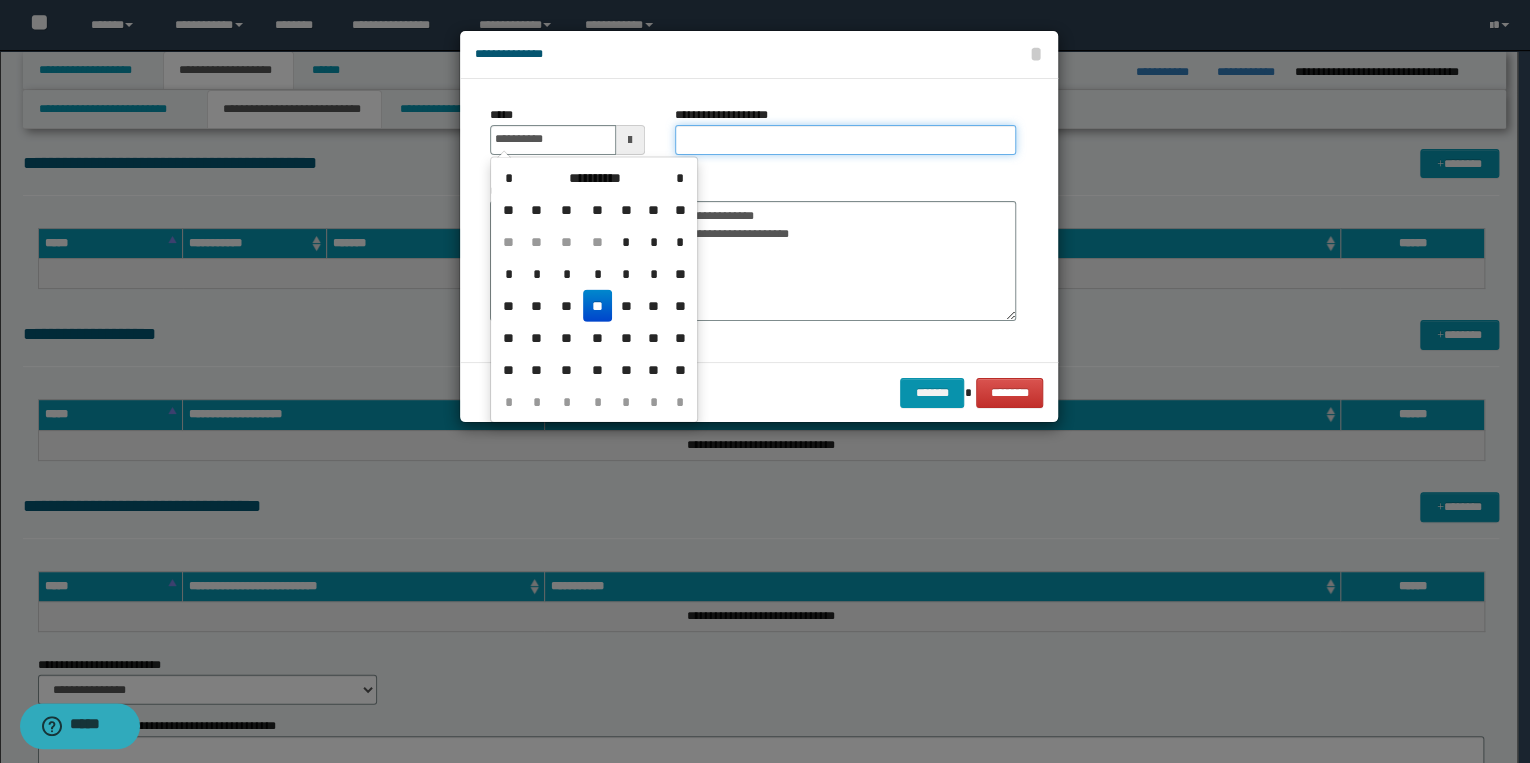 type on "**********" 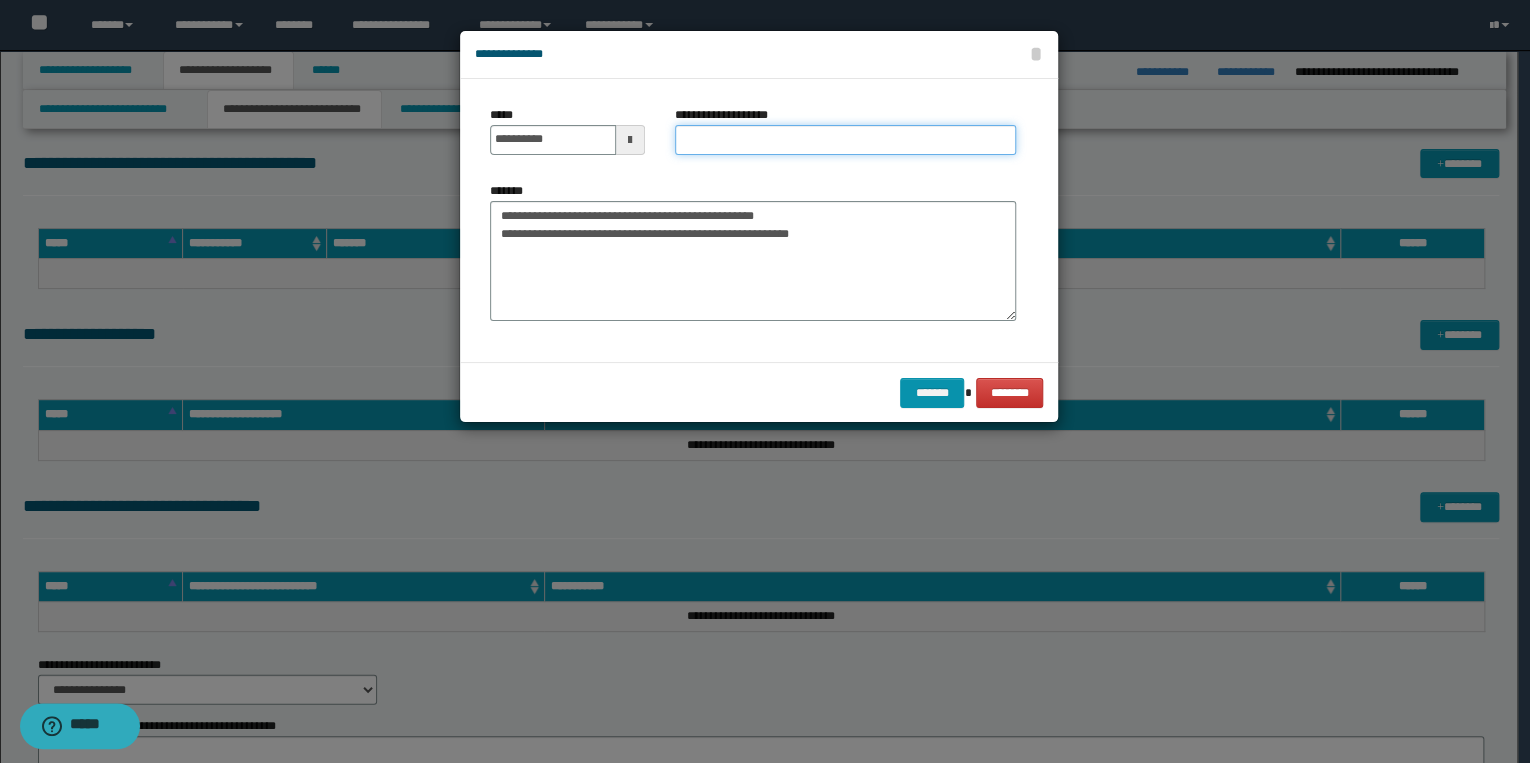 drag, startPoint x: 720, startPoint y: 133, endPoint x: 684, endPoint y: 153, distance: 41.18252 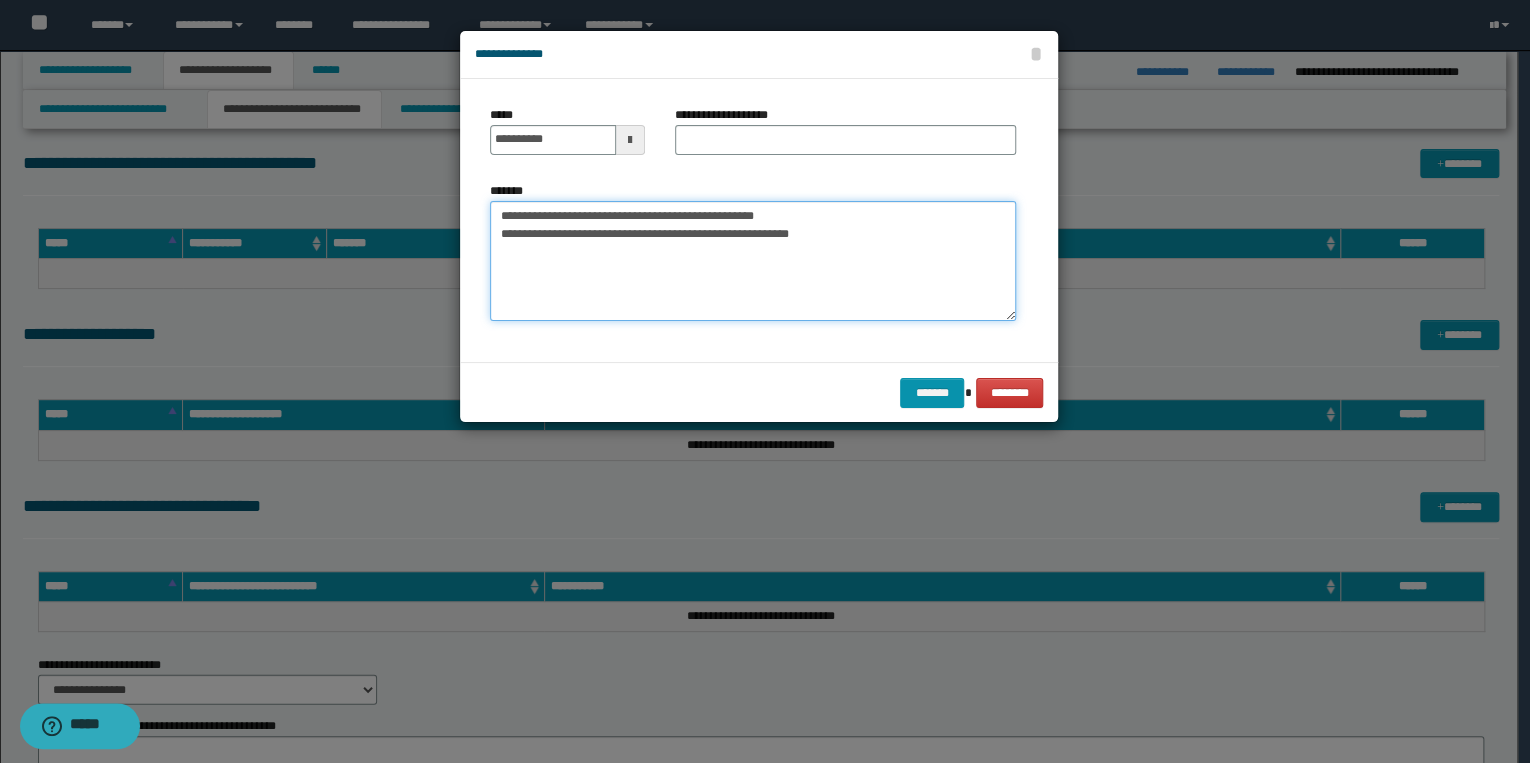 drag, startPoint x: 496, startPoint y: 216, endPoint x: 810, endPoint y: 221, distance: 314.0398 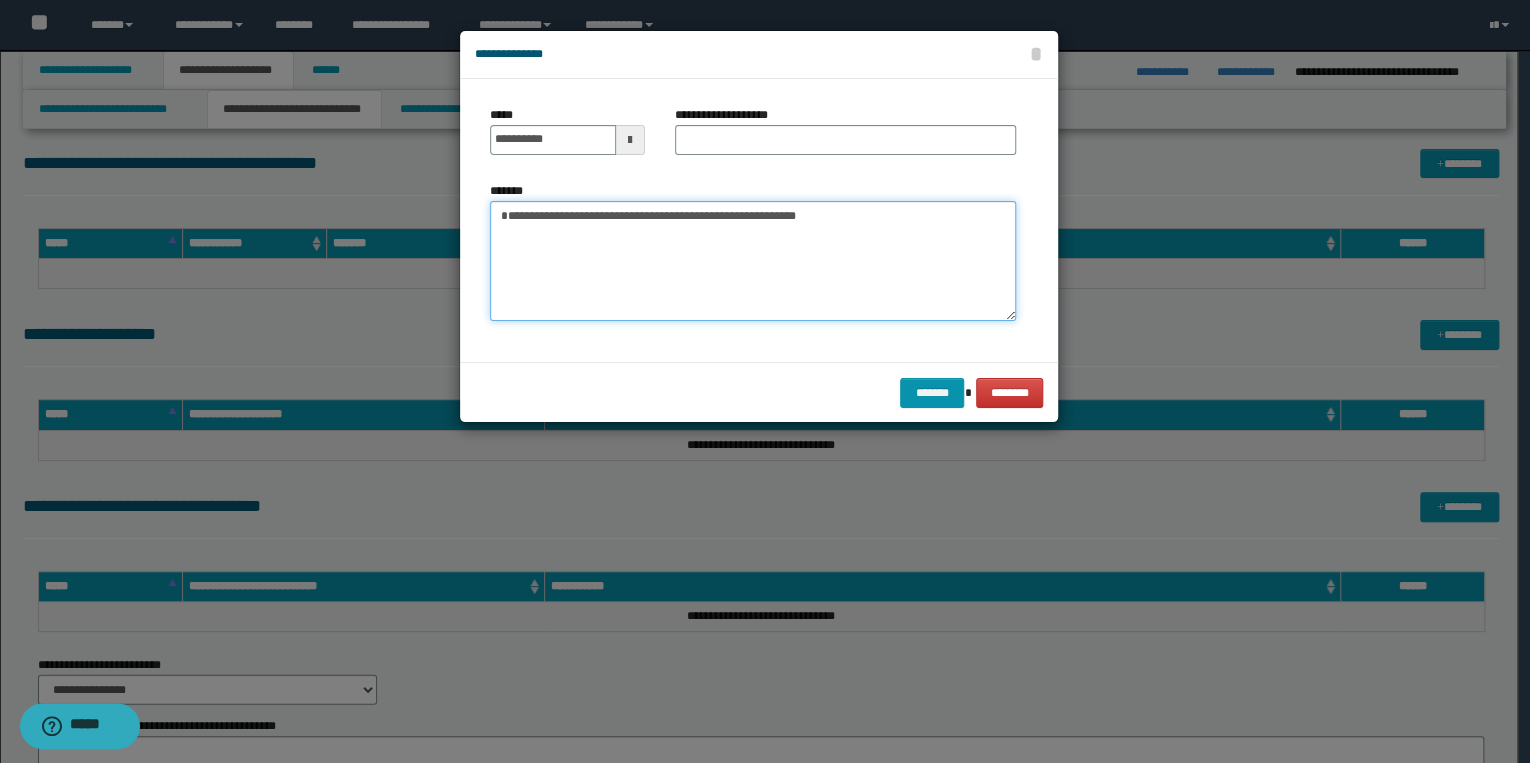type on "**********" 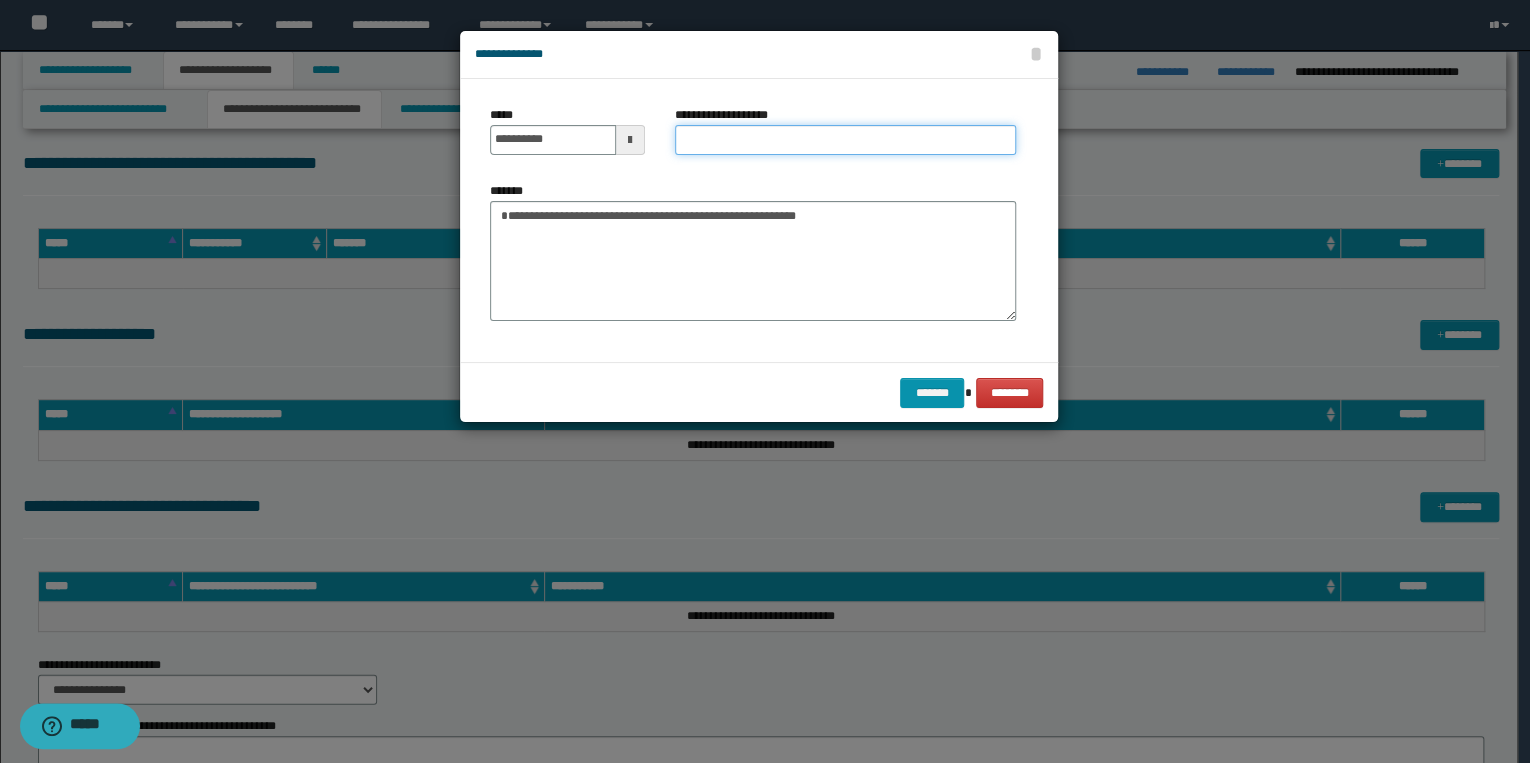 click on "**********" at bounding box center (845, 140) 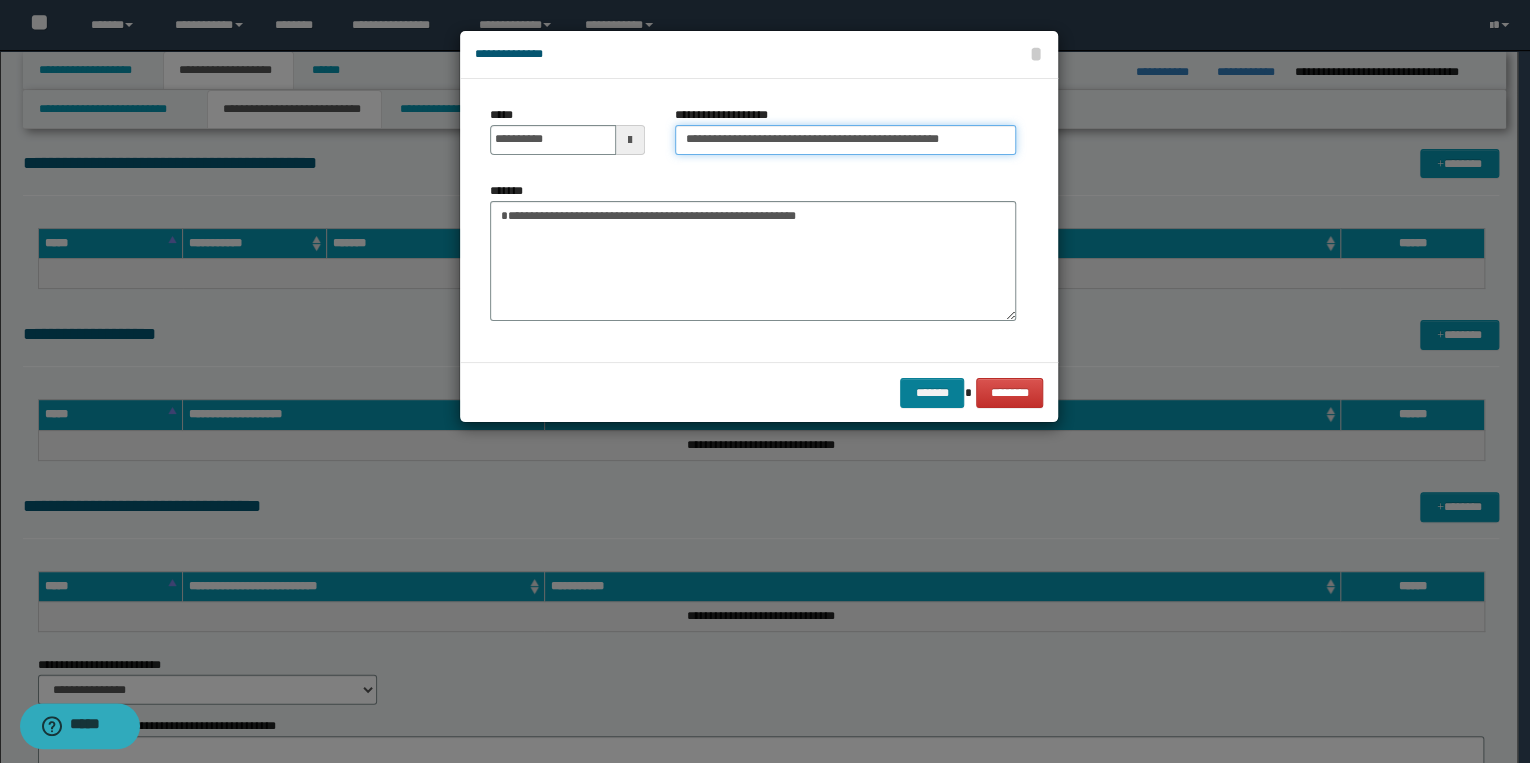 type on "**********" 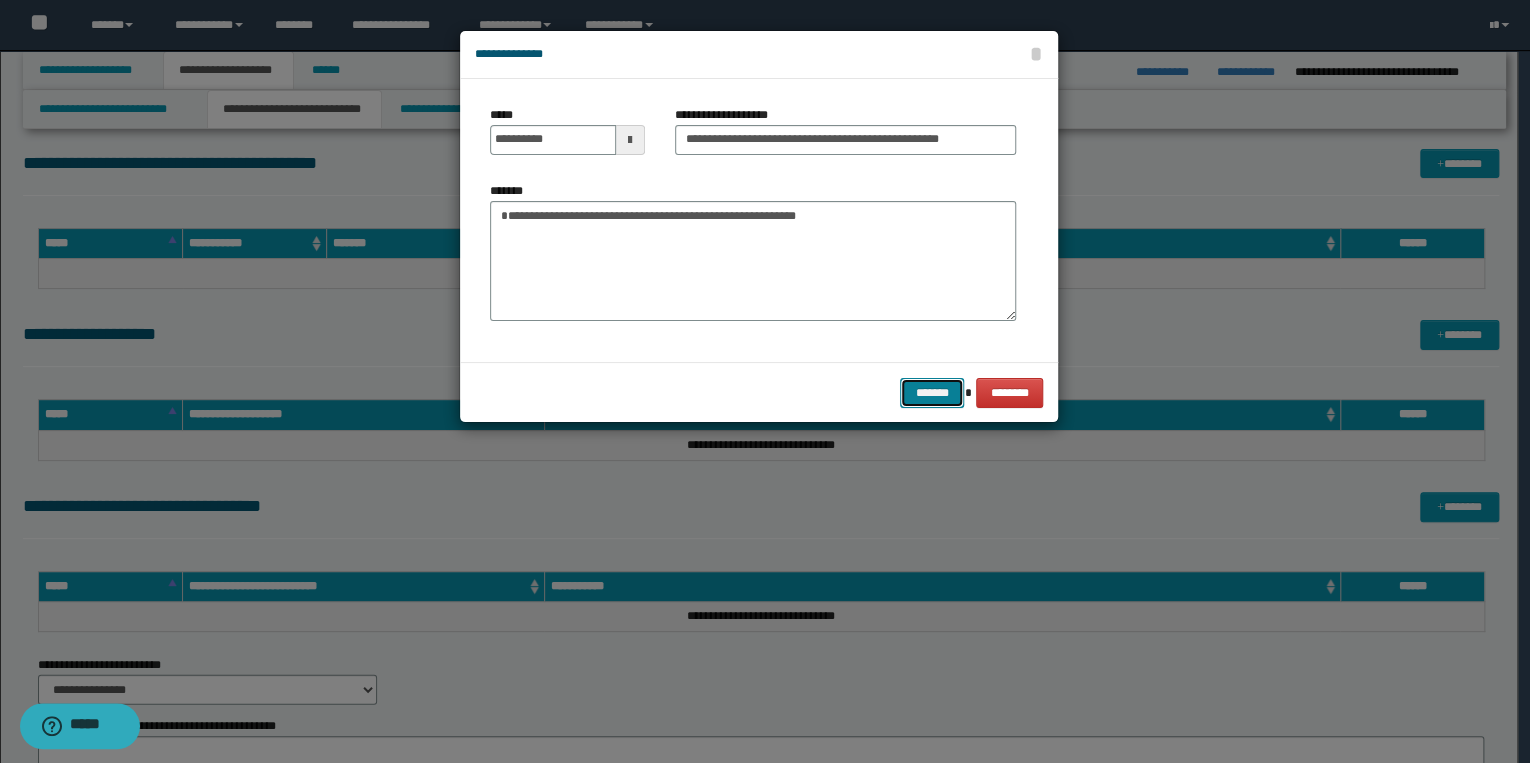 click on "*******" at bounding box center [932, 393] 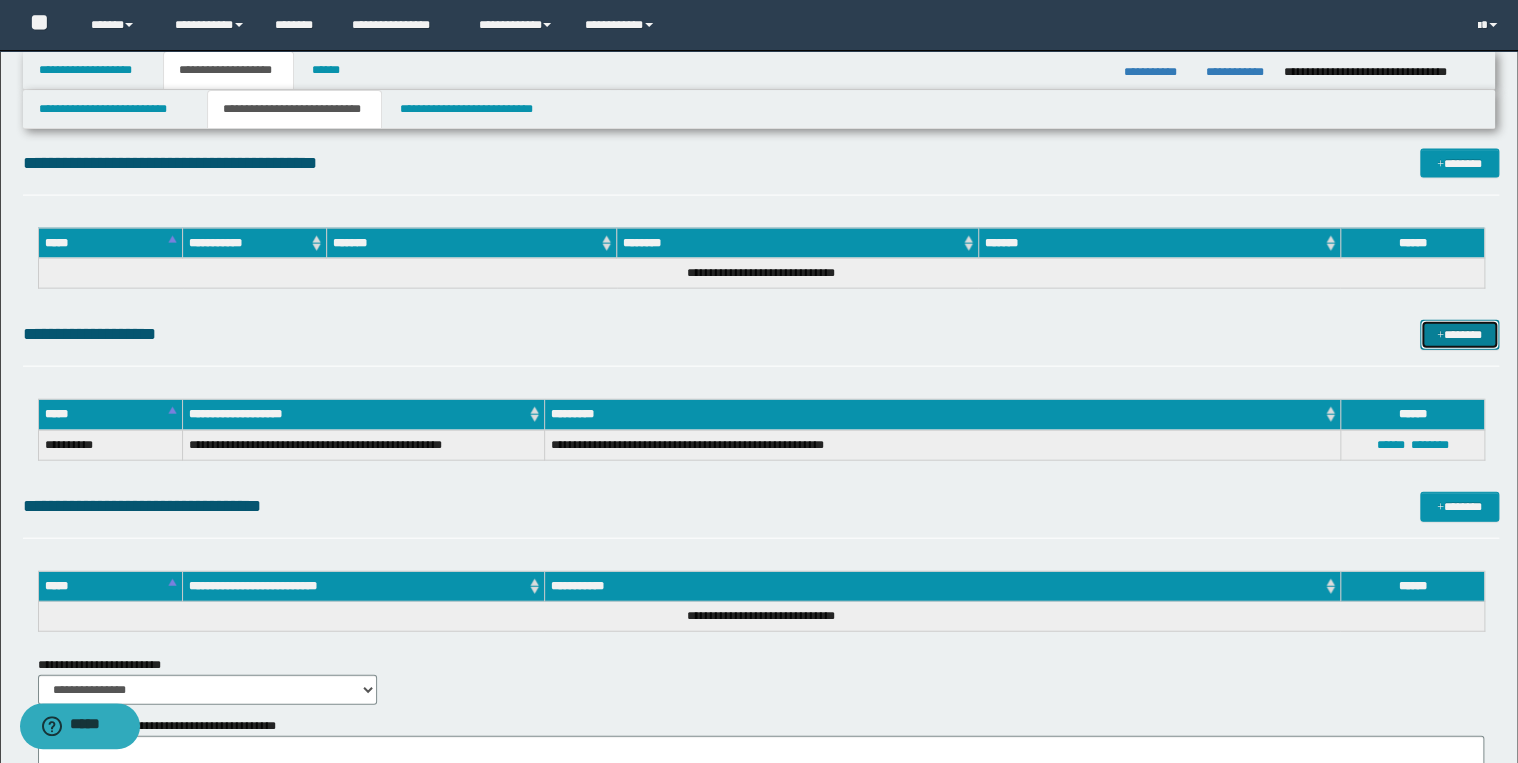 click on "*******" at bounding box center (1459, 335) 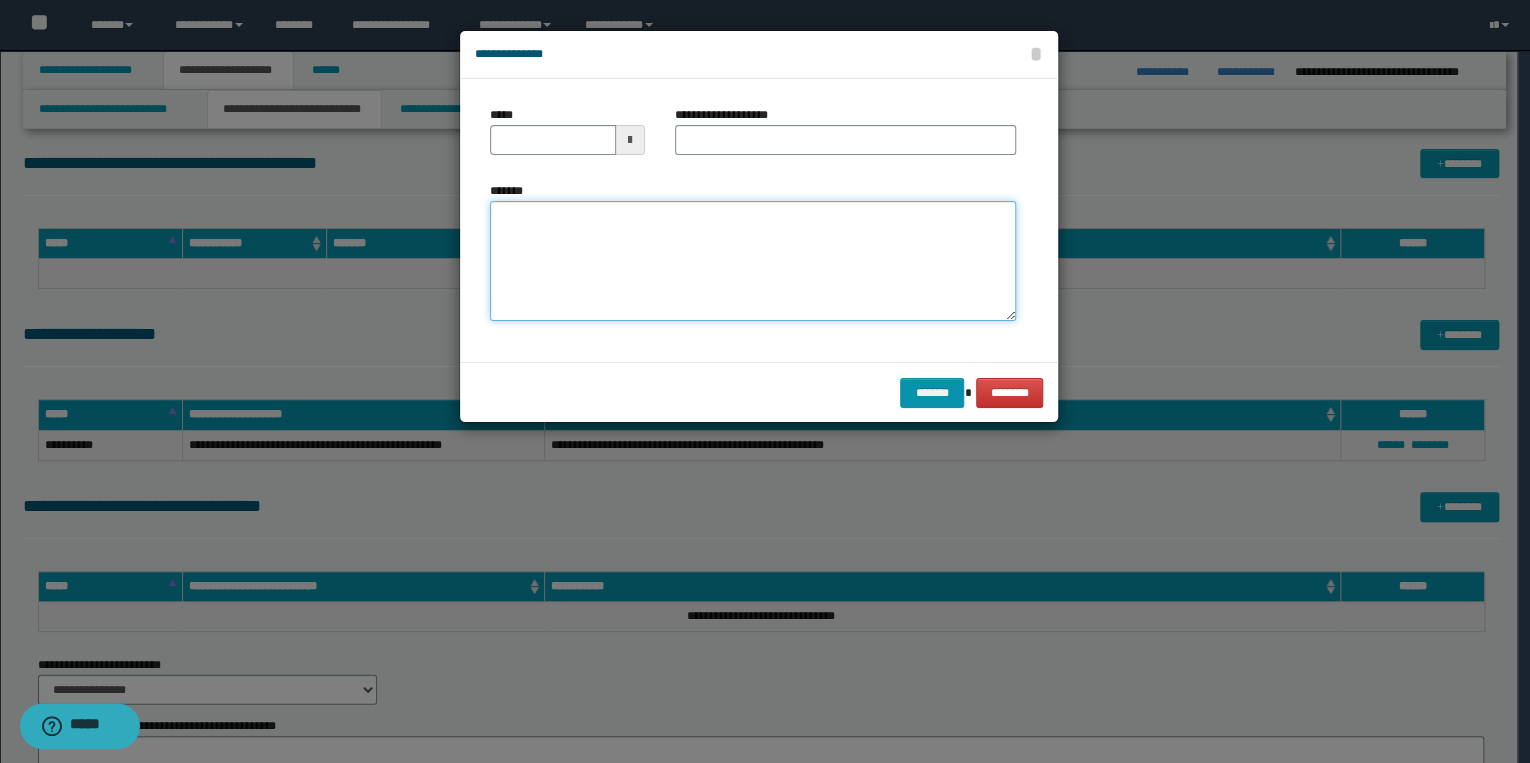 click on "*******" at bounding box center [753, 261] 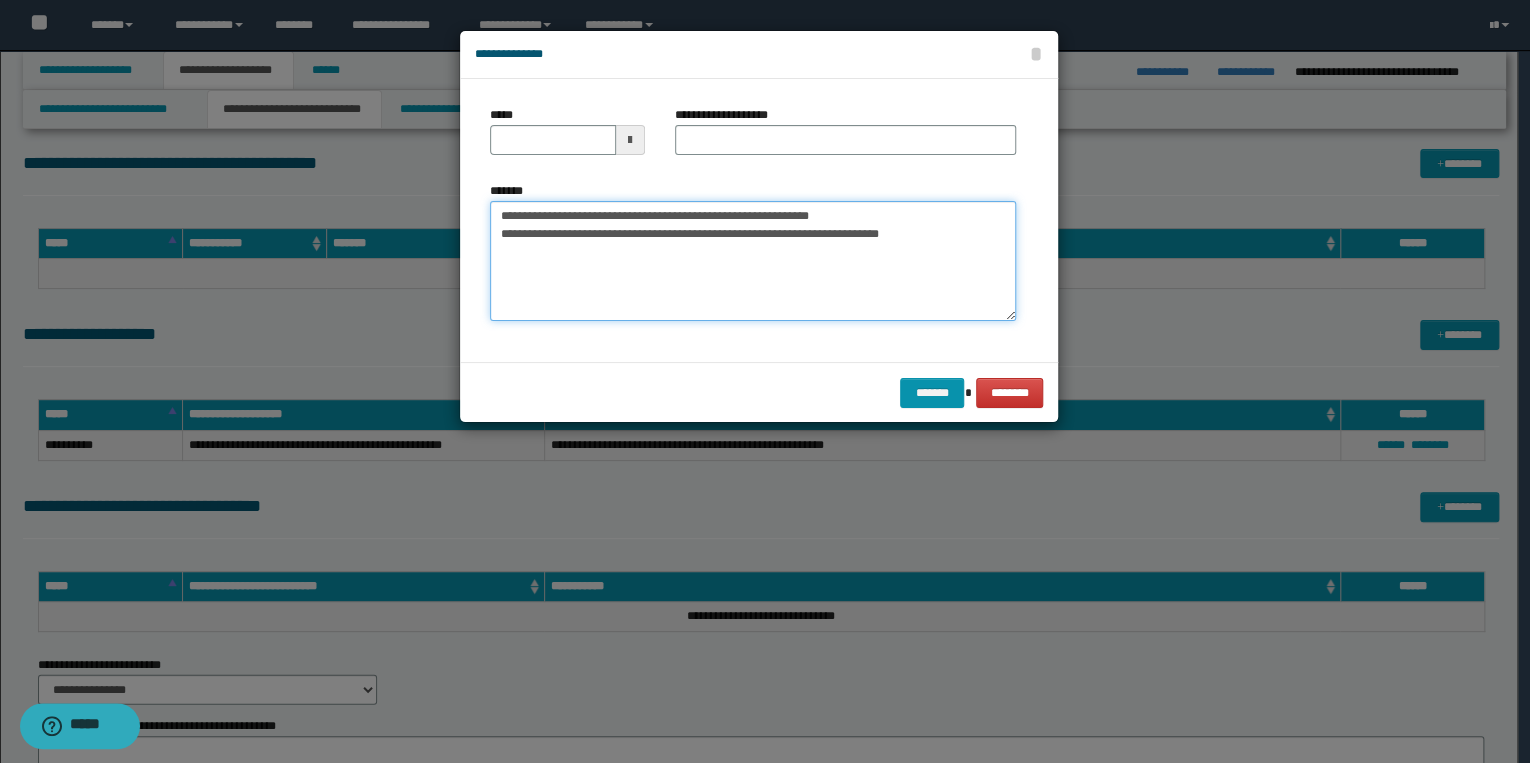 drag, startPoint x: 558, startPoint y: 217, endPoint x: 495, endPoint y: 216, distance: 63.007935 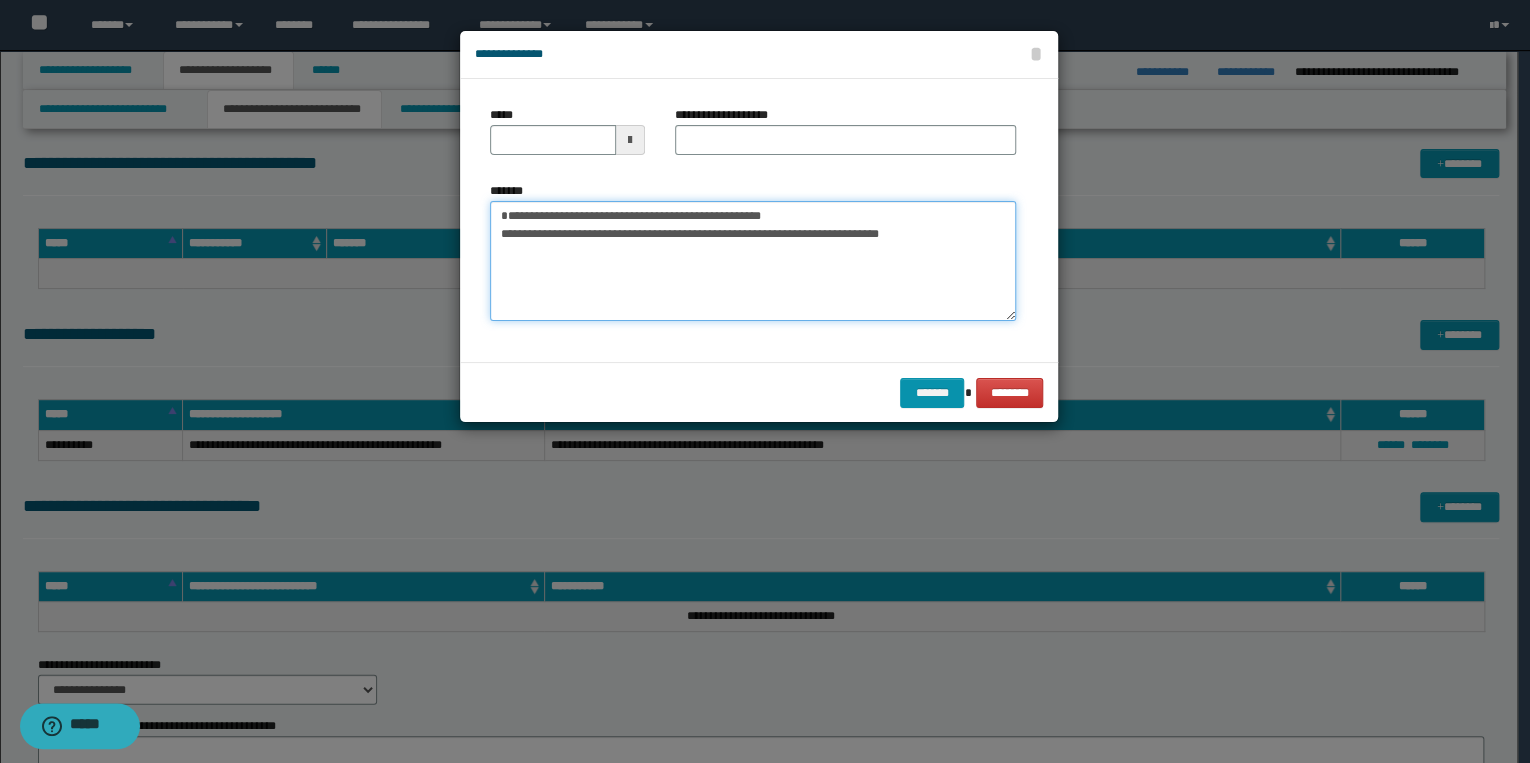 type 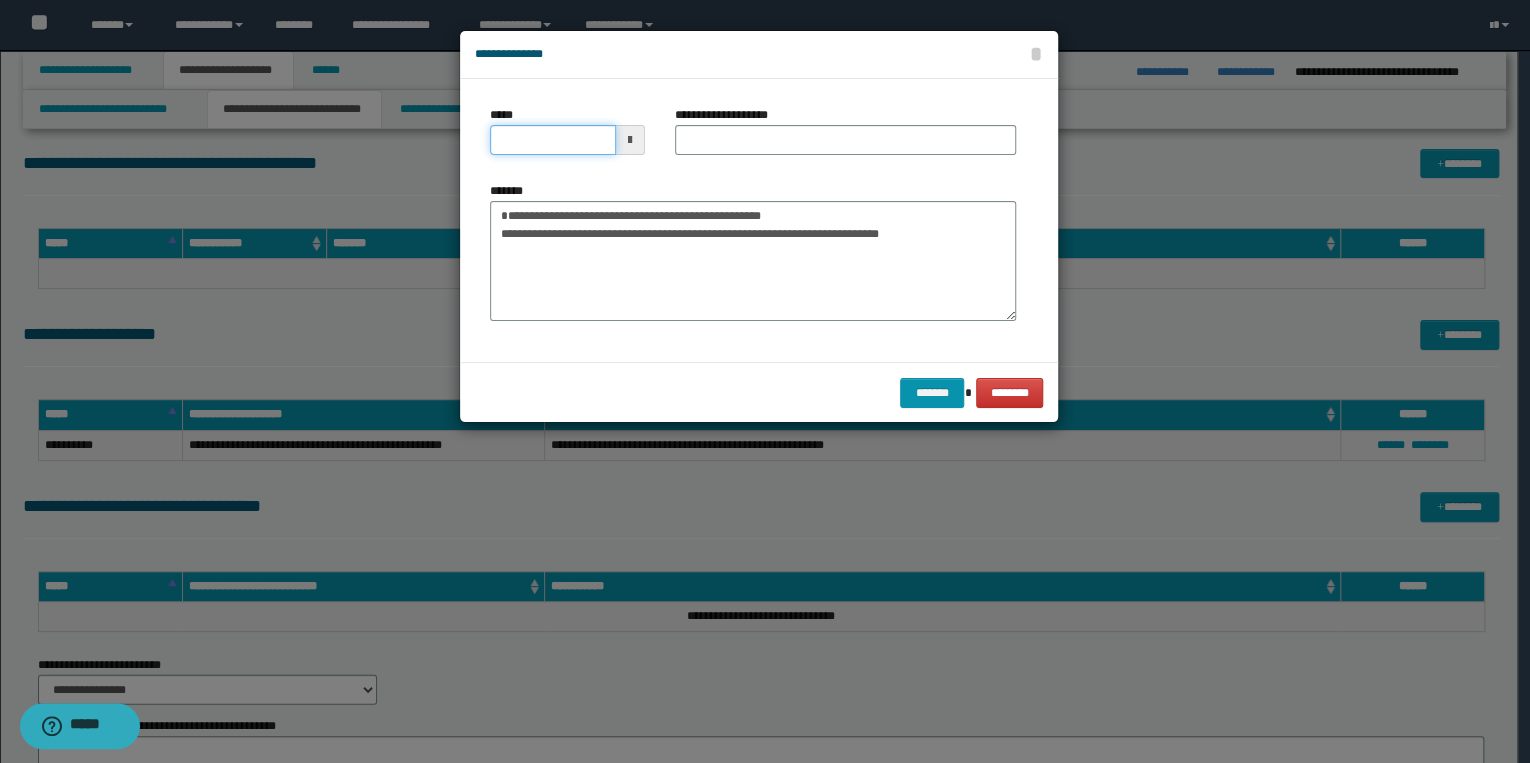 click on "*****" at bounding box center [553, 140] 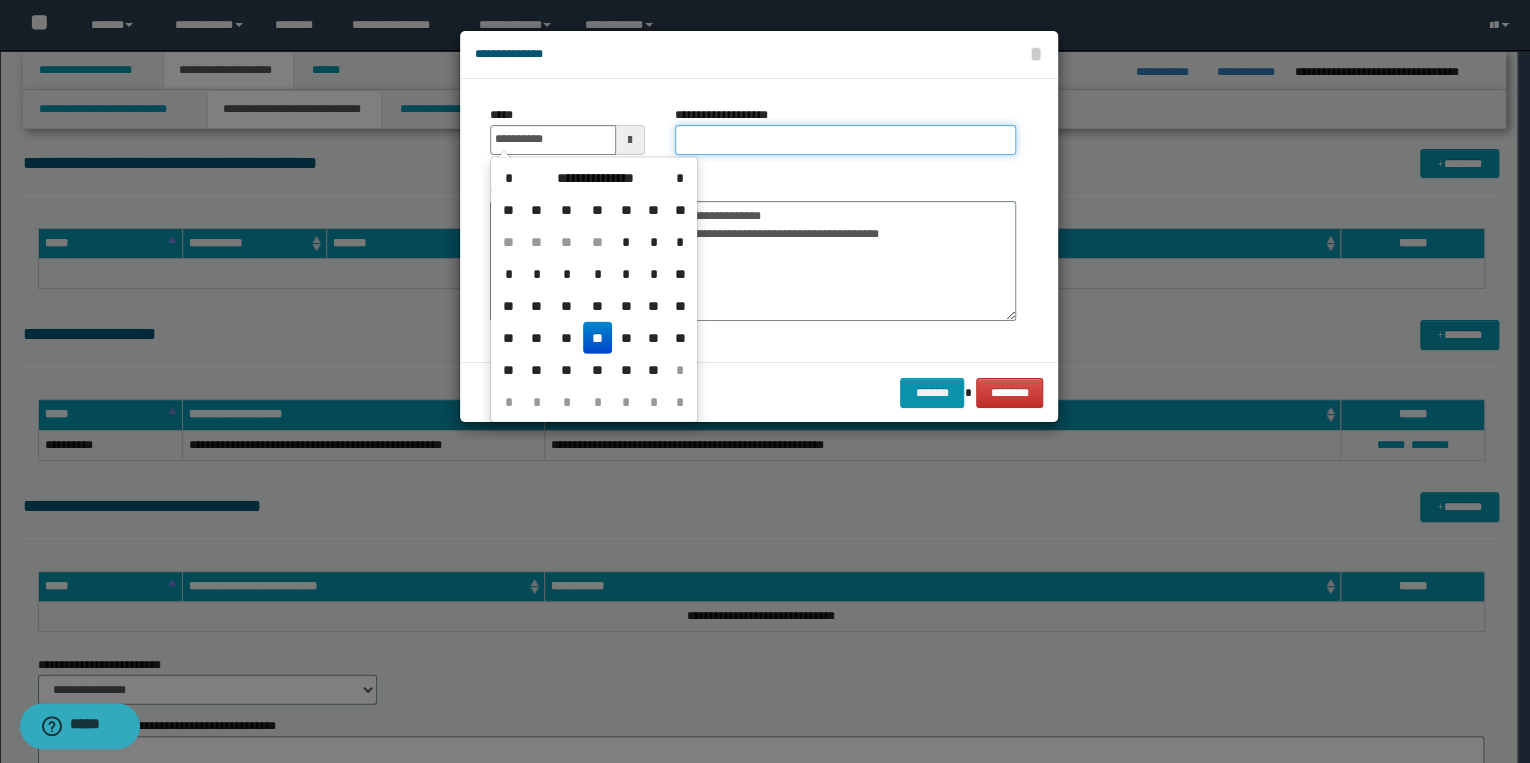 type on "**********" 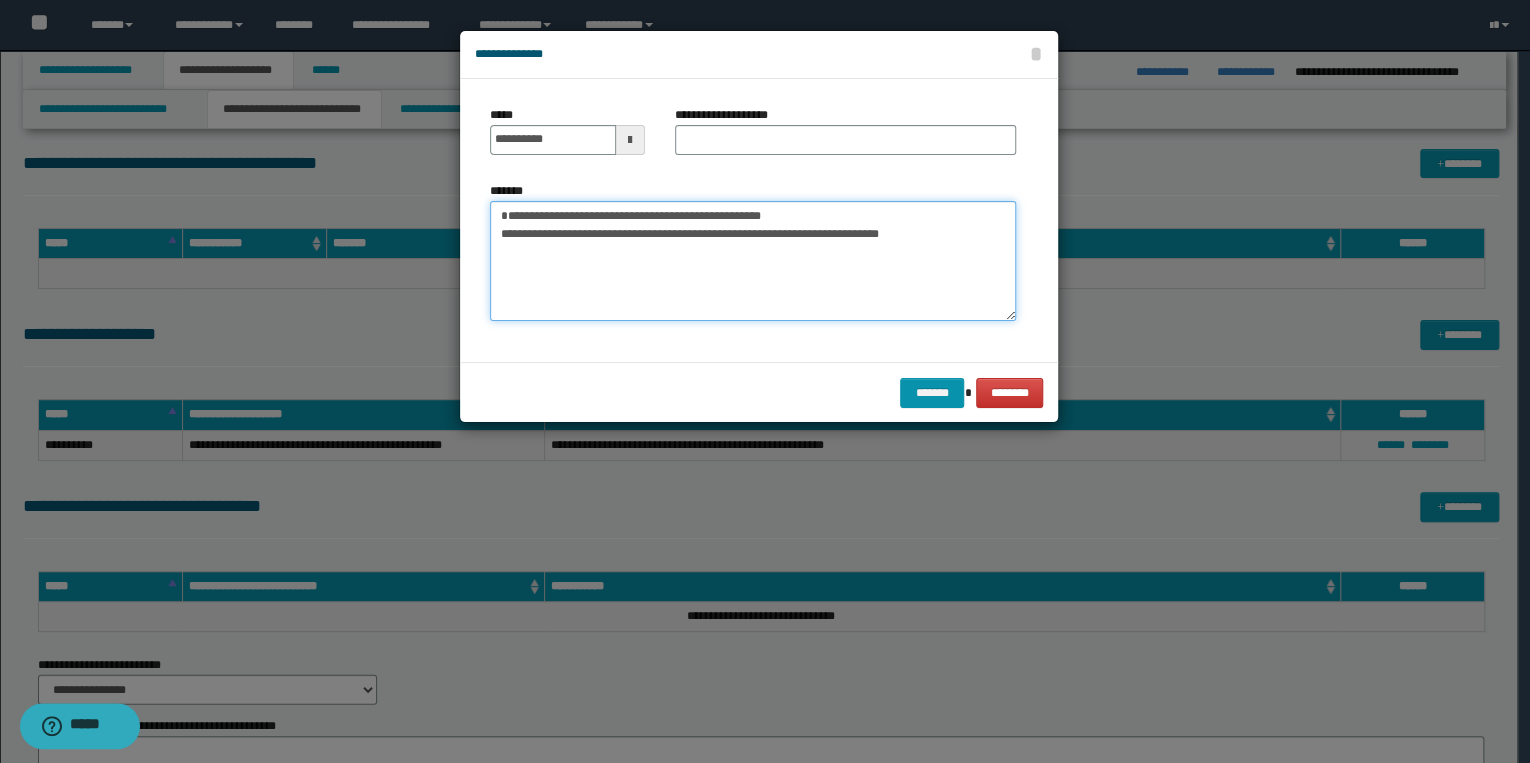 drag, startPoint x: 502, startPoint y: 218, endPoint x: 817, endPoint y: 219, distance: 315.0016 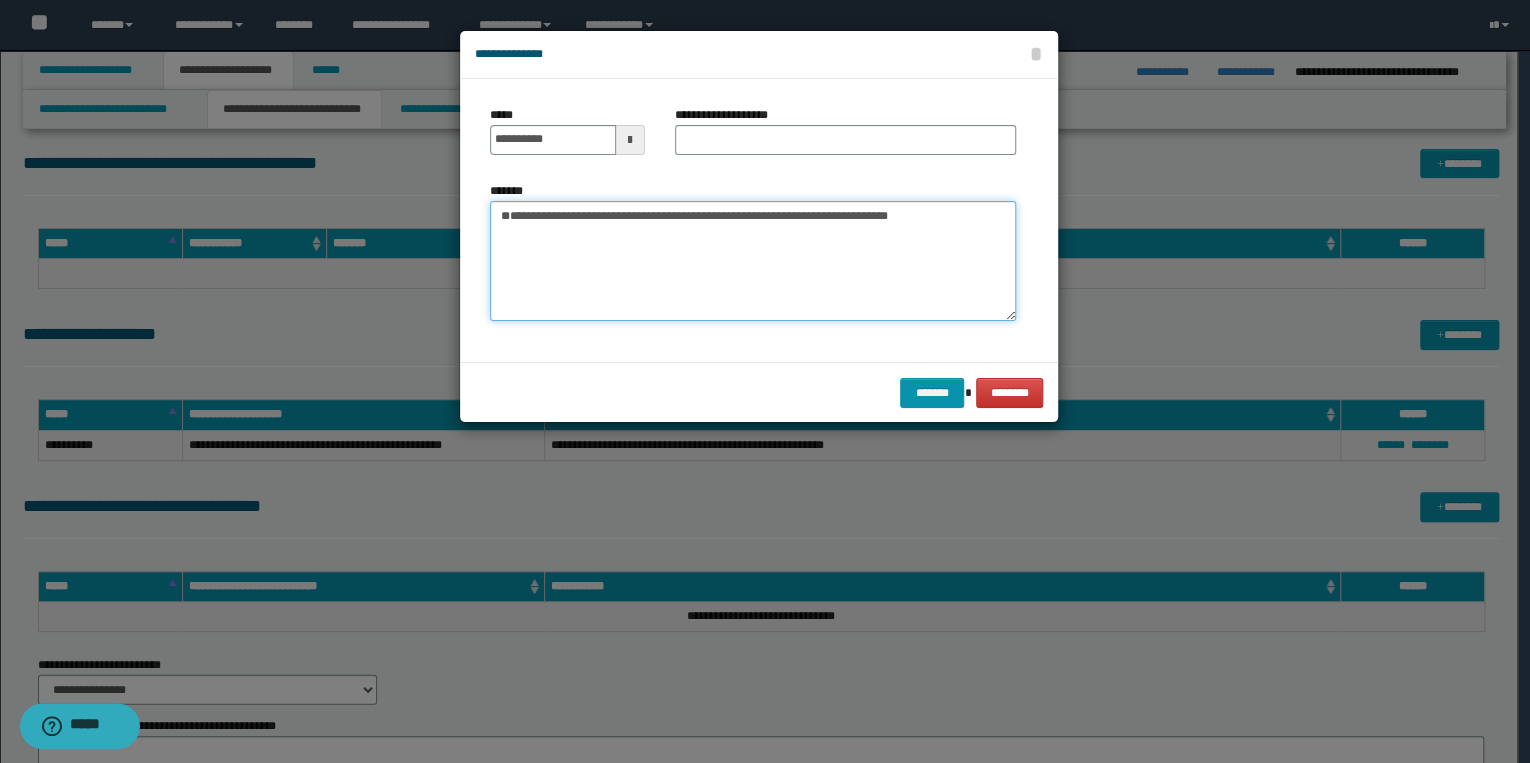 type on "**********" 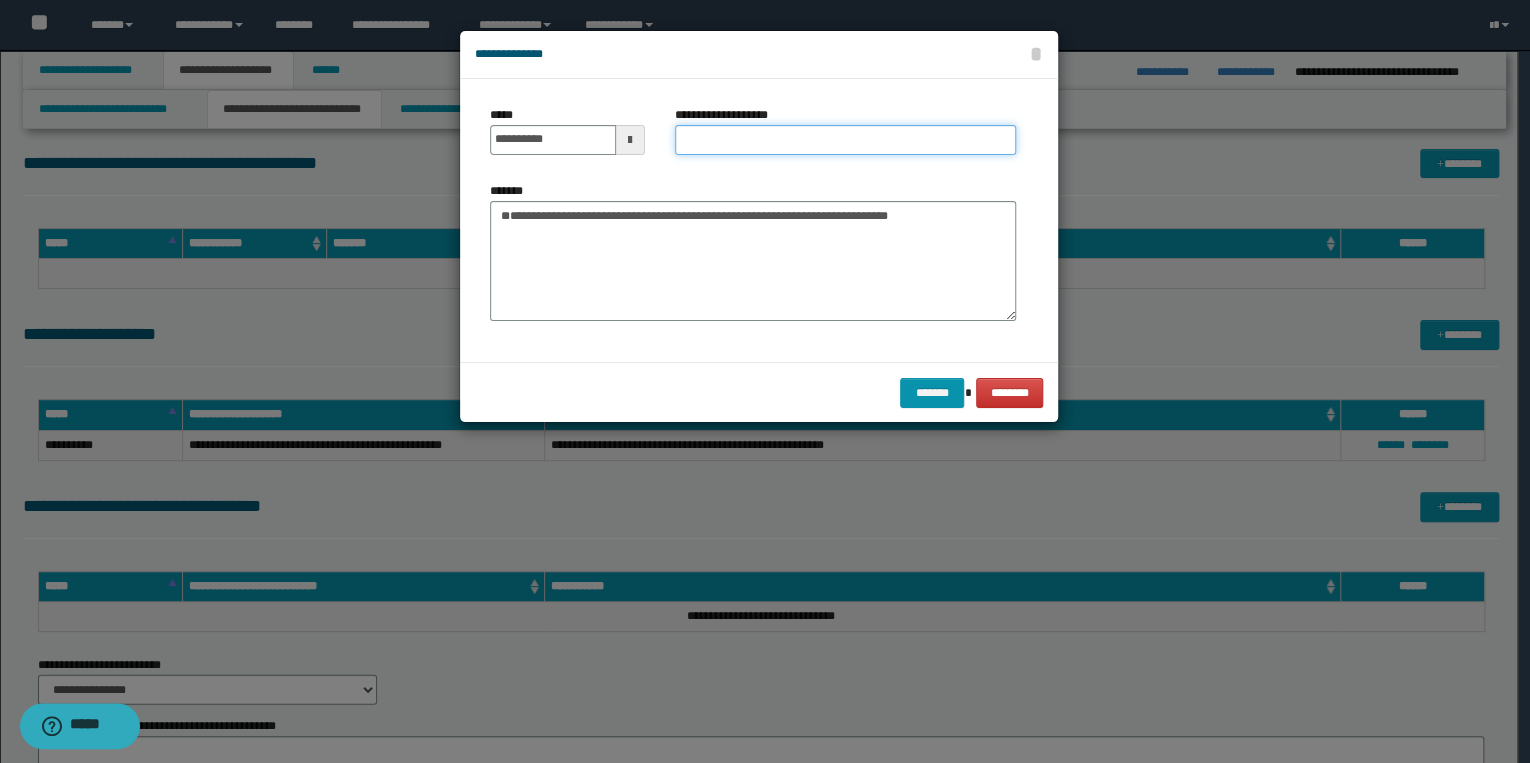 click on "**********" at bounding box center (845, 140) 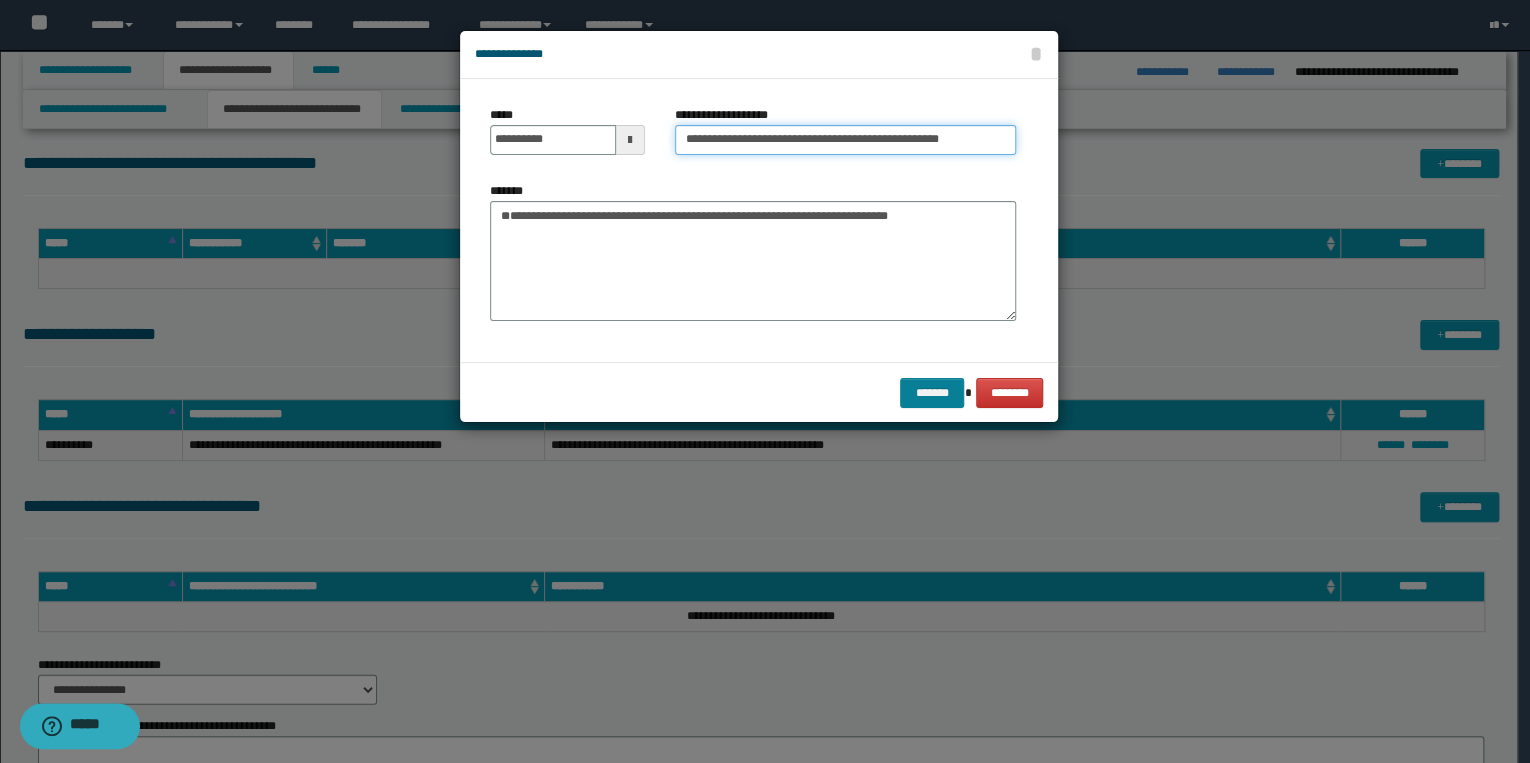 type on "**********" 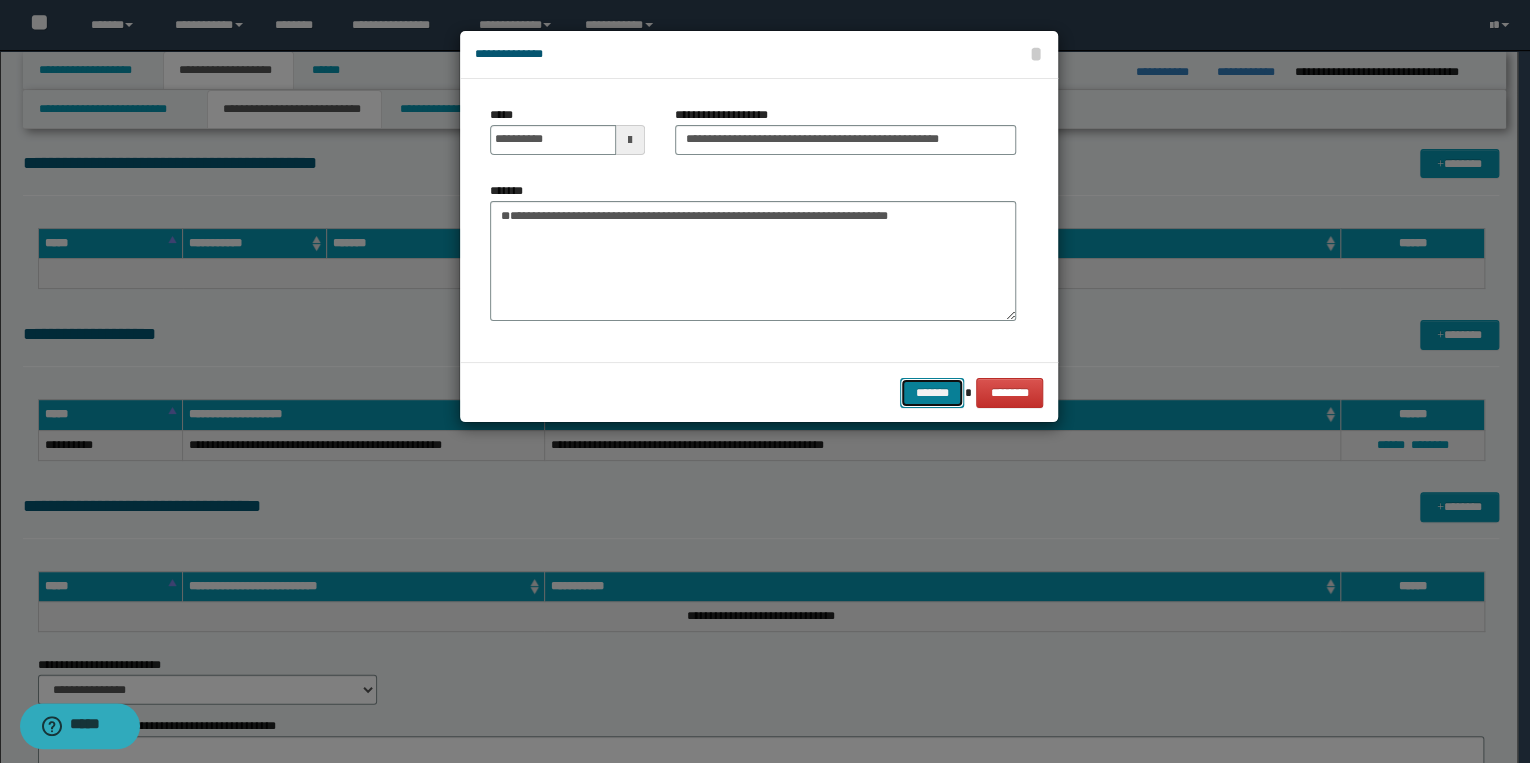 click on "*******" at bounding box center (932, 393) 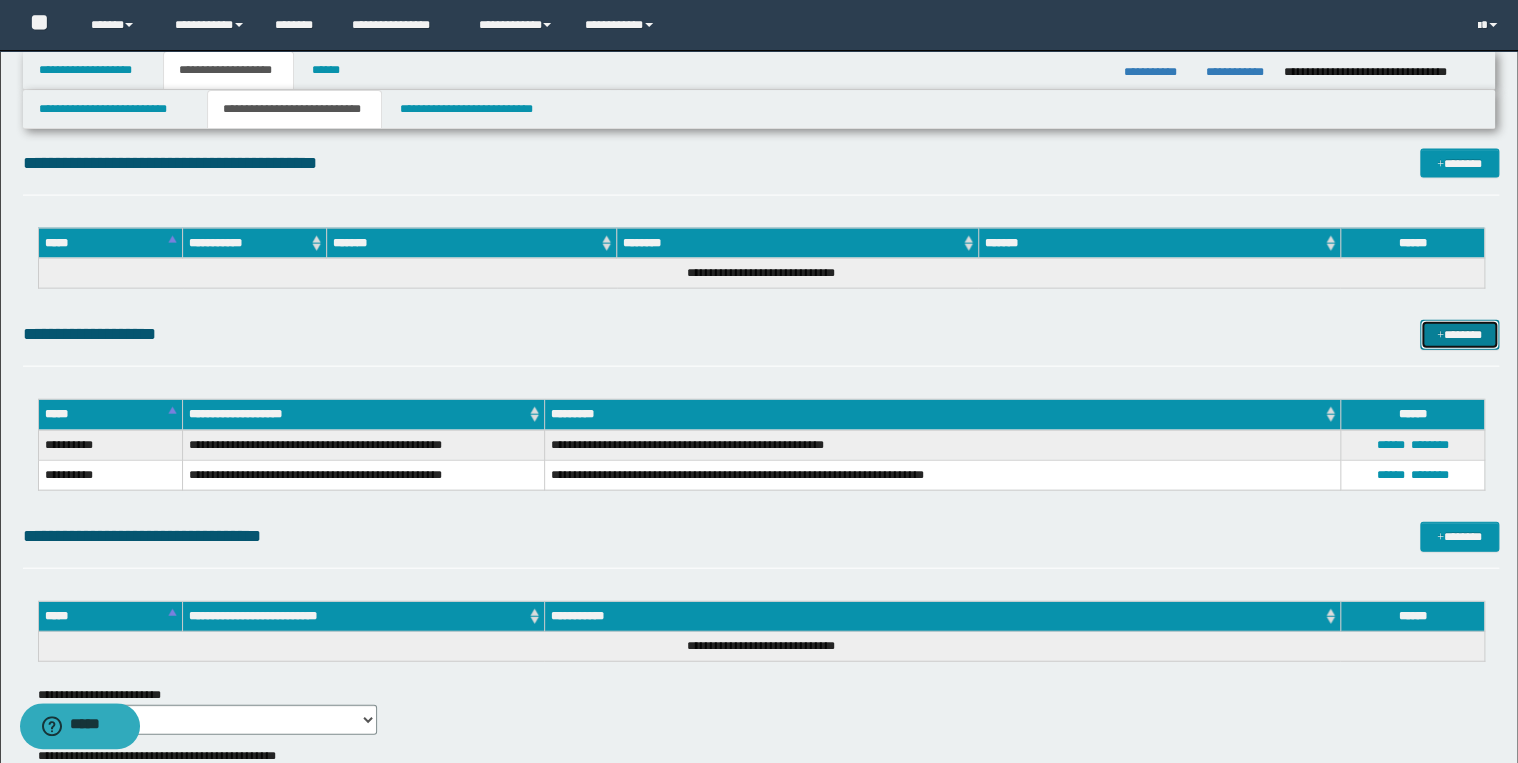 click on "*******" at bounding box center (1459, 335) 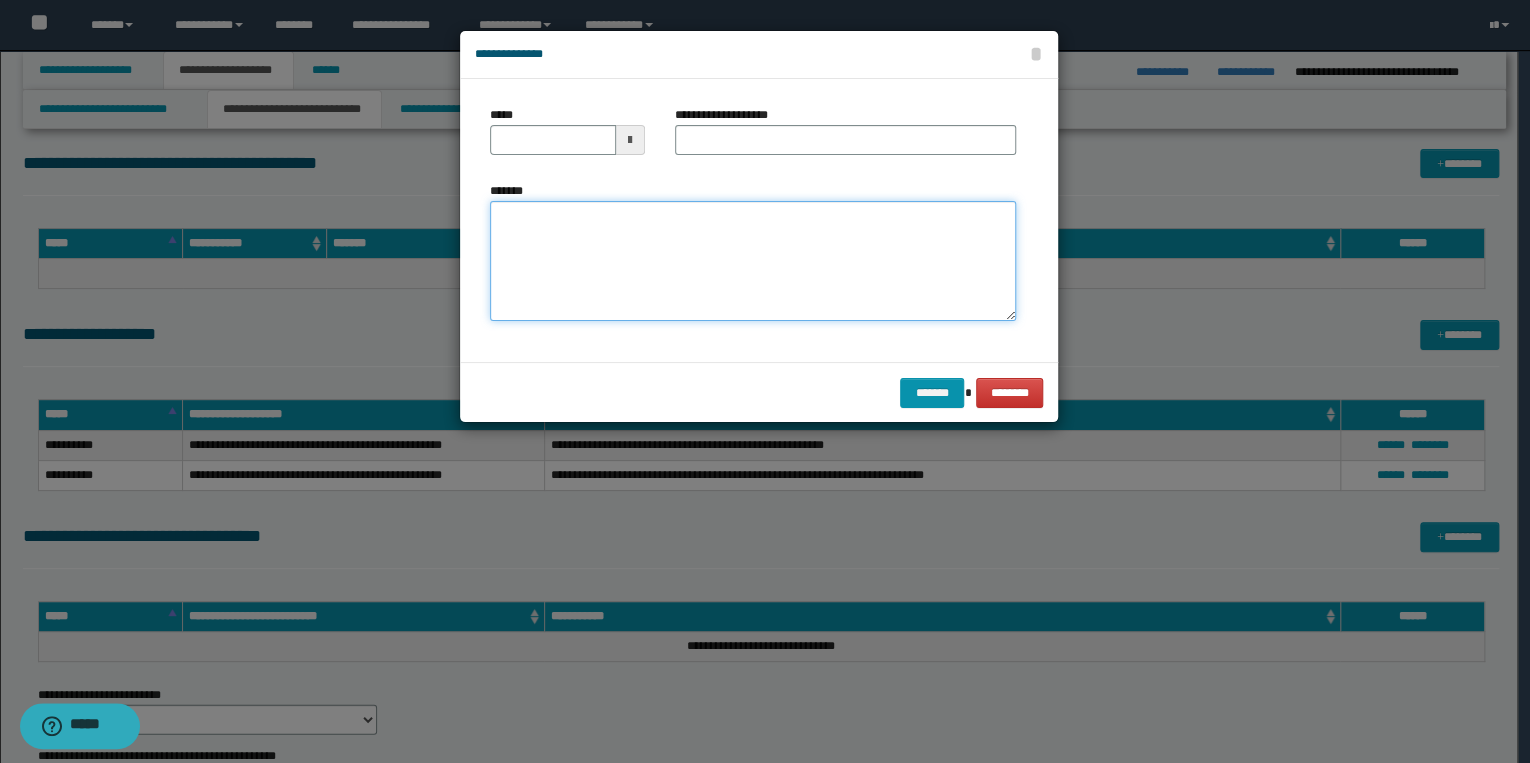 click on "*******" at bounding box center [753, 261] 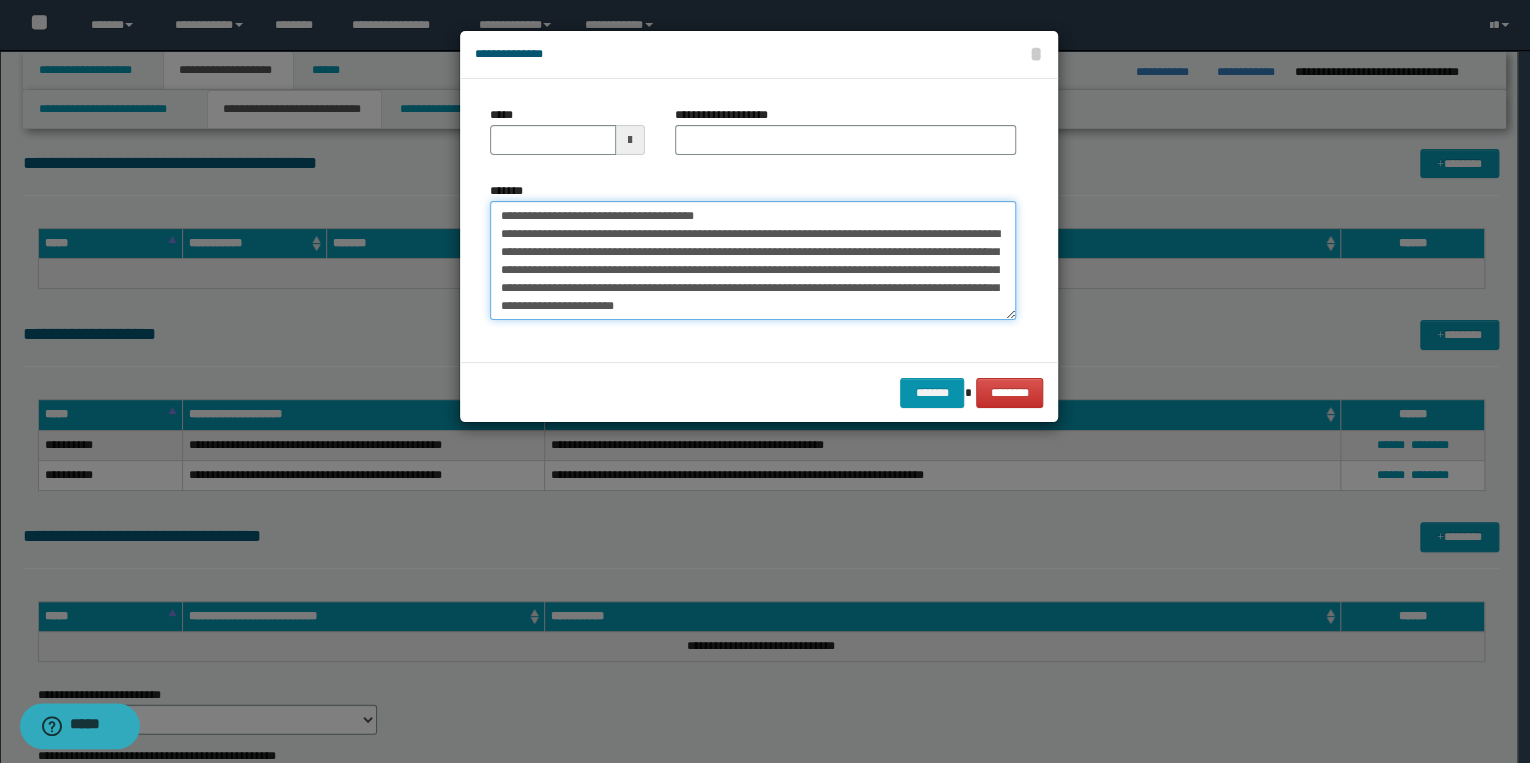 scroll, scrollTop: 0, scrollLeft: 0, axis: both 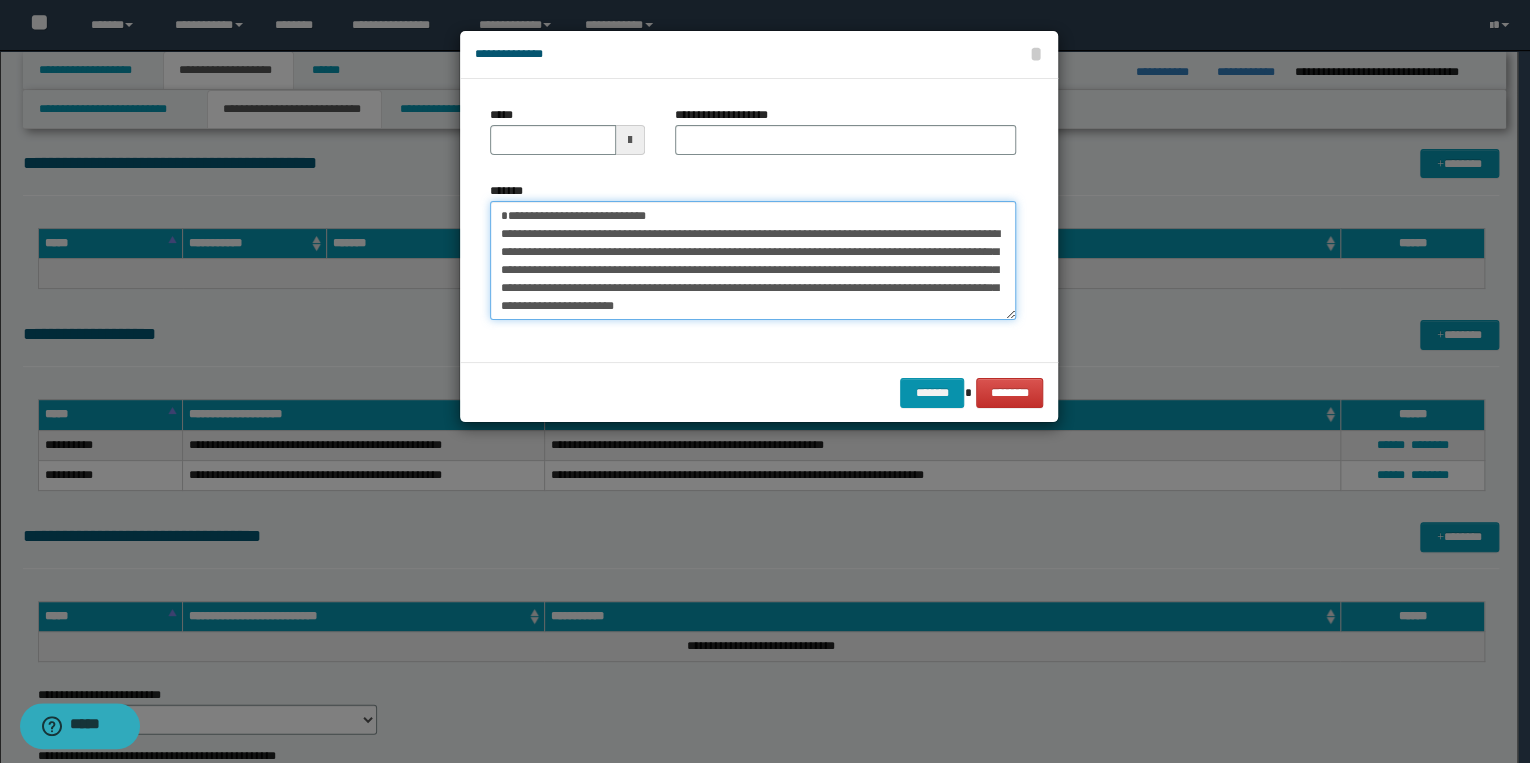 type 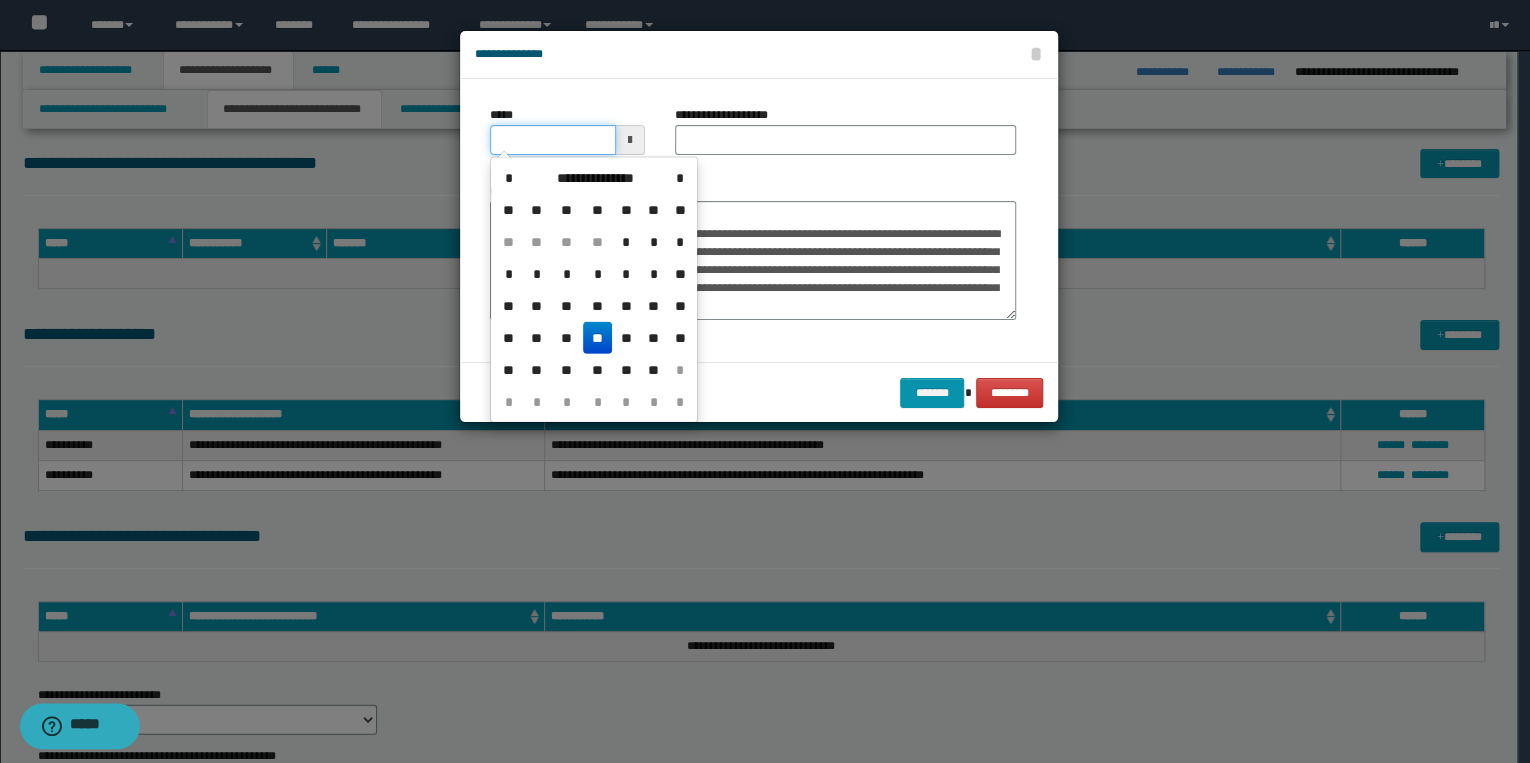 click on "*****" at bounding box center [553, 140] 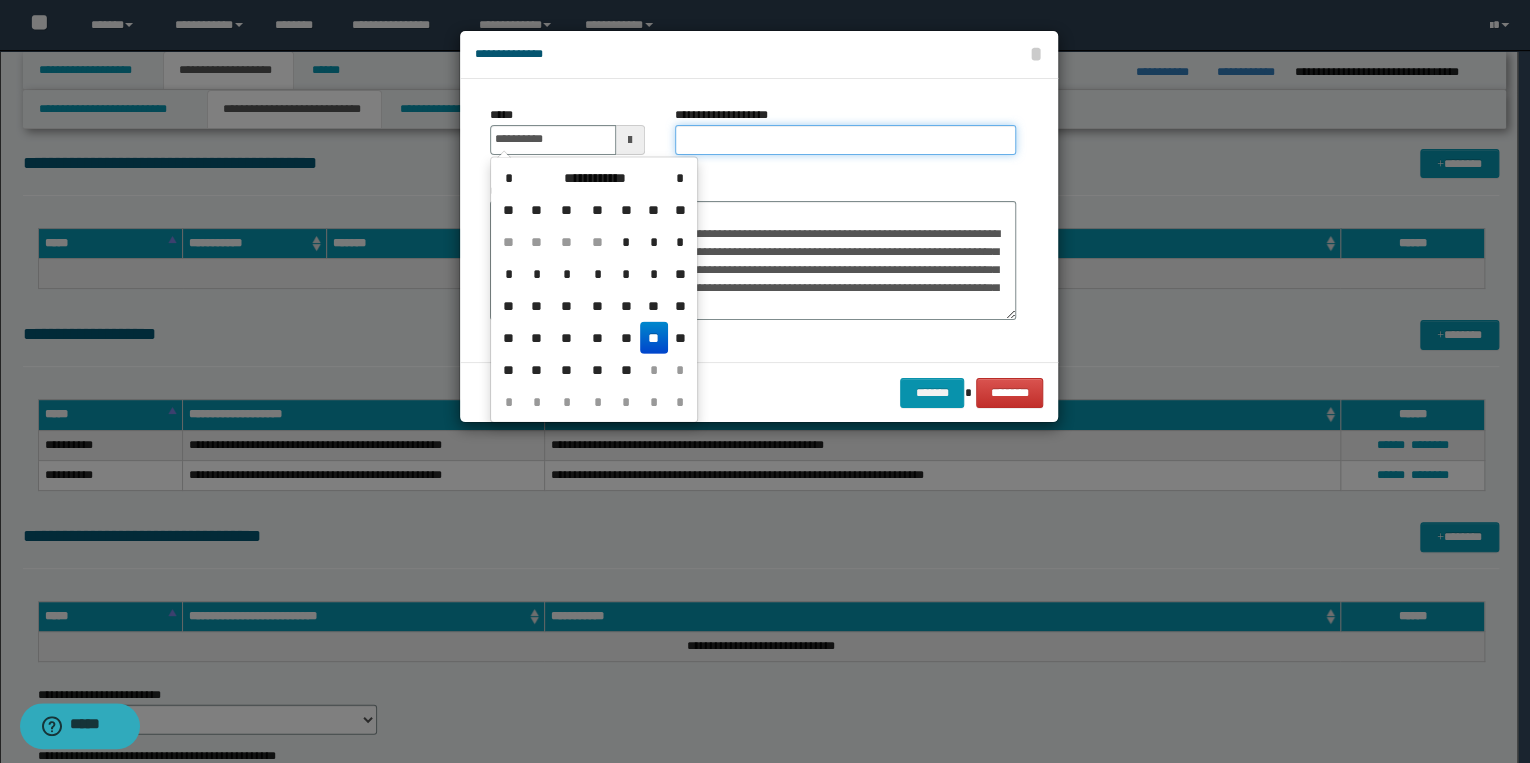 type on "**********" 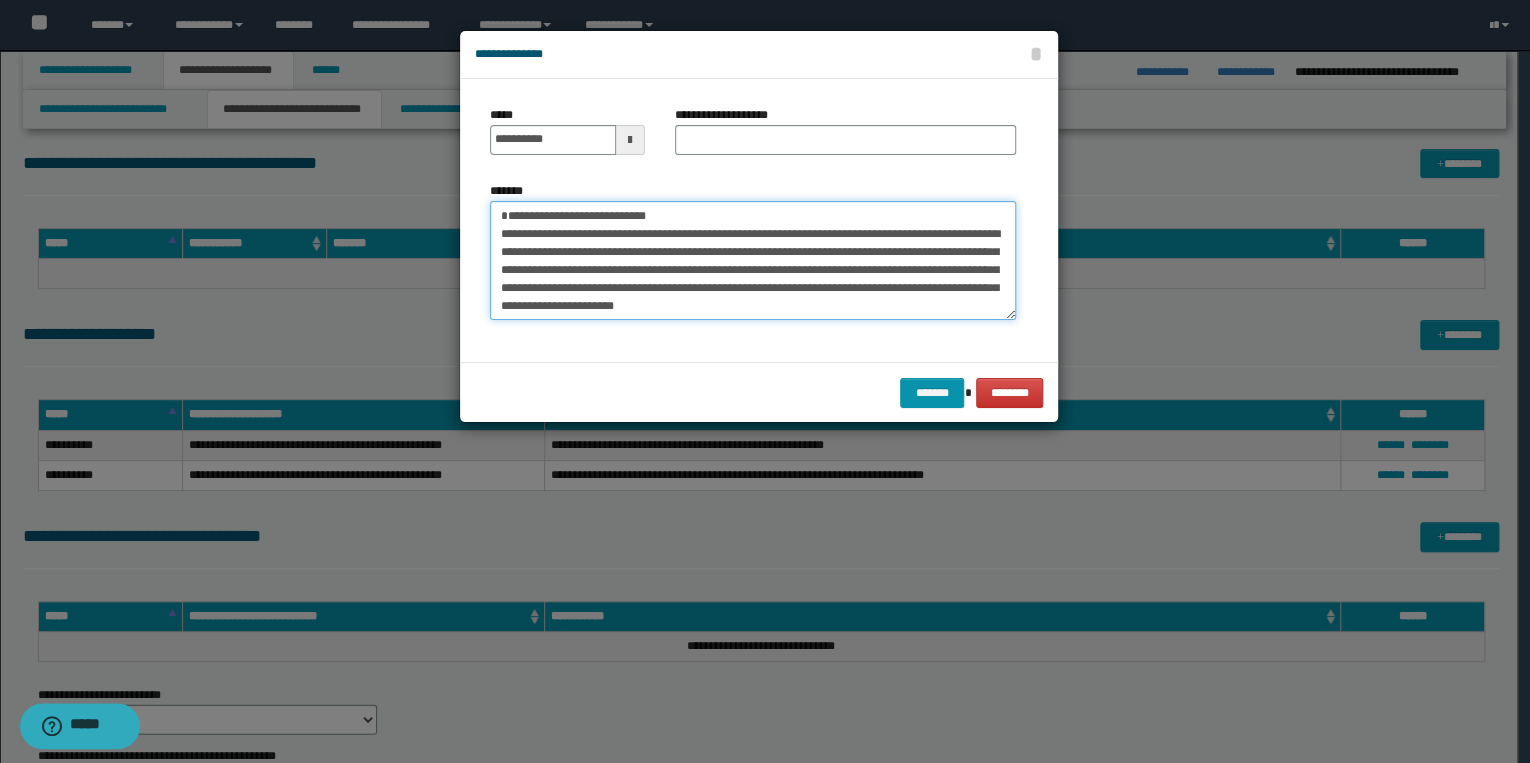 drag, startPoint x: 500, startPoint y: 212, endPoint x: 728, endPoint y: 212, distance: 228 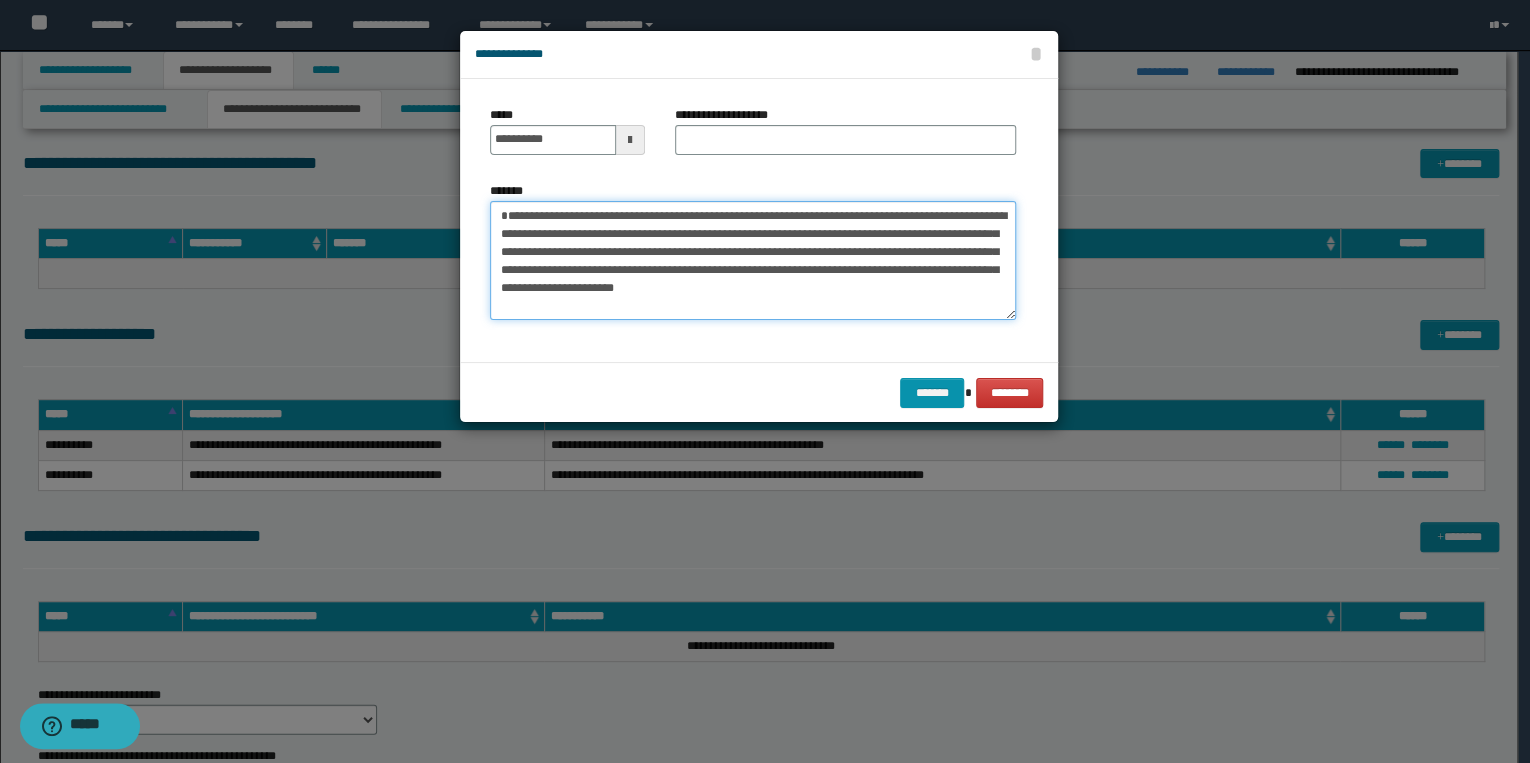 type on "**********" 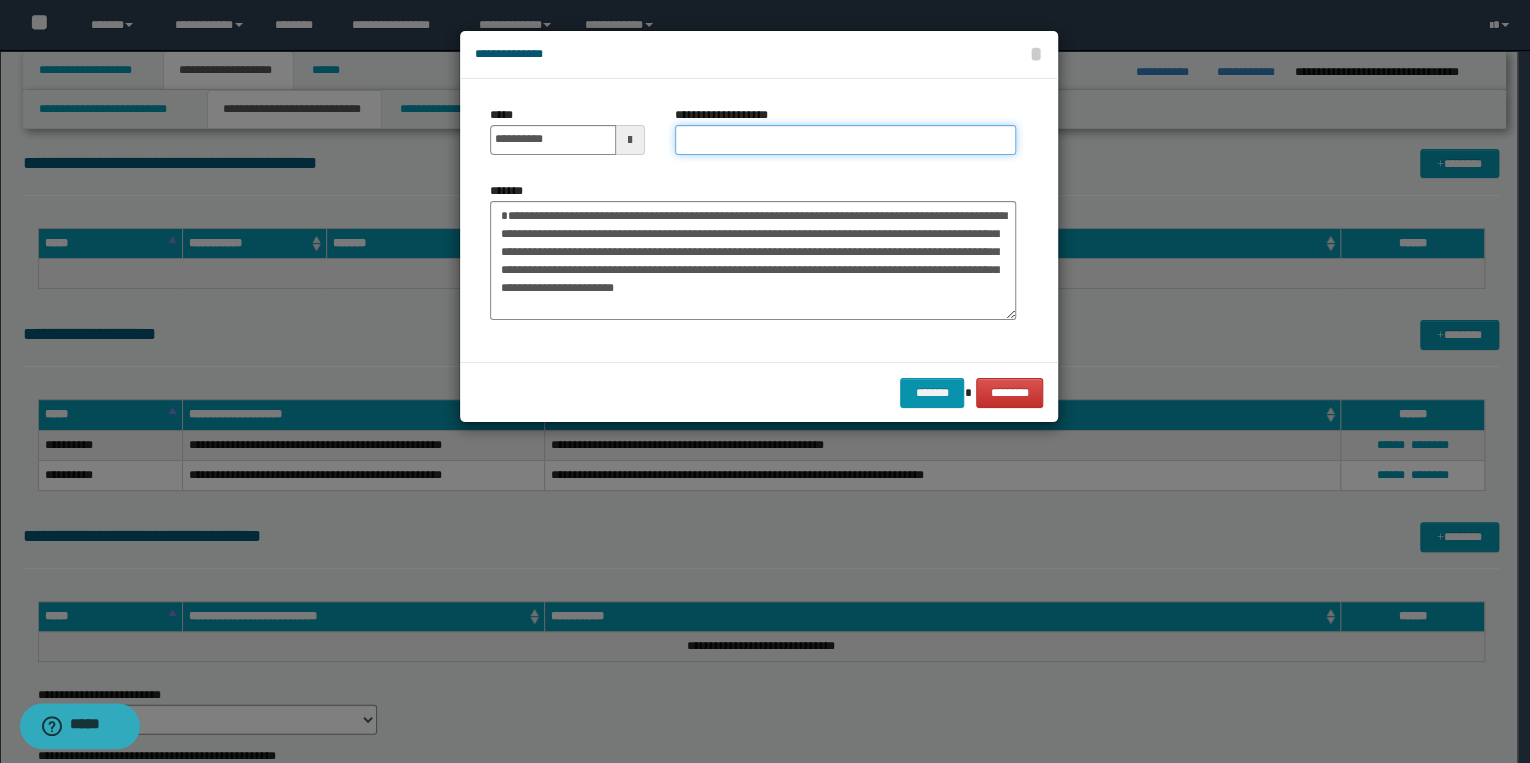 click on "**********" at bounding box center [845, 140] 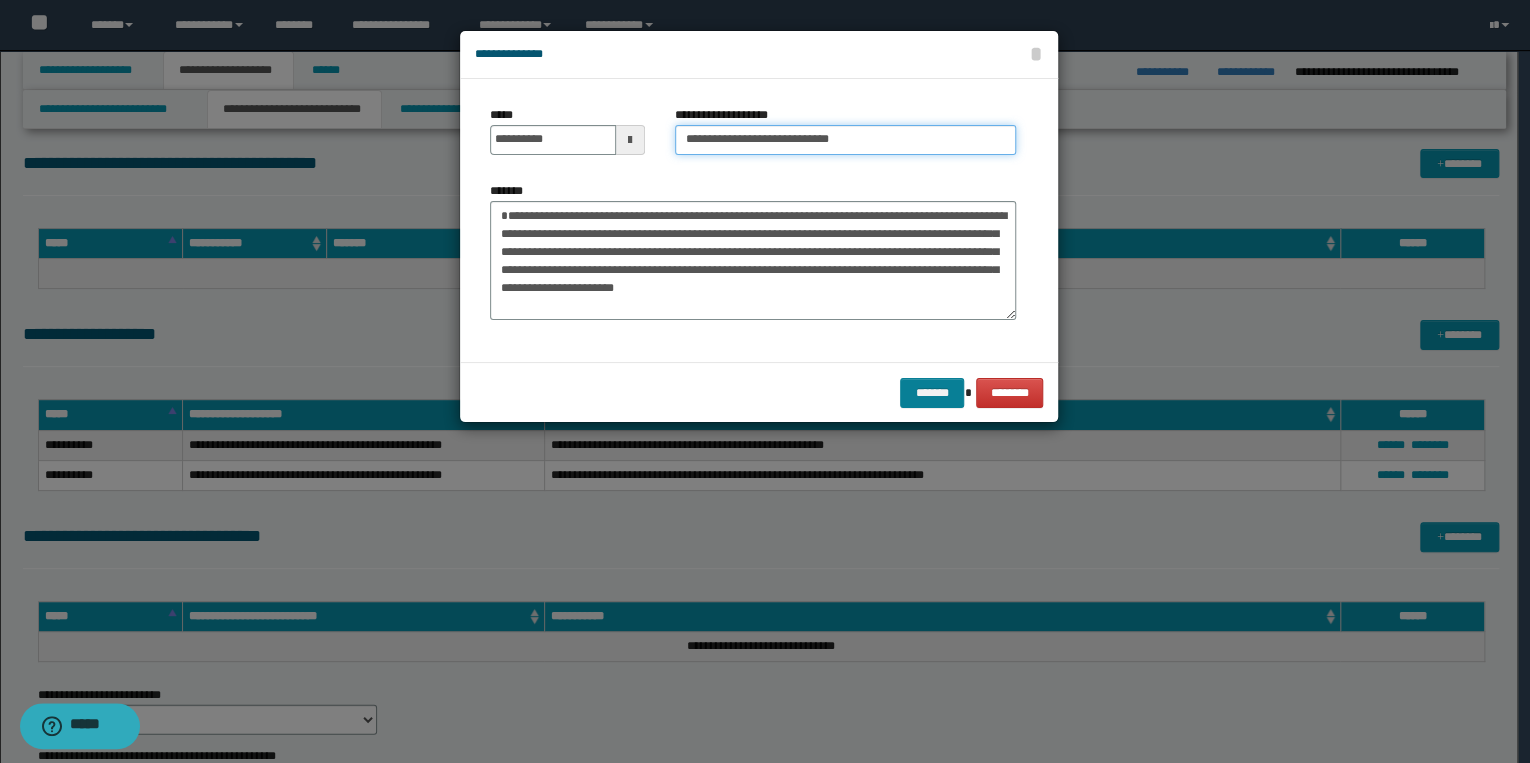 type on "**********" 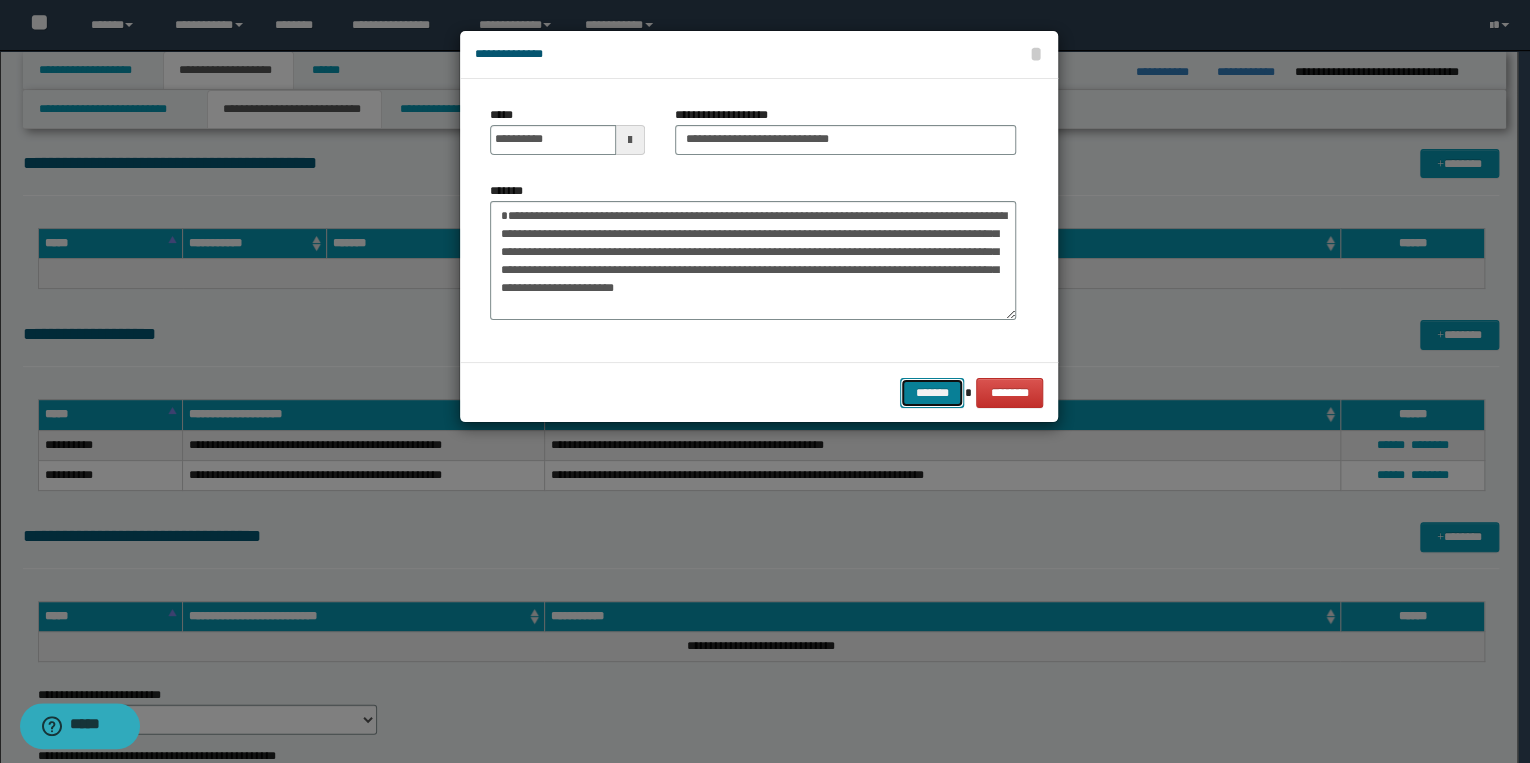 click on "*******" at bounding box center [932, 393] 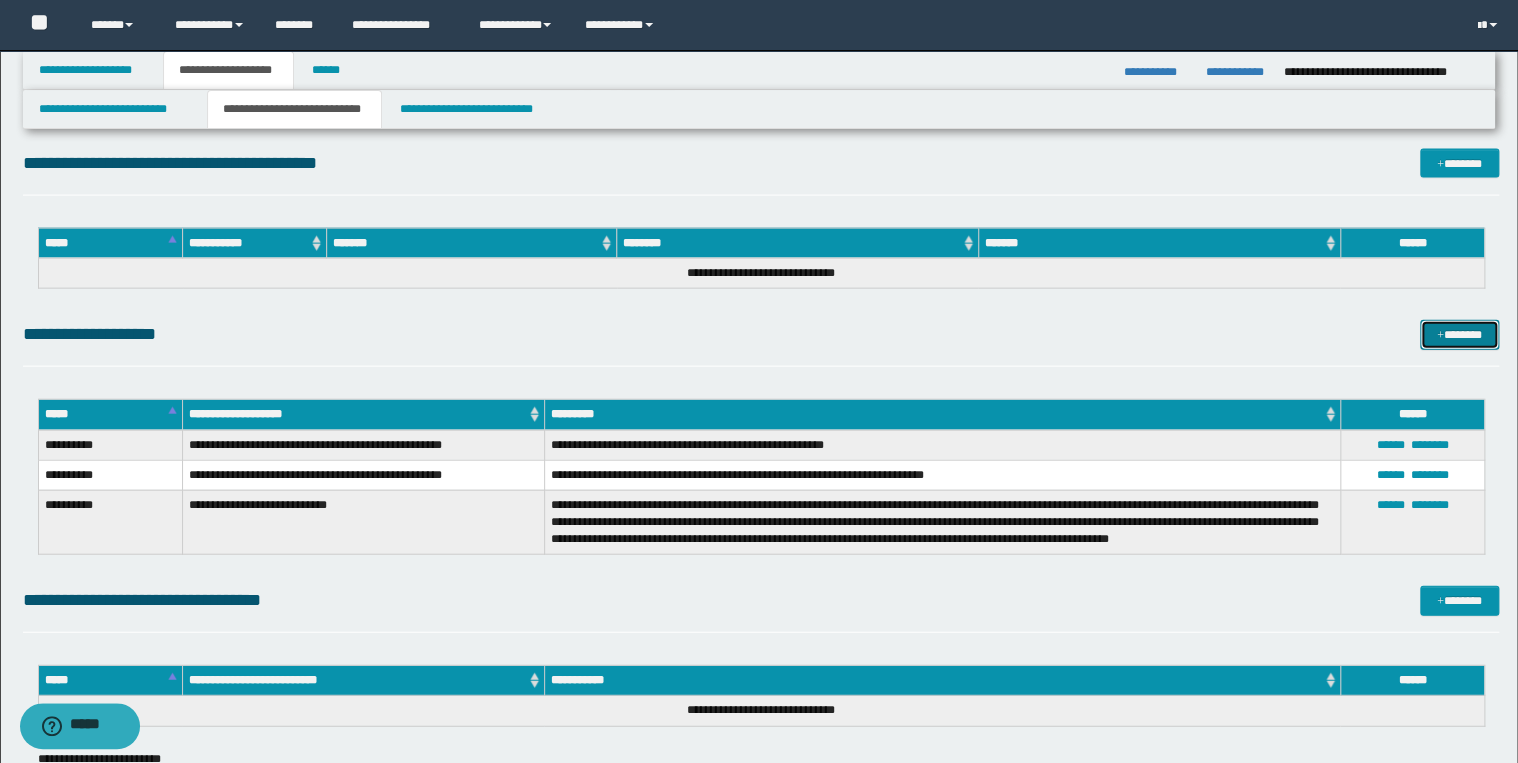 click on "*******" at bounding box center (1459, 335) 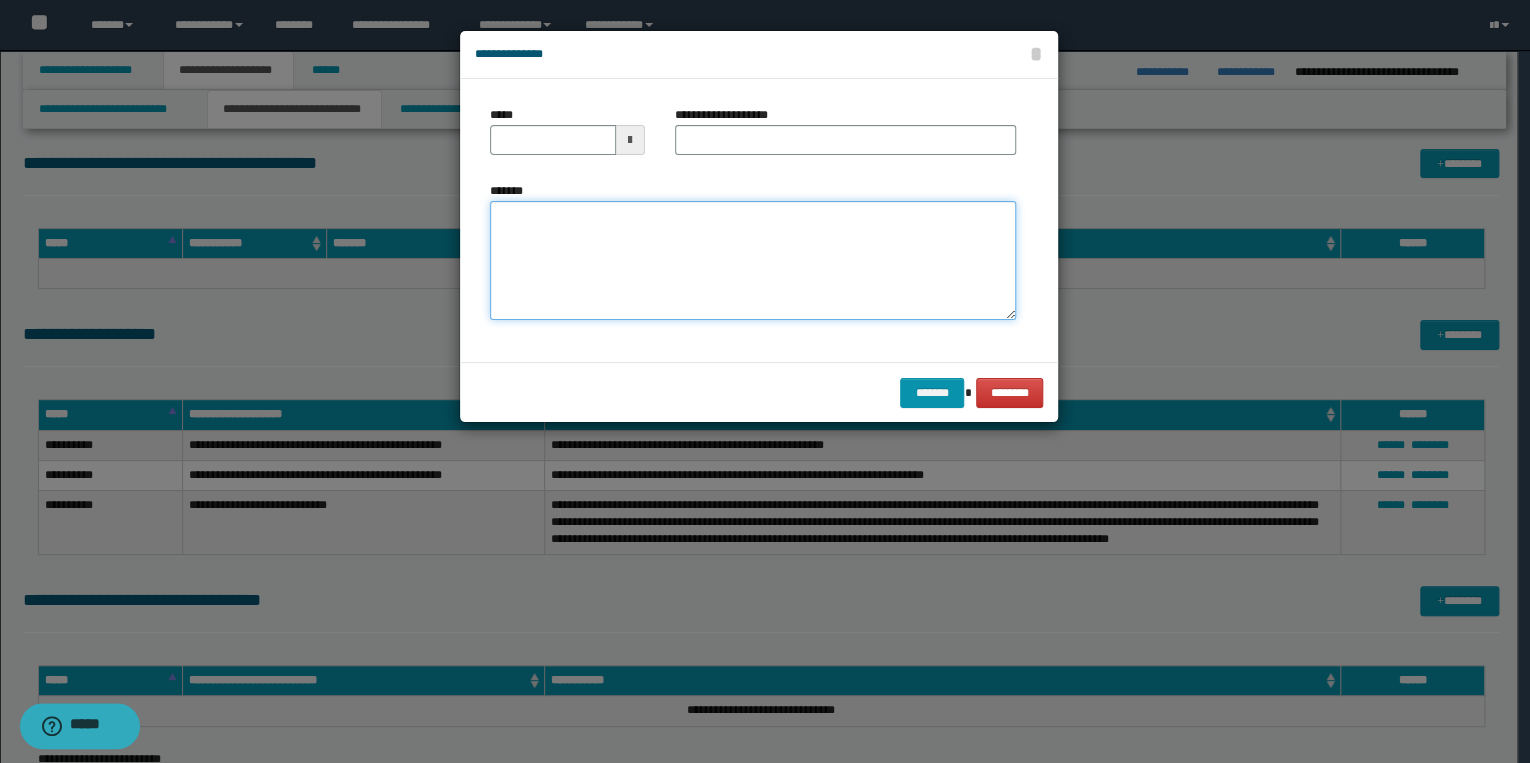 click on "*******" at bounding box center [753, 261] 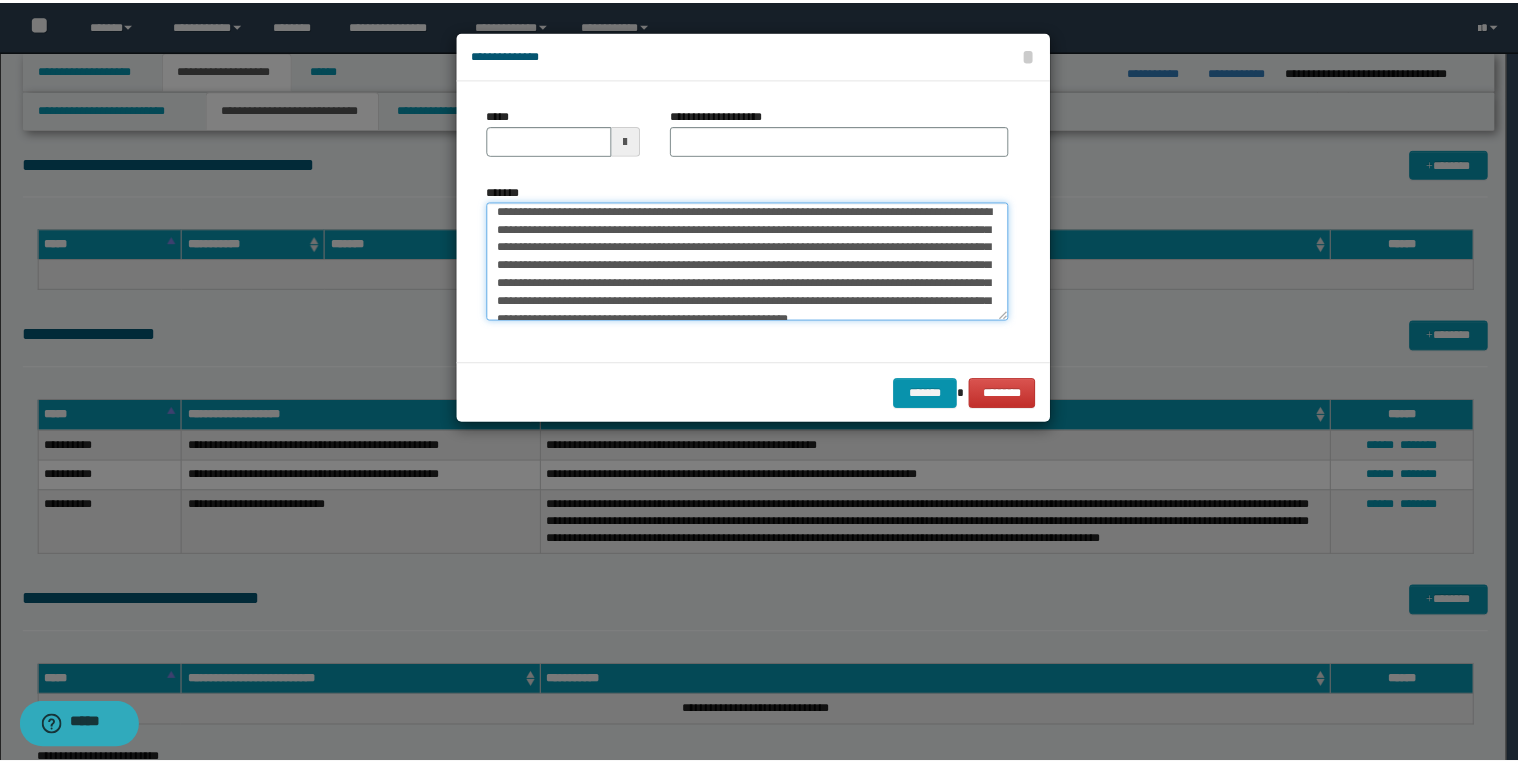 scroll, scrollTop: 0, scrollLeft: 0, axis: both 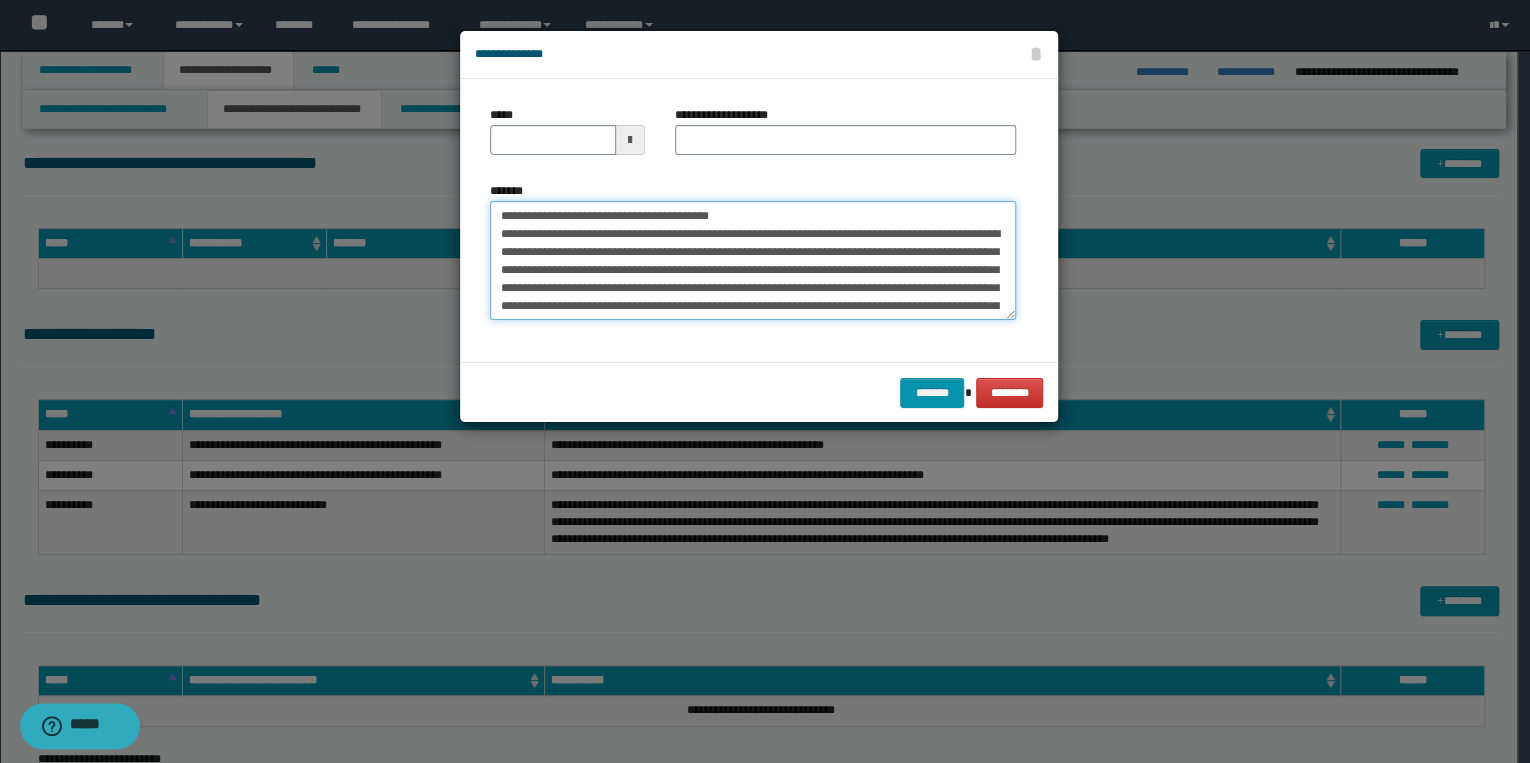 drag, startPoint x: 564, startPoint y: 217, endPoint x: 471, endPoint y: 215, distance: 93.0215 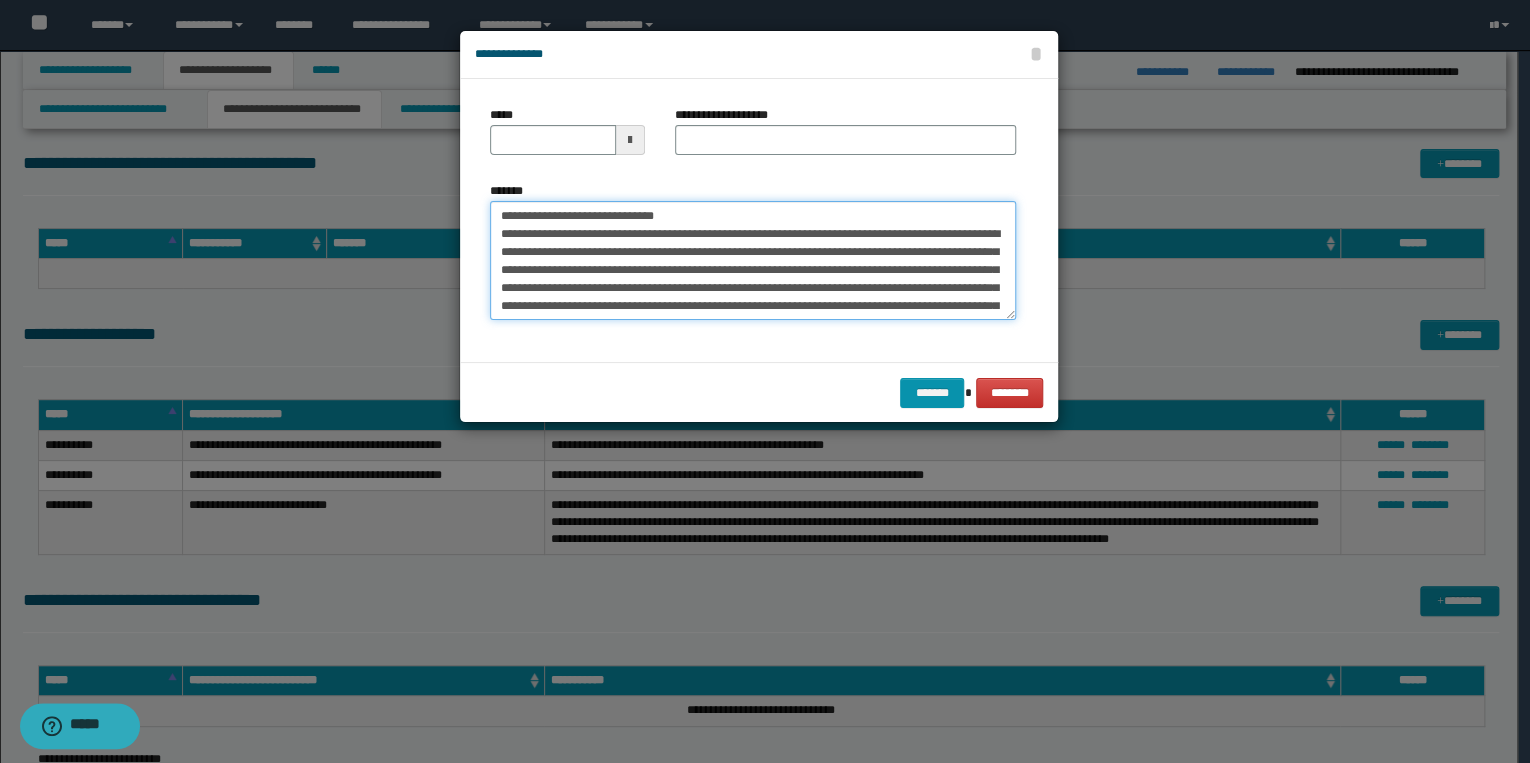type 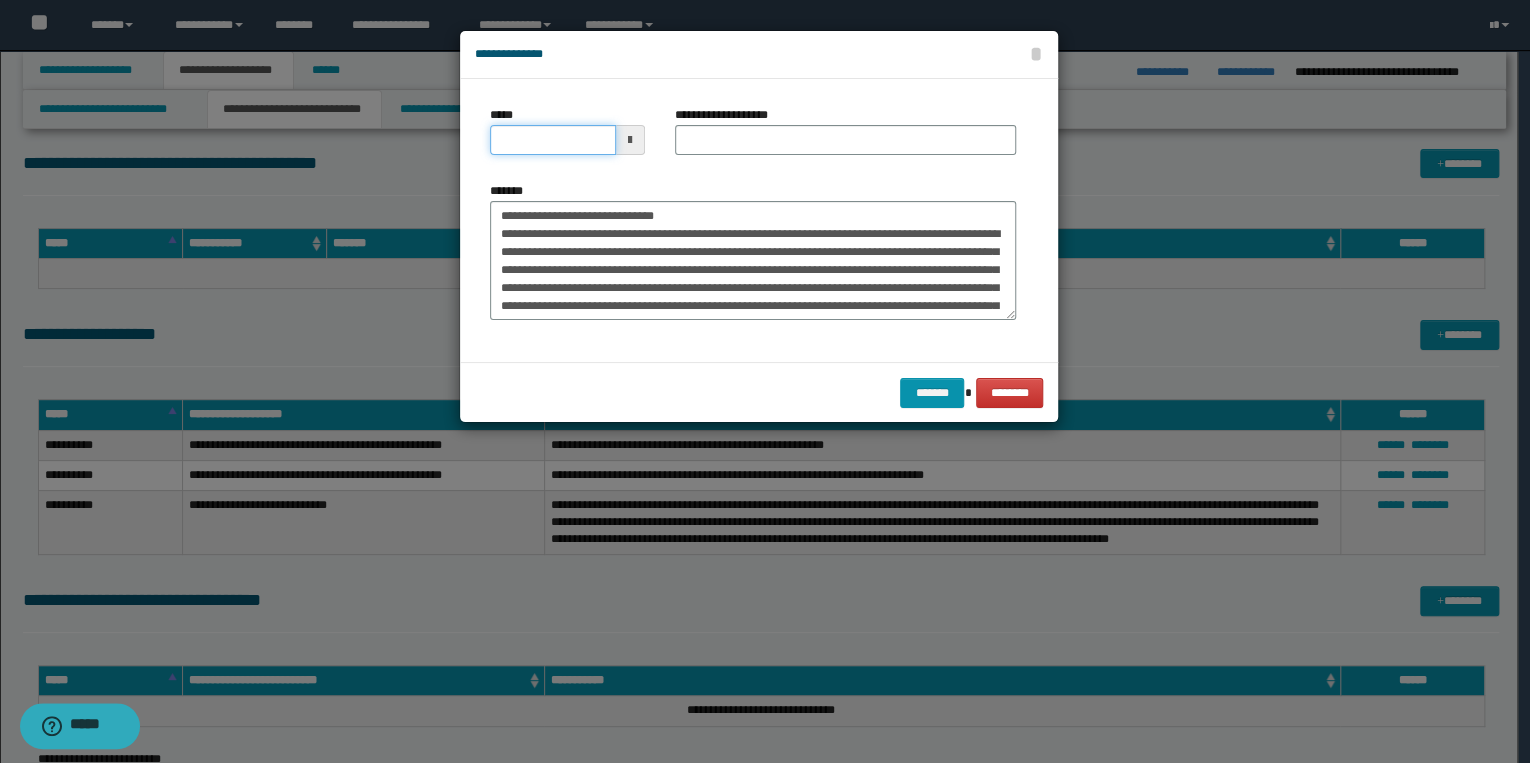 click on "*****" at bounding box center (553, 140) 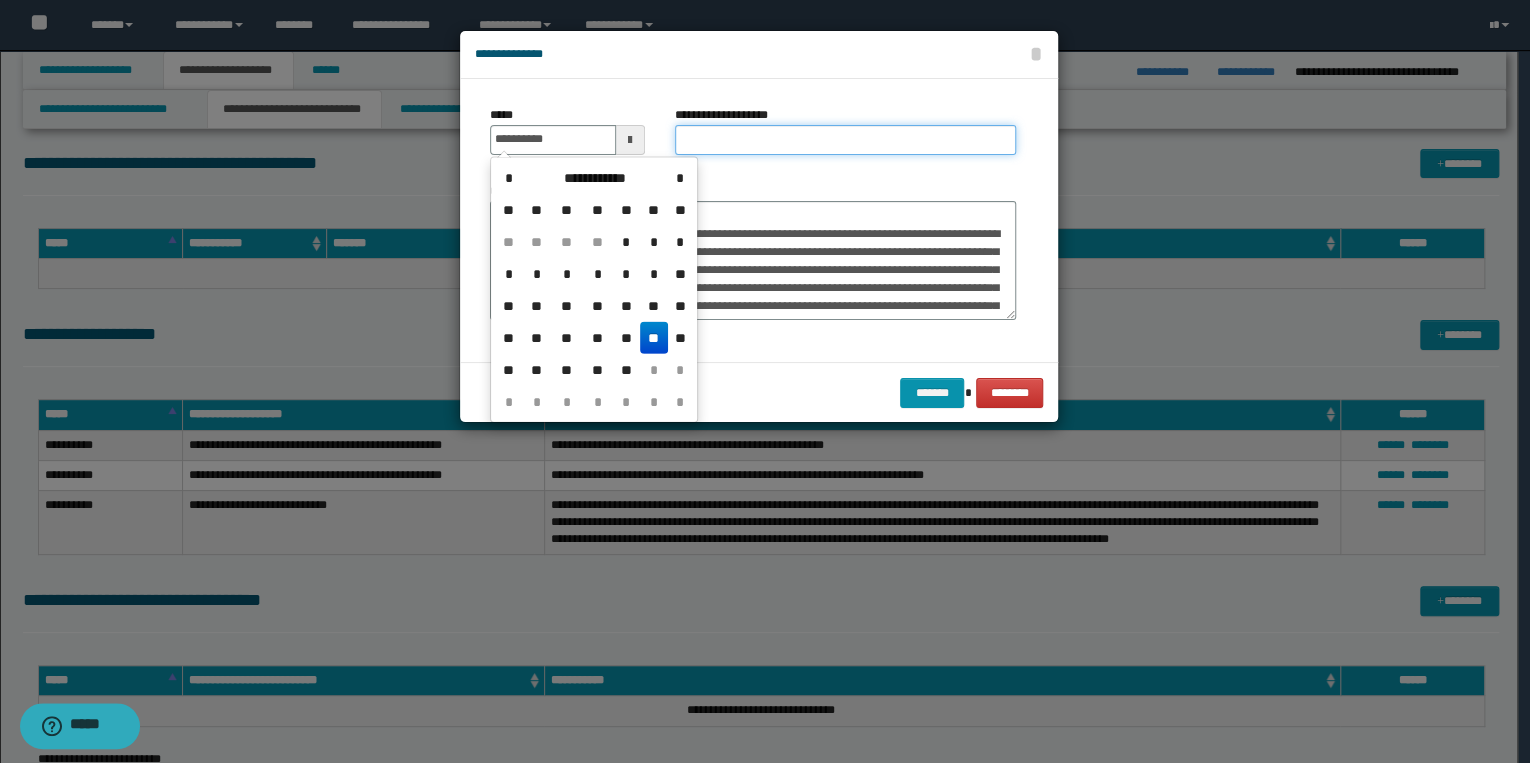 type on "**********" 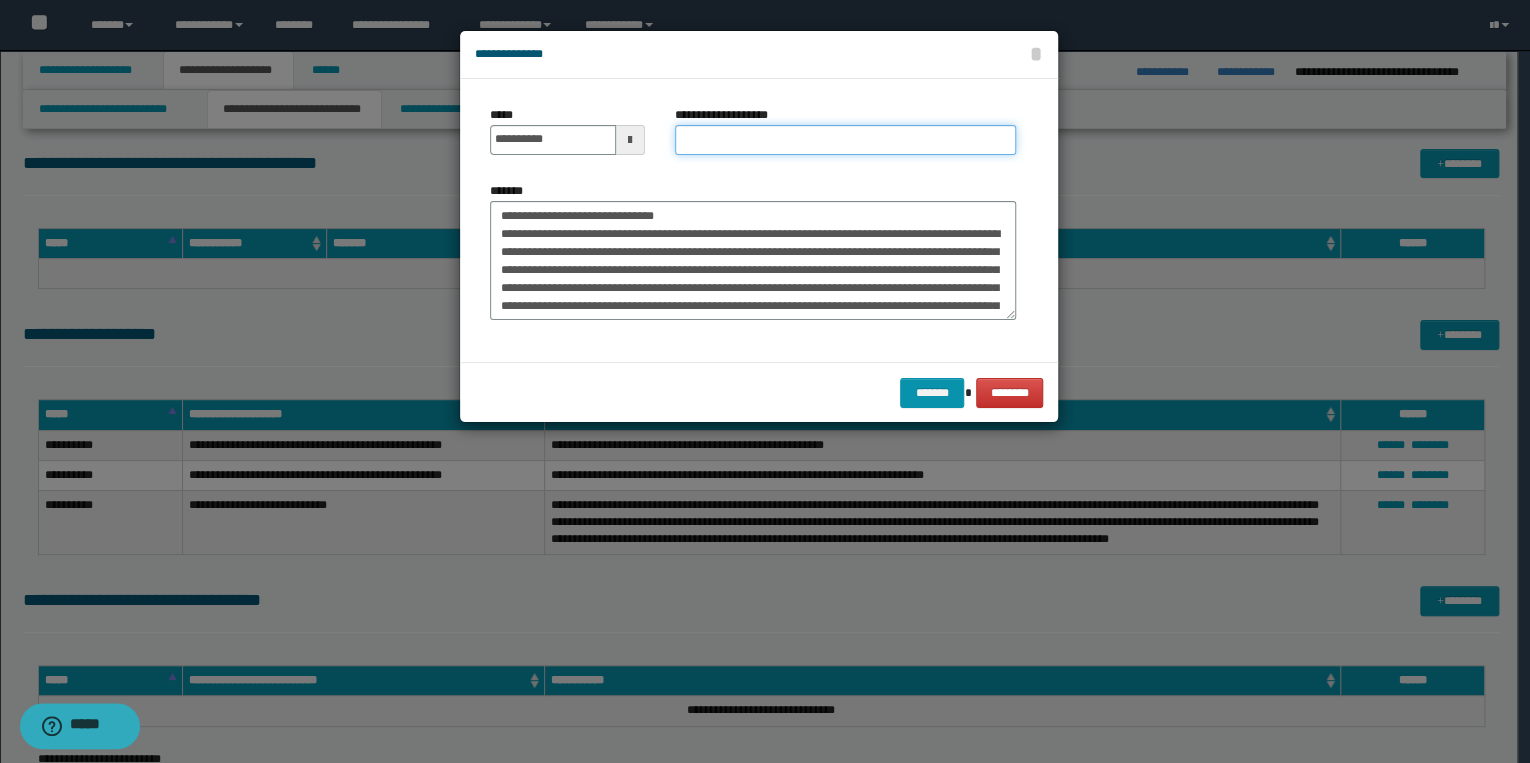 click on "**********" at bounding box center (845, 140) 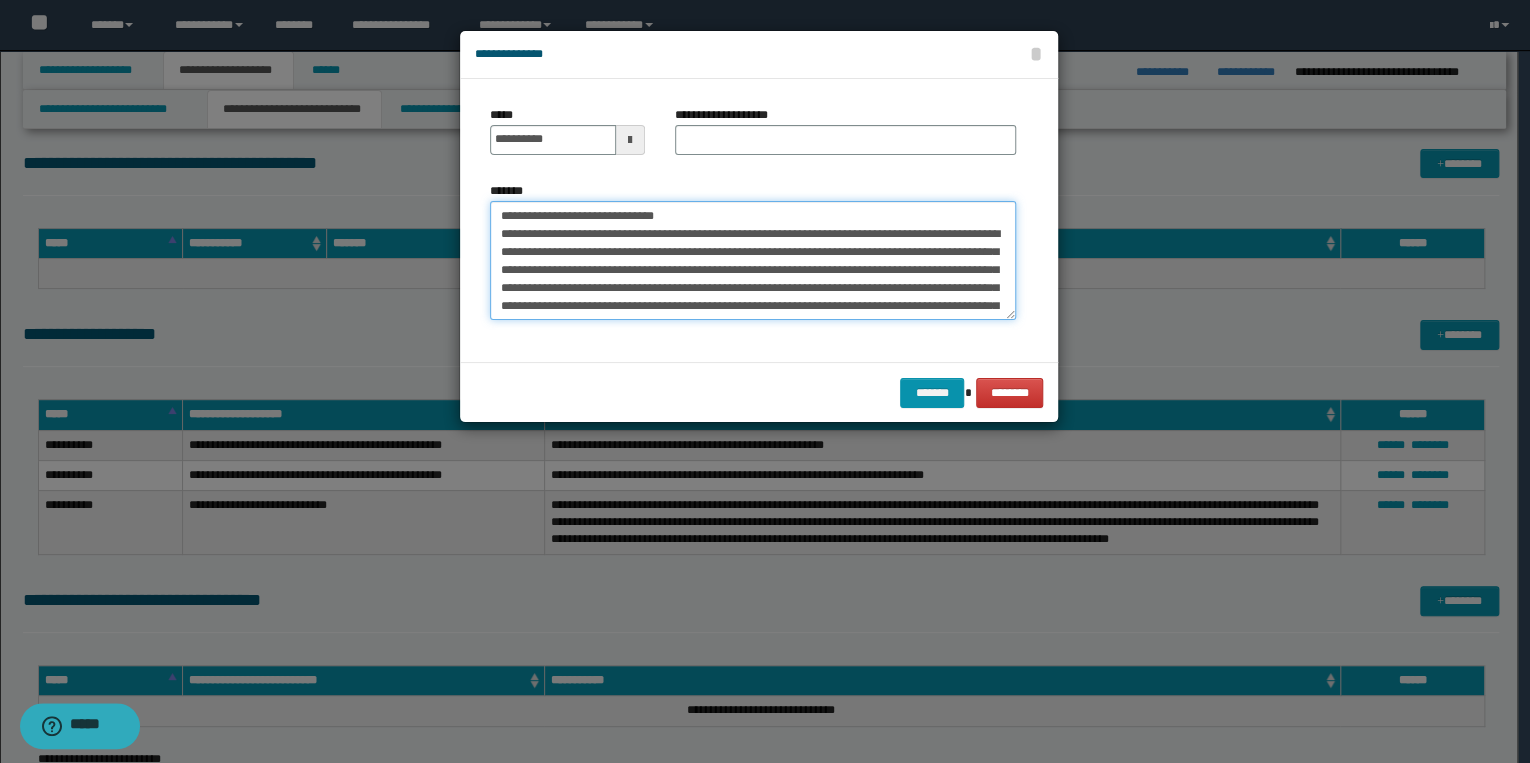 drag, startPoint x: 501, startPoint y: 215, endPoint x: 732, endPoint y: 214, distance: 231.00217 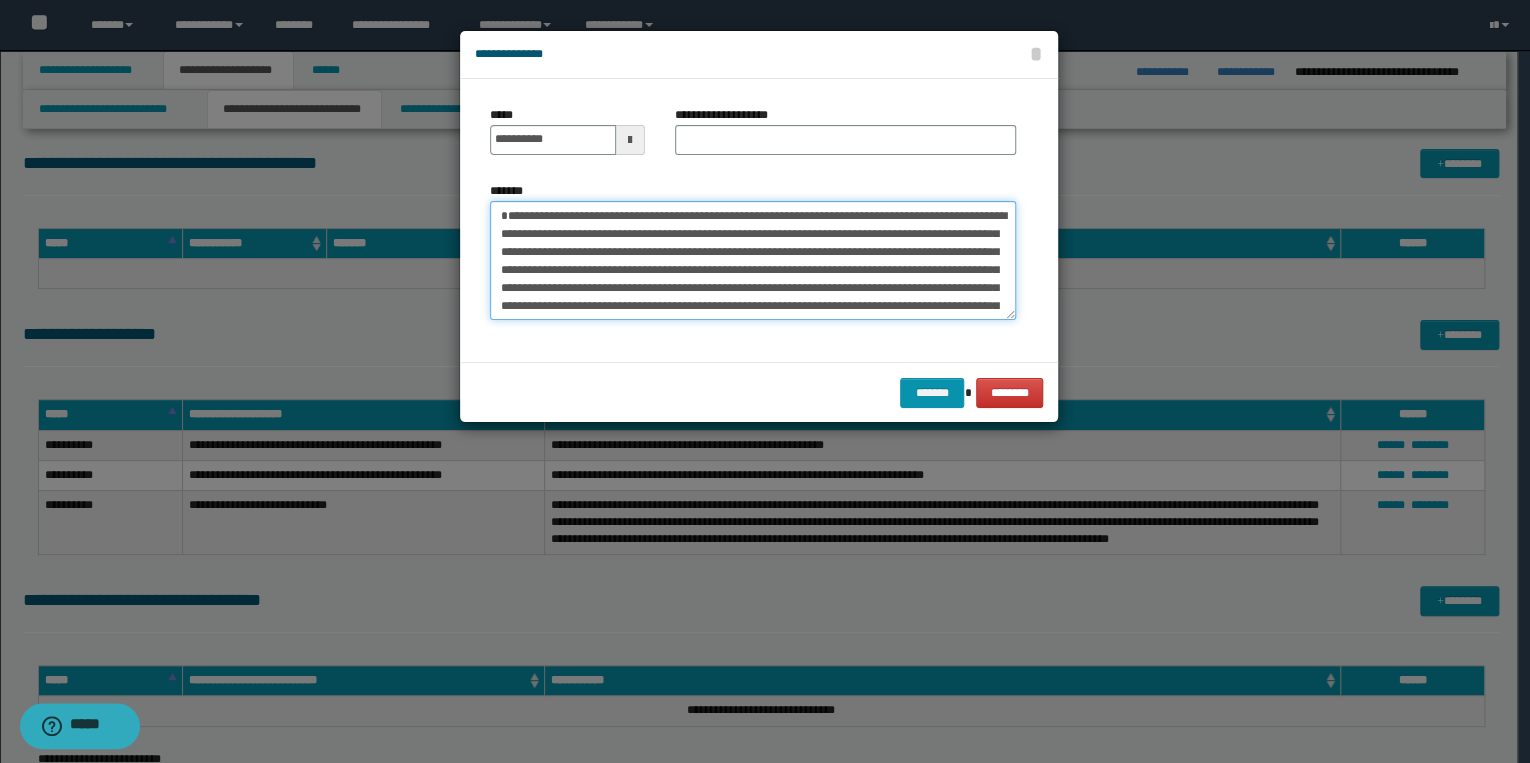 type on "**********" 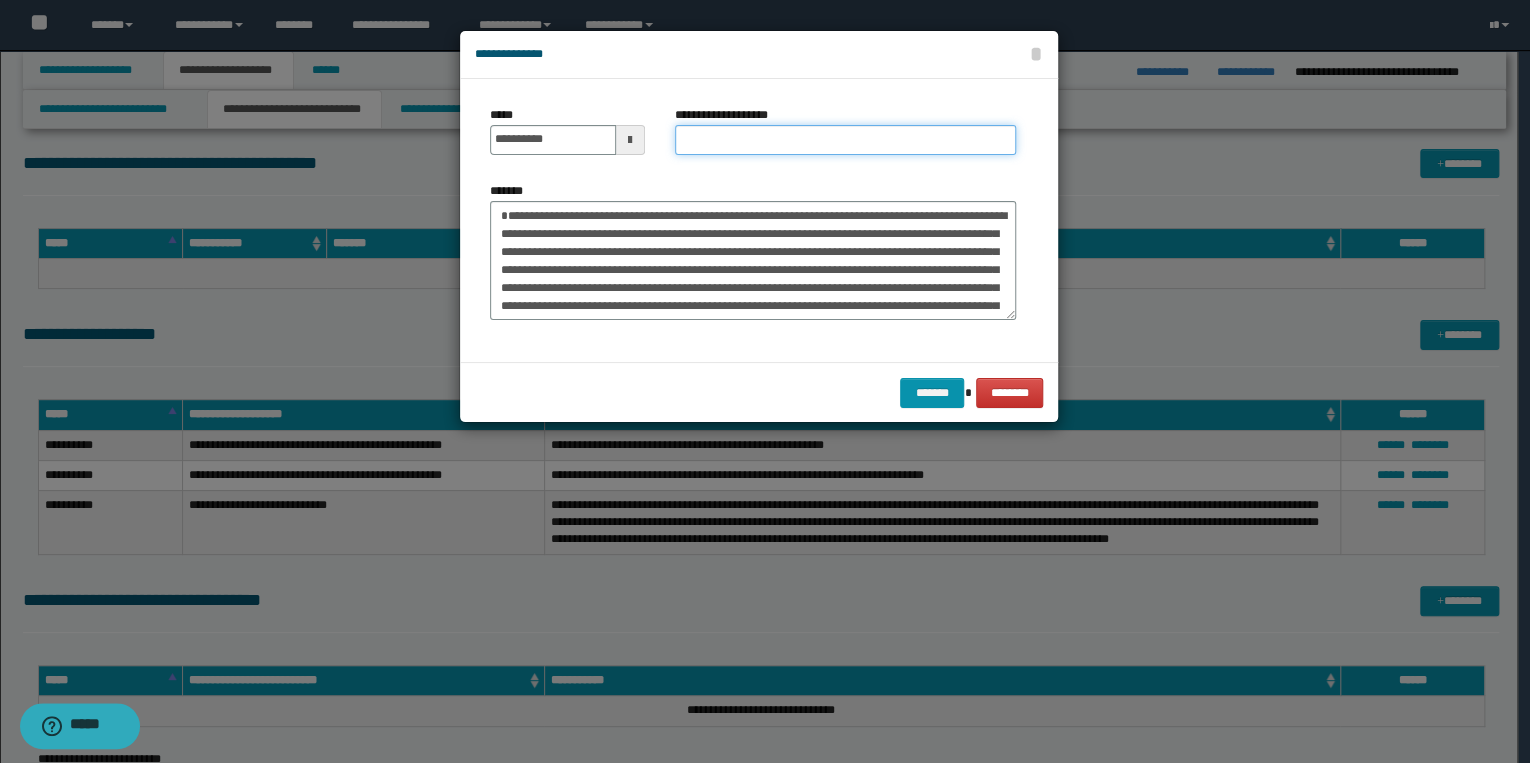 click on "**********" at bounding box center (845, 140) 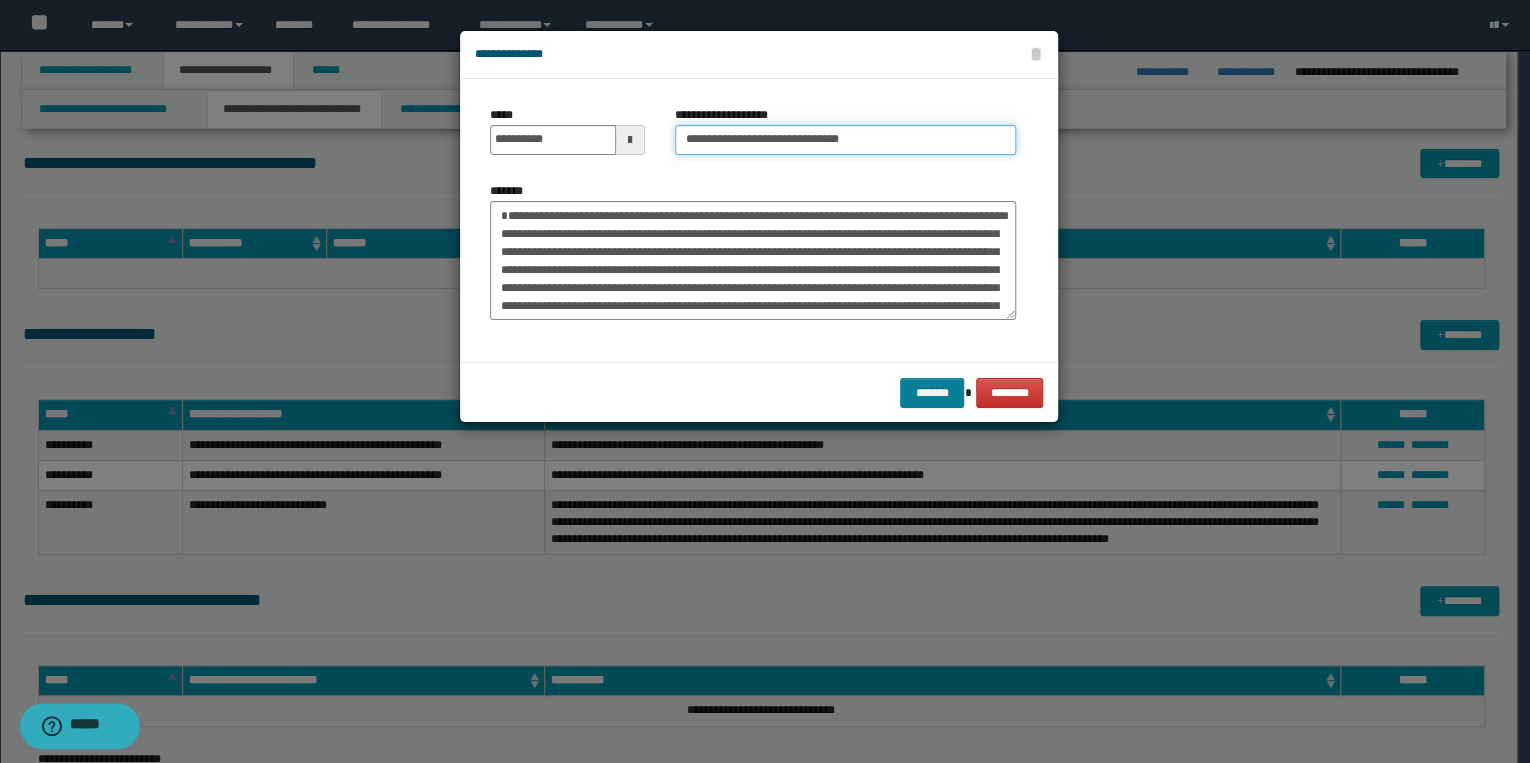 type on "**********" 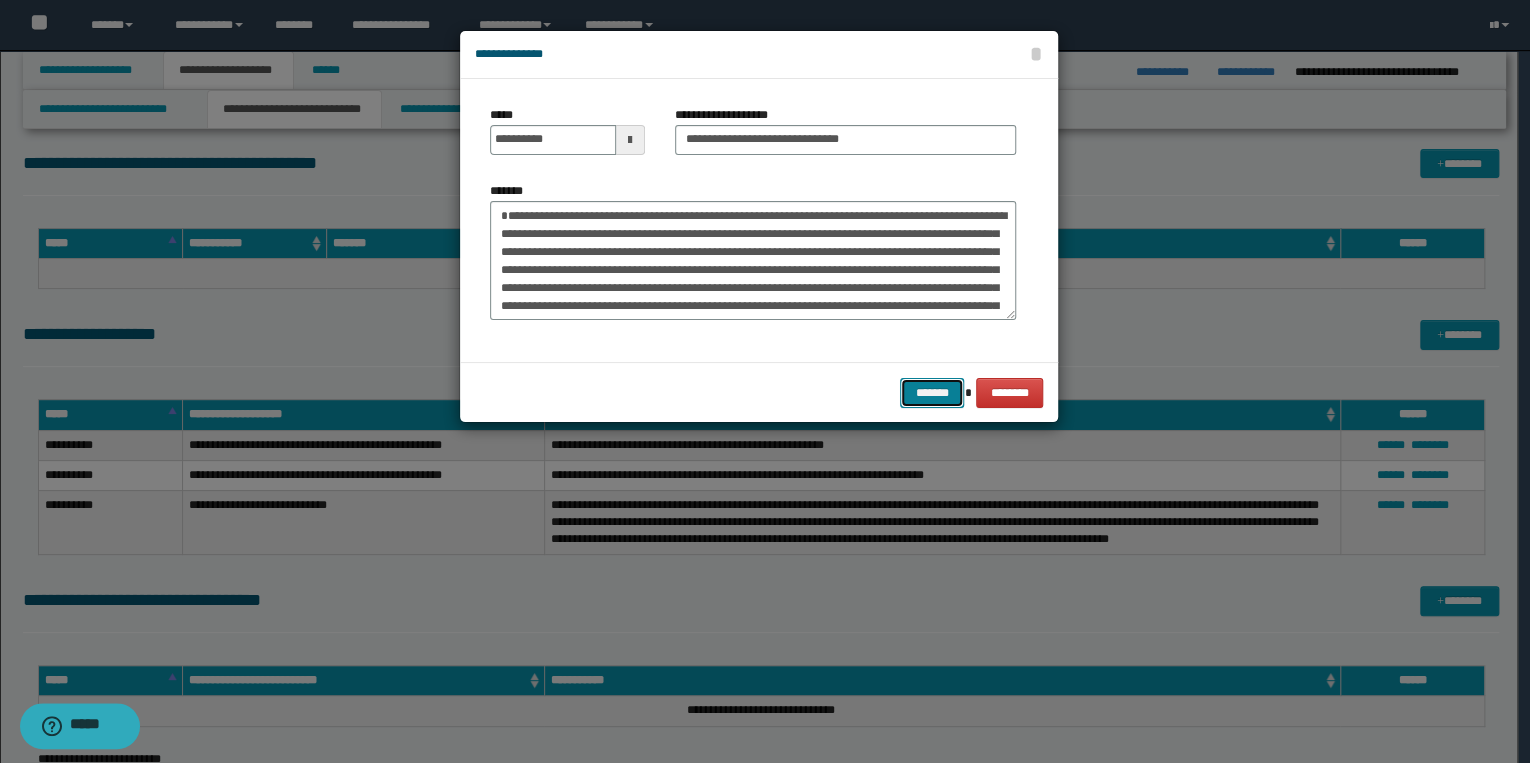 click on "*******" at bounding box center [932, 393] 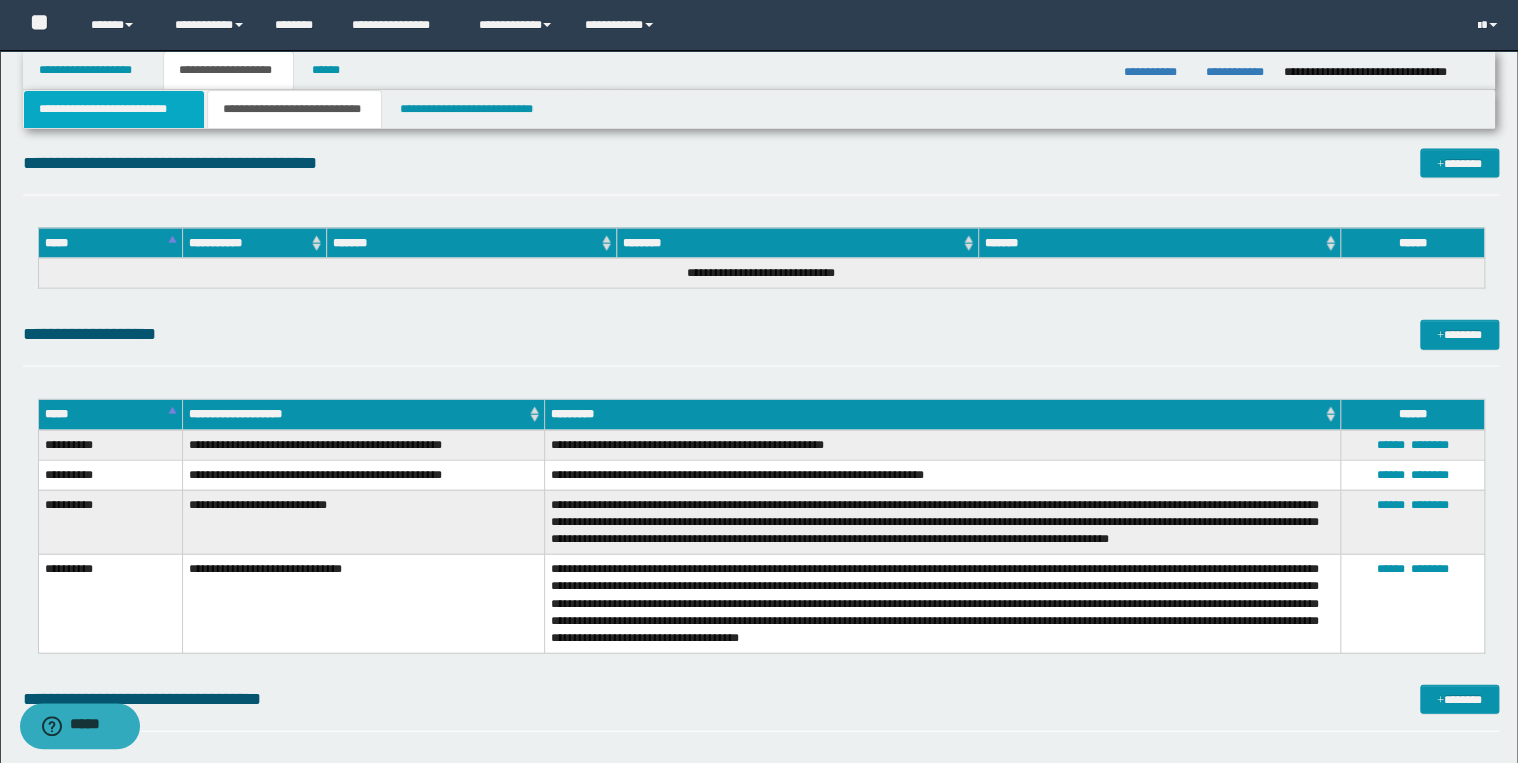 click on "**********" at bounding box center (114, 109) 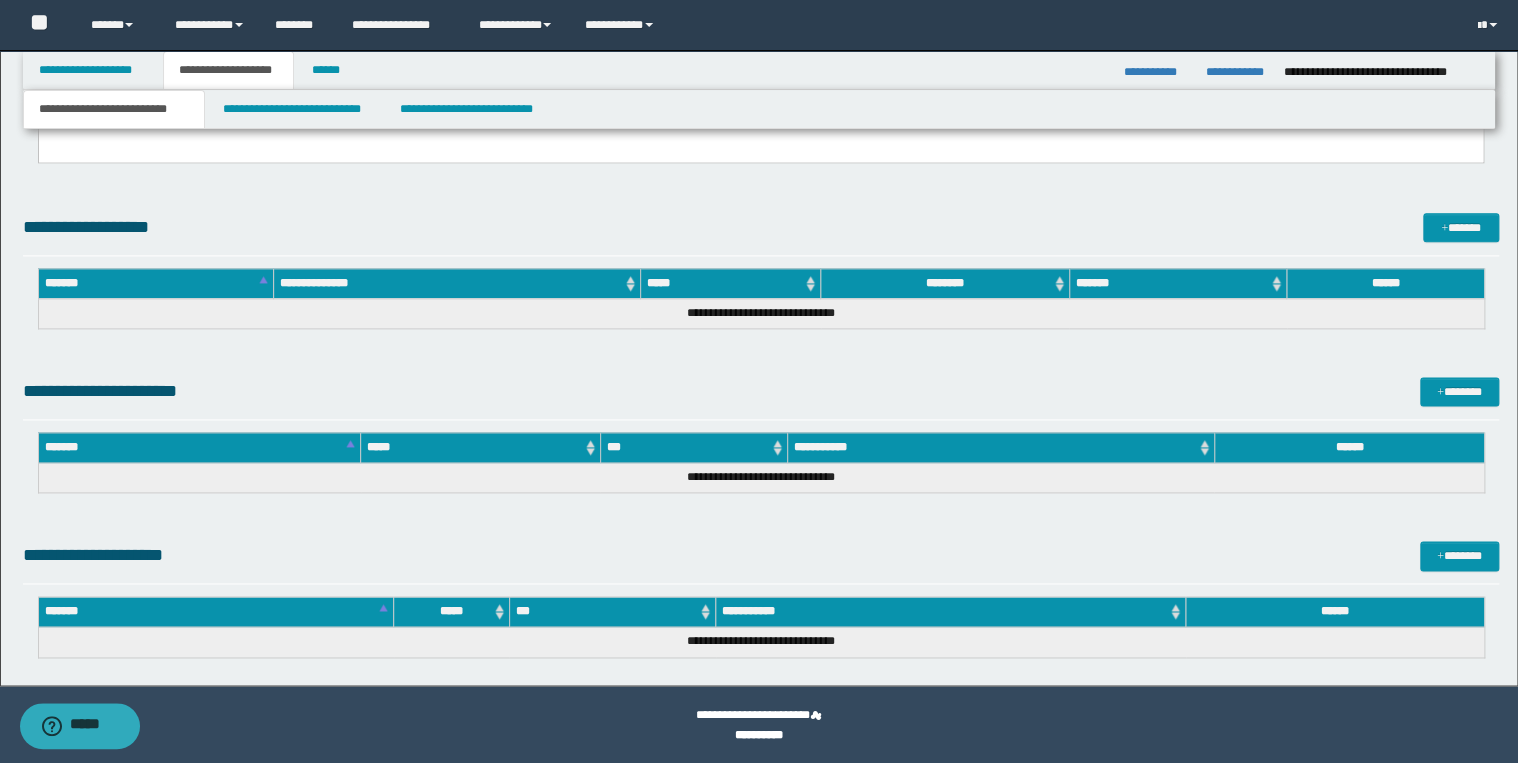 scroll, scrollTop: 844, scrollLeft: 0, axis: vertical 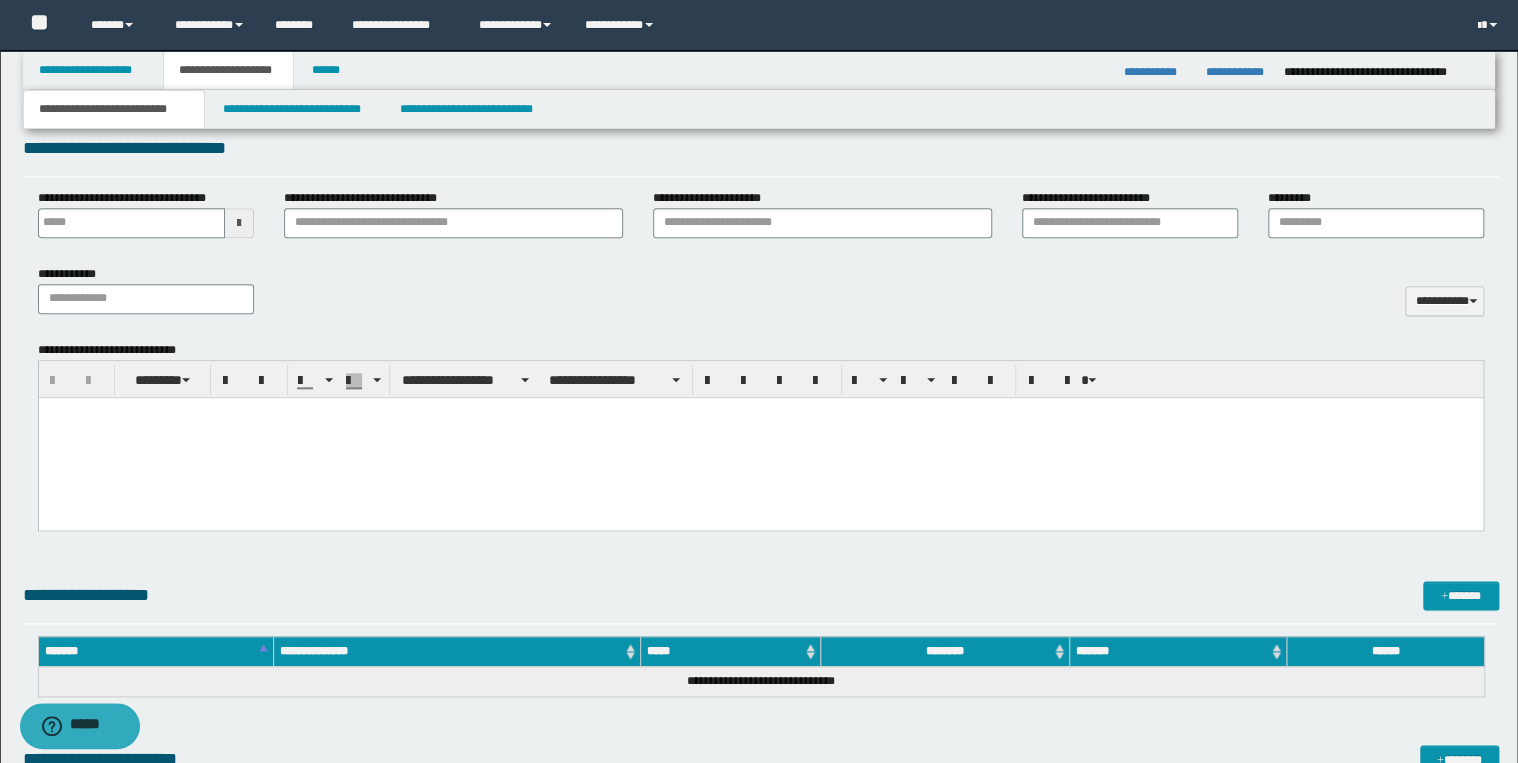 click at bounding box center [760, 437] 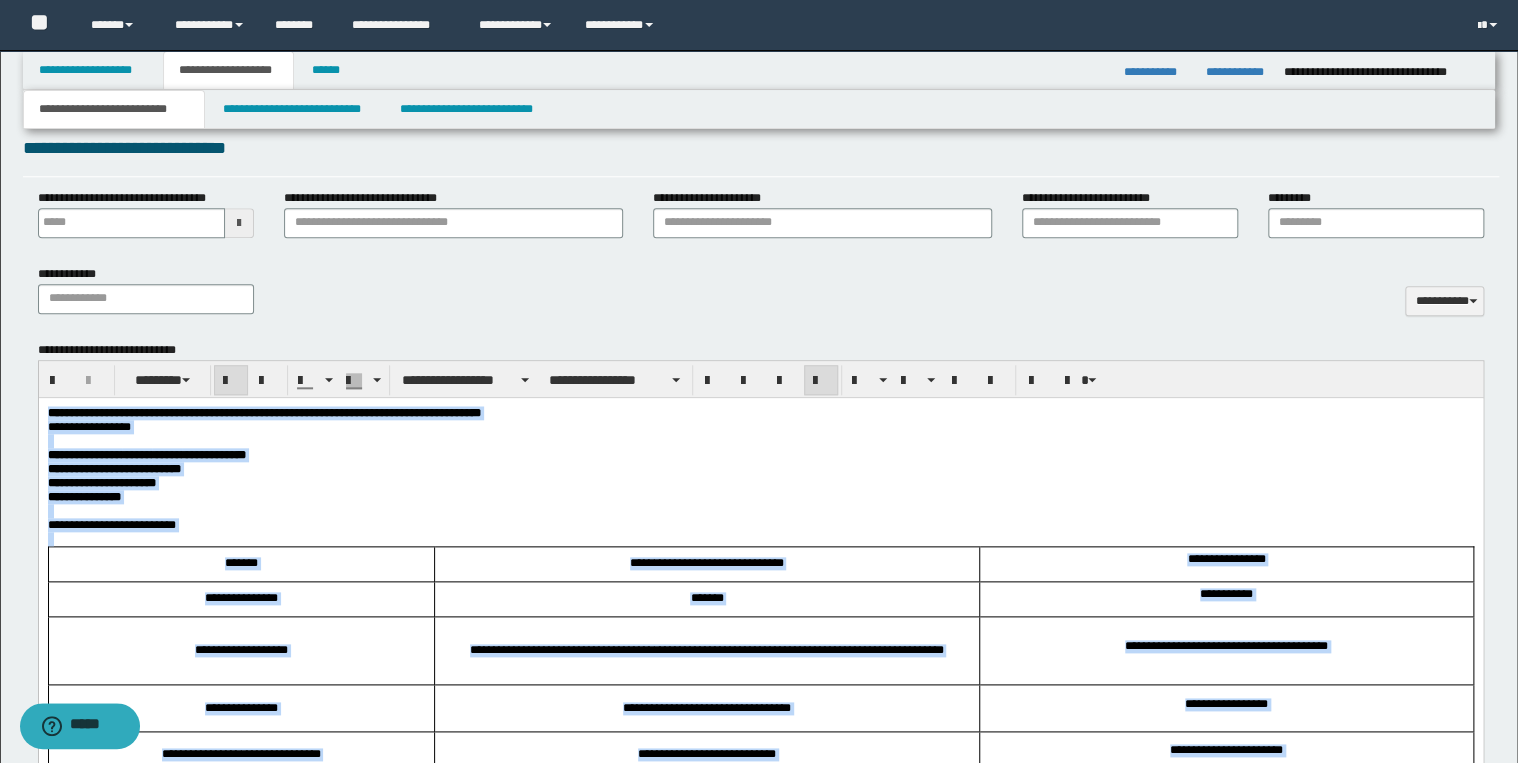 click at bounding box center [821, 381] 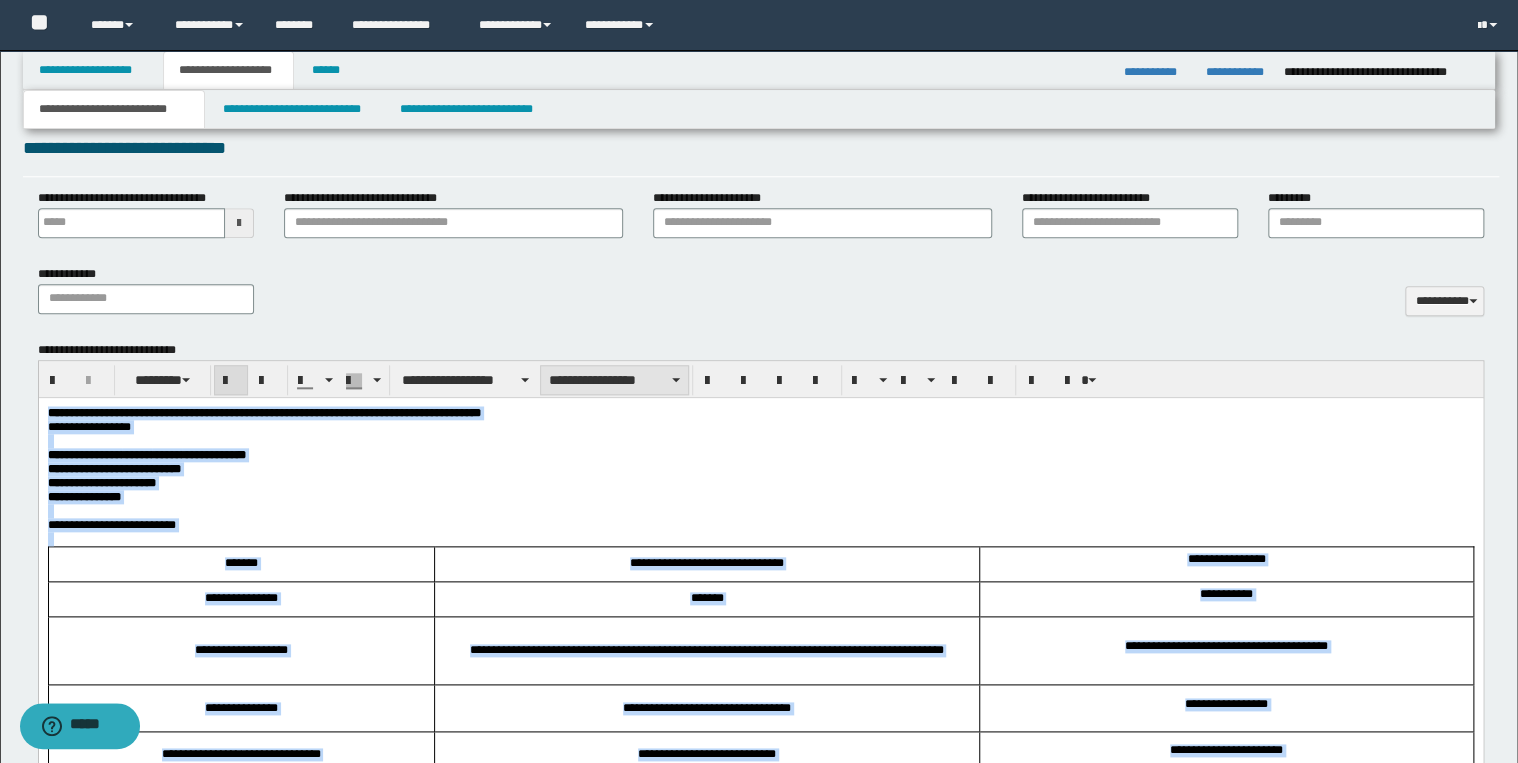 drag, startPoint x: 652, startPoint y: 374, endPoint x: 652, endPoint y: 391, distance: 17 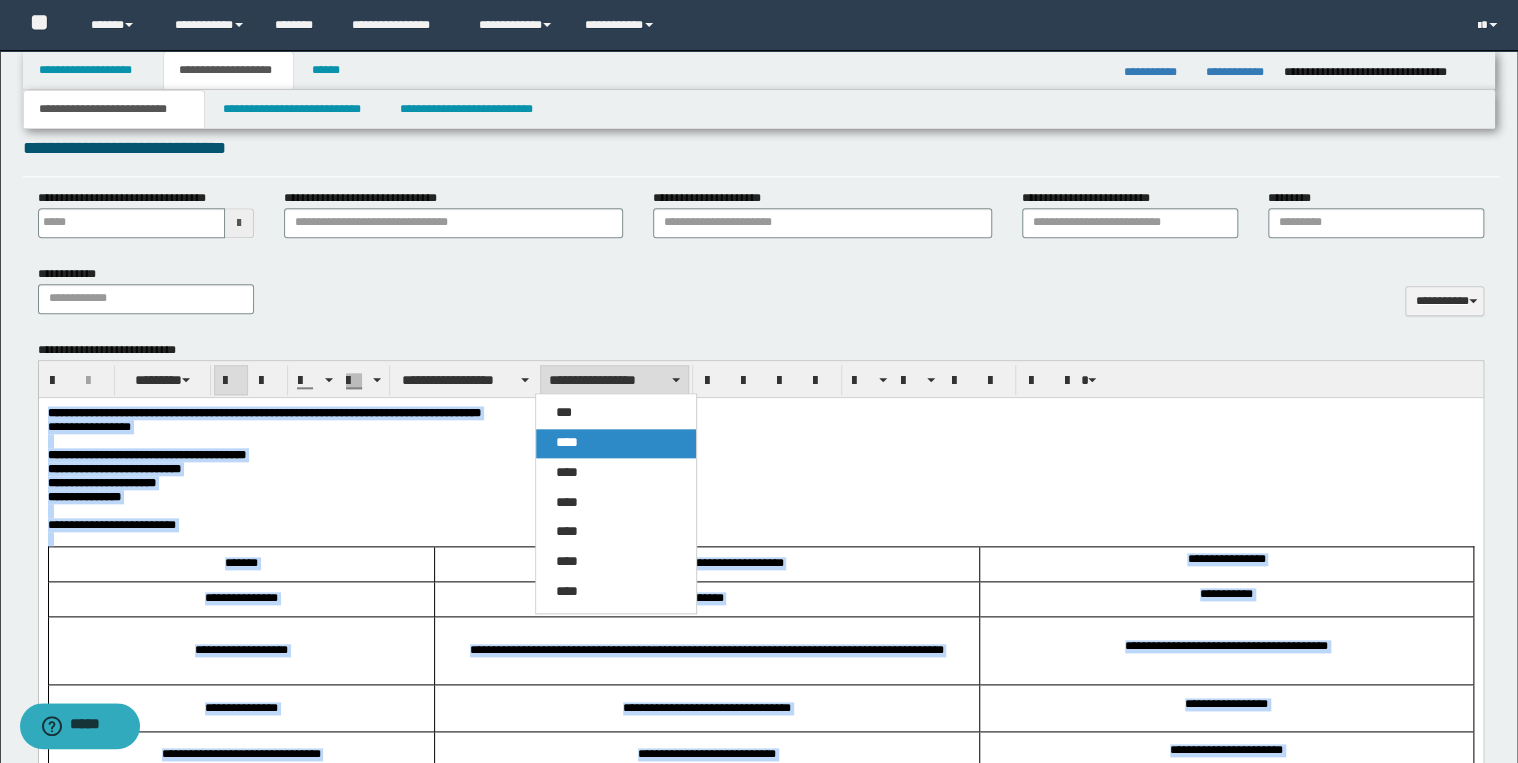 drag, startPoint x: 640, startPoint y: 443, endPoint x: 457, endPoint y: 3, distance: 476.53857 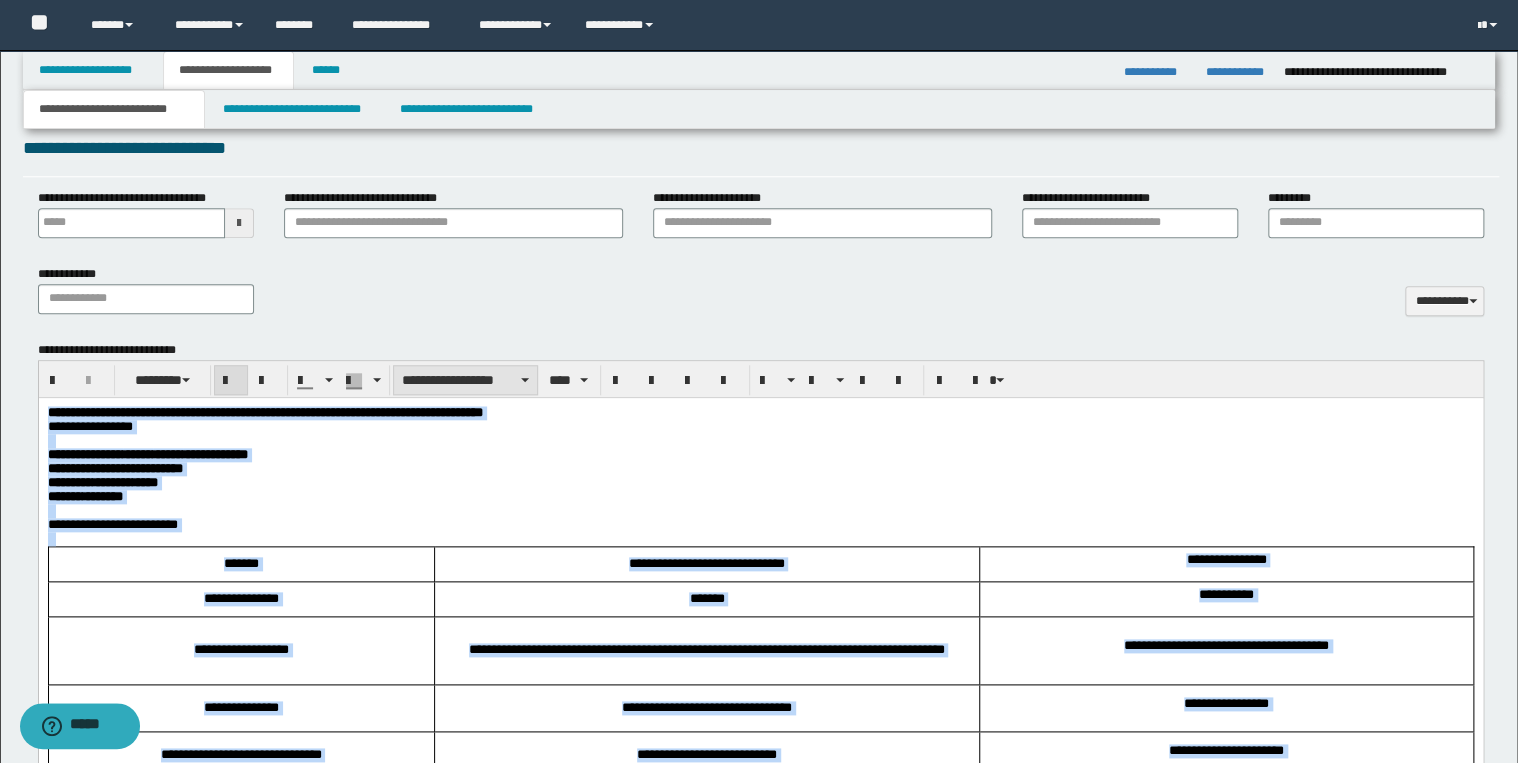 click on "**********" at bounding box center (465, 380) 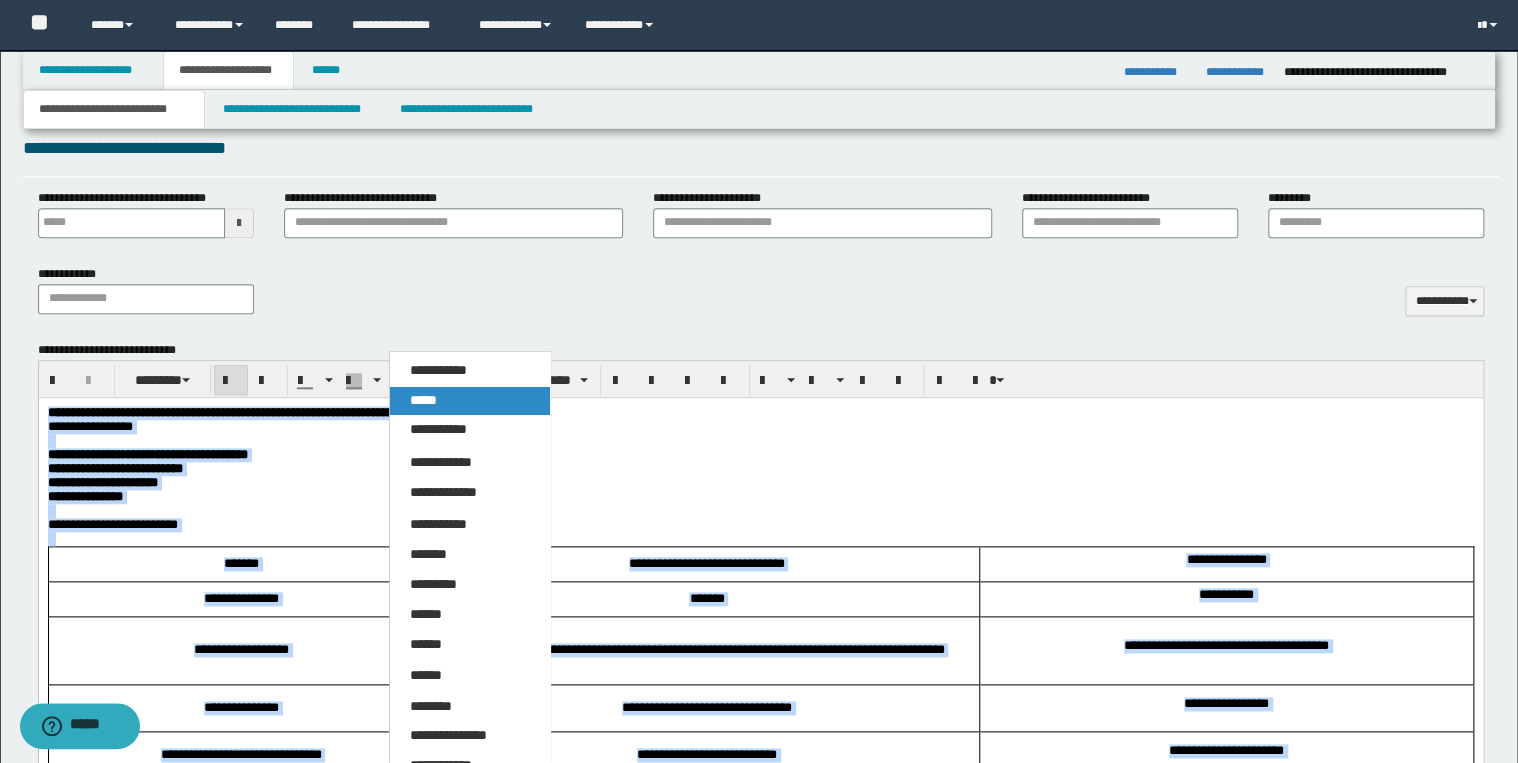 click on "*****" at bounding box center [470, 401] 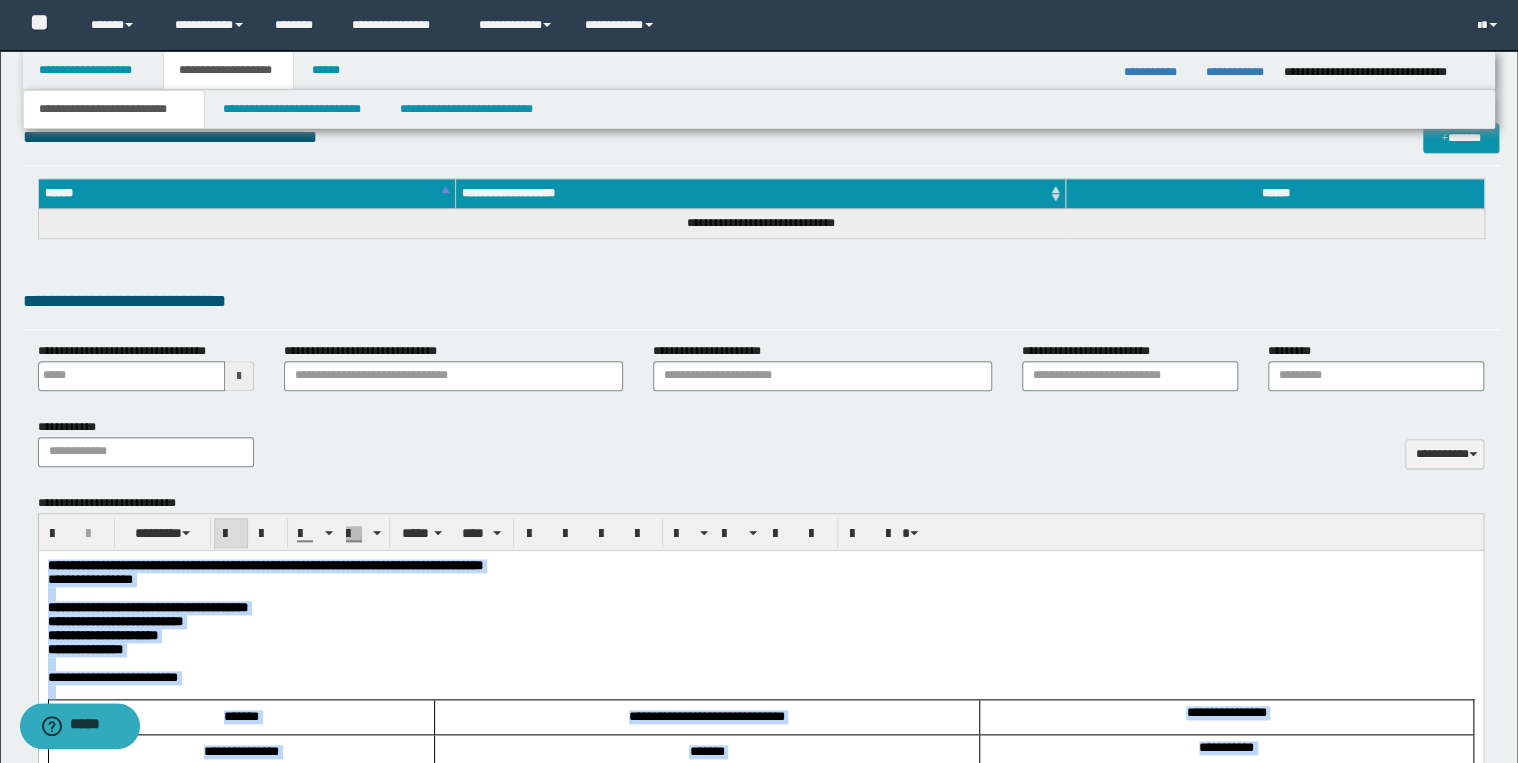 scroll, scrollTop: 844, scrollLeft: 0, axis: vertical 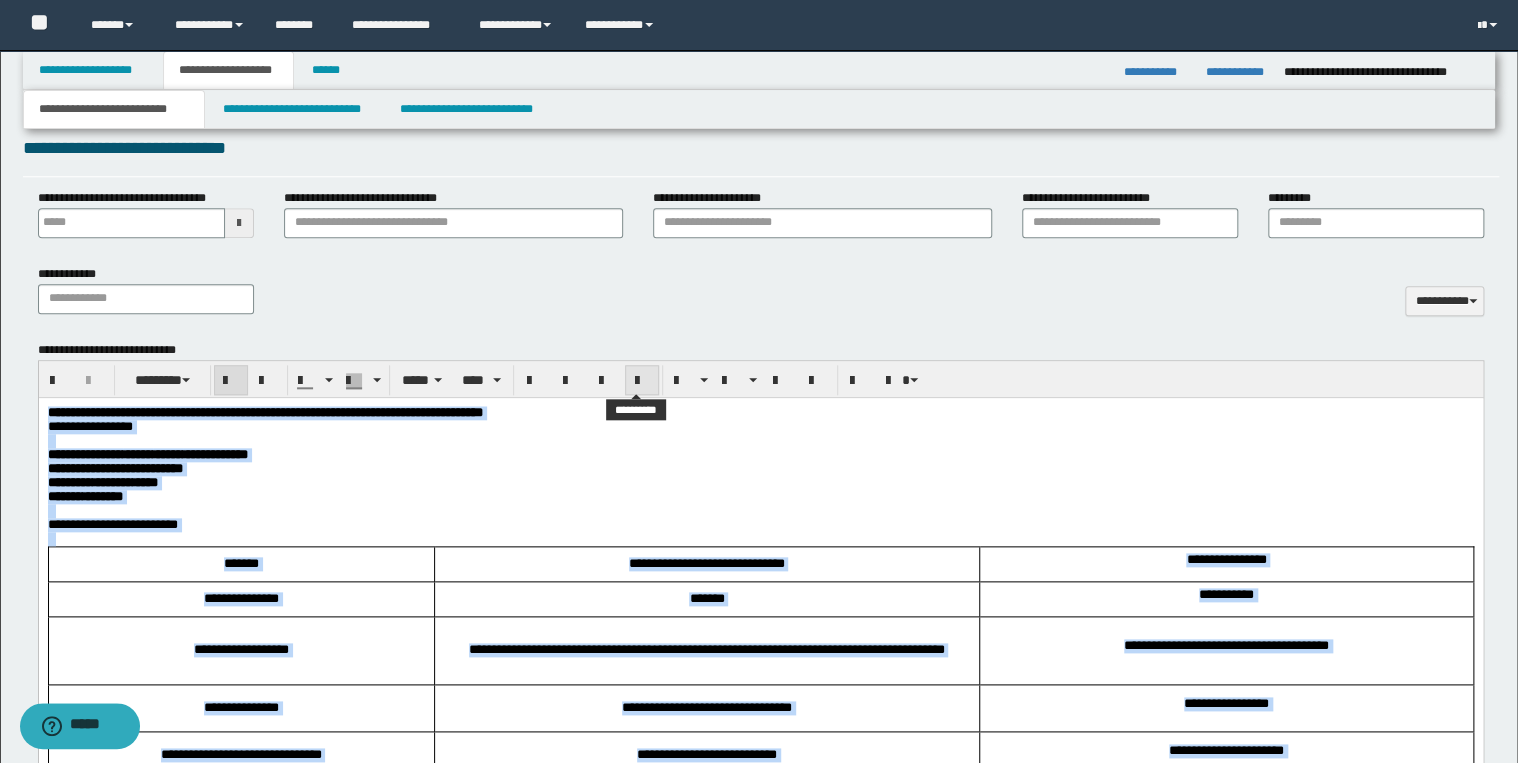 click at bounding box center [642, 381] 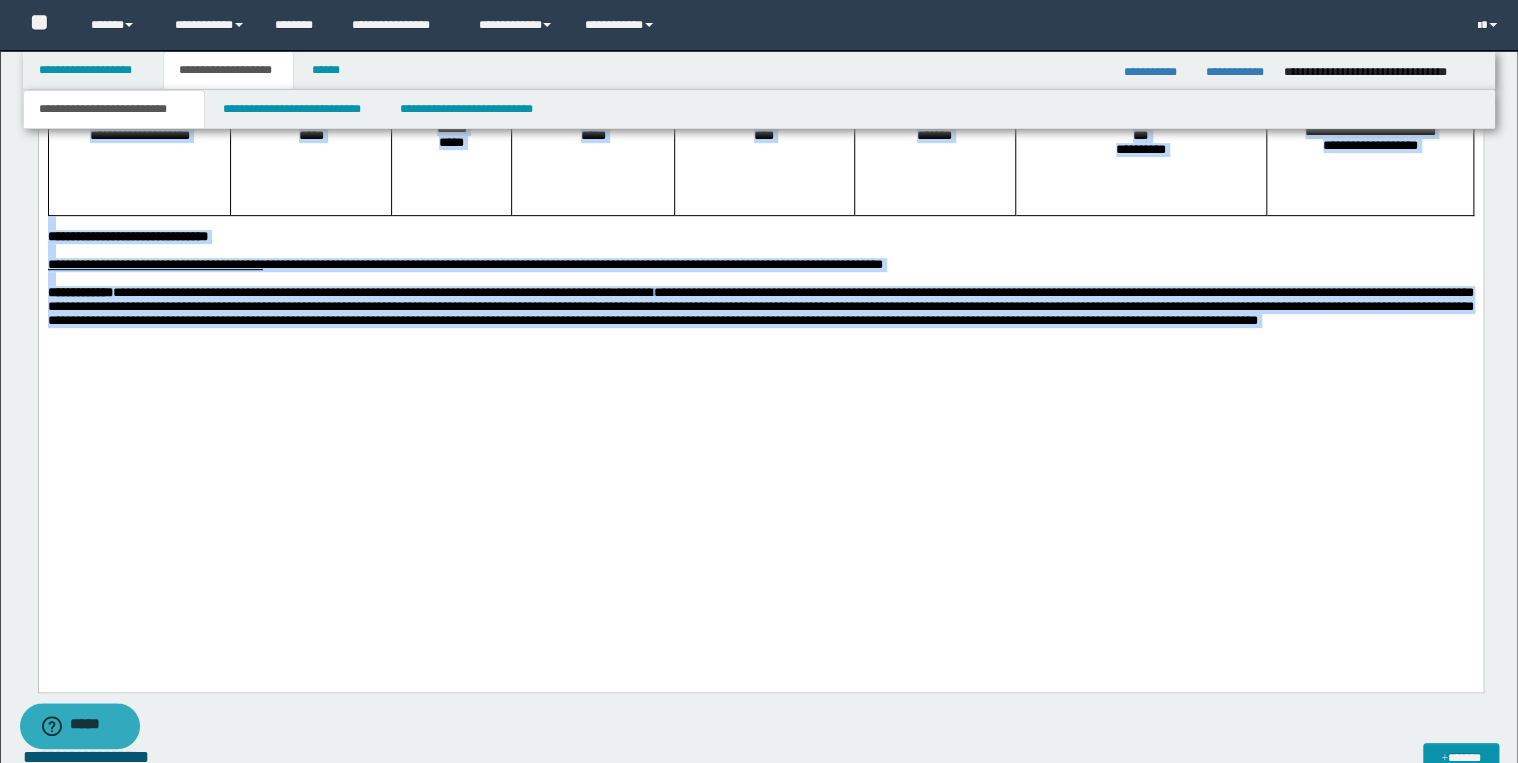 scroll, scrollTop: 4364, scrollLeft: 0, axis: vertical 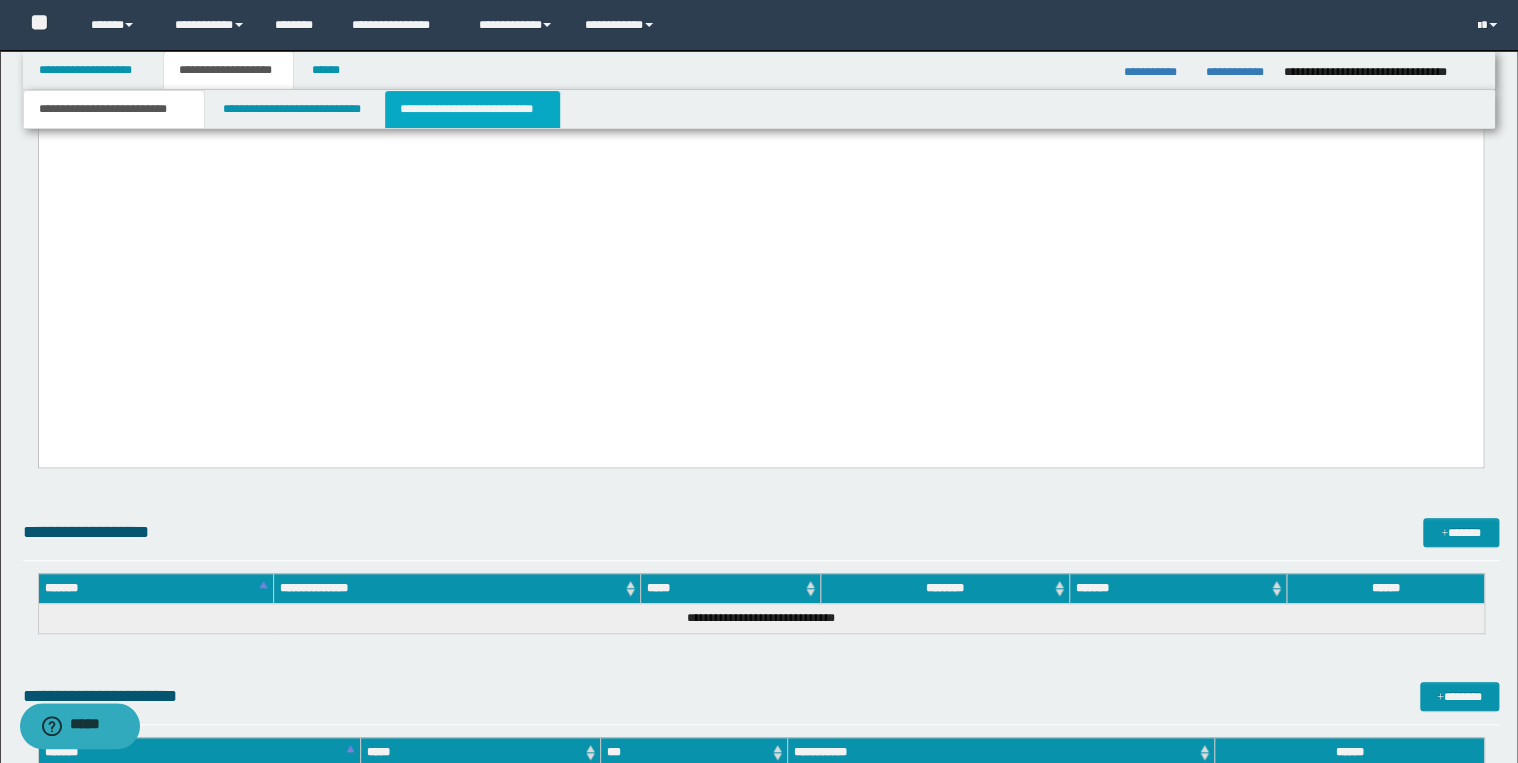 click on "**********" at bounding box center [472, 109] 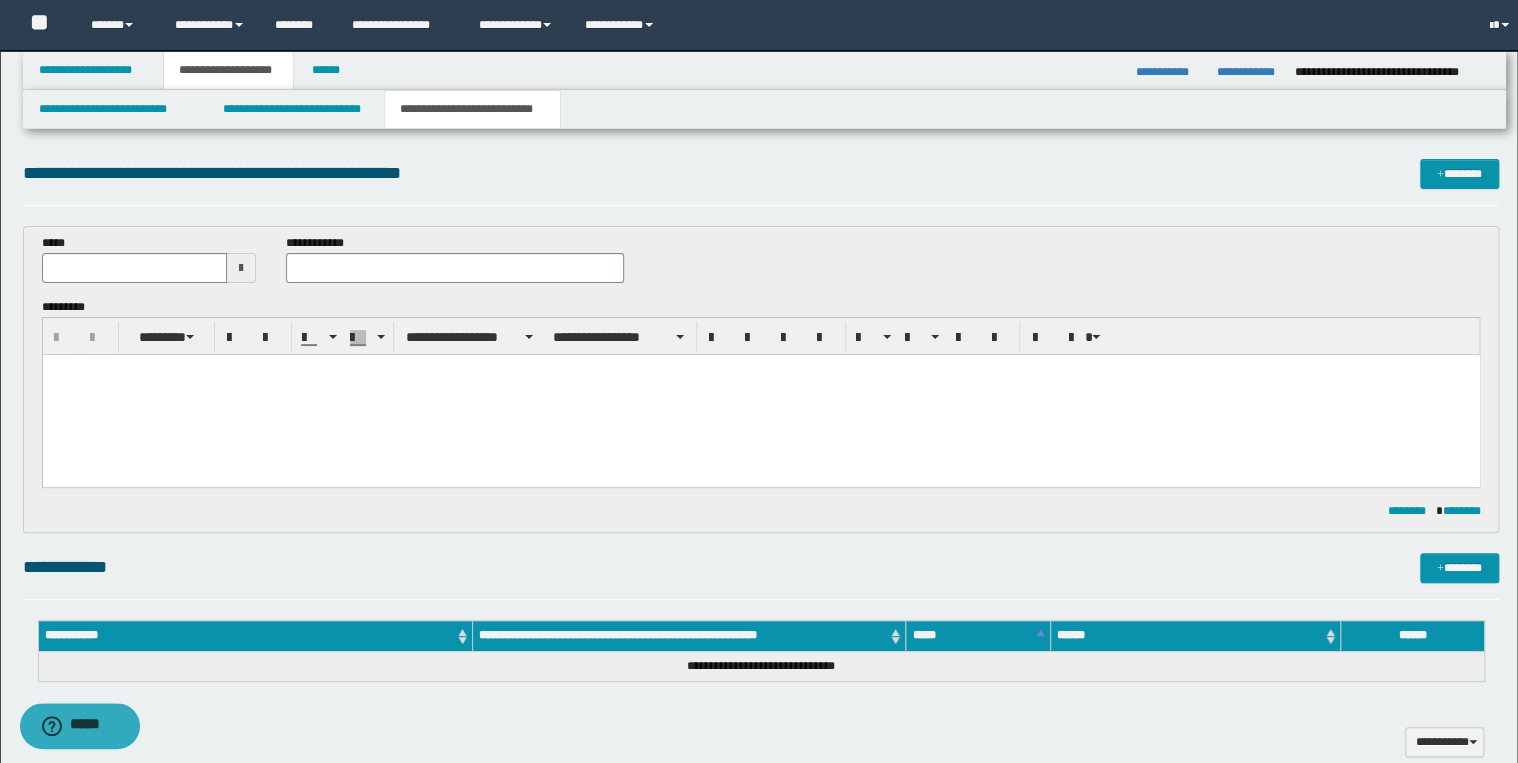 scroll, scrollTop: 0, scrollLeft: 0, axis: both 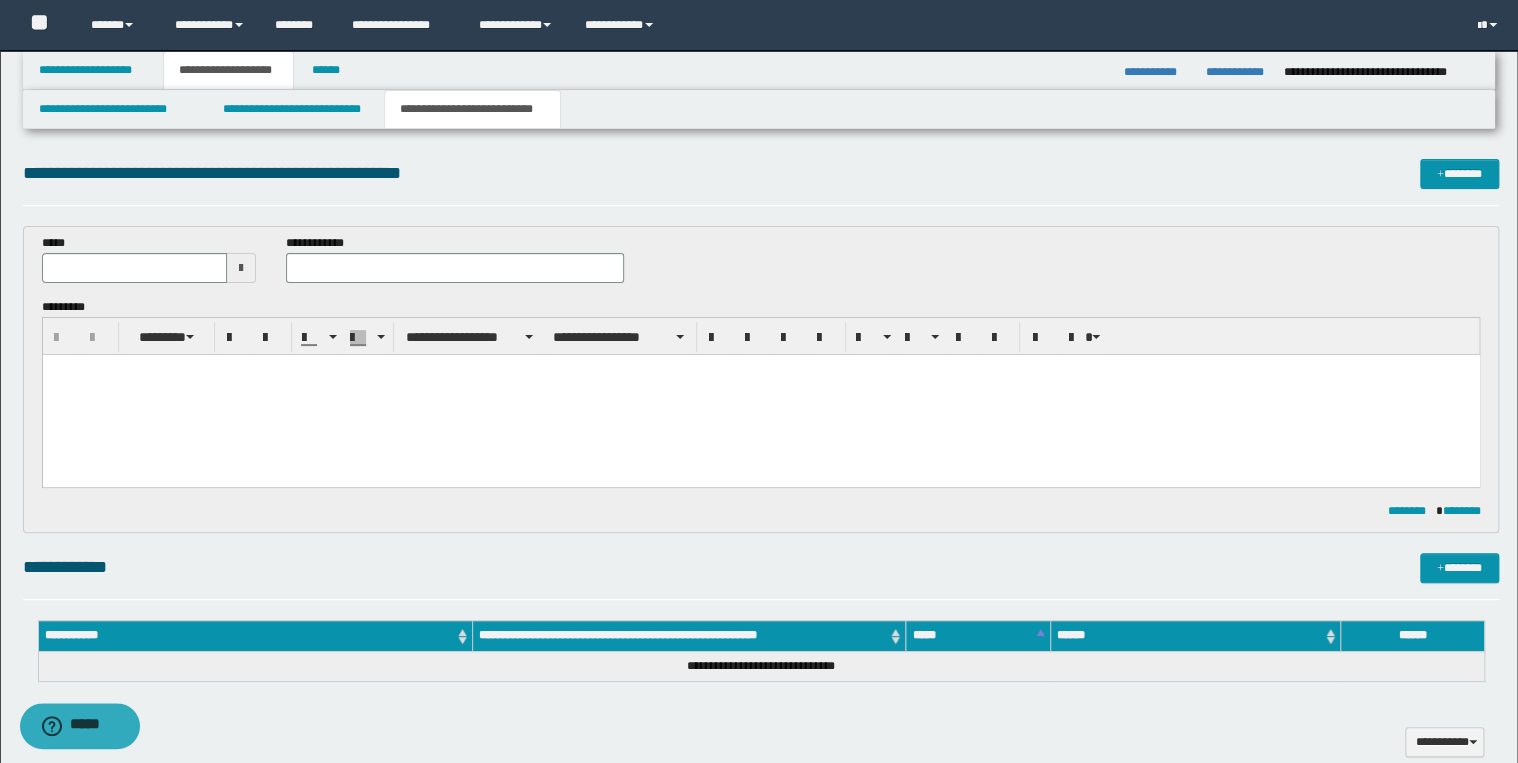 click at bounding box center [760, 395] 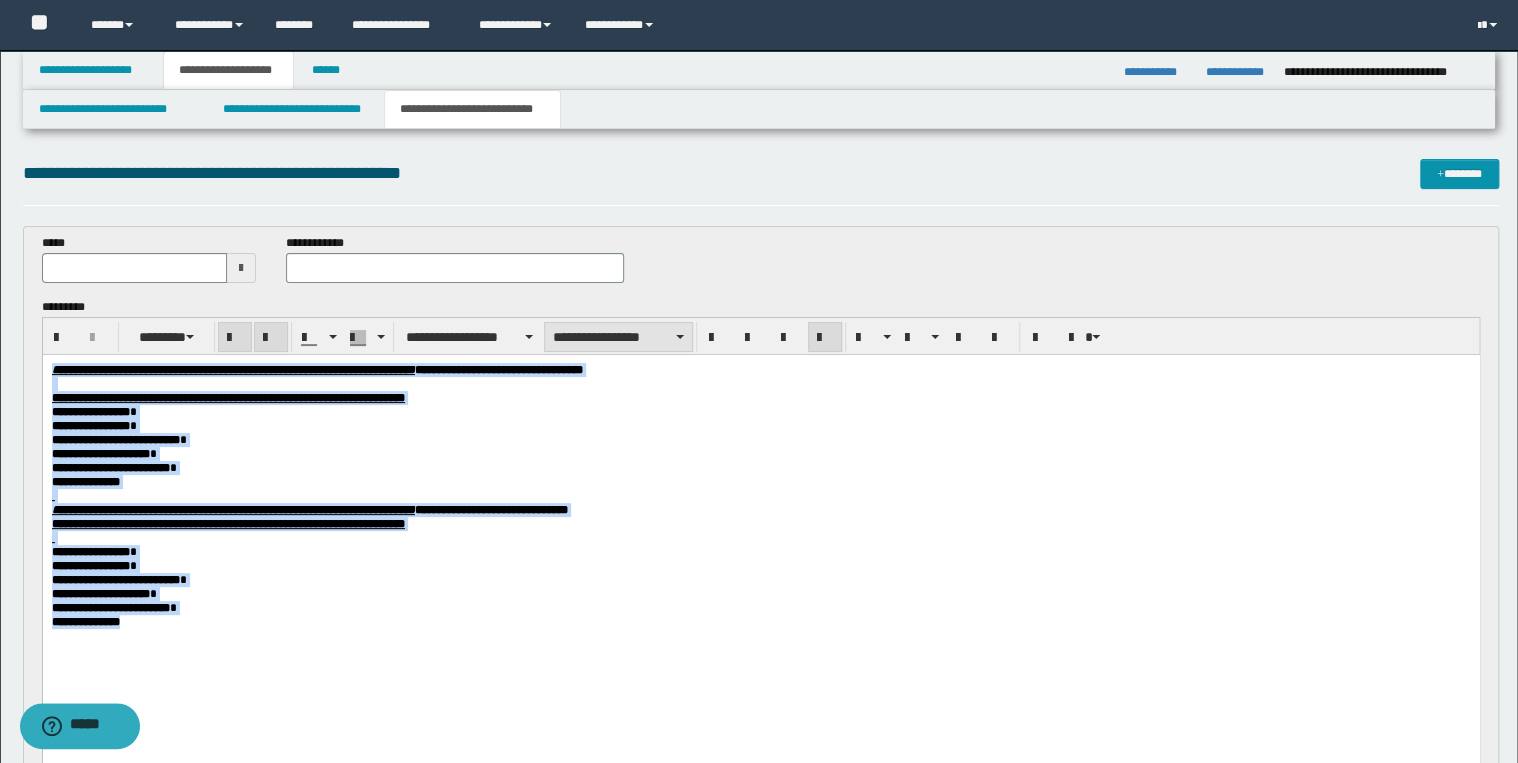 click on "**********" at bounding box center [618, 337] 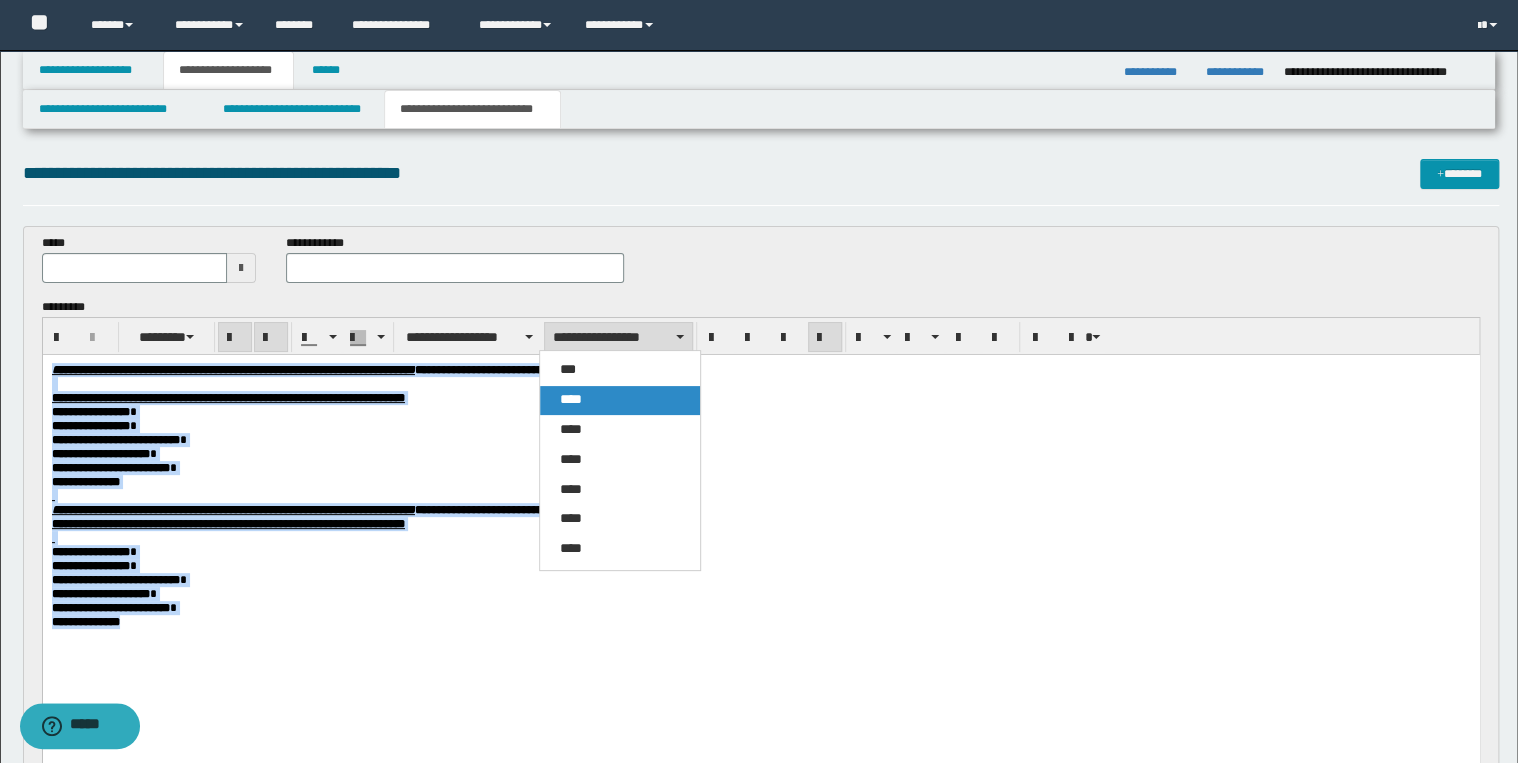click on "****" at bounding box center (620, 400) 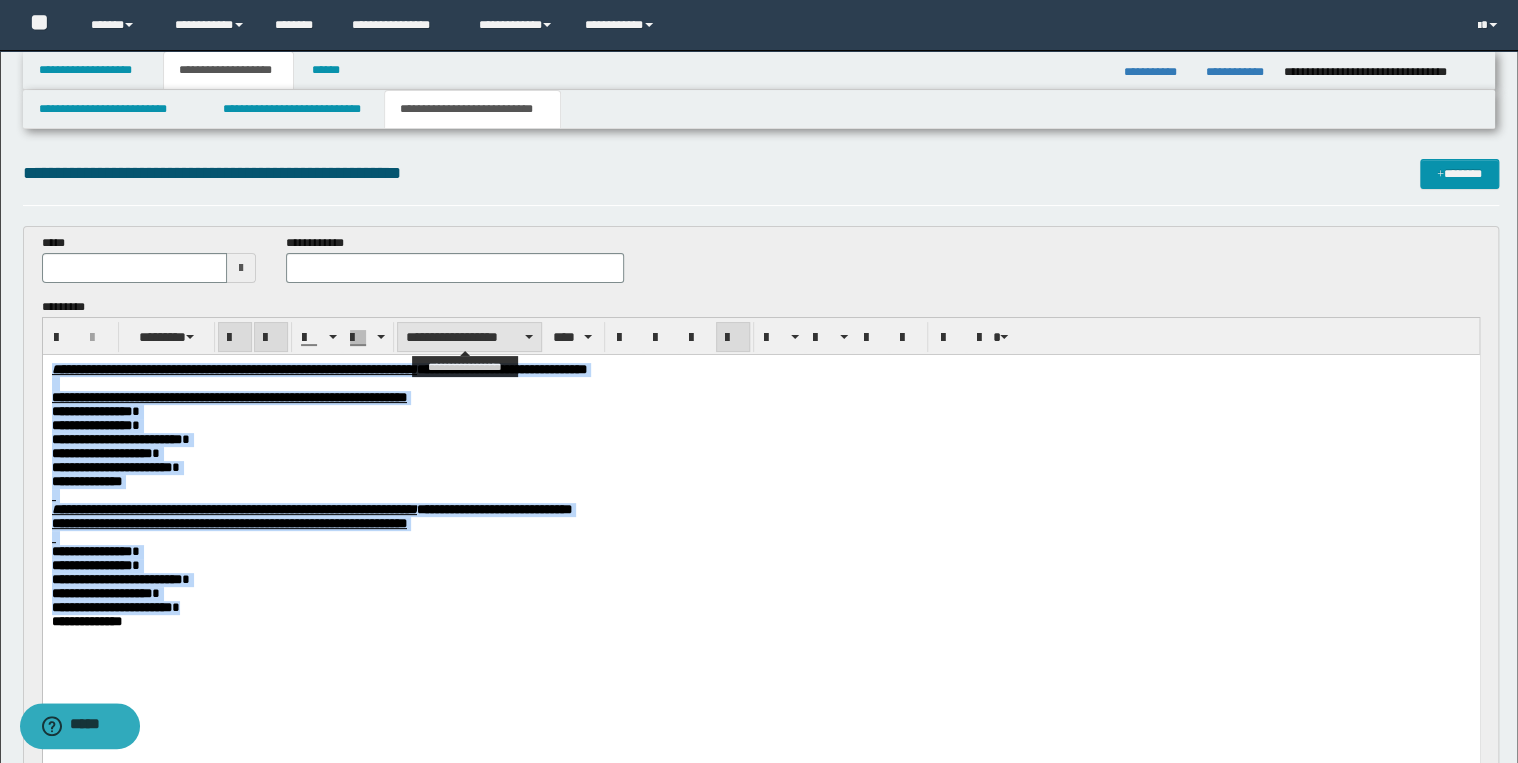 click on "**********" at bounding box center [469, 337] 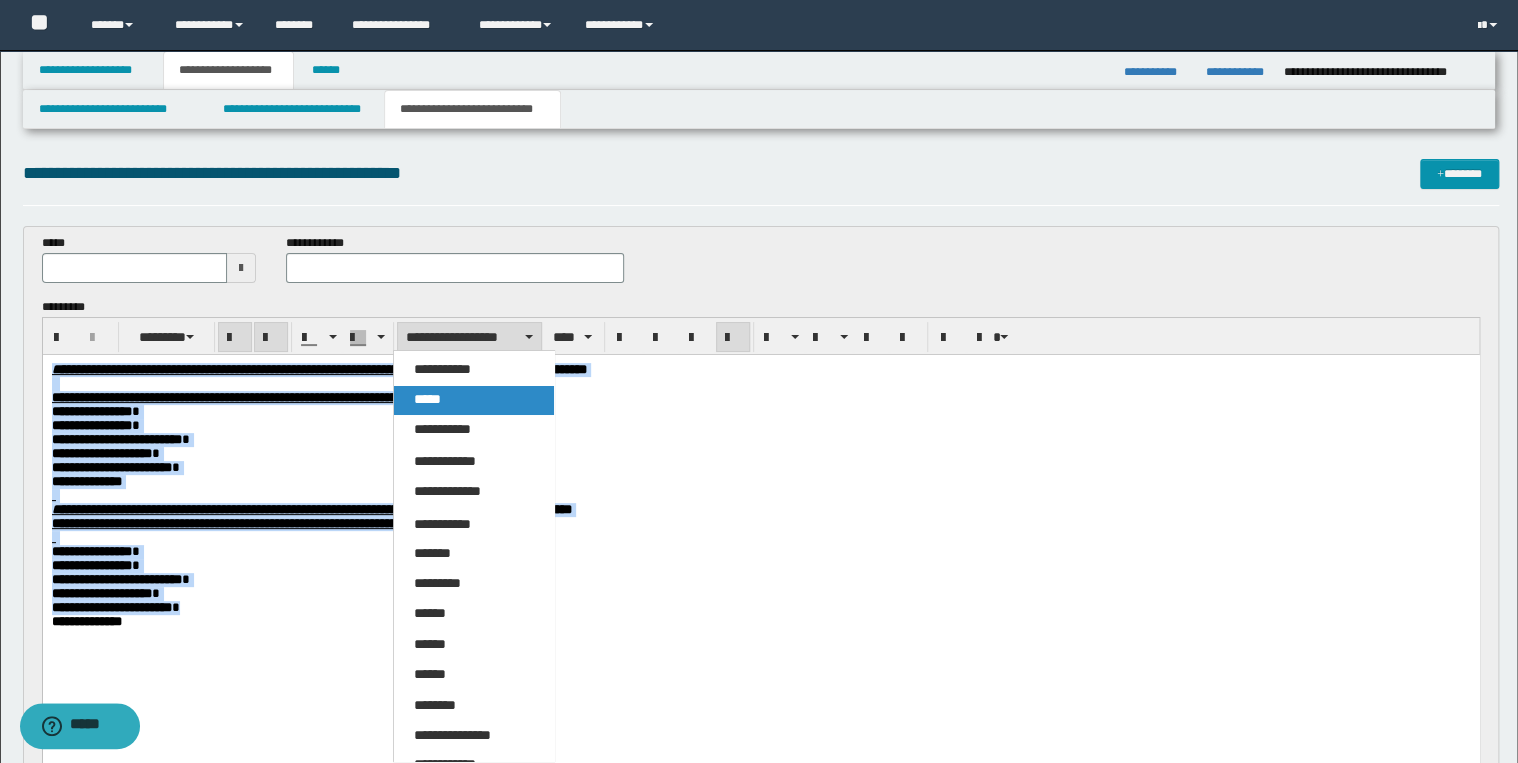 click on "*****" at bounding box center [474, 400] 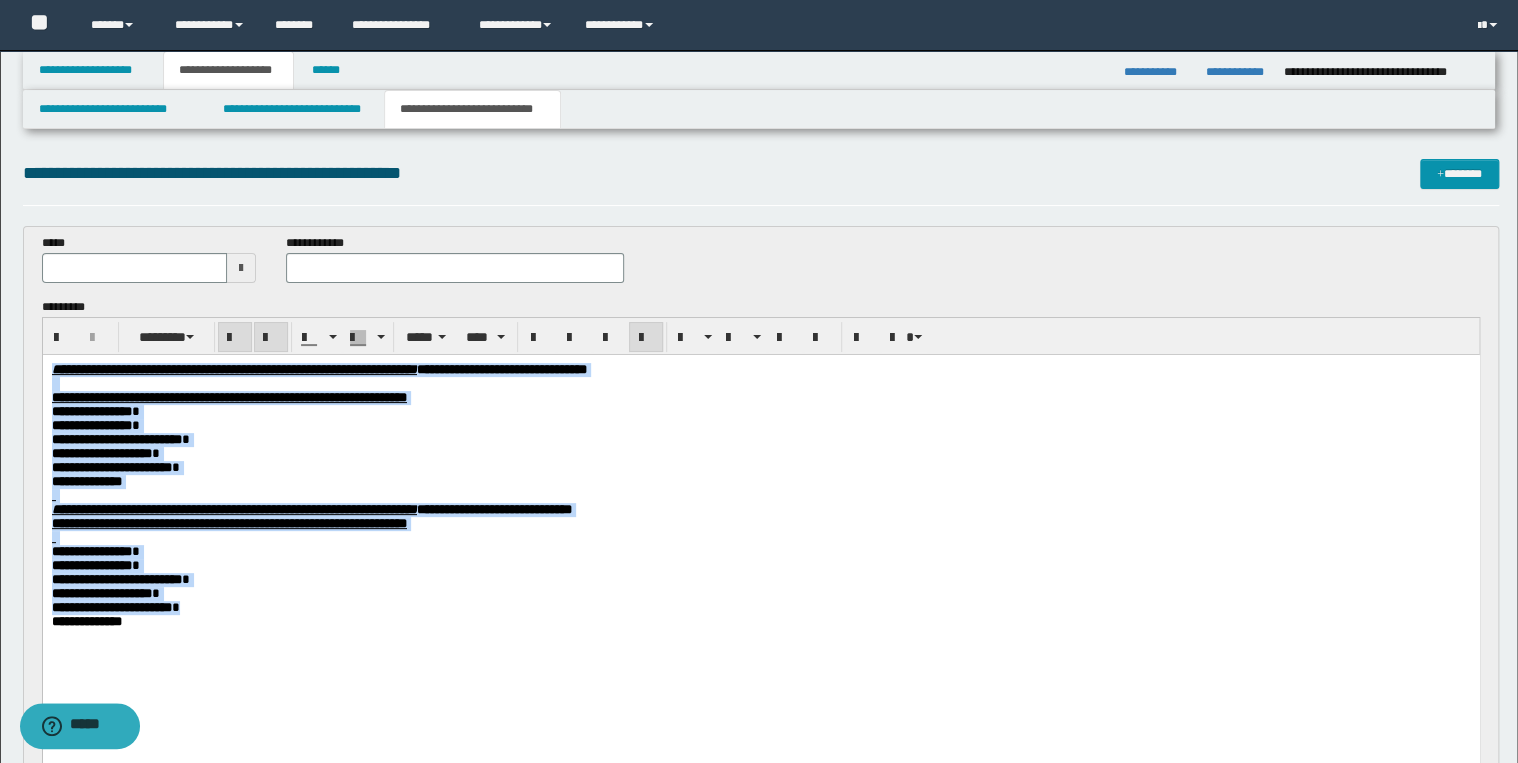 click on "**********" at bounding box center [760, 454] 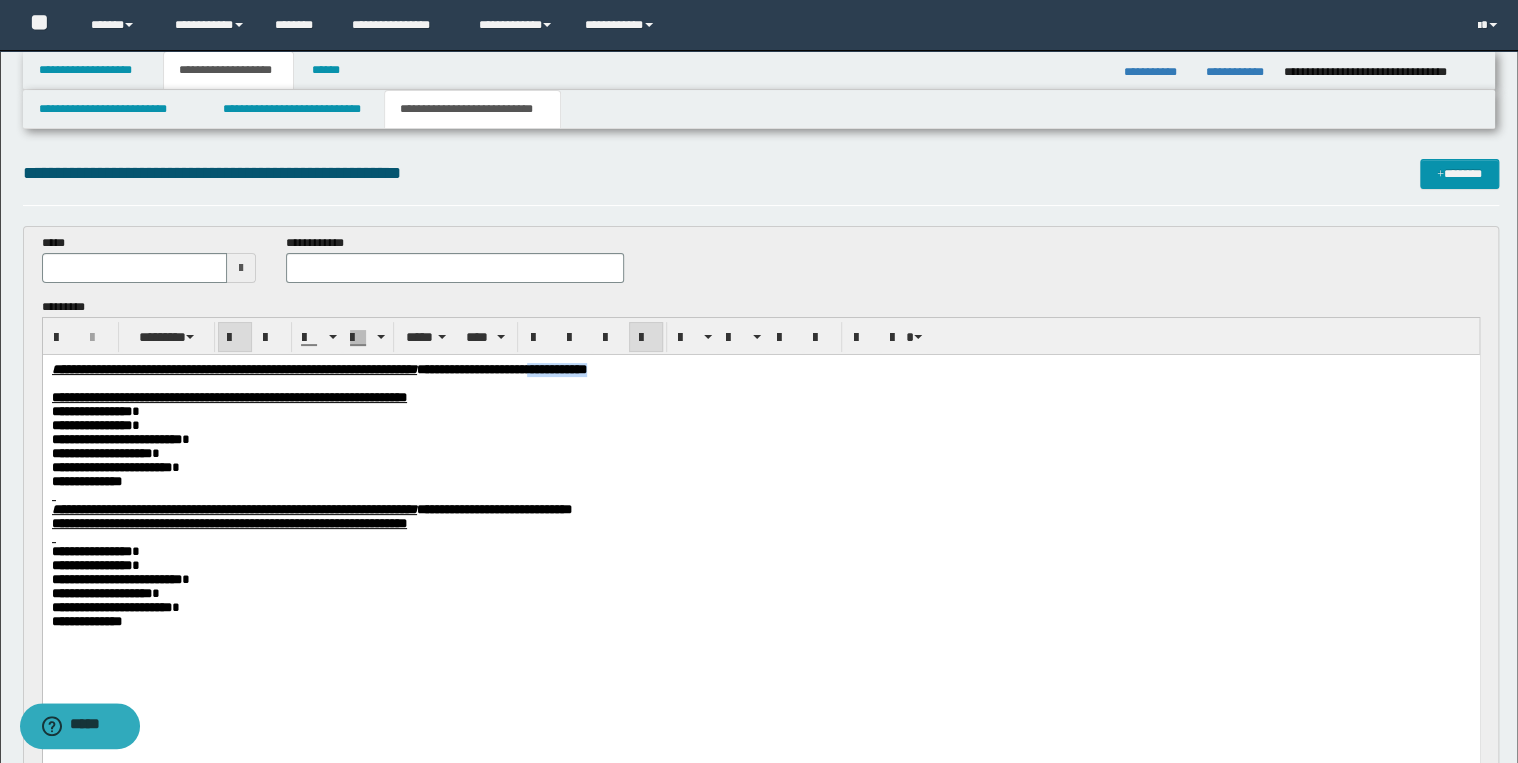 drag, startPoint x: 758, startPoint y: 372, endPoint x: 838, endPoint y: 377, distance: 80.1561 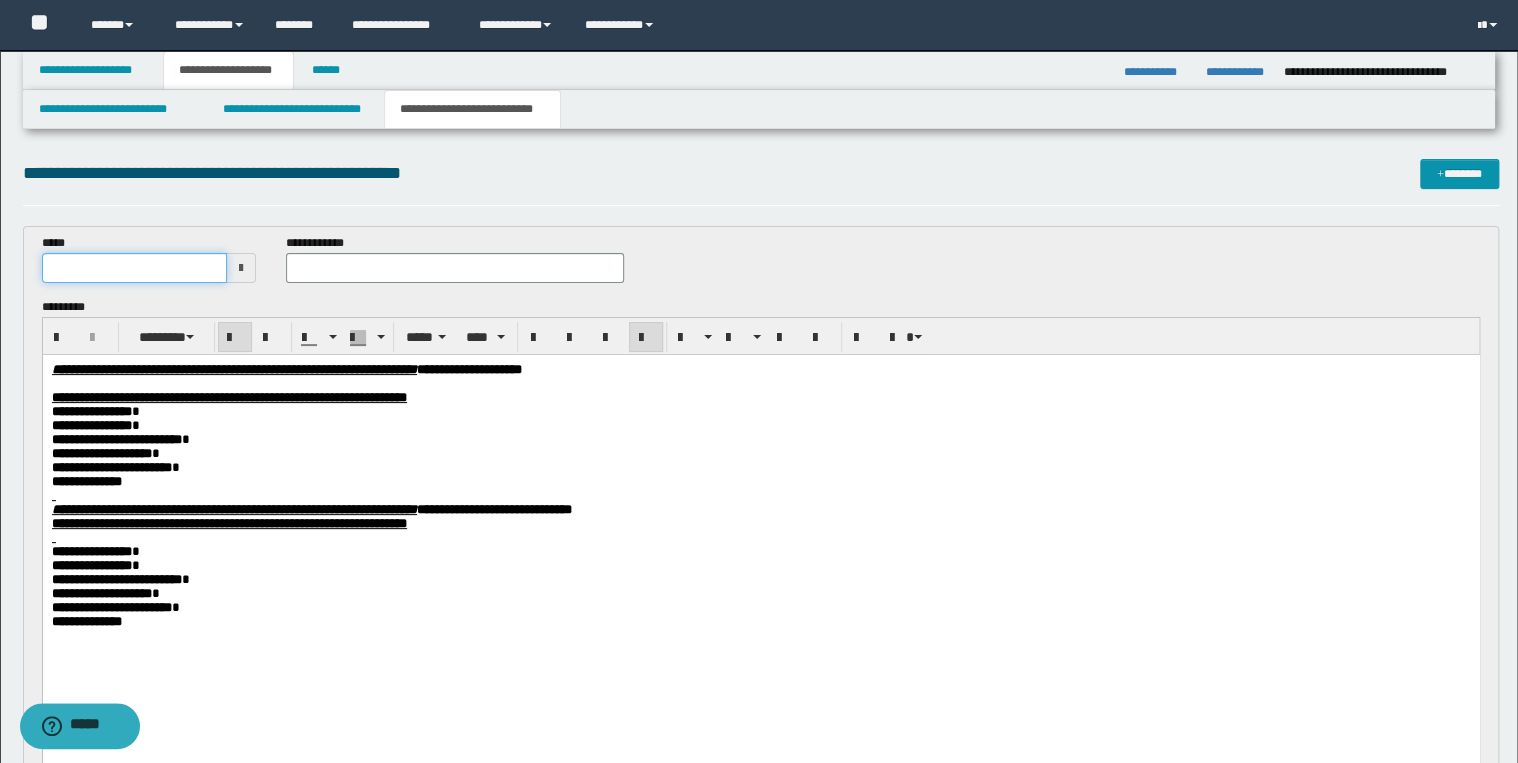 click at bounding box center [135, 268] 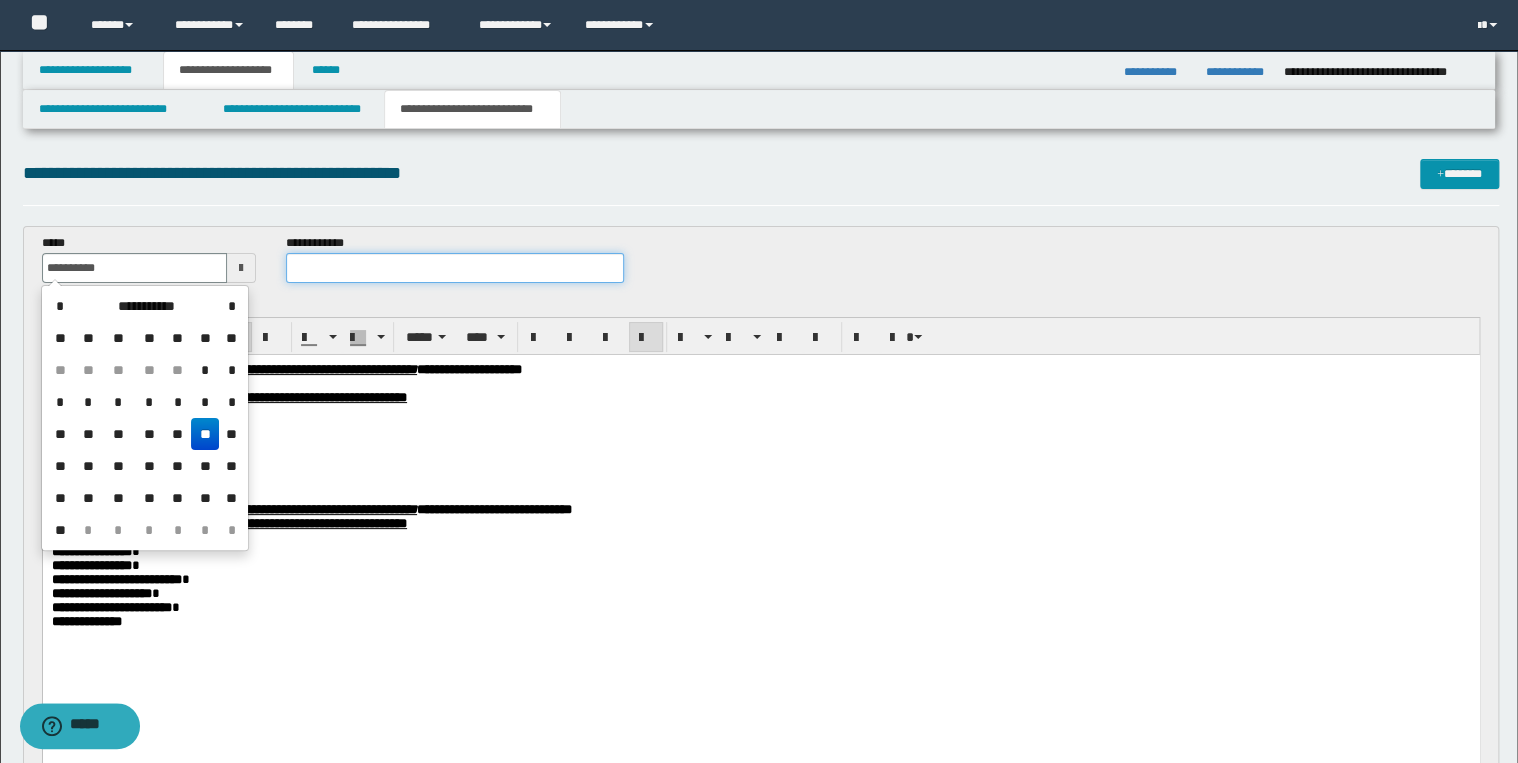 type on "**********" 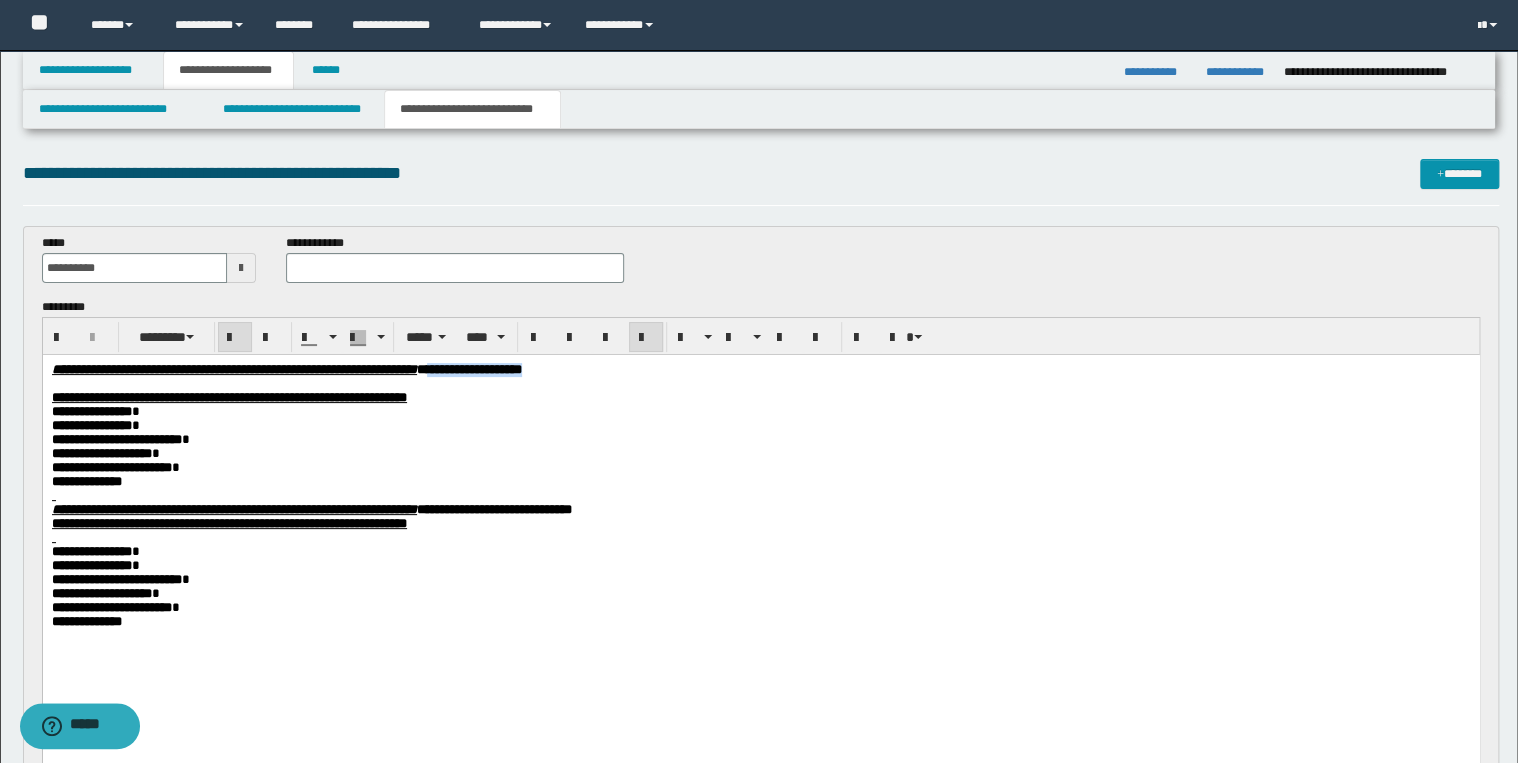 drag, startPoint x: 627, startPoint y: 370, endPoint x: 774, endPoint y: 370, distance: 147 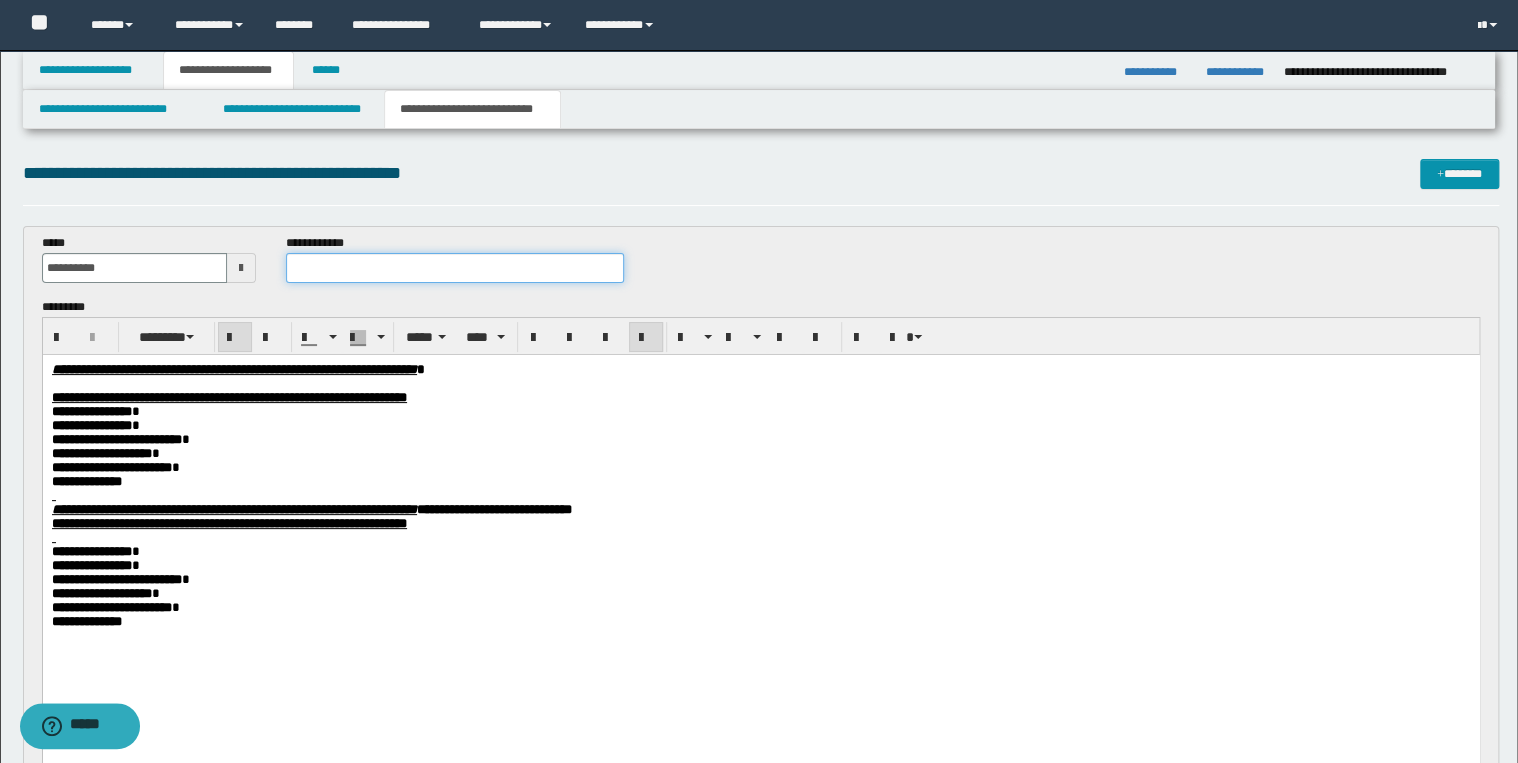 click at bounding box center [454, 268] 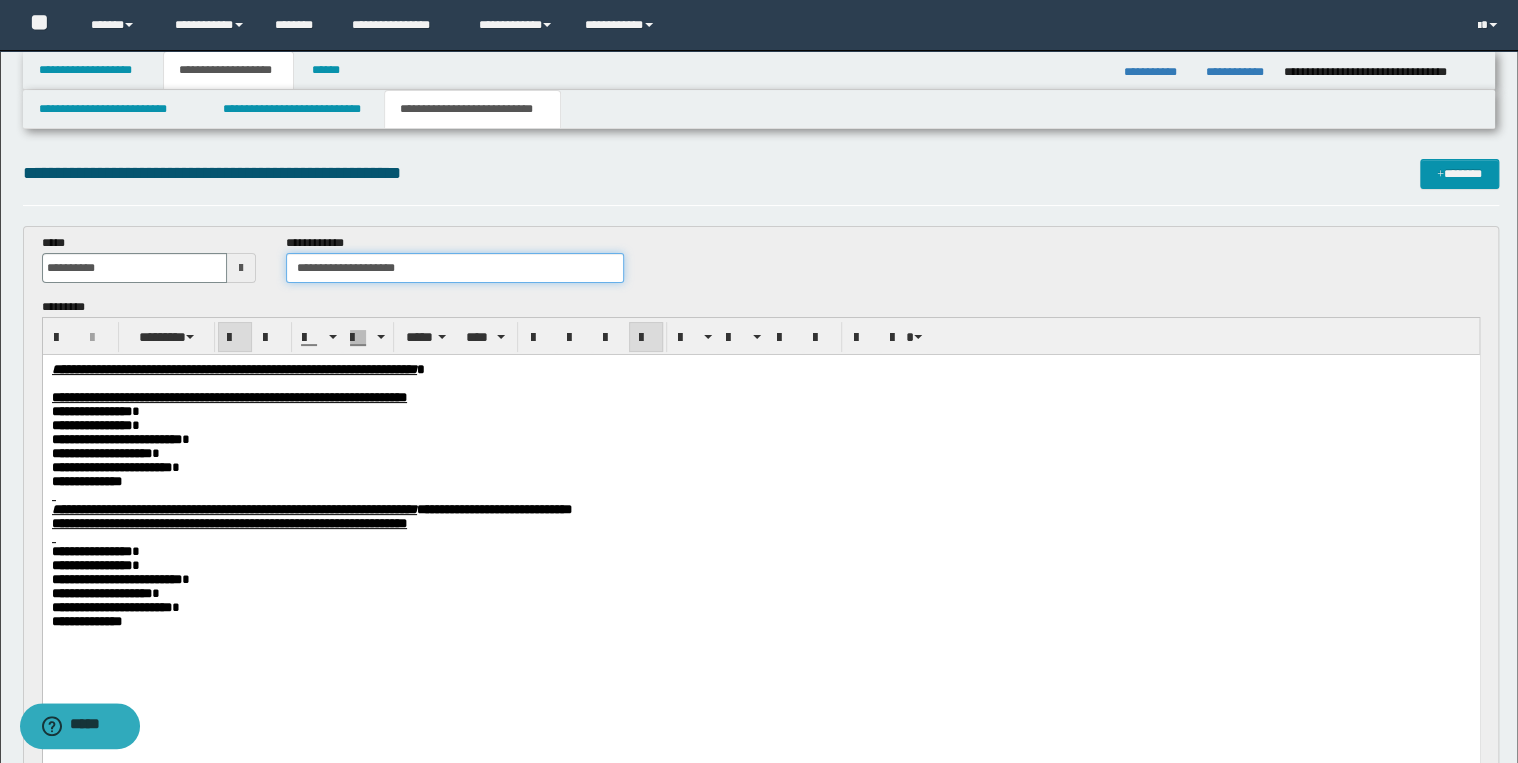 type on "**********" 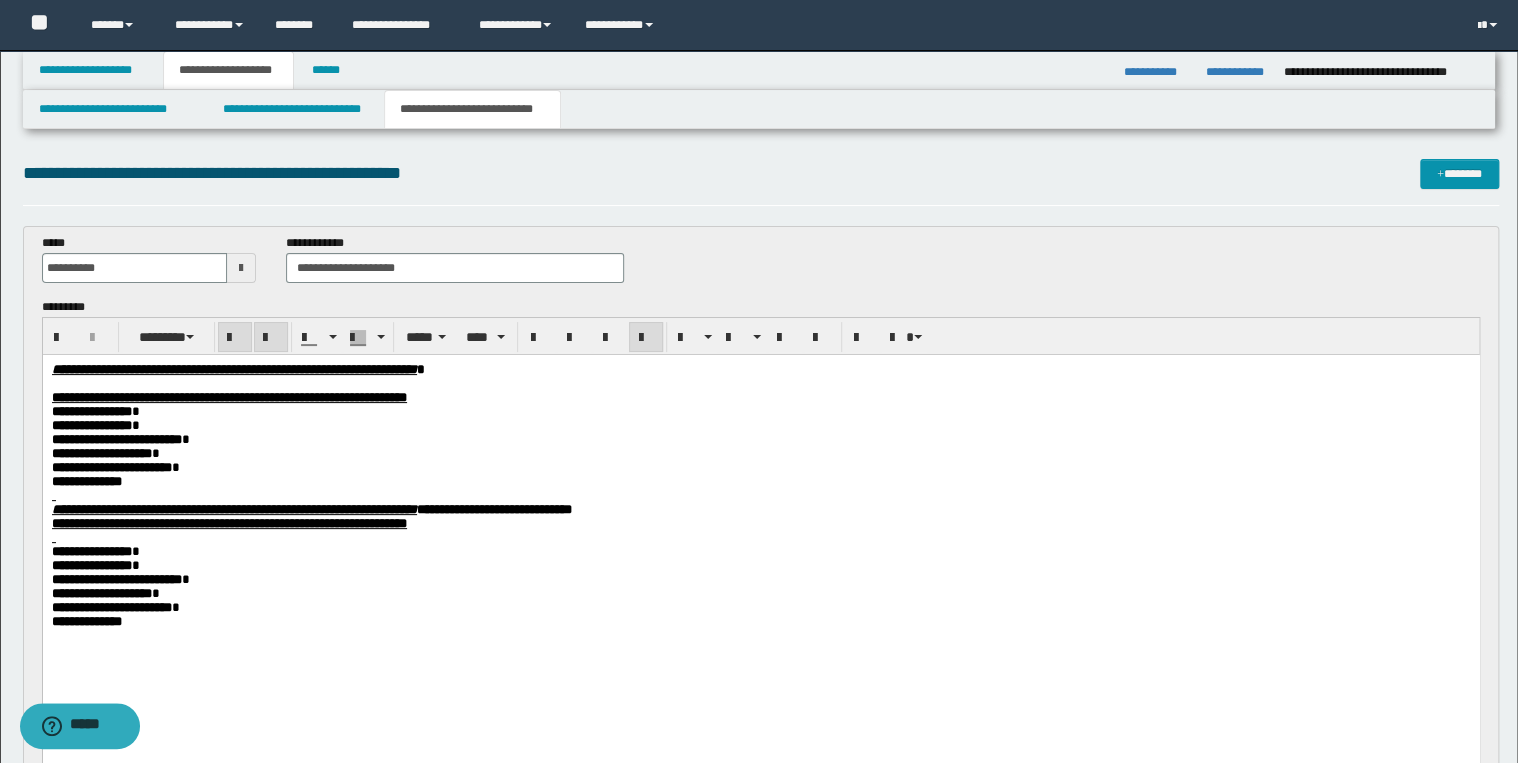 click on "**********" at bounding box center [760, 521] 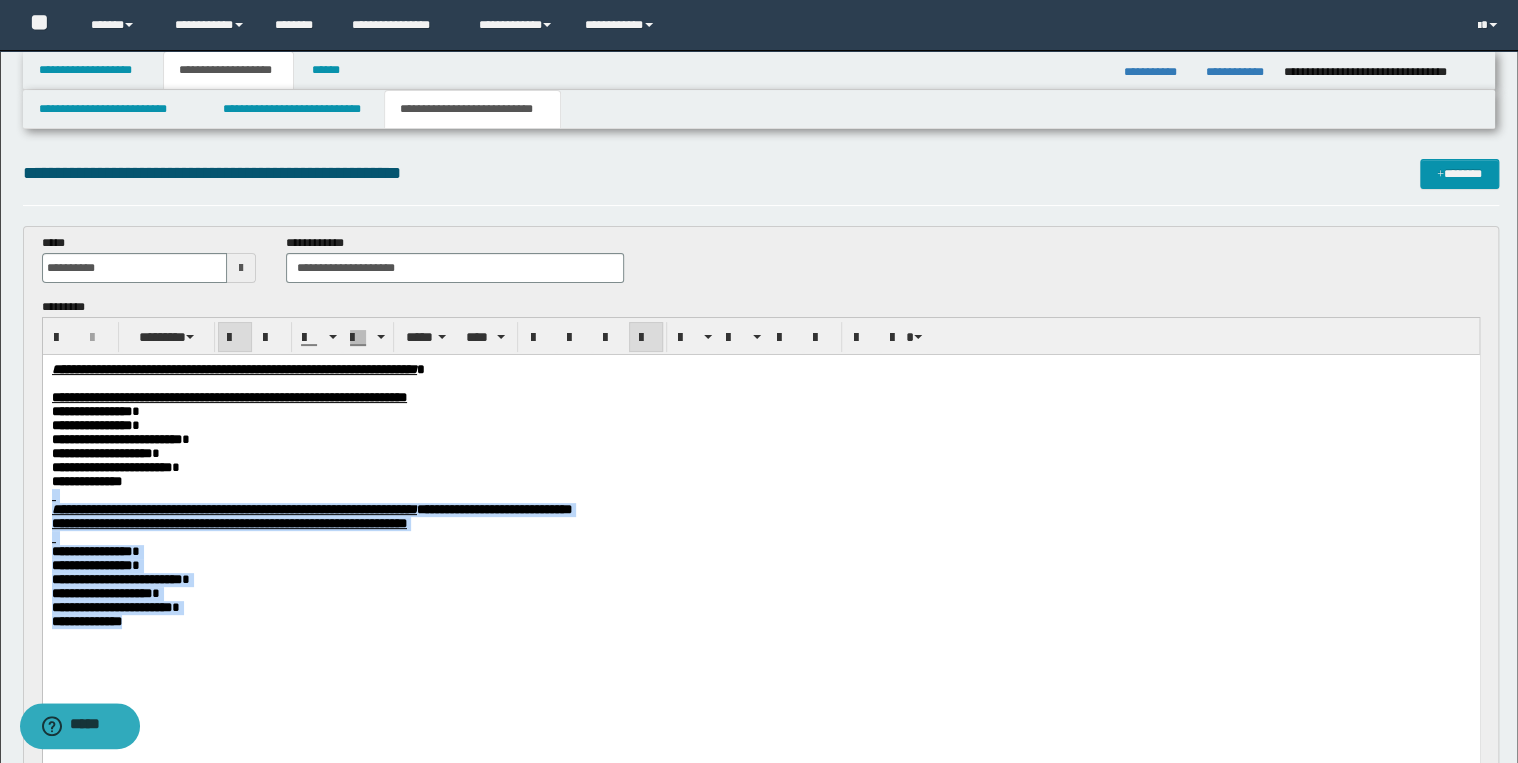 drag, startPoint x: 52, startPoint y: 520, endPoint x: 207, endPoint y: 674, distance: 218.49715 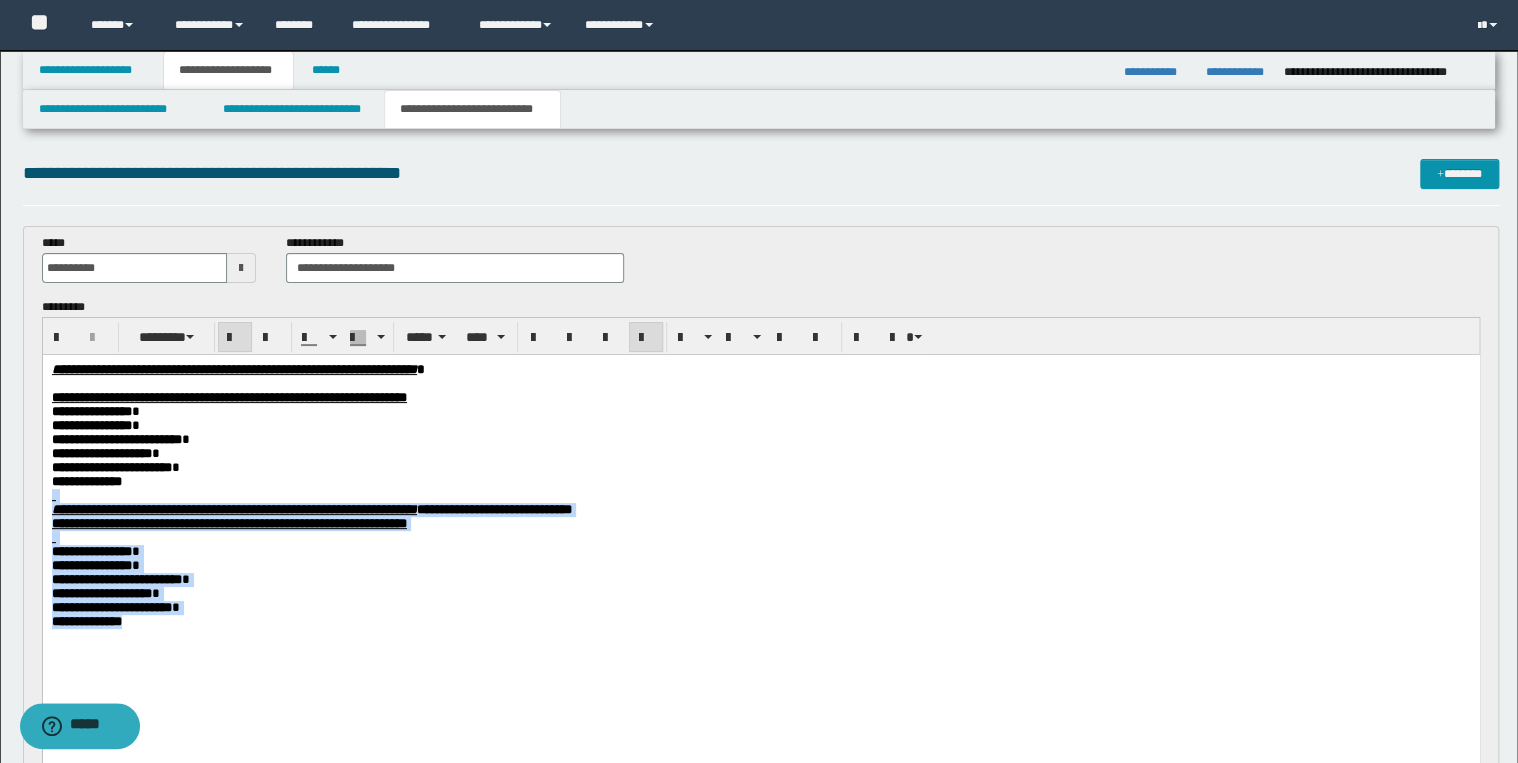 click on "**********" at bounding box center [760, 521] 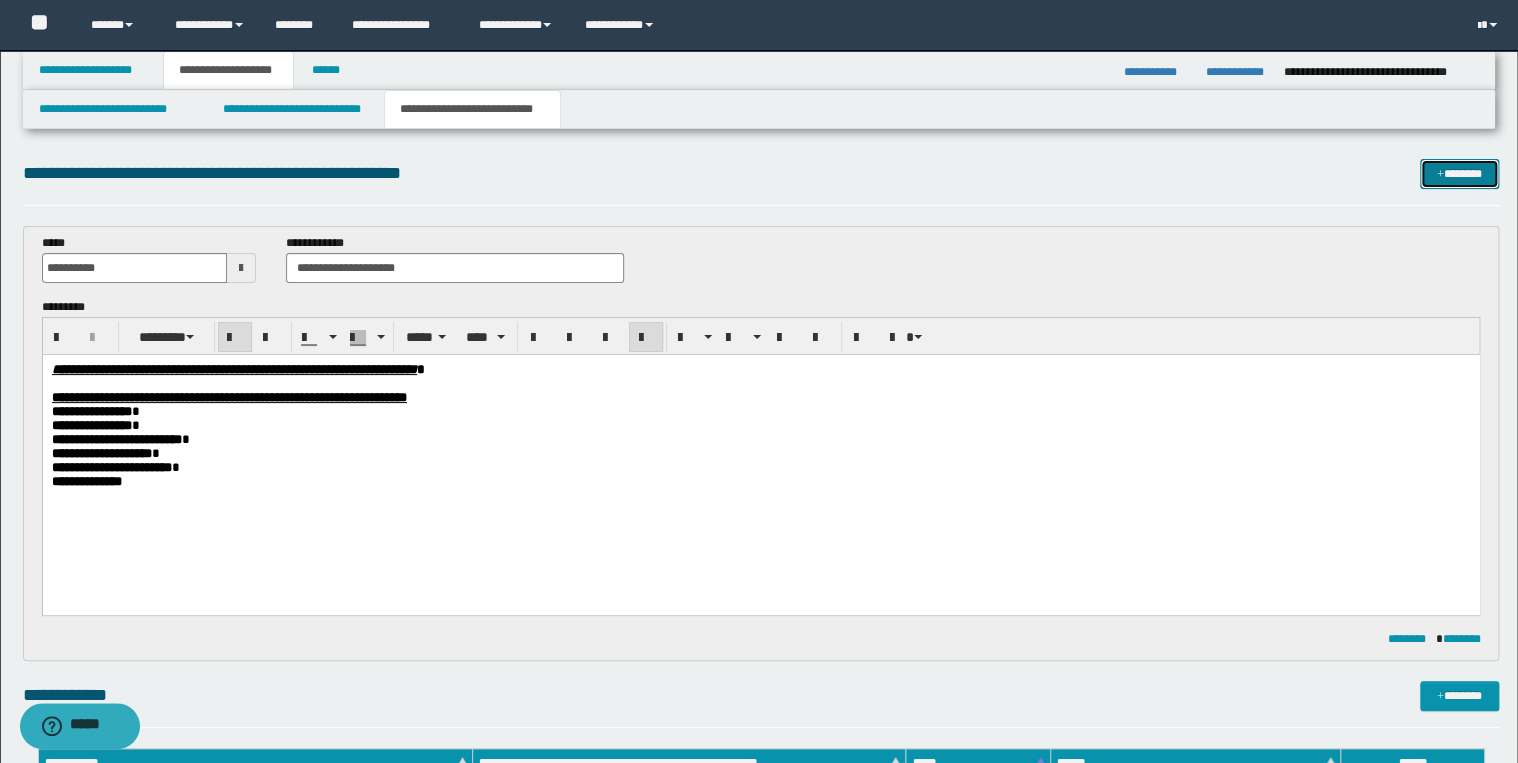 click on "*******" at bounding box center [1459, 174] 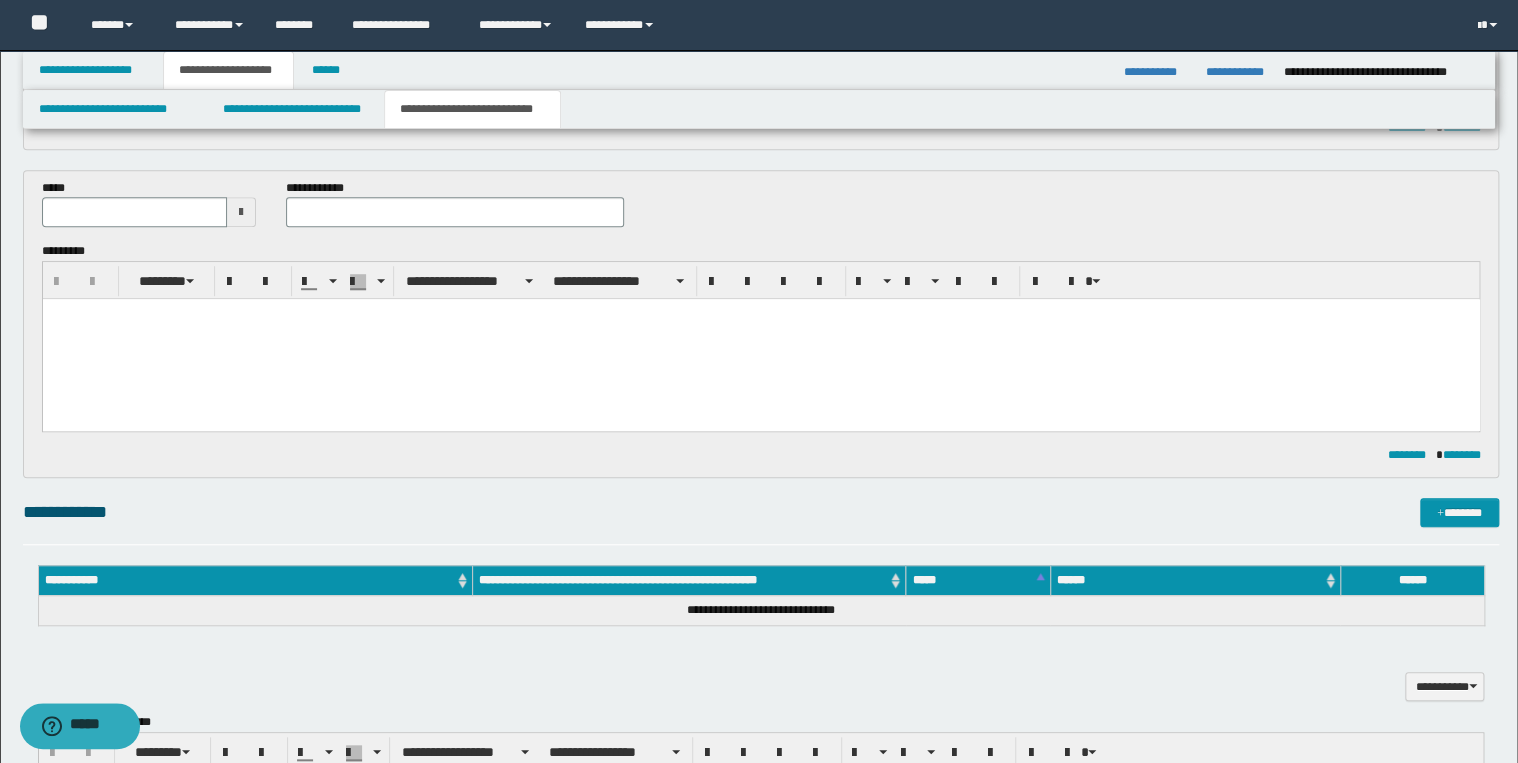 scroll, scrollTop: 368, scrollLeft: 0, axis: vertical 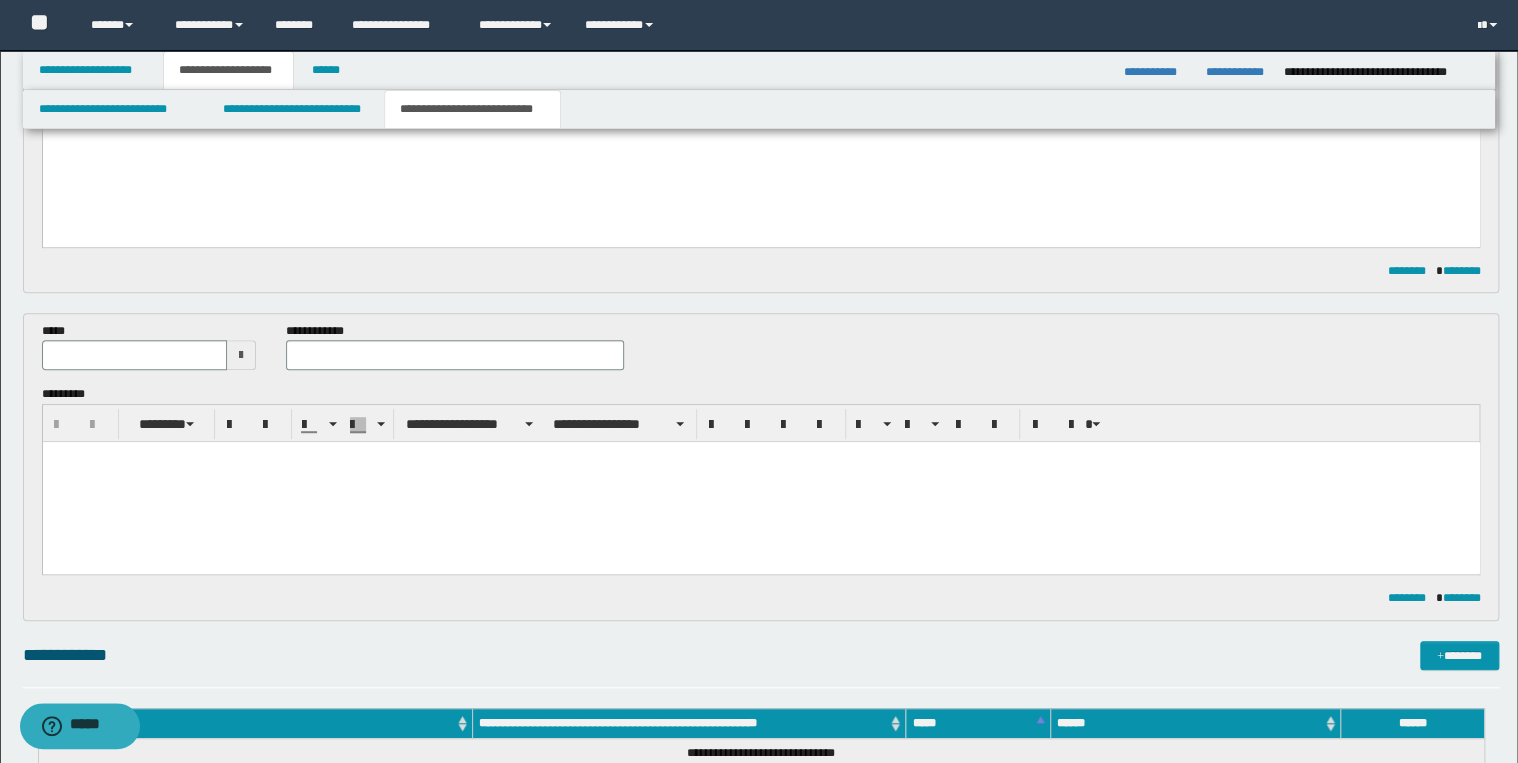 click at bounding box center (760, 482) 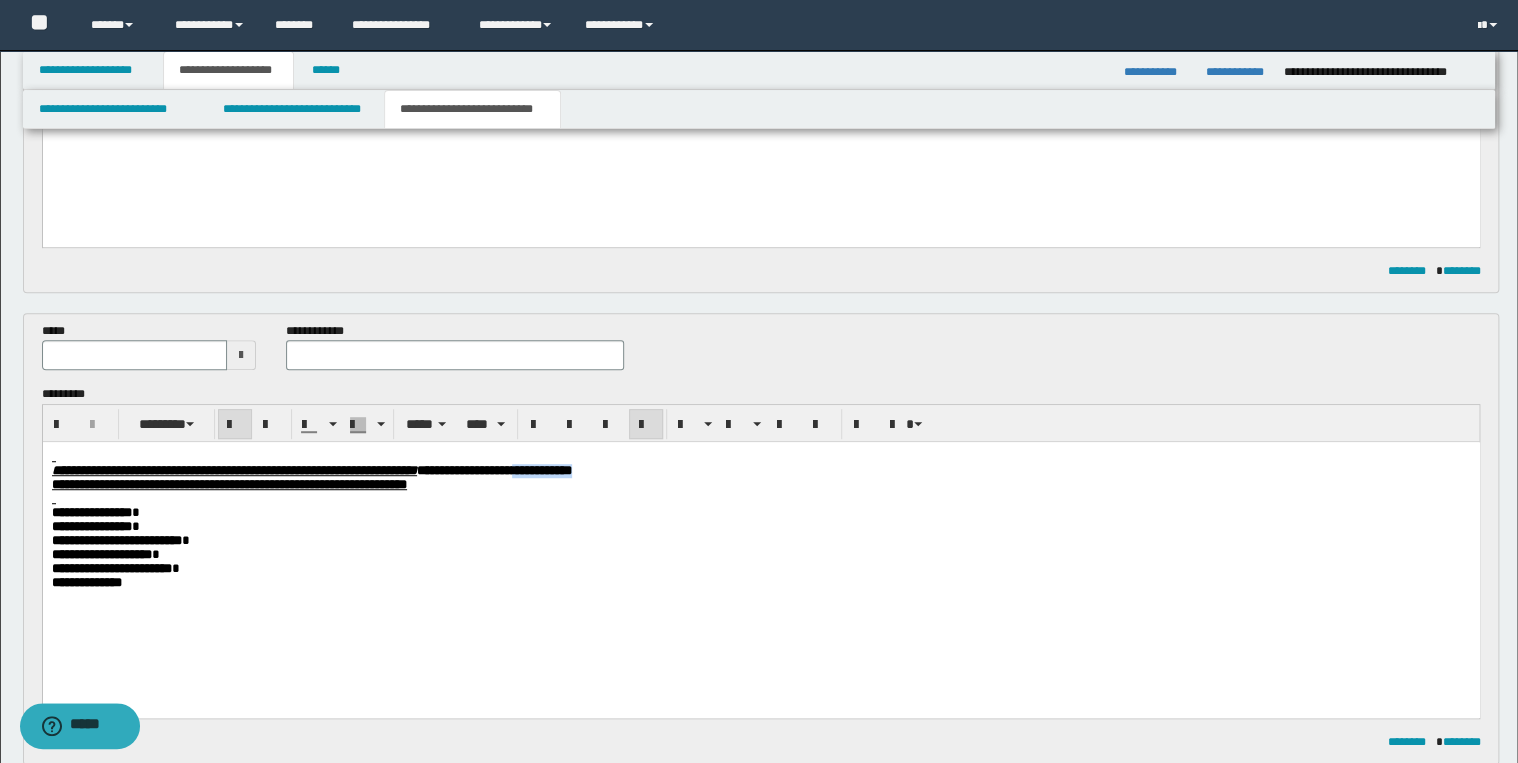drag, startPoint x: 737, startPoint y: 475, endPoint x: 816, endPoint y: 474, distance: 79.00633 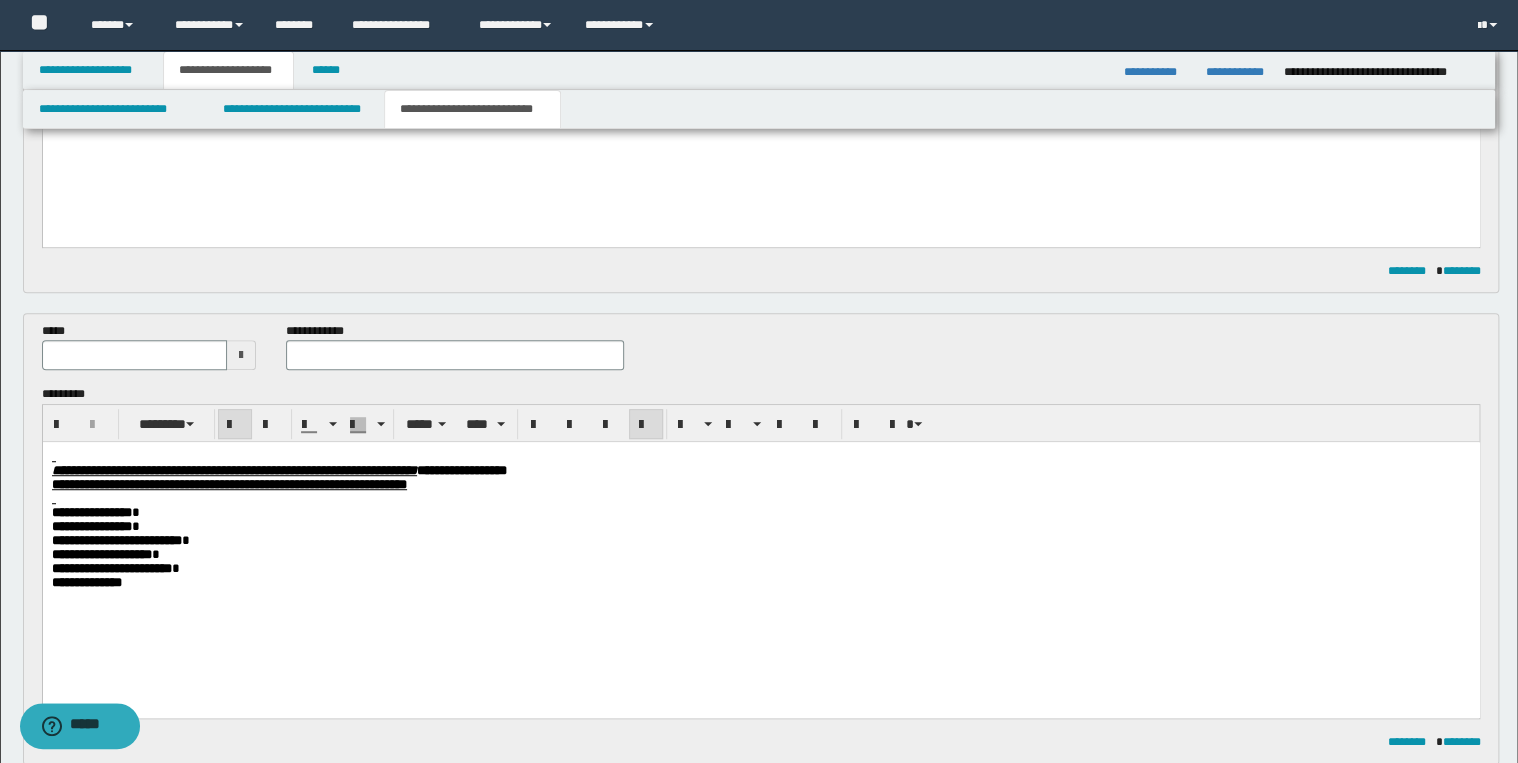 click on "*****" at bounding box center [149, 354] 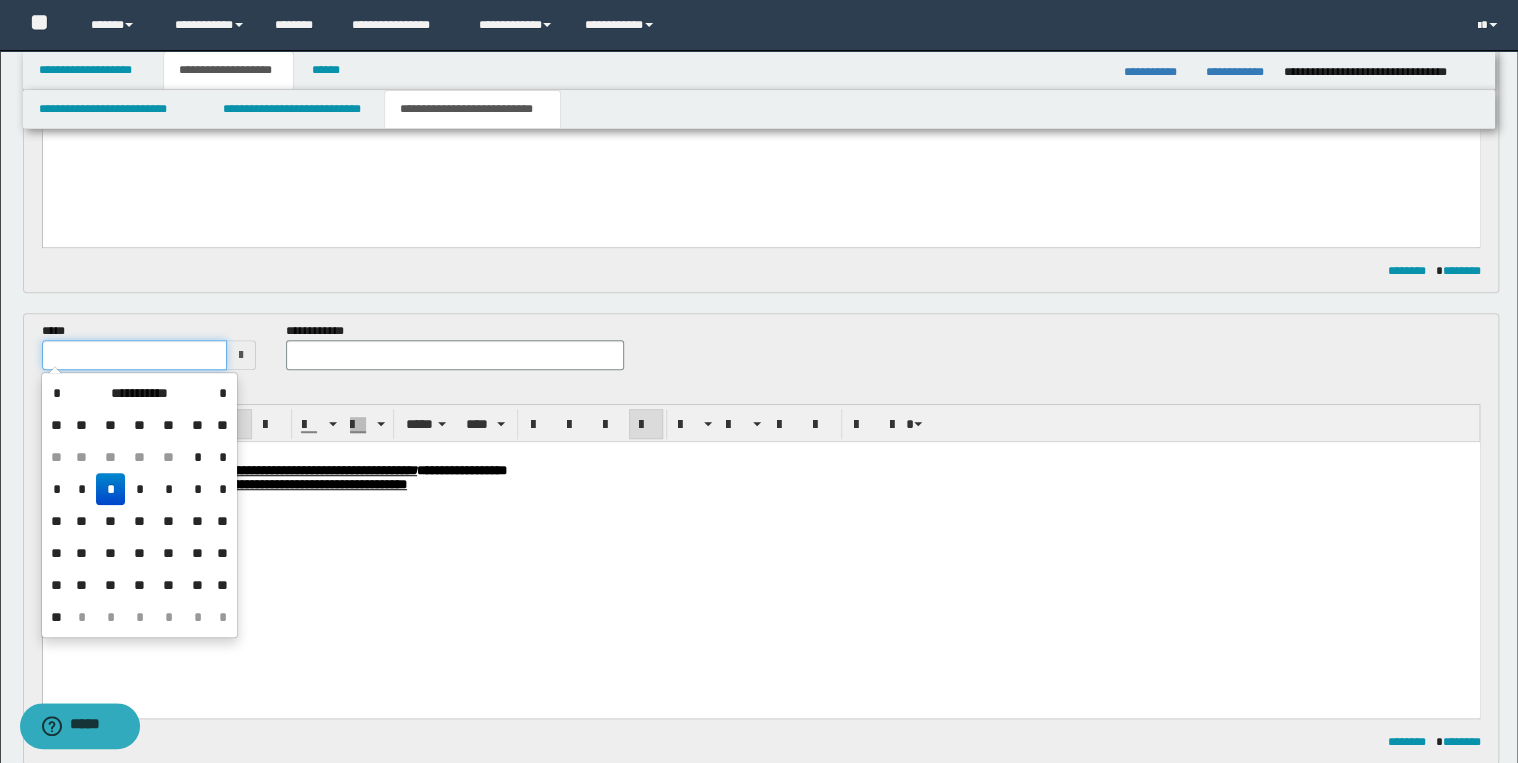 click at bounding box center (135, 355) 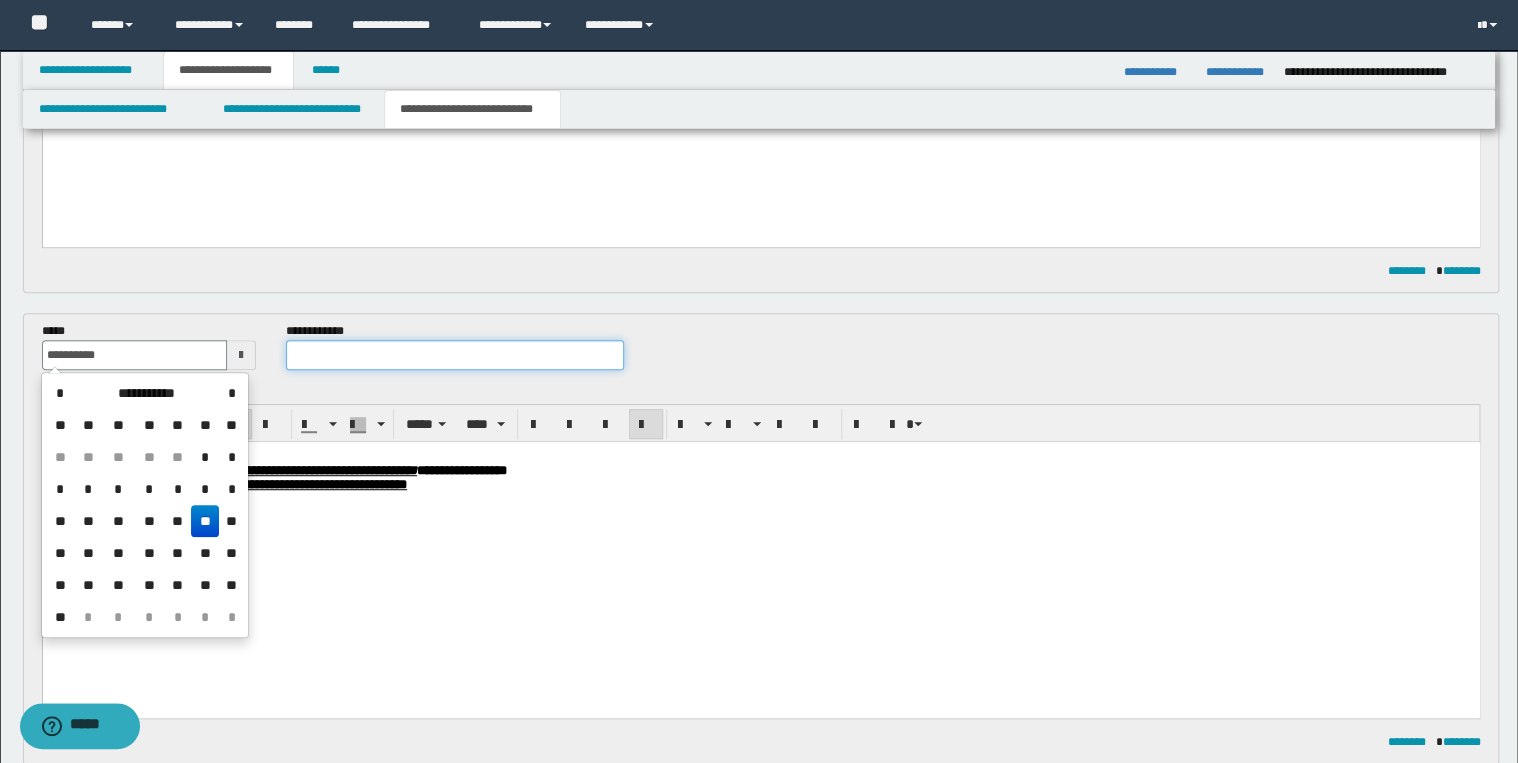type on "**********" 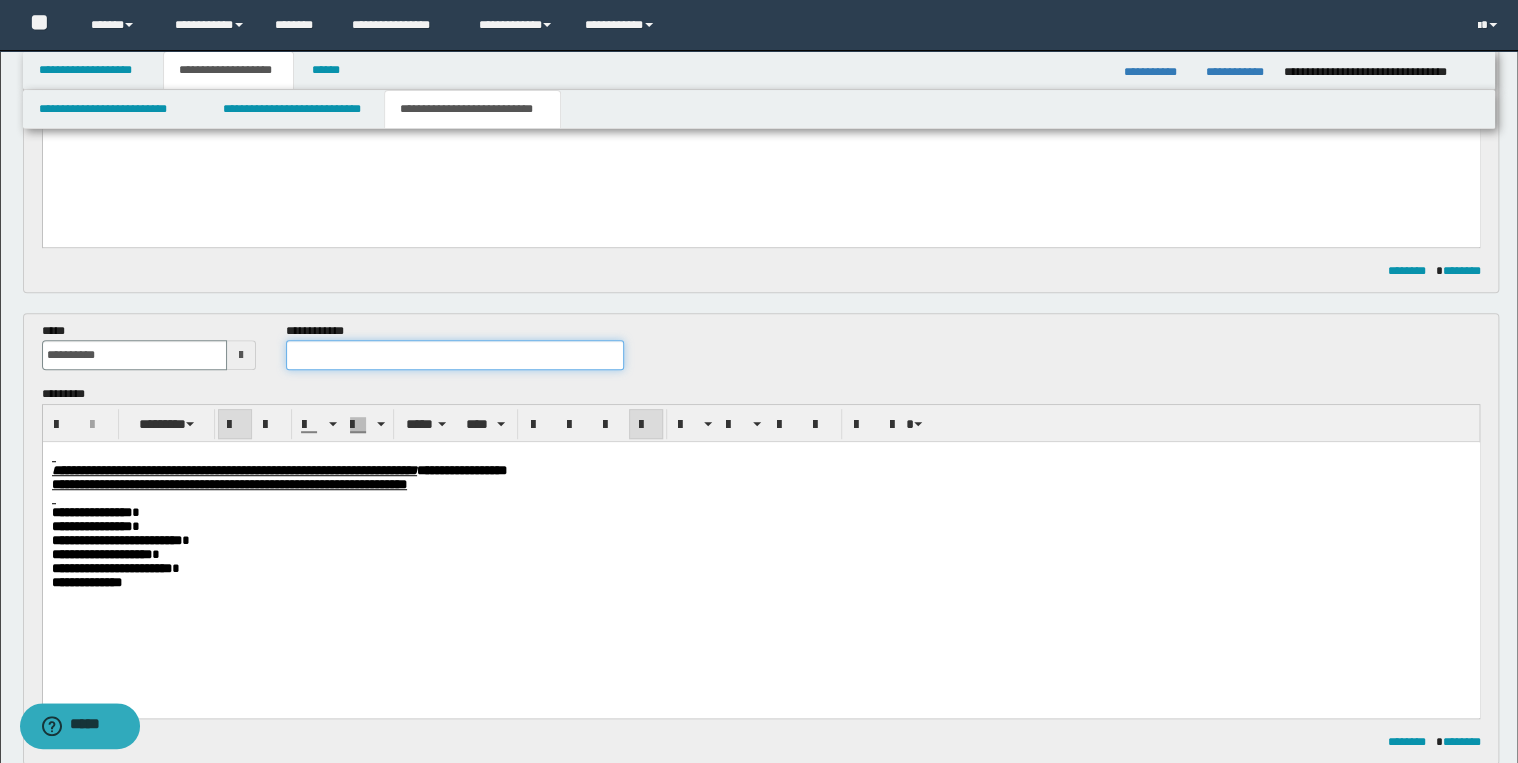 click at bounding box center (454, 355) 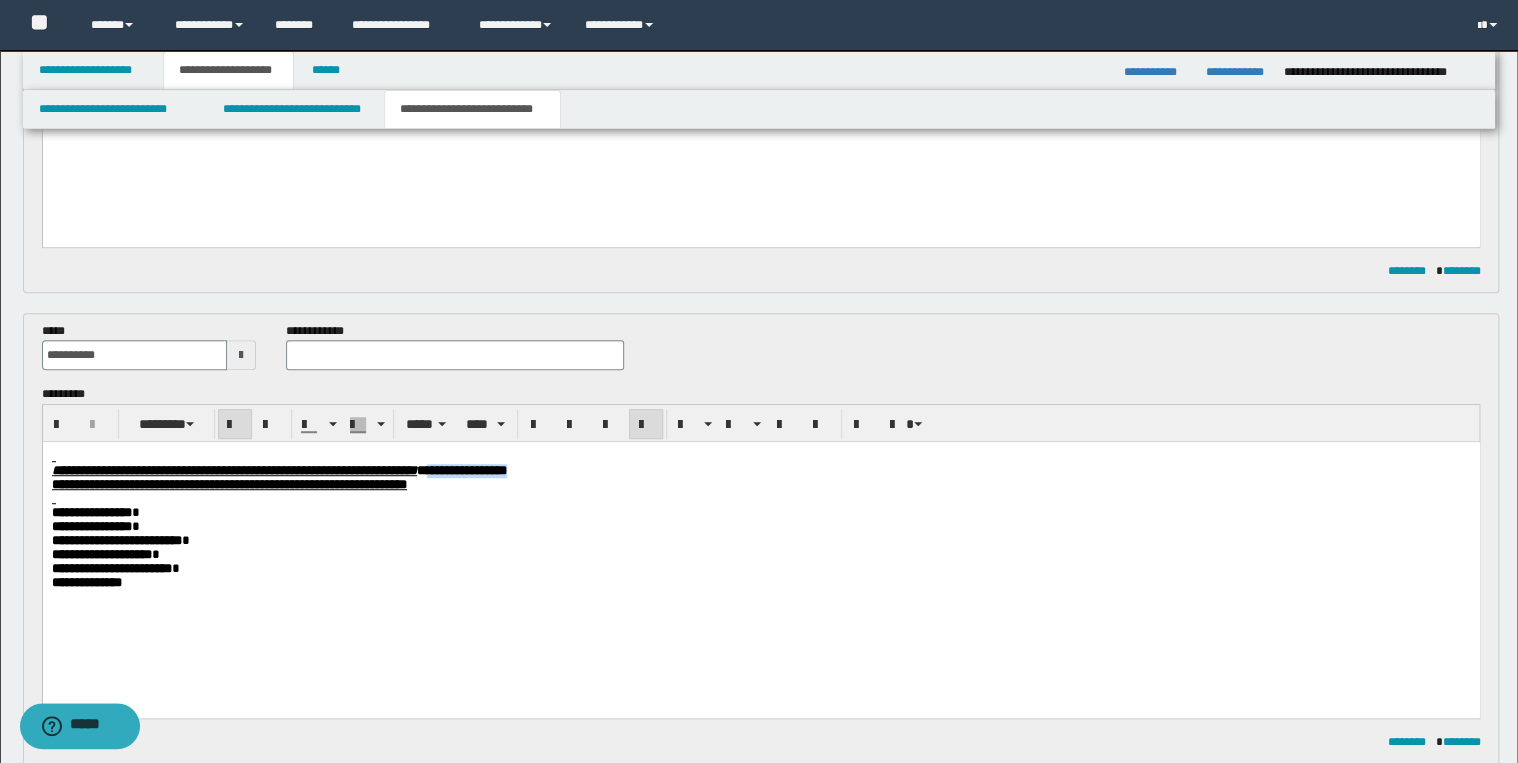 drag, startPoint x: 624, startPoint y: 469, endPoint x: 759, endPoint y: 469, distance: 135 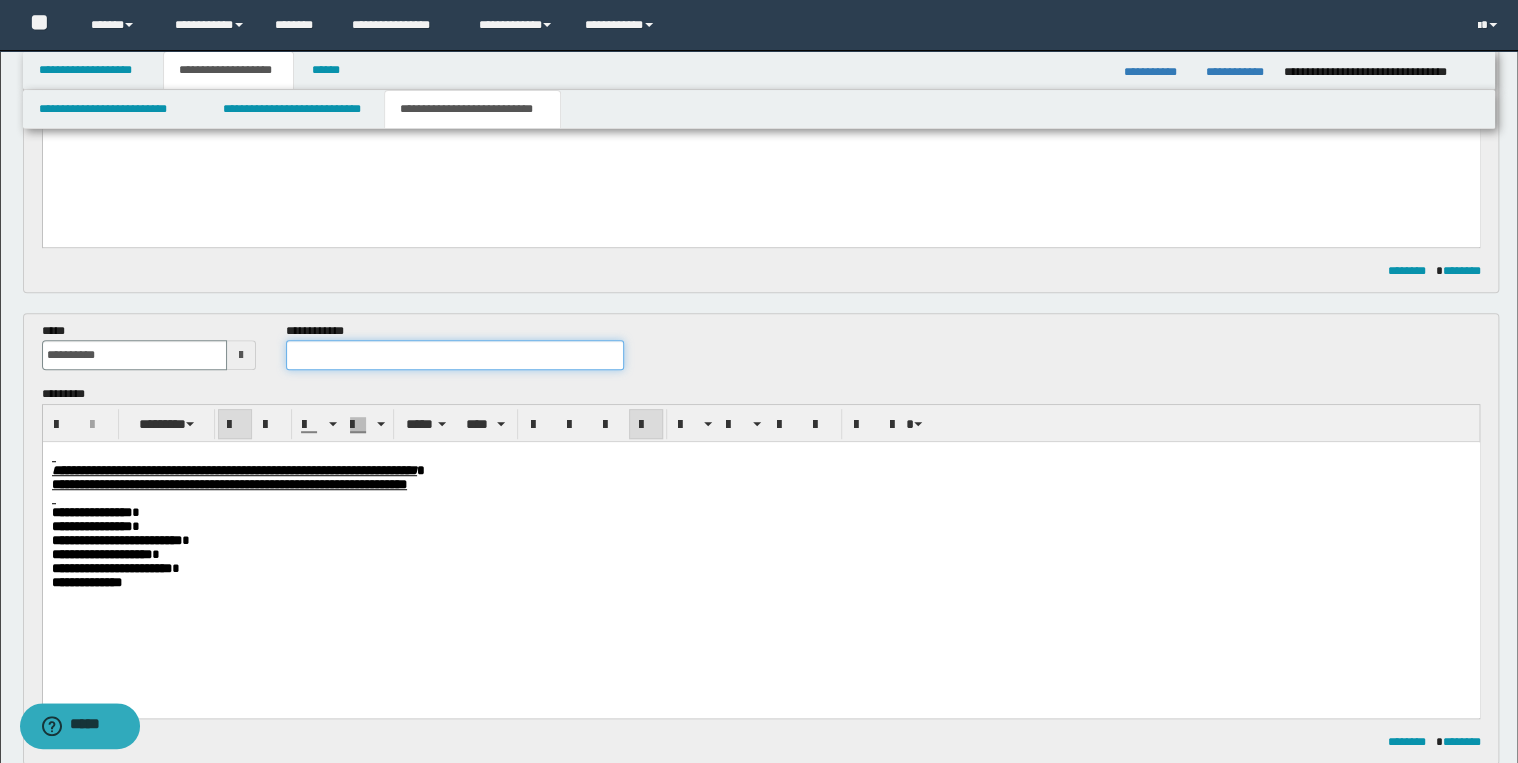 click at bounding box center (454, 355) 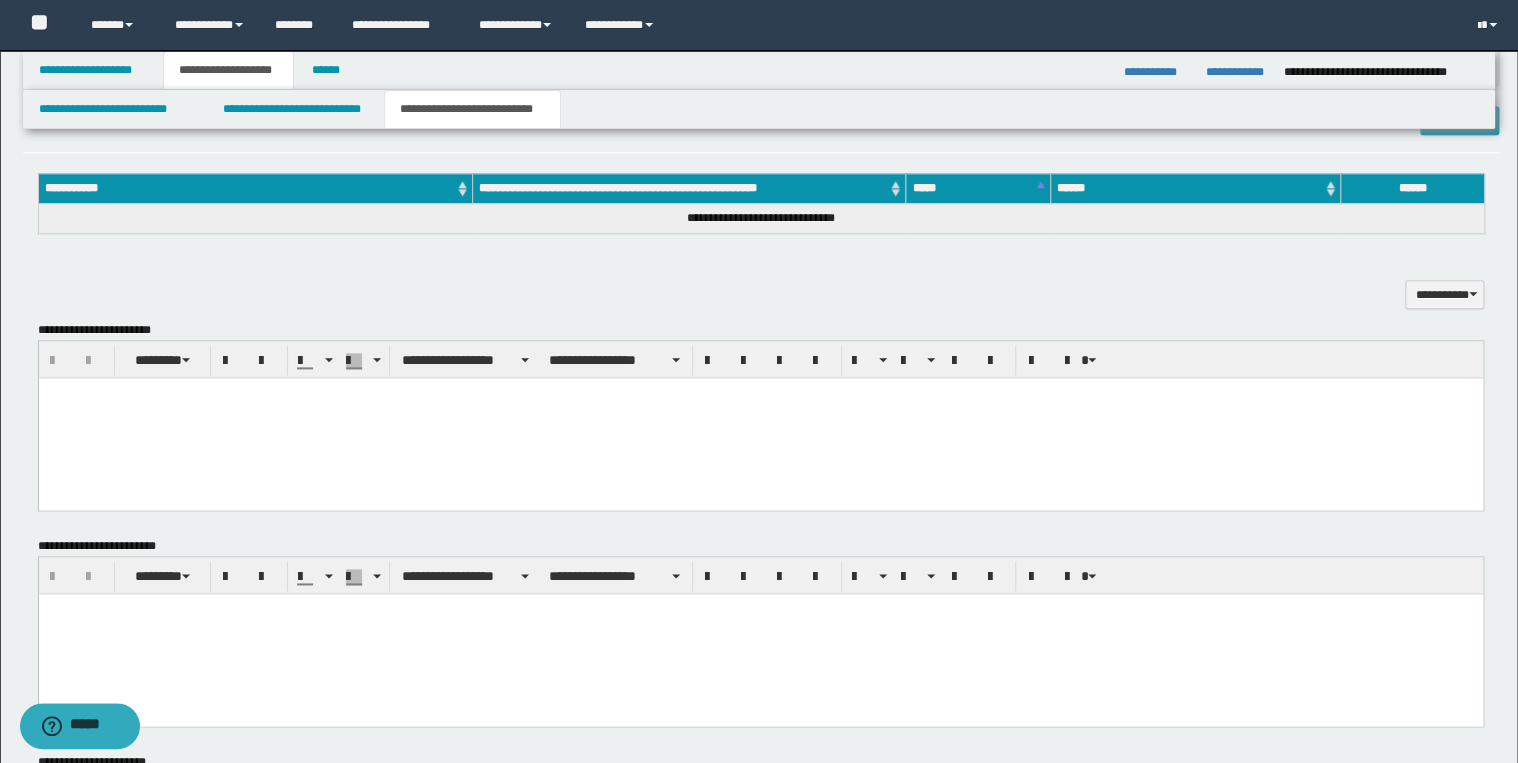 scroll, scrollTop: 1348, scrollLeft: 0, axis: vertical 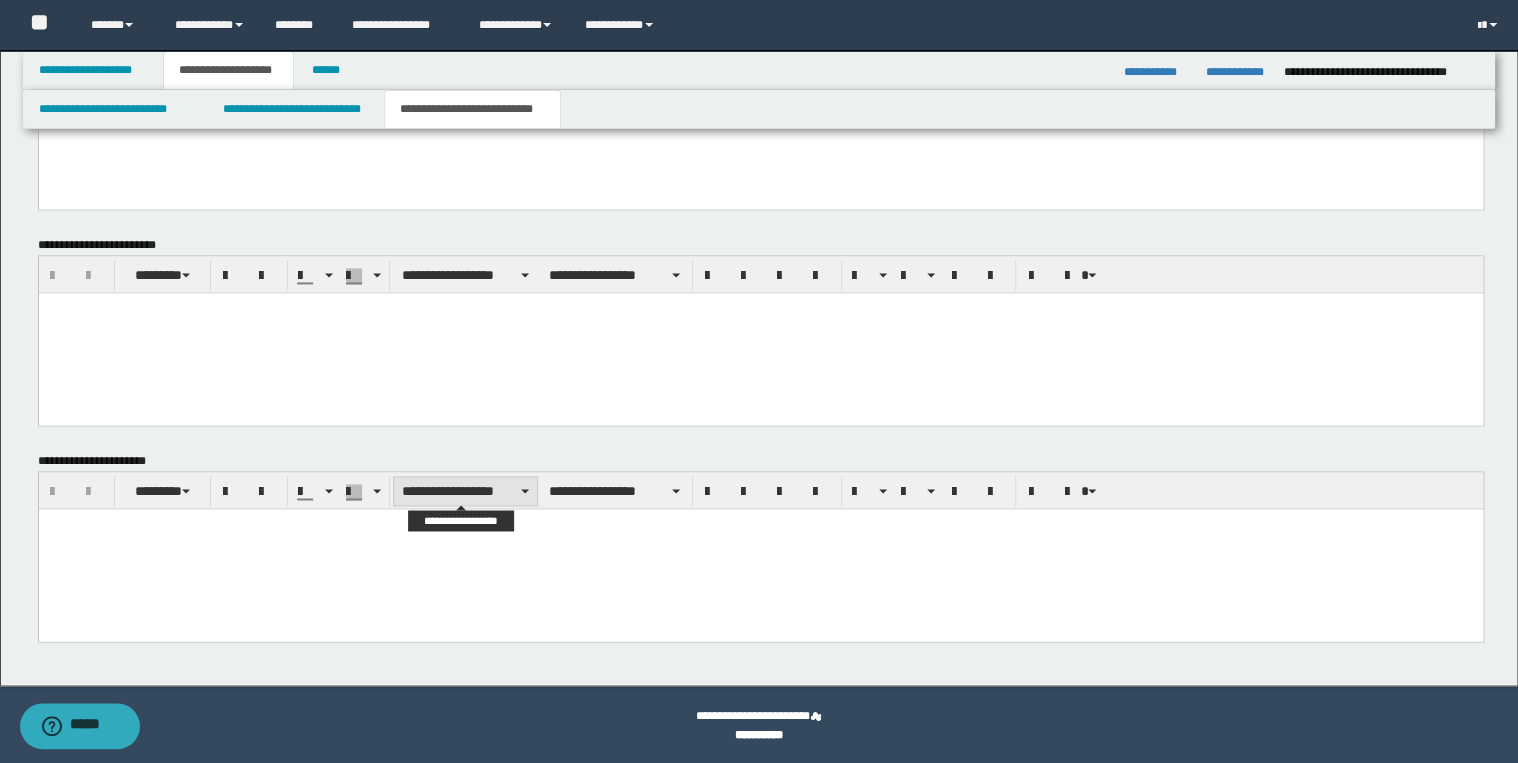 type on "**********" 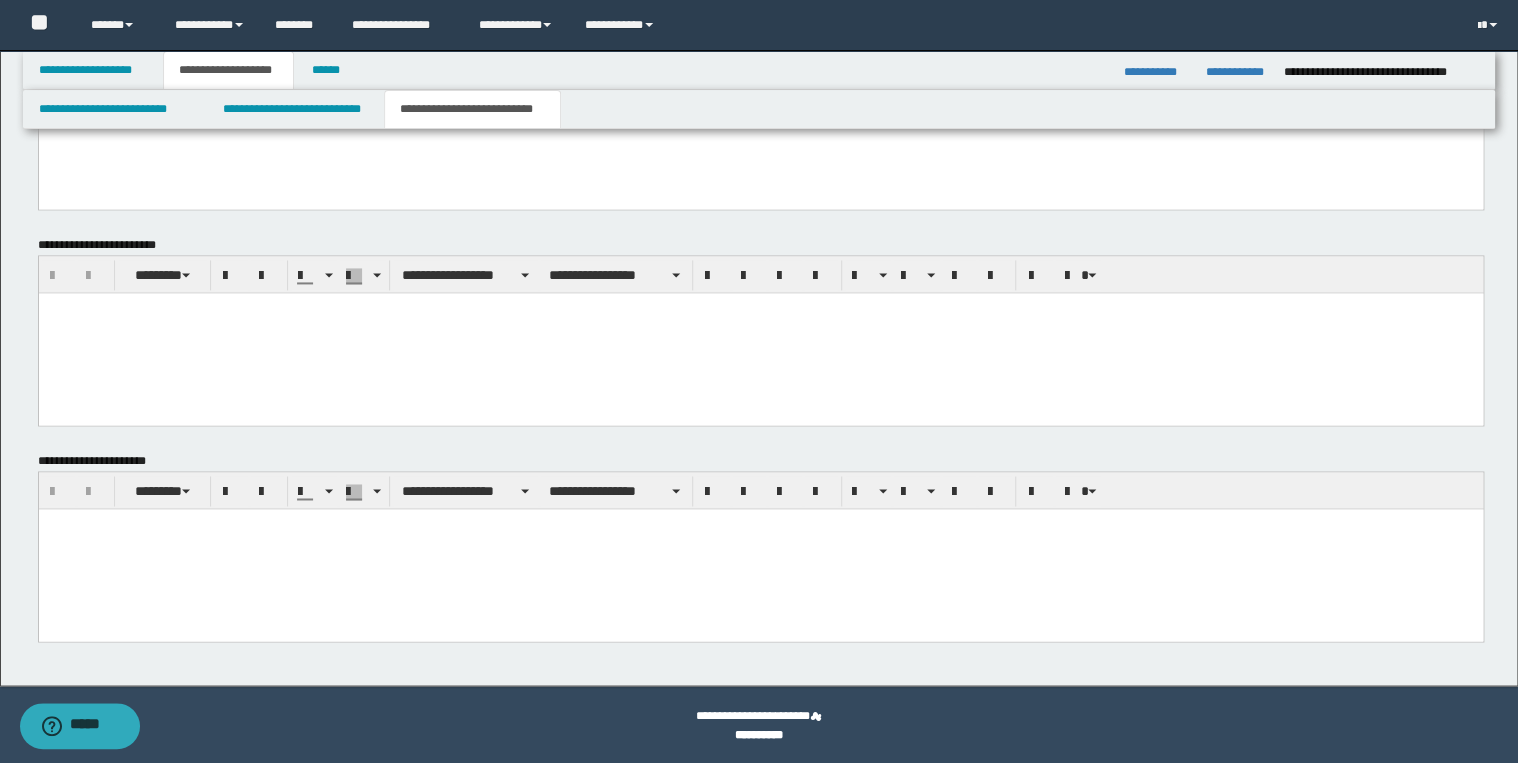 click at bounding box center (760, 548) 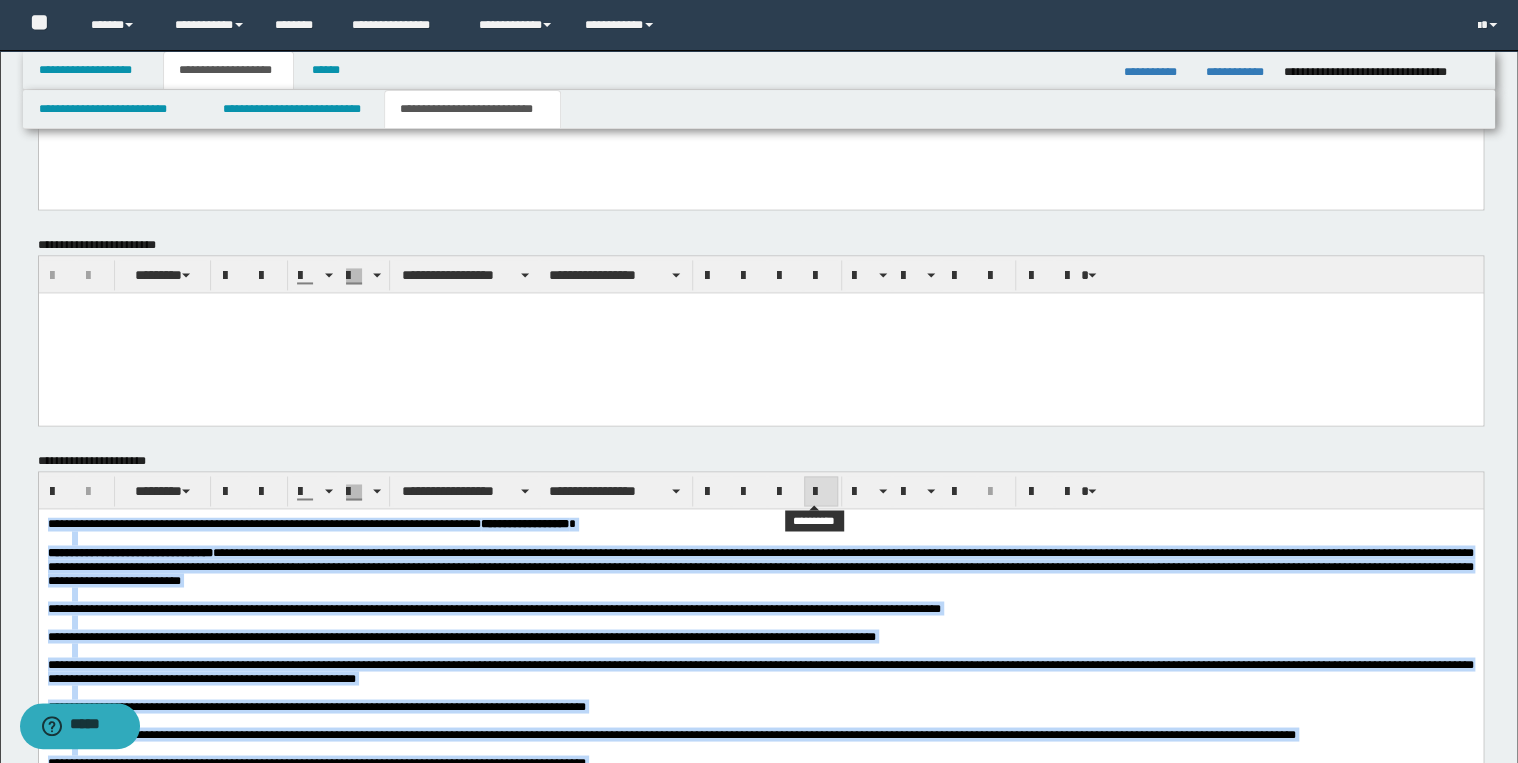 click at bounding box center [821, 492] 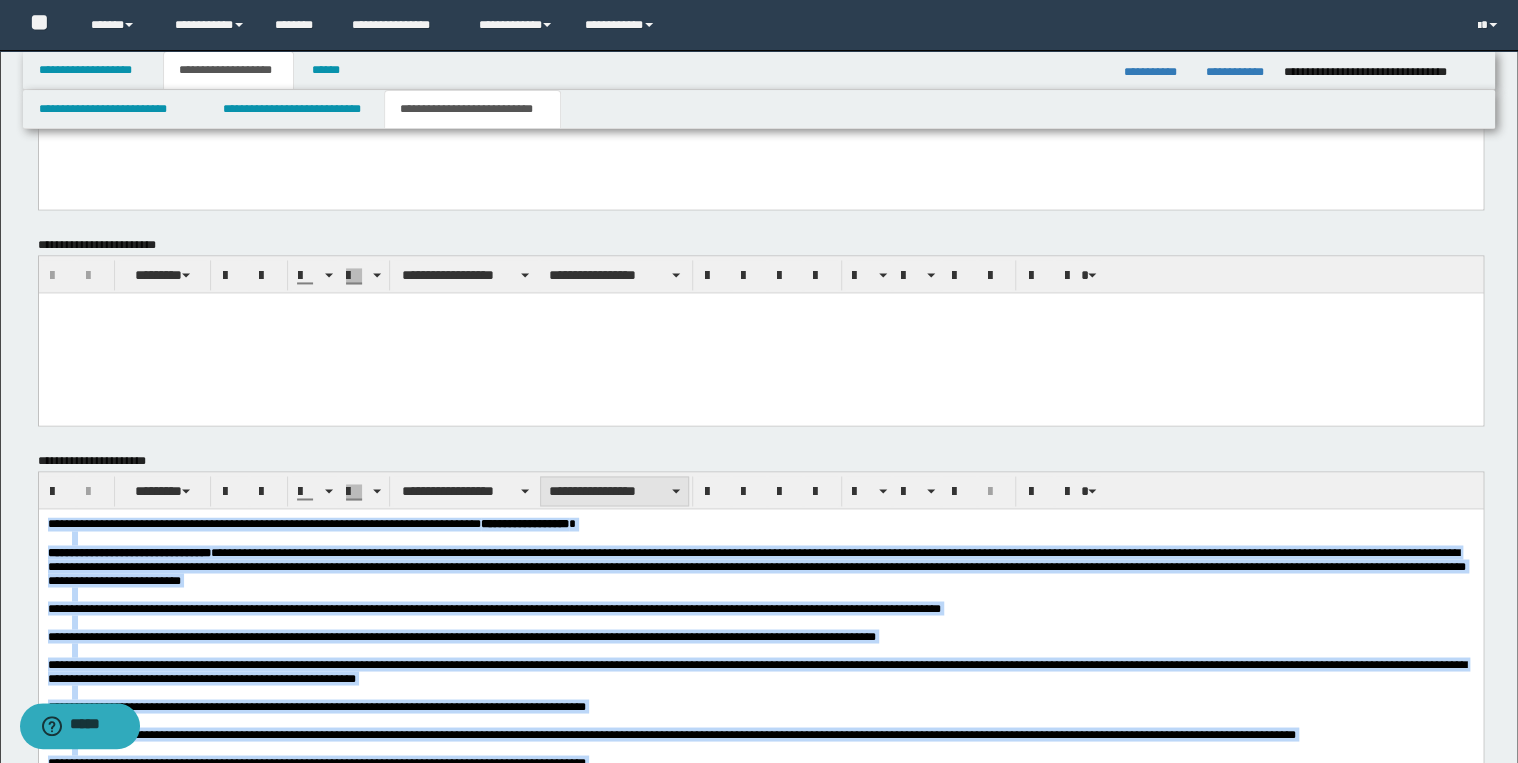 click on "**********" at bounding box center (614, 491) 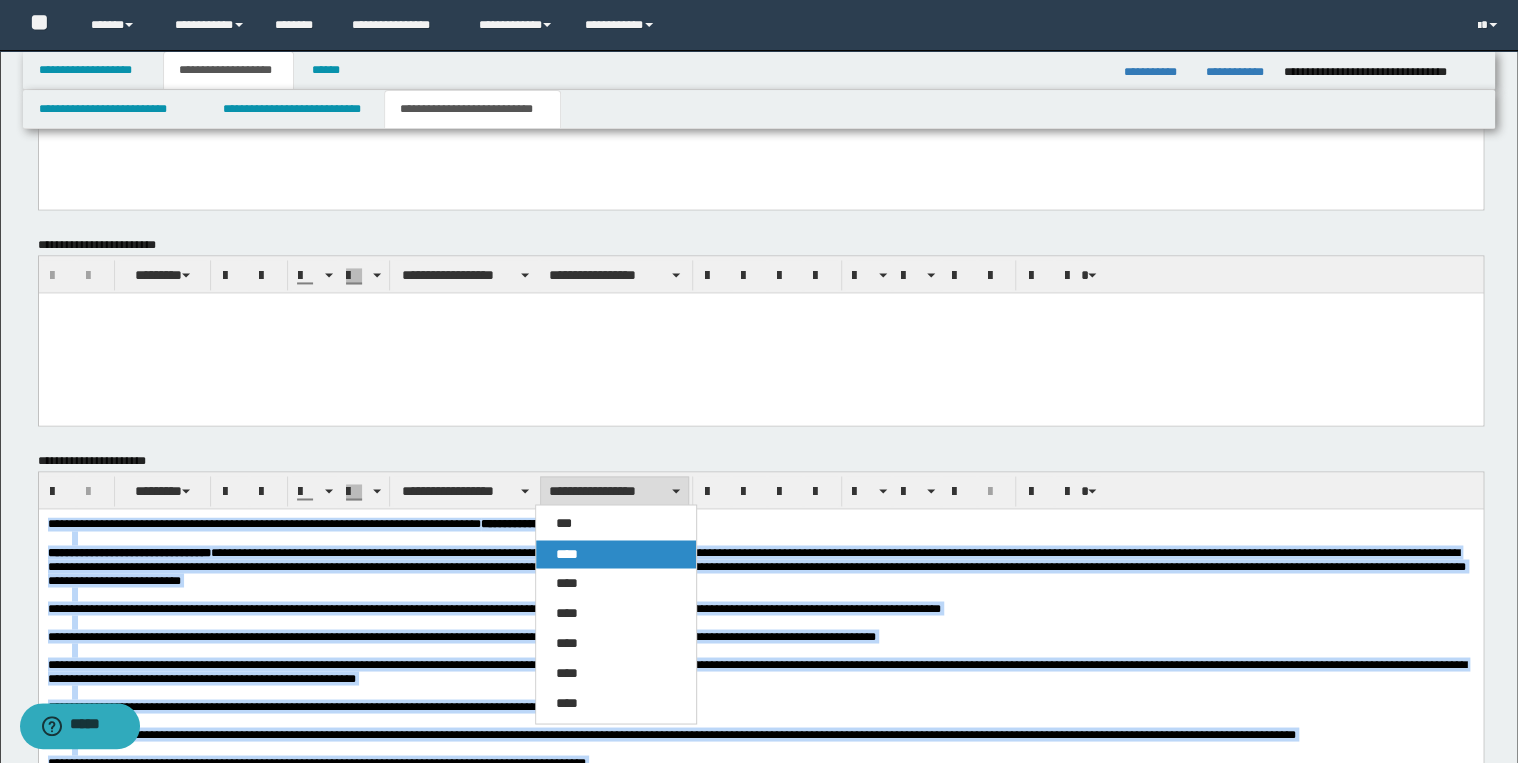 drag, startPoint x: 611, startPoint y: 555, endPoint x: 523, endPoint y: 22, distance: 540.2157 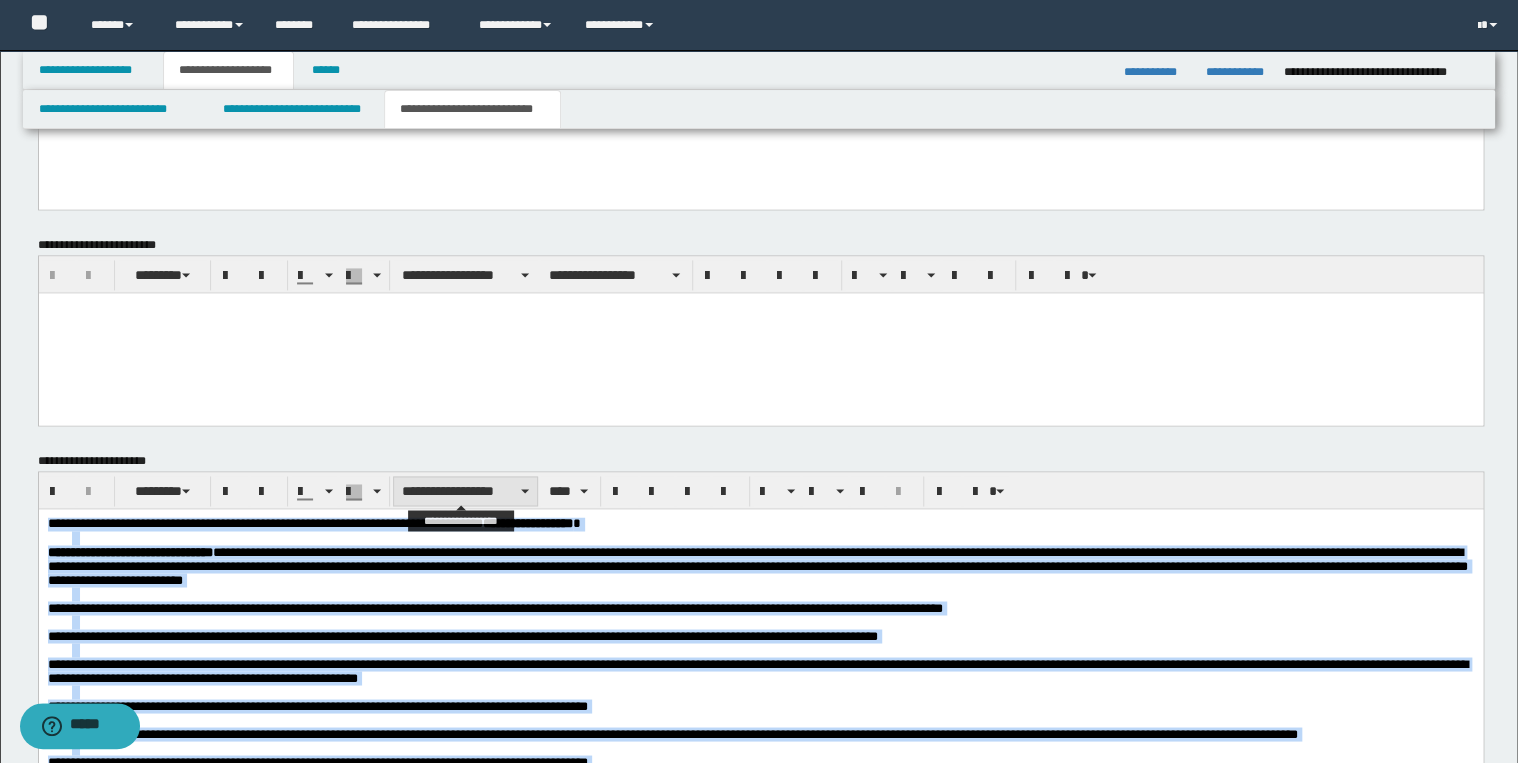 click on "**********" at bounding box center [465, 491] 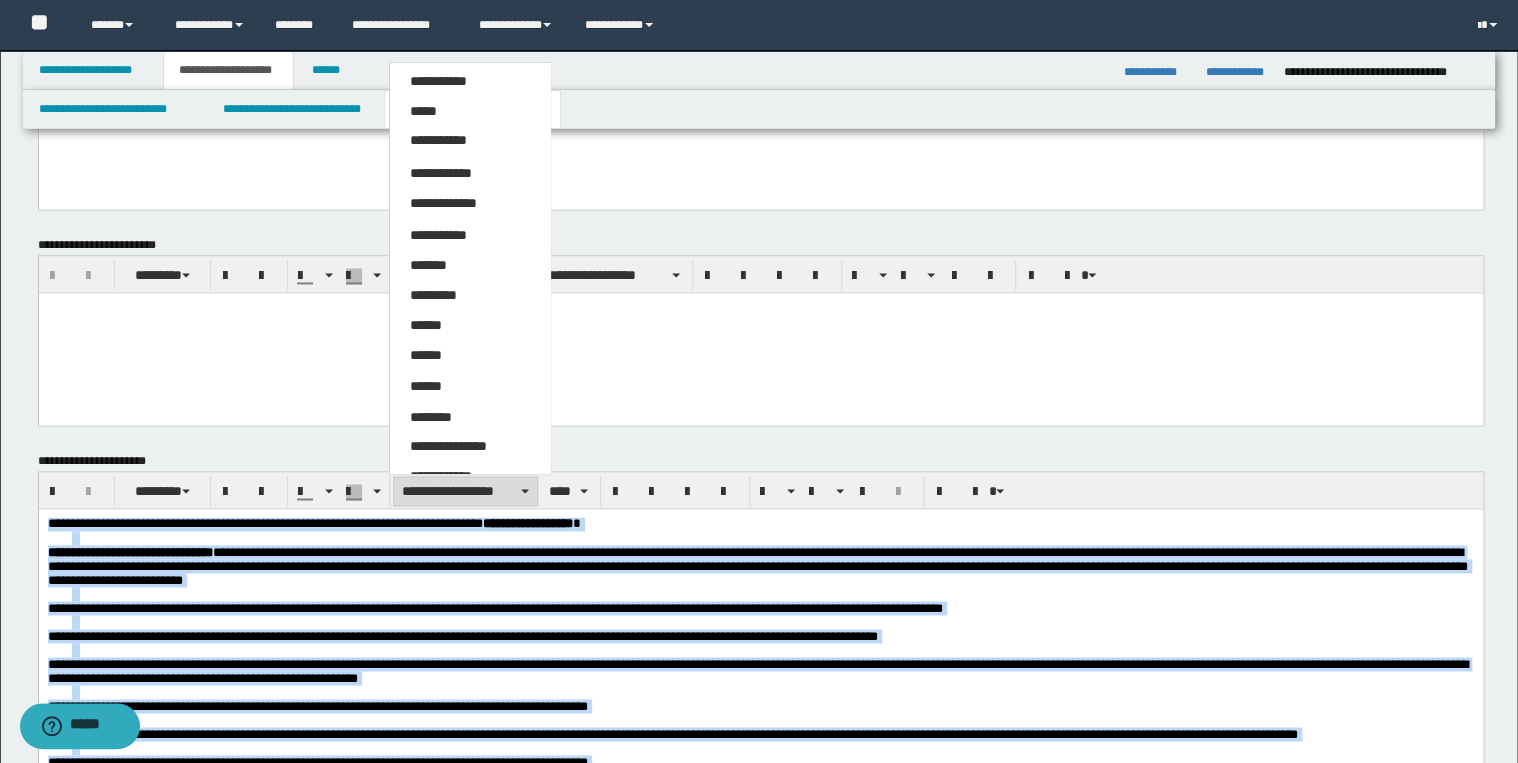 click on "*****" at bounding box center [470, 112] 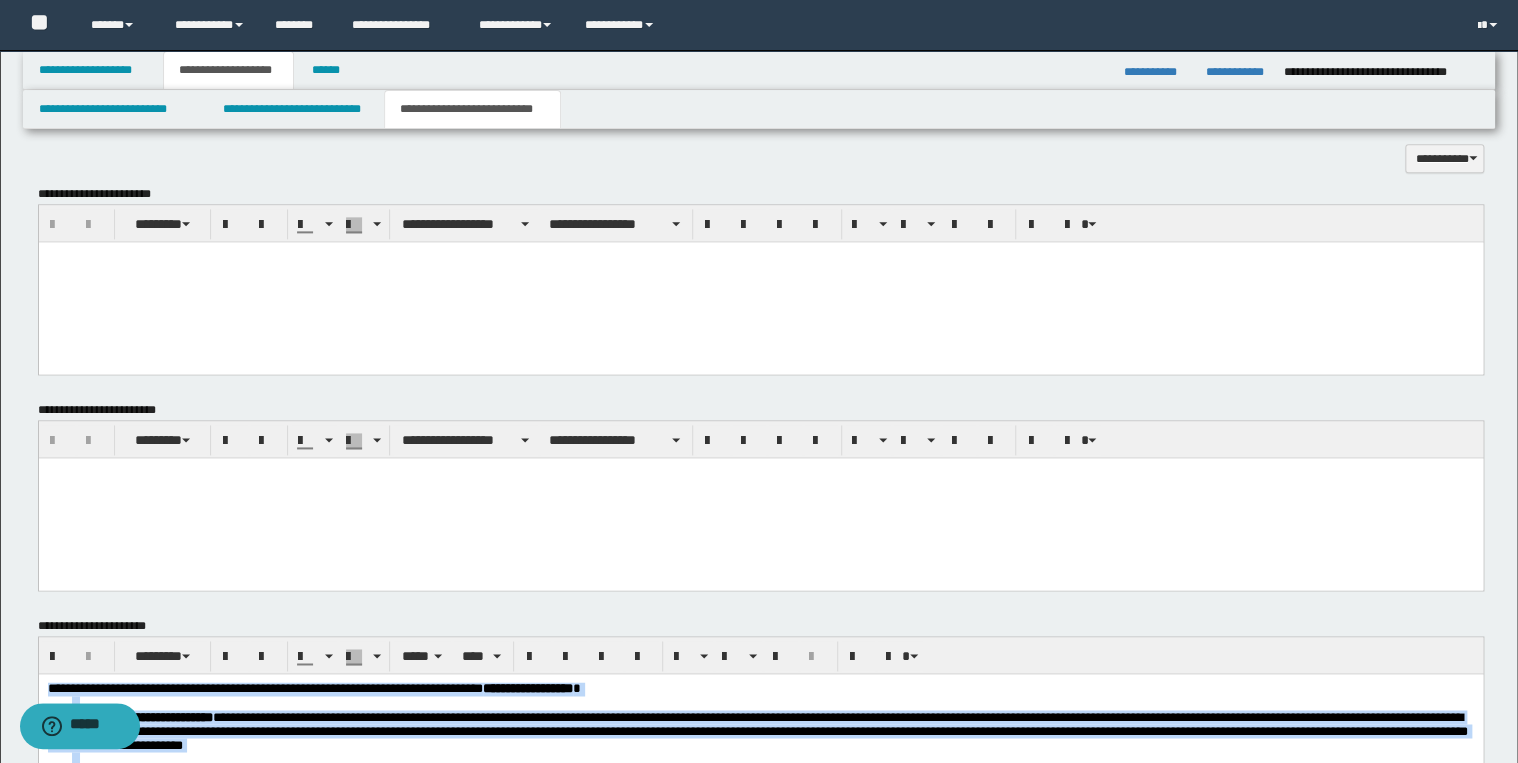scroll, scrollTop: 996, scrollLeft: 0, axis: vertical 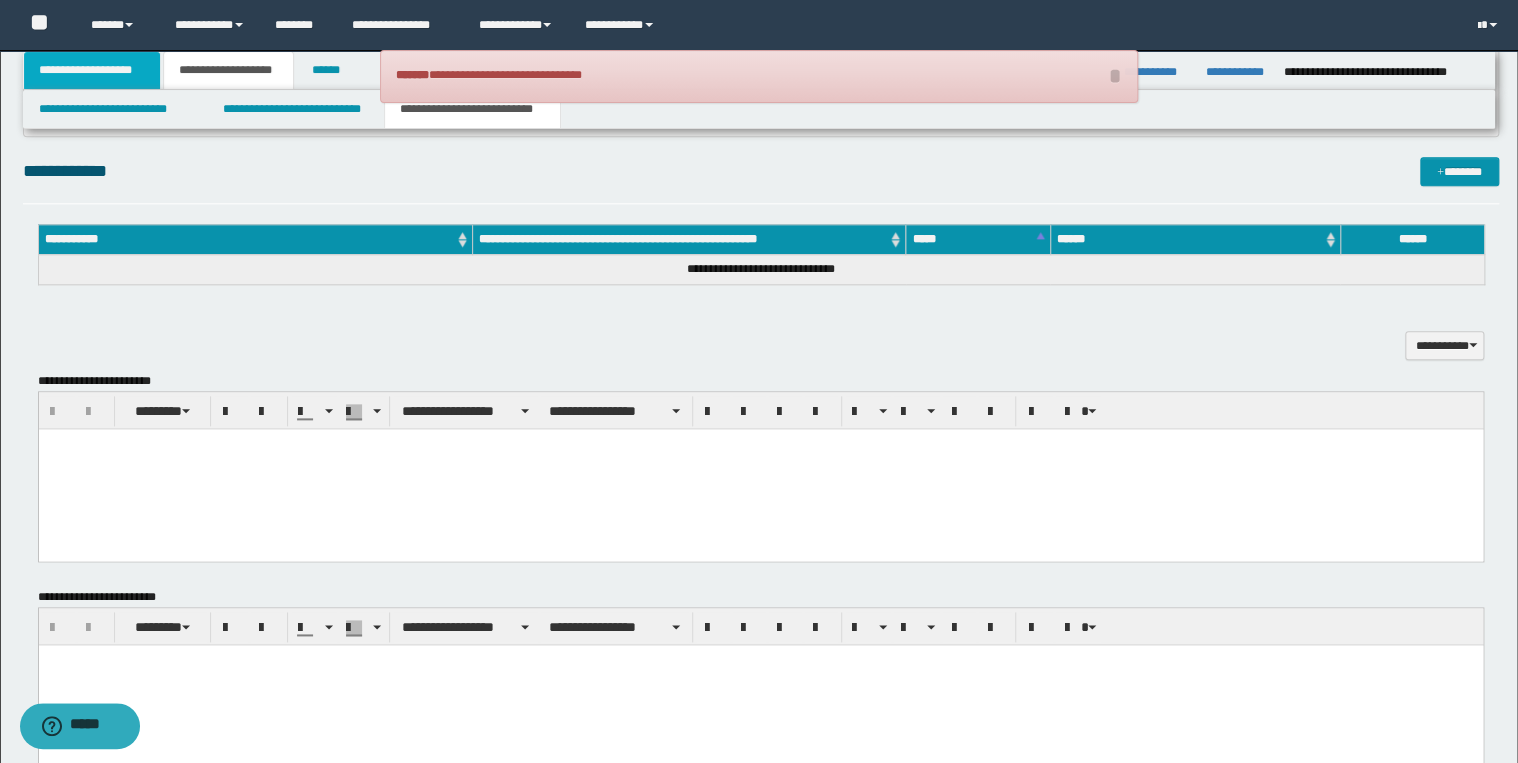 click on "**********" at bounding box center (92, 70) 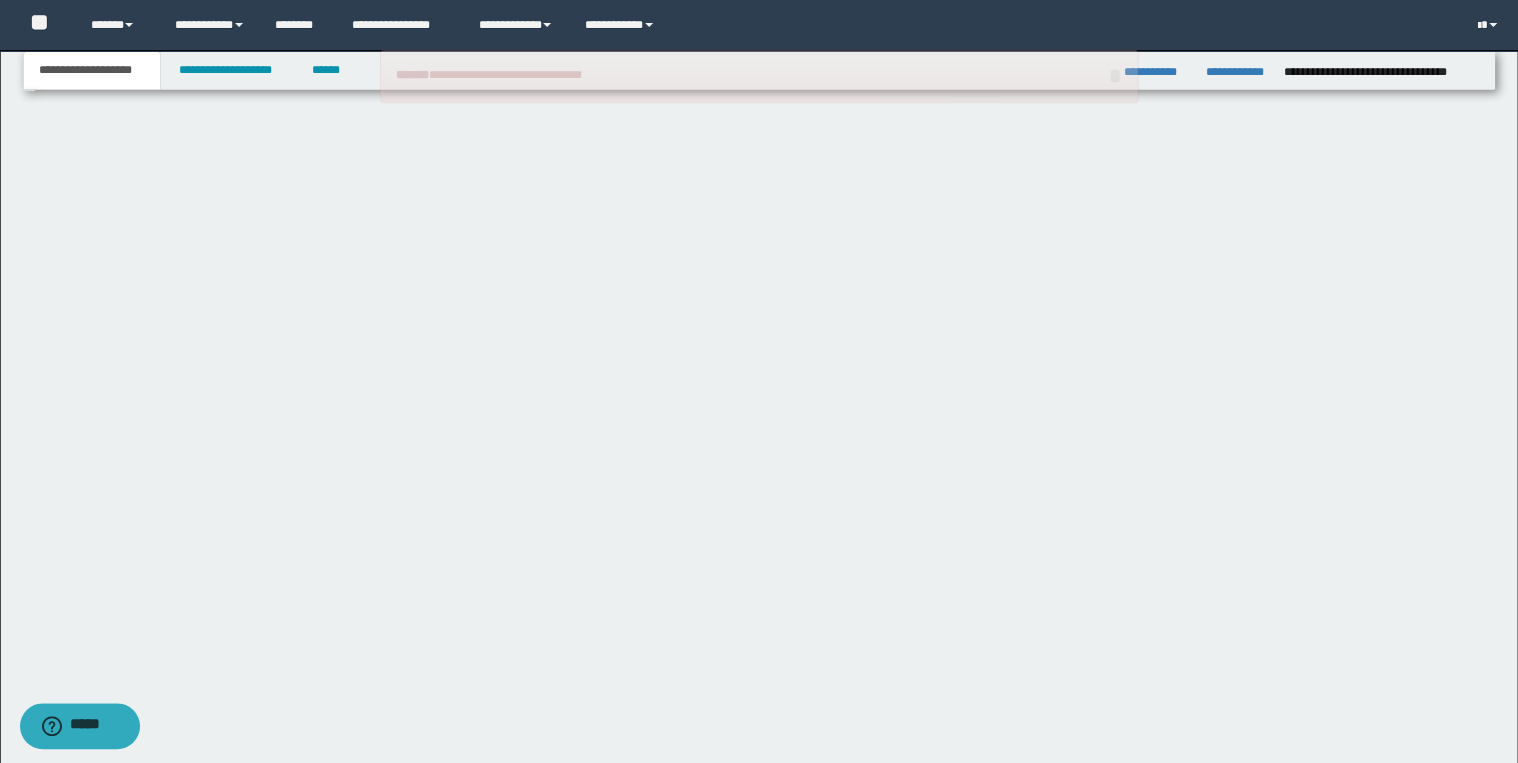 scroll, scrollTop: 120, scrollLeft: 0, axis: vertical 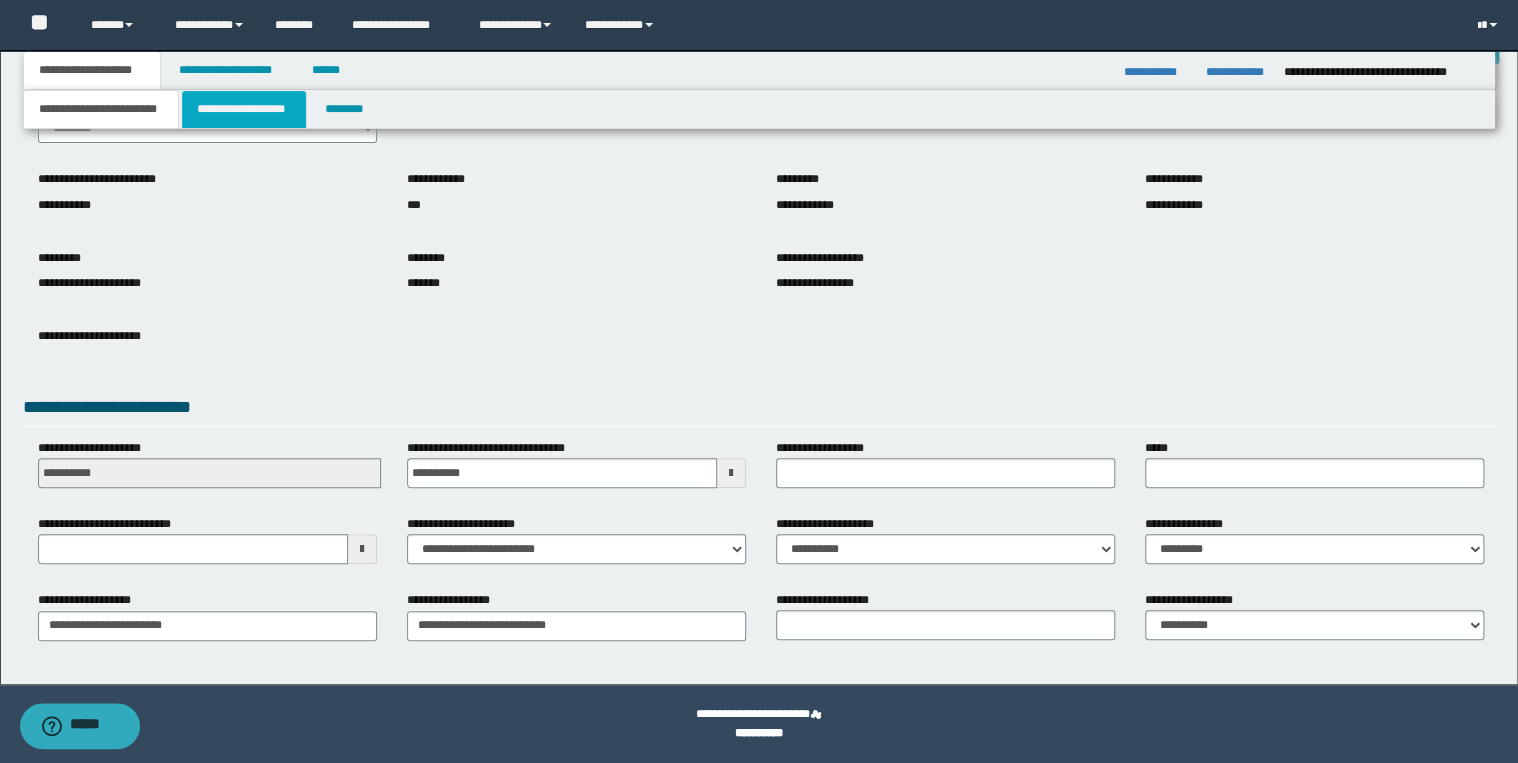 click on "**********" at bounding box center (244, 109) 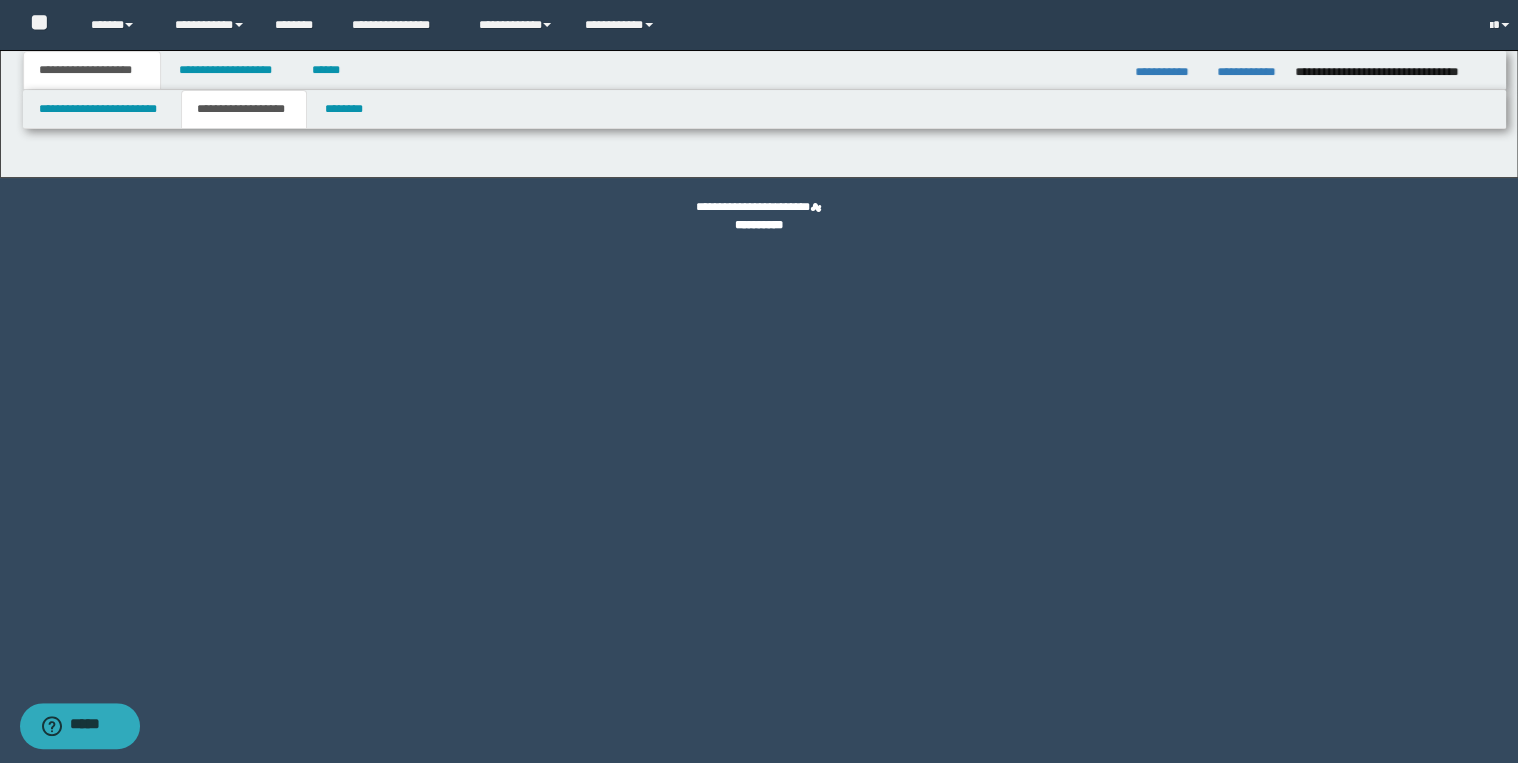 scroll, scrollTop: 0, scrollLeft: 0, axis: both 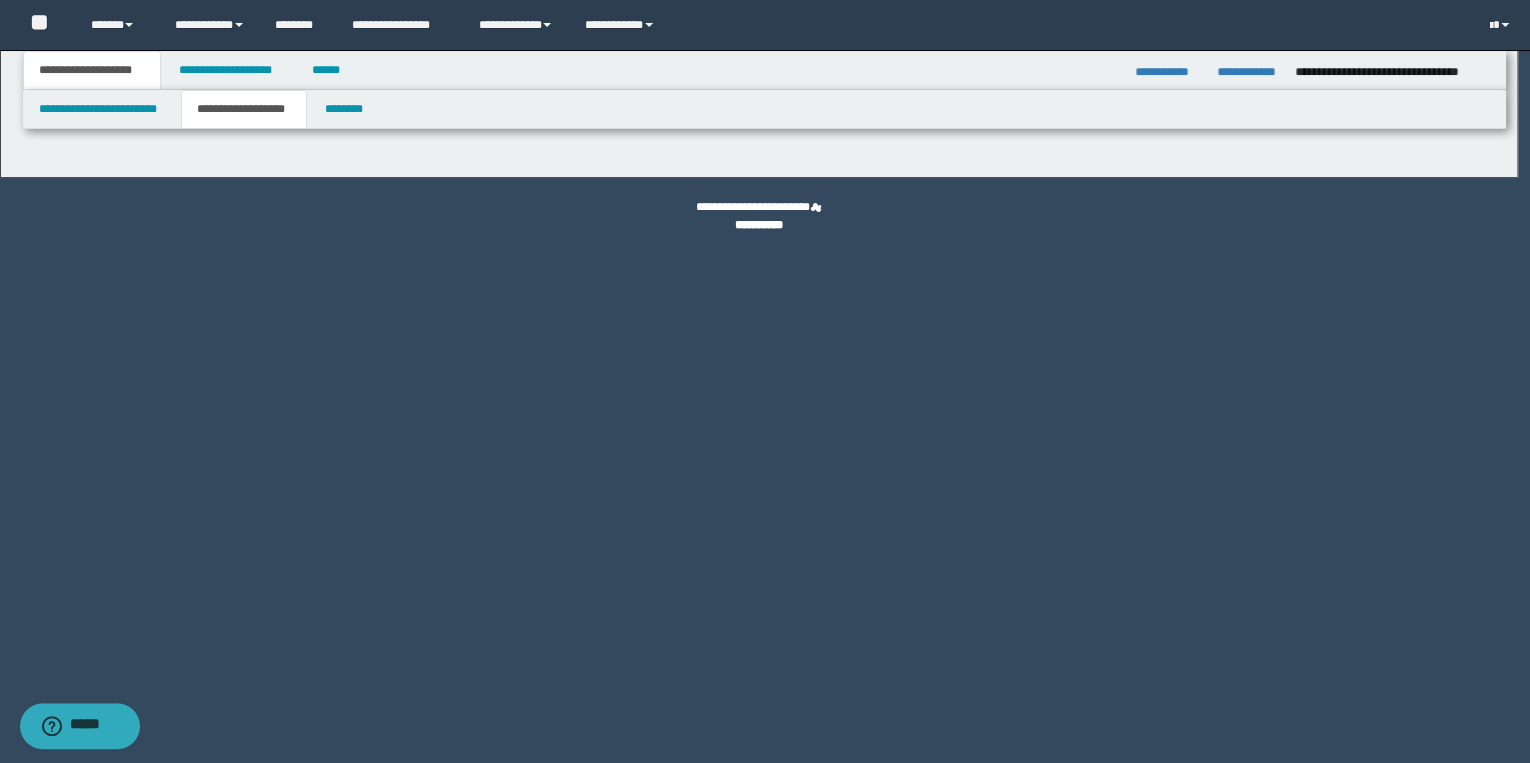 type on "********" 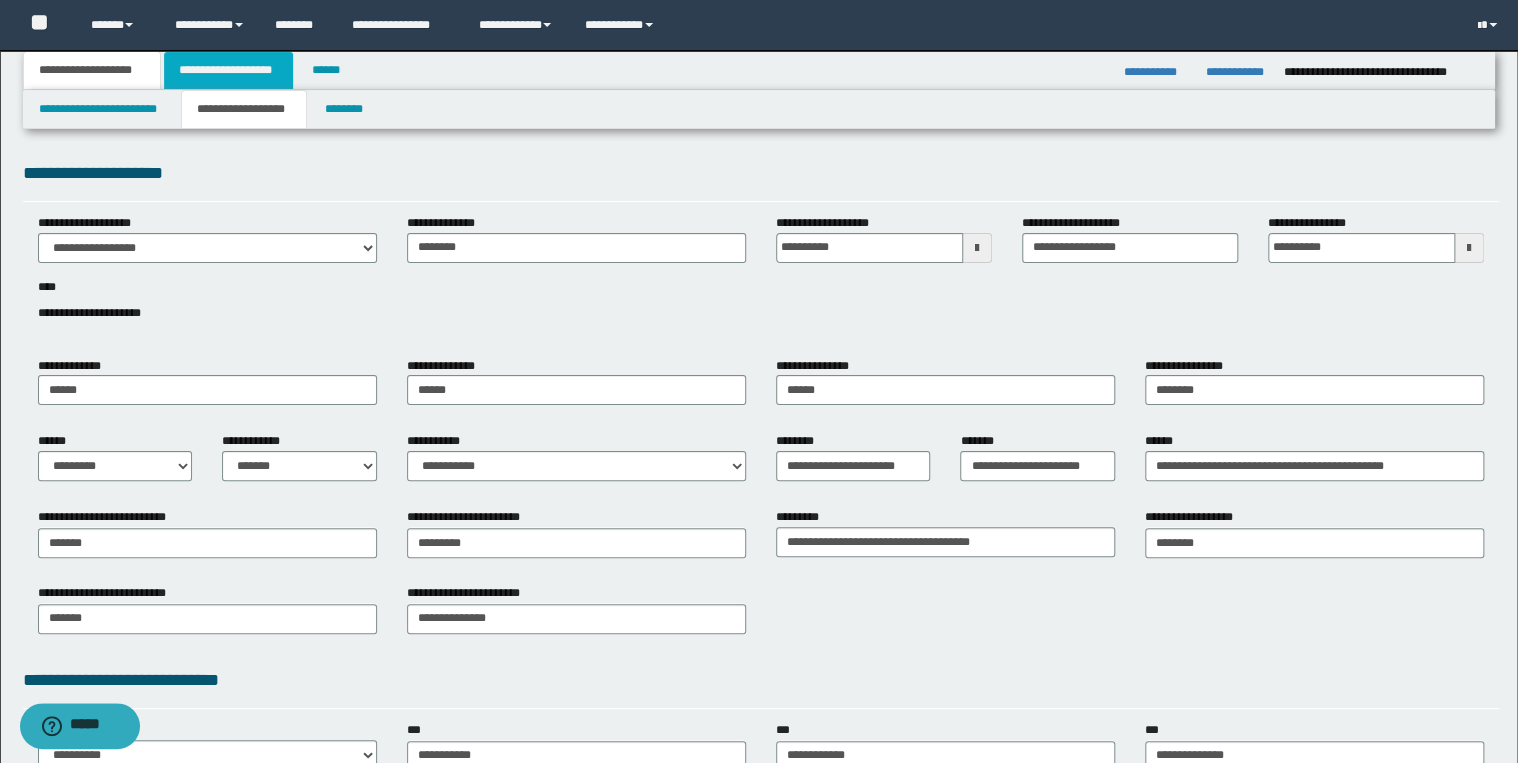 click on "**********" at bounding box center (228, 70) 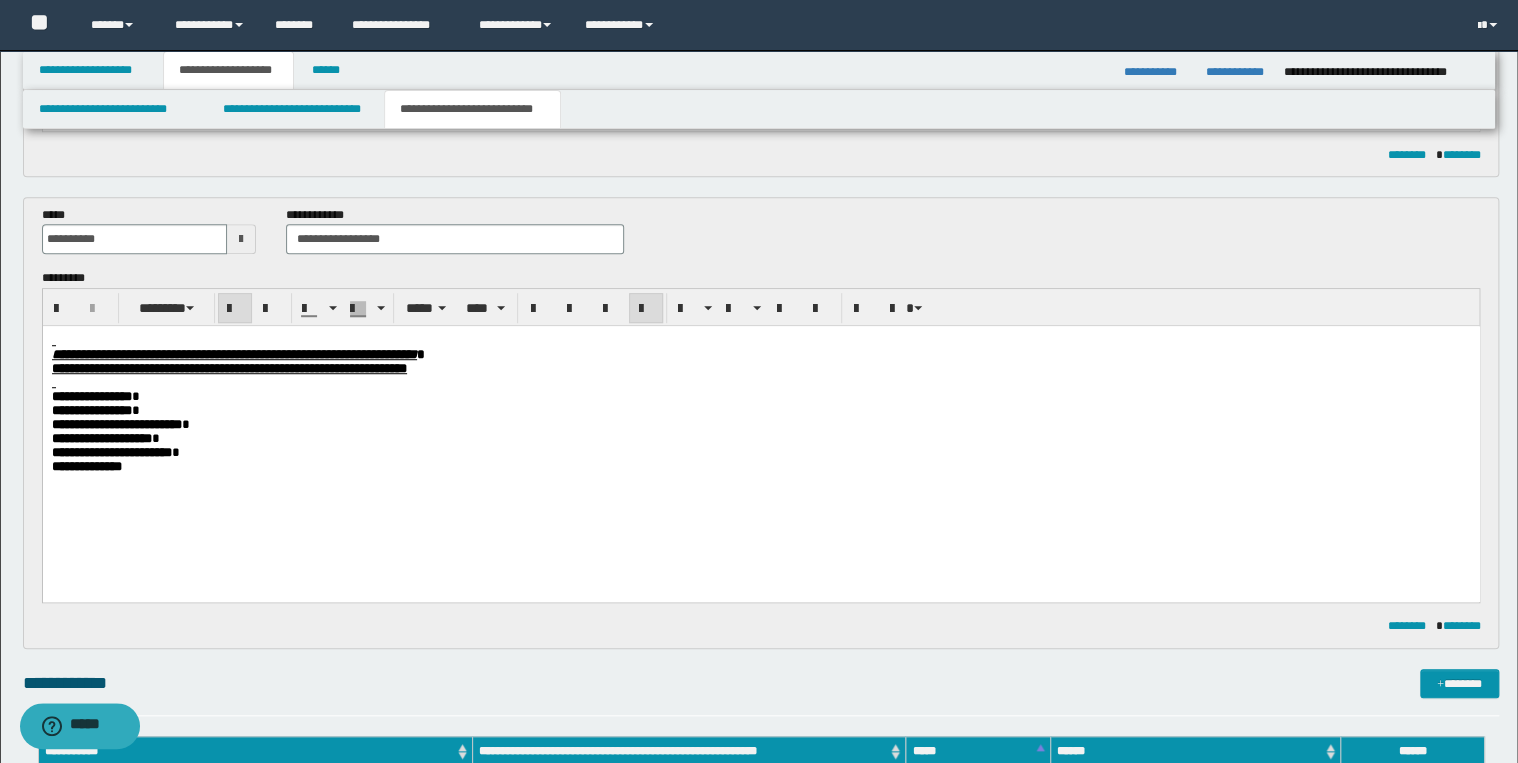 scroll, scrollTop: 720, scrollLeft: 0, axis: vertical 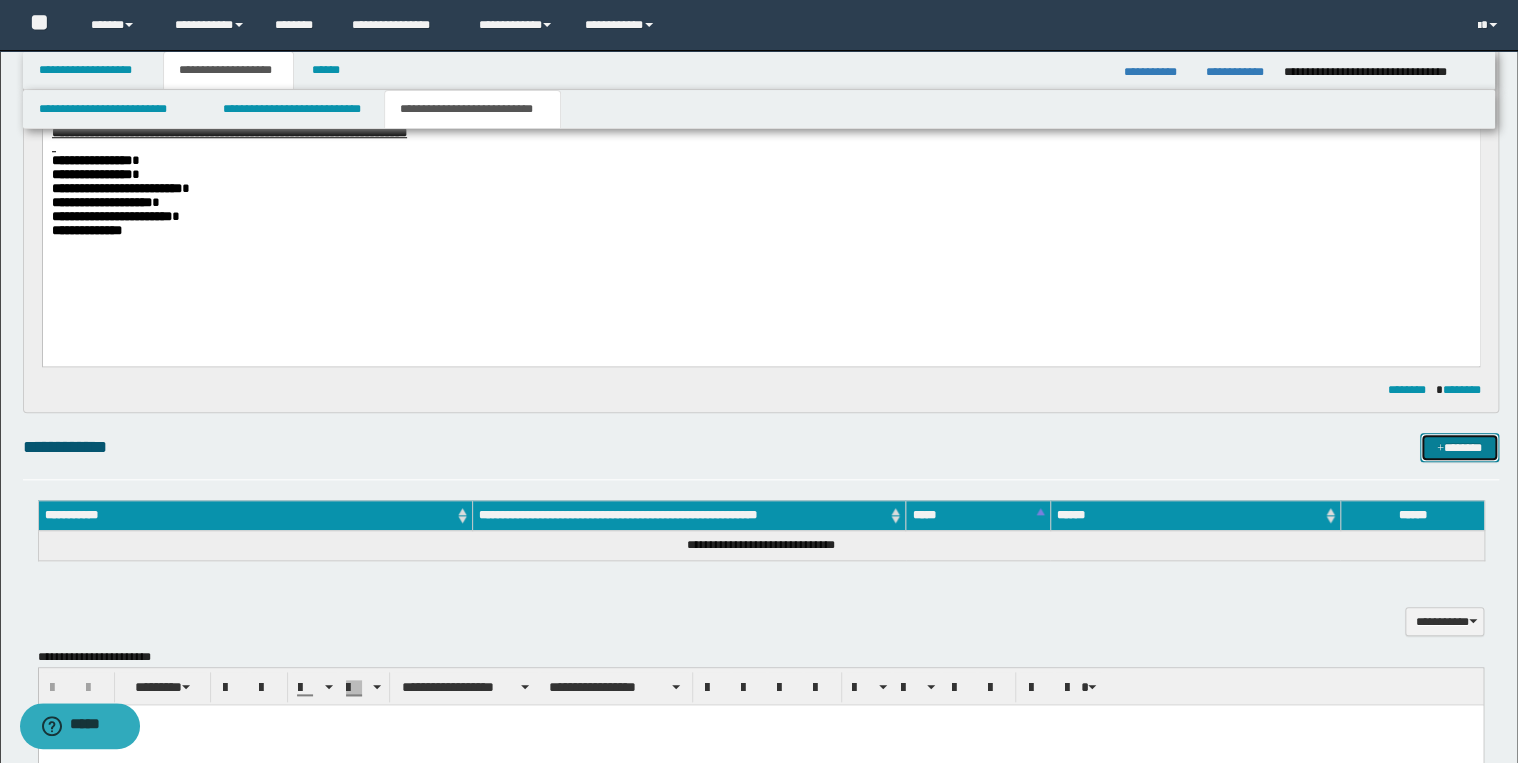 click on "*******" at bounding box center [1459, 448] 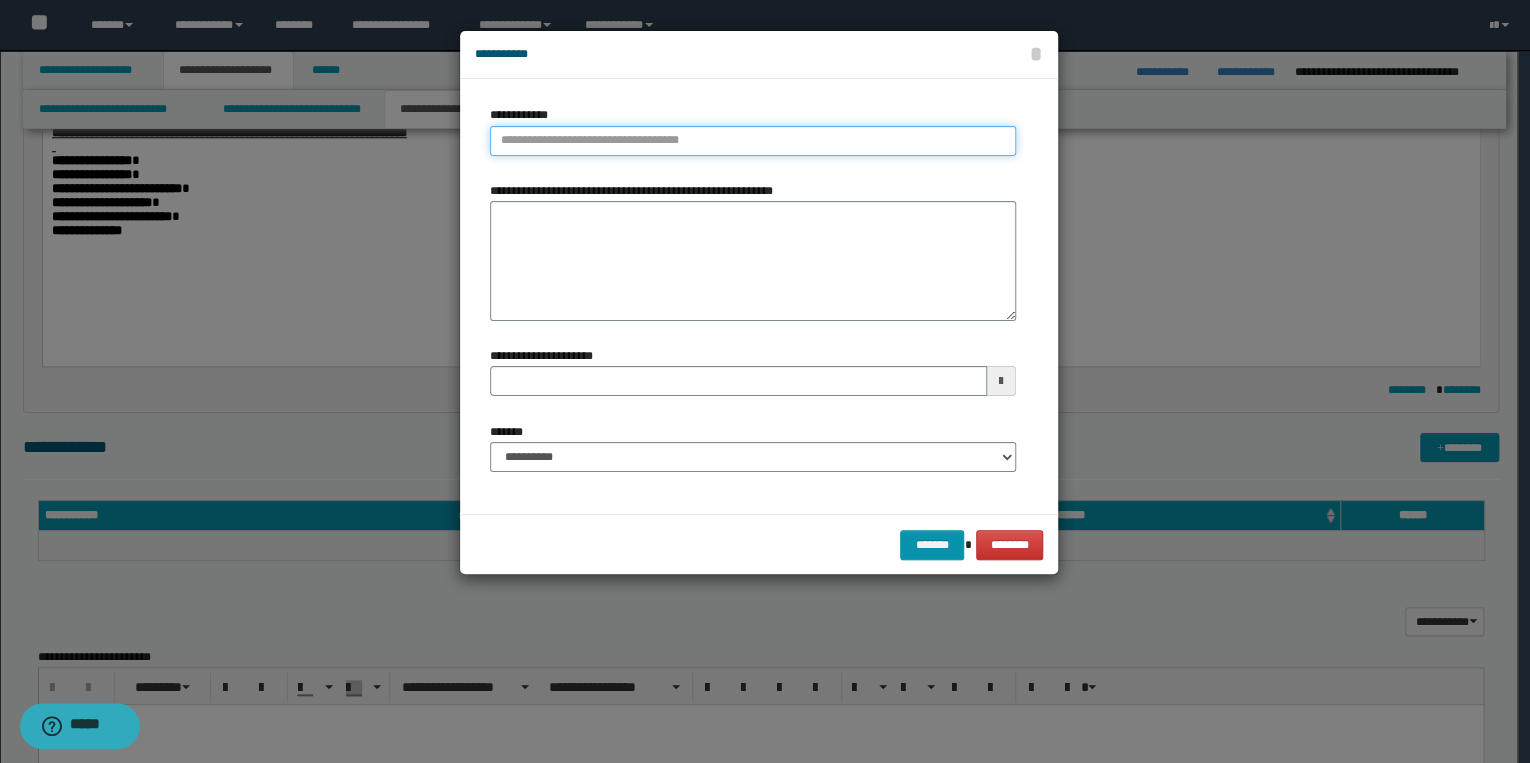 drag, startPoint x: 536, startPoint y: 140, endPoint x: 553, endPoint y: 135, distance: 17.720045 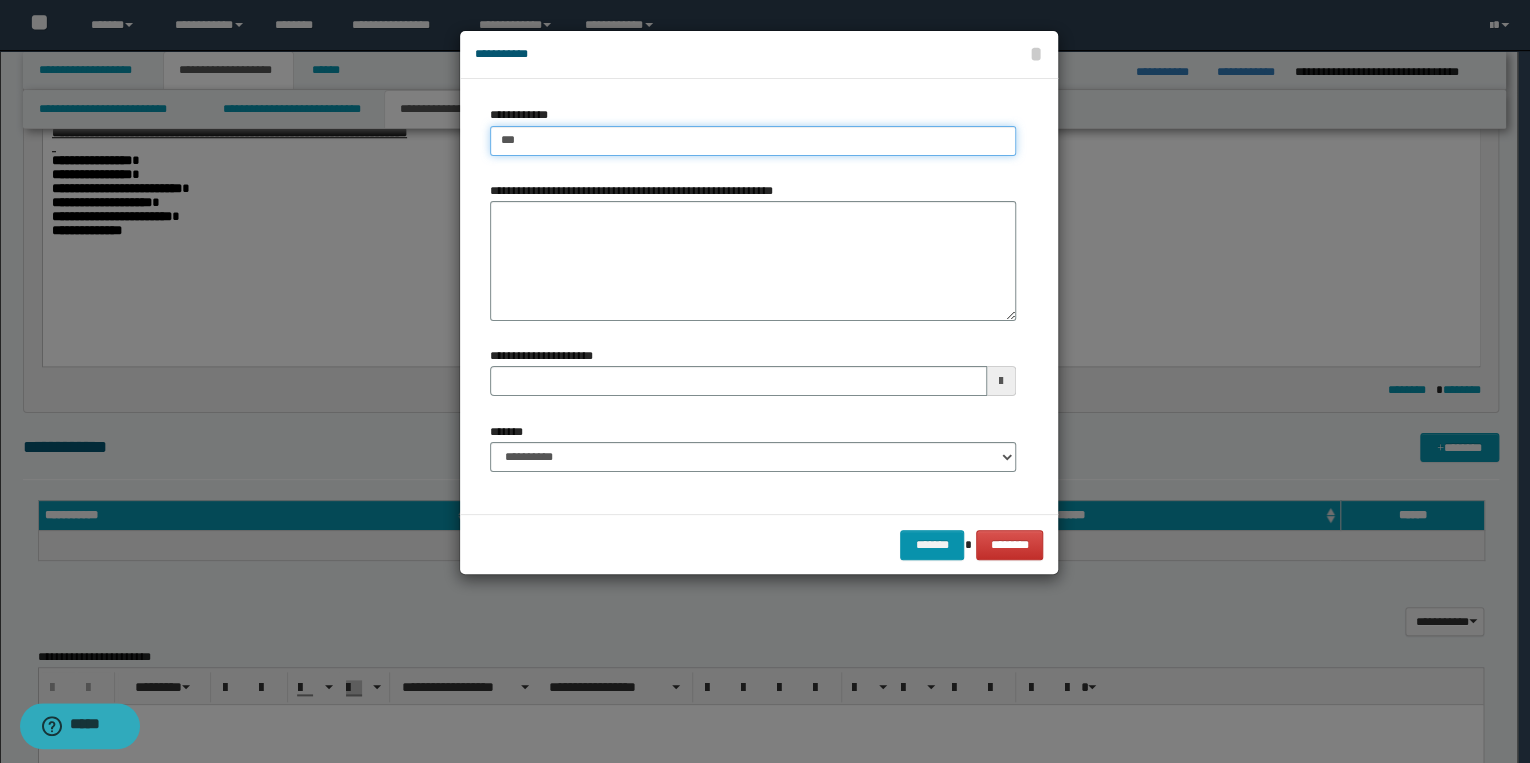type on "****" 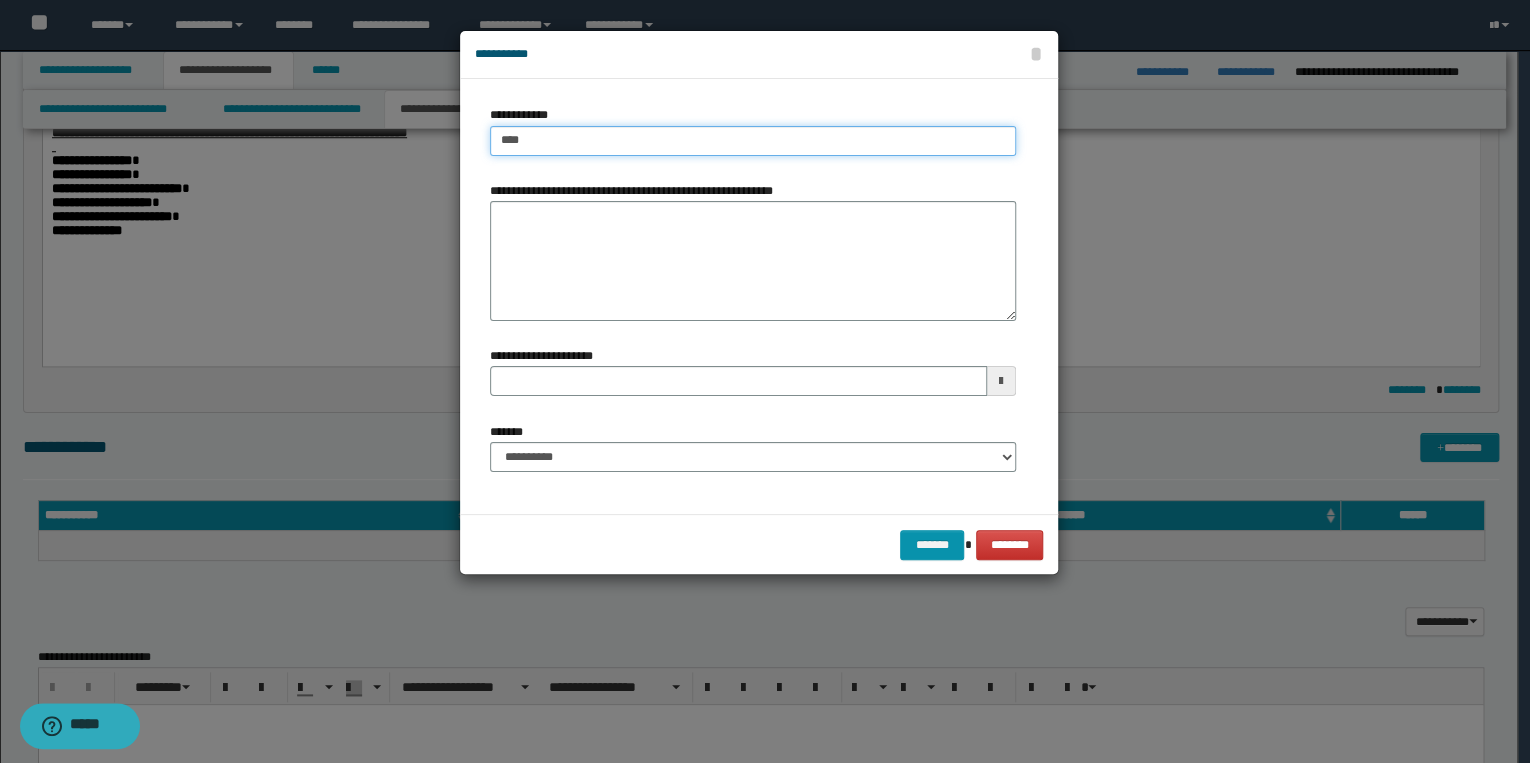 type on "****" 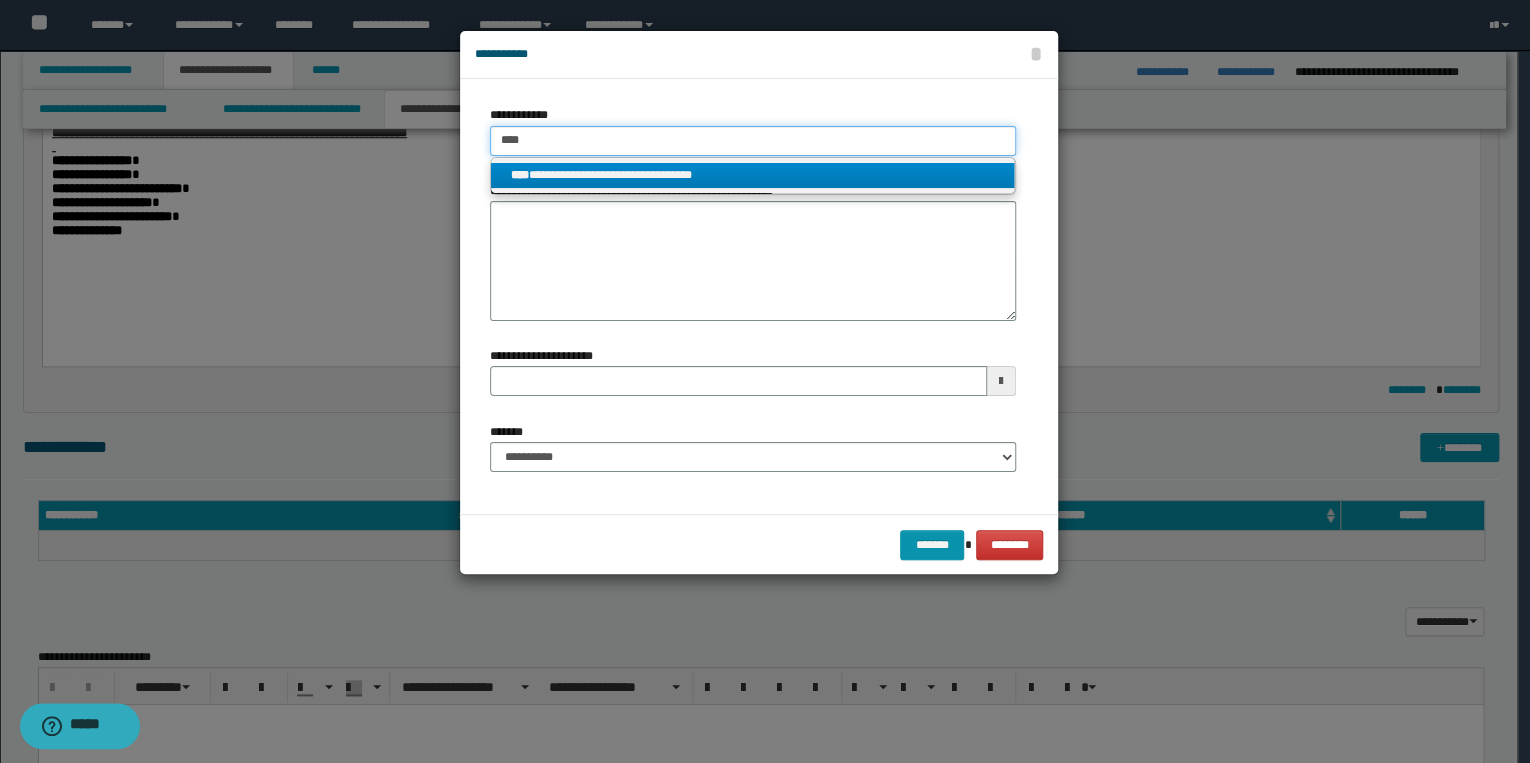 type on "****" 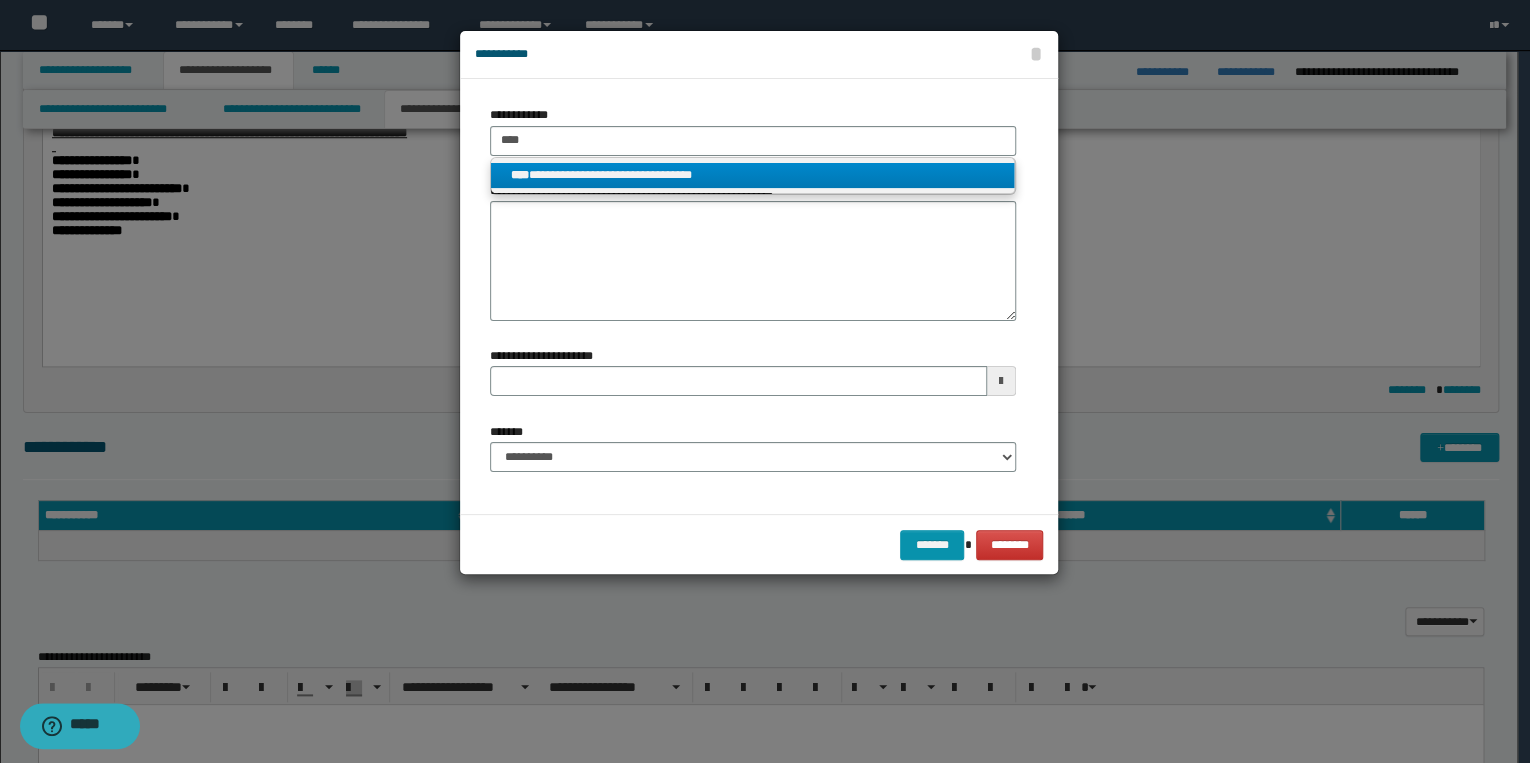 click on "**********" at bounding box center [753, 175] 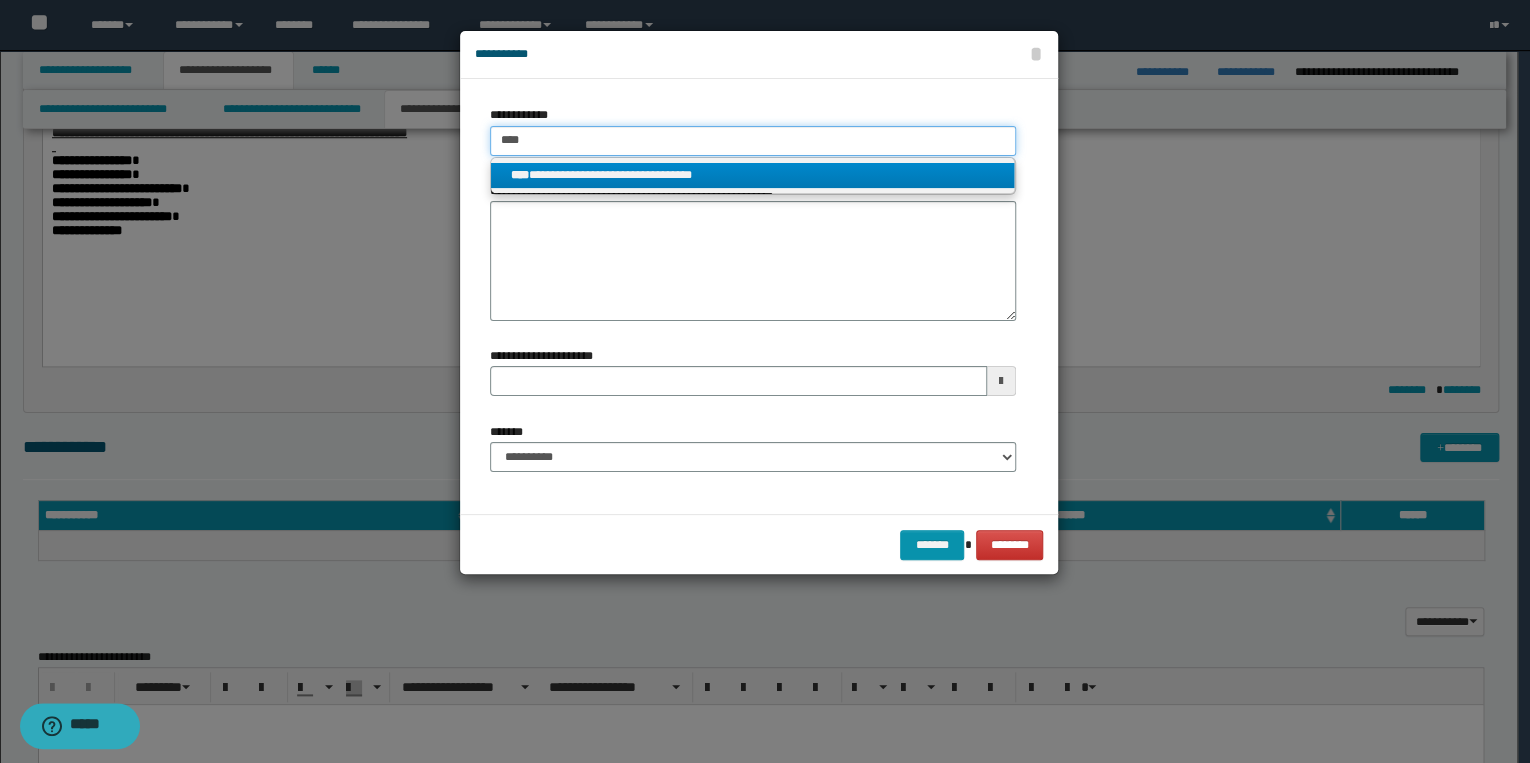 type 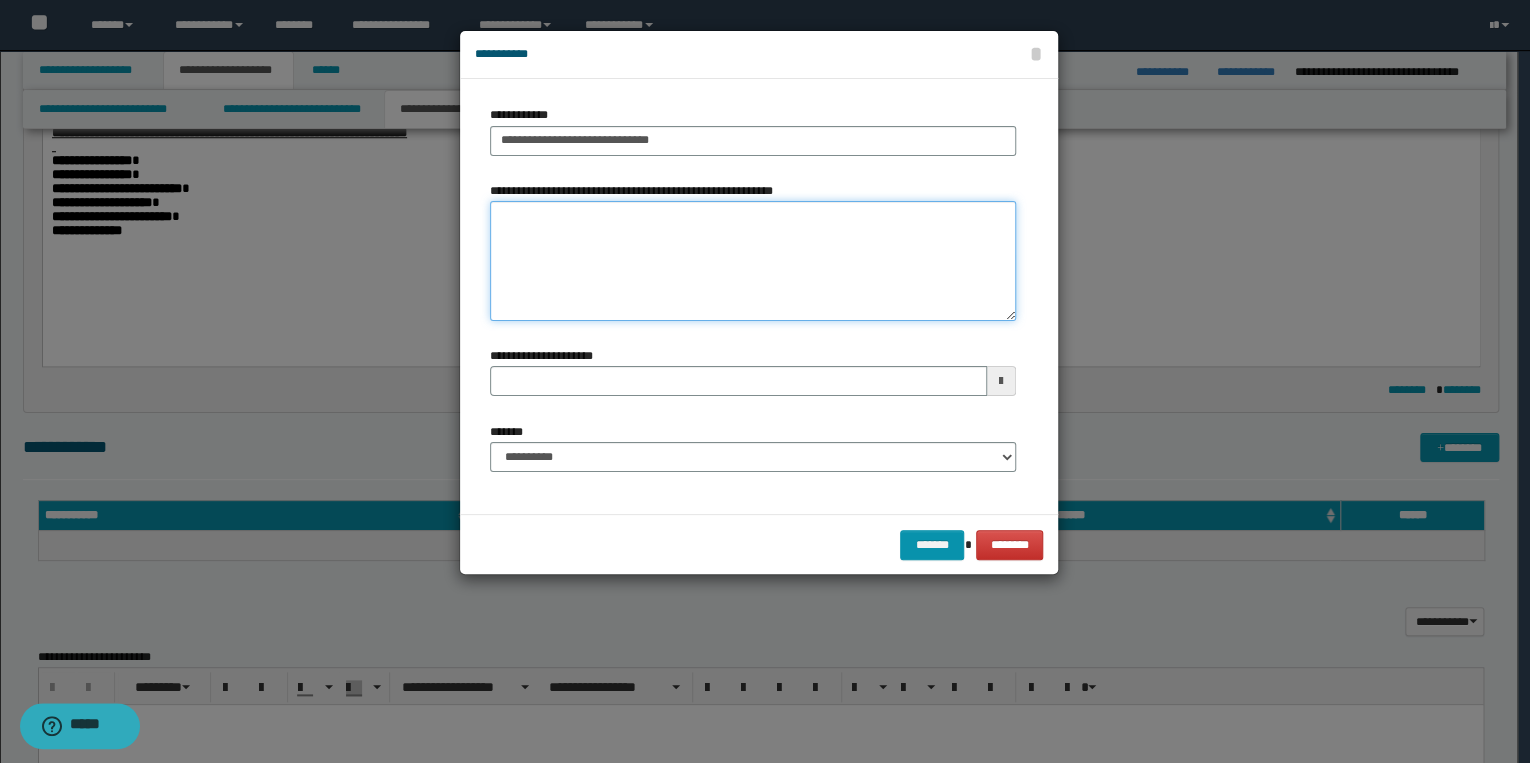 click on "**********" at bounding box center (753, 261) 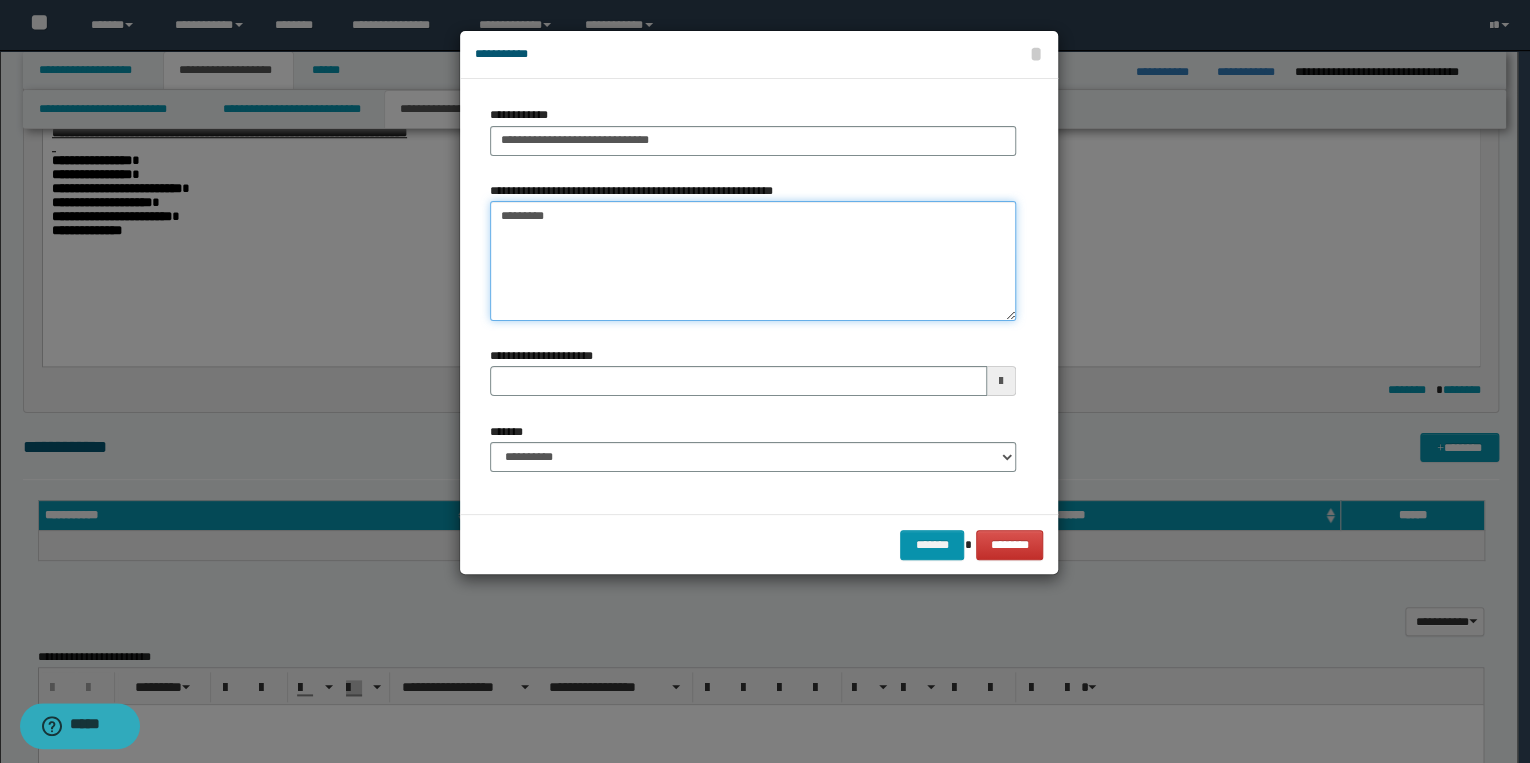 type on "*********" 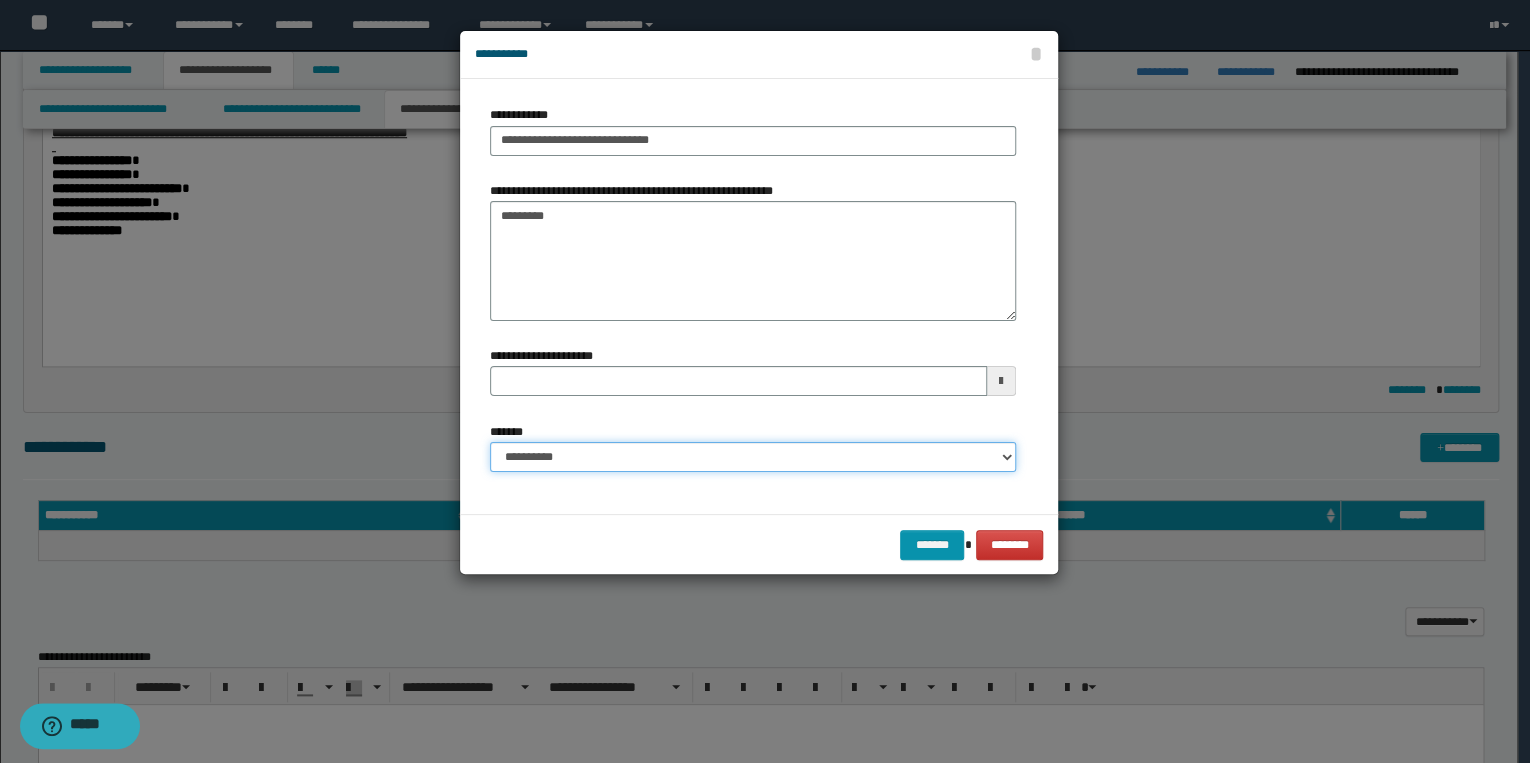click on "**********" at bounding box center (753, 457) 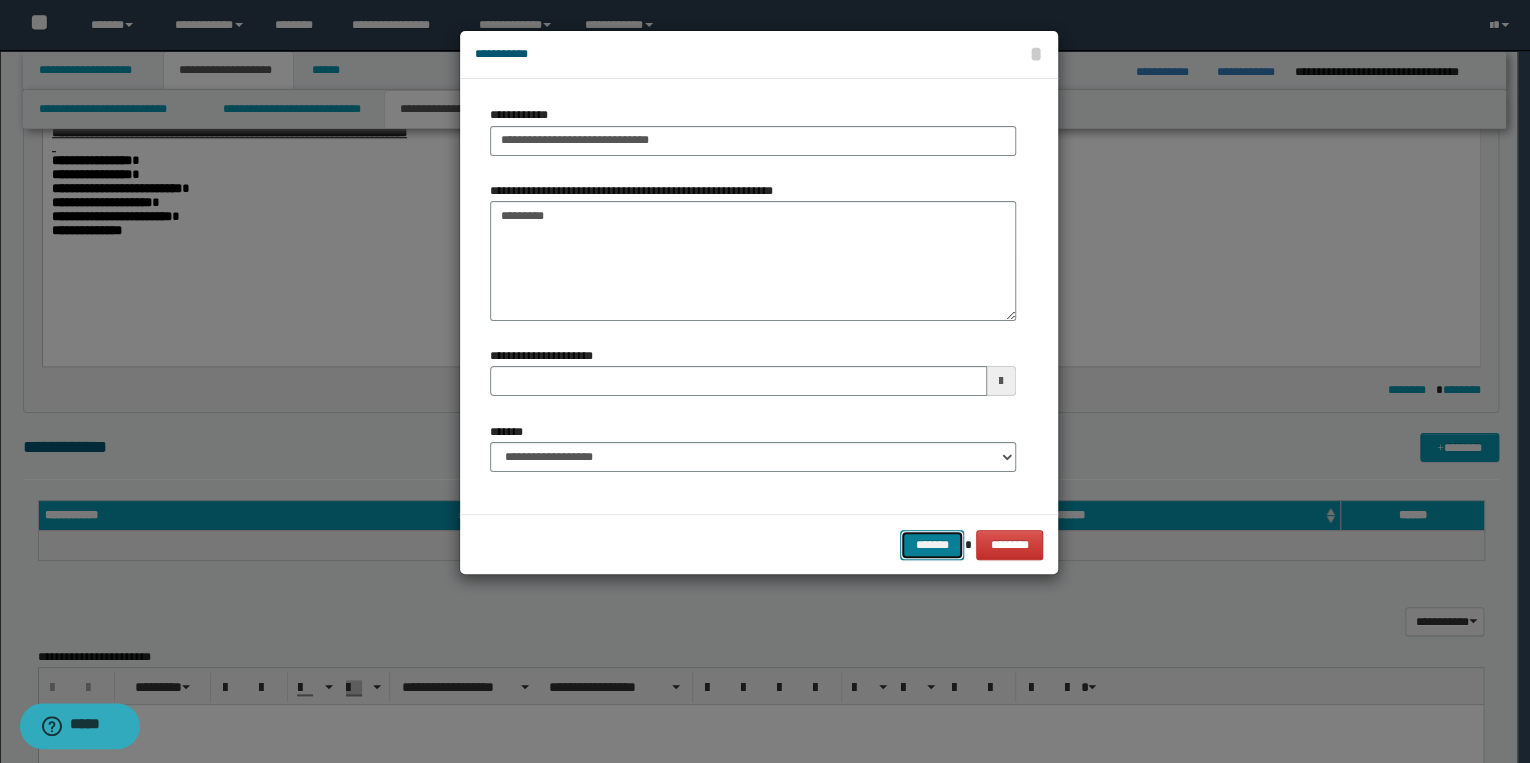click on "*******" at bounding box center (932, 545) 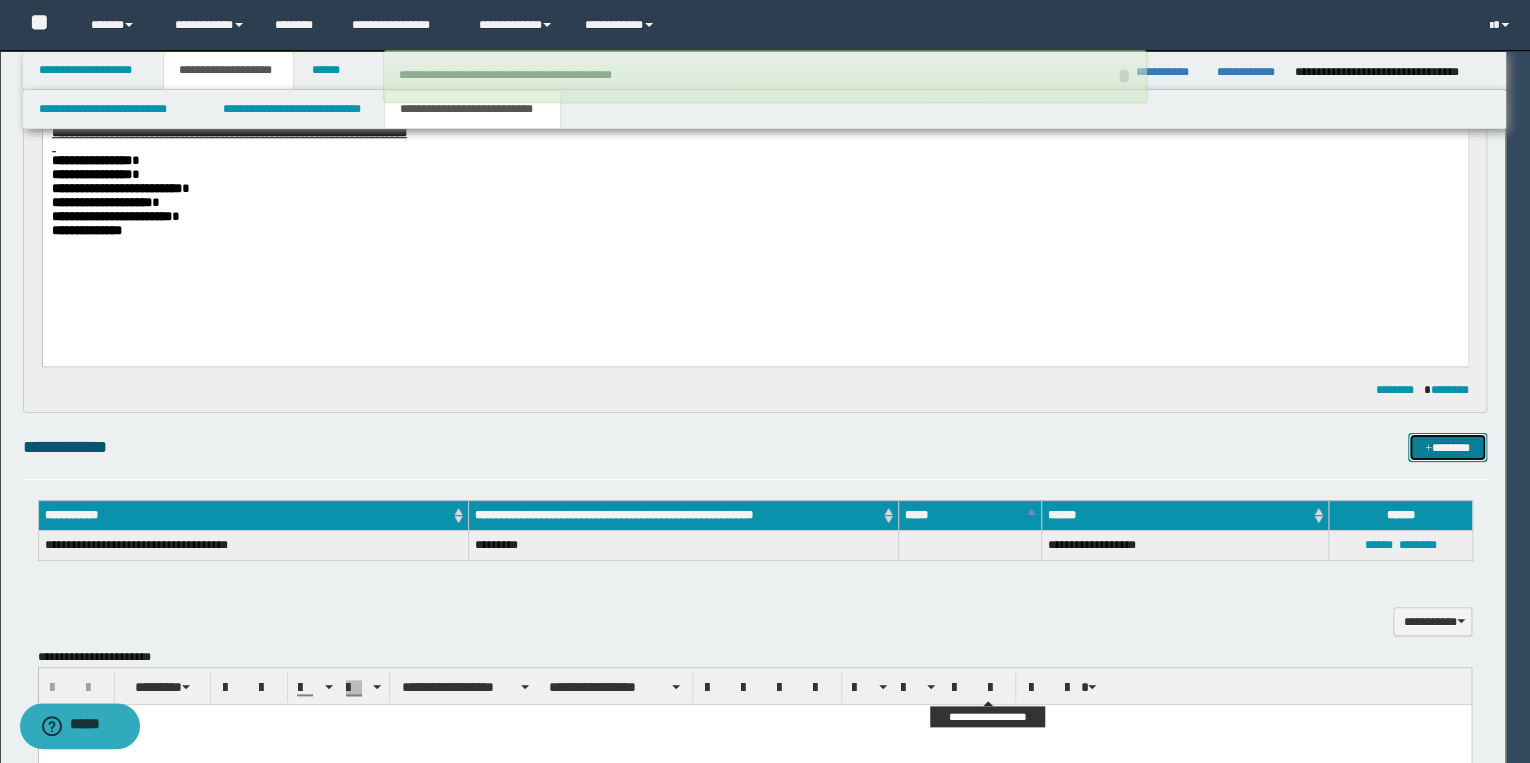 type 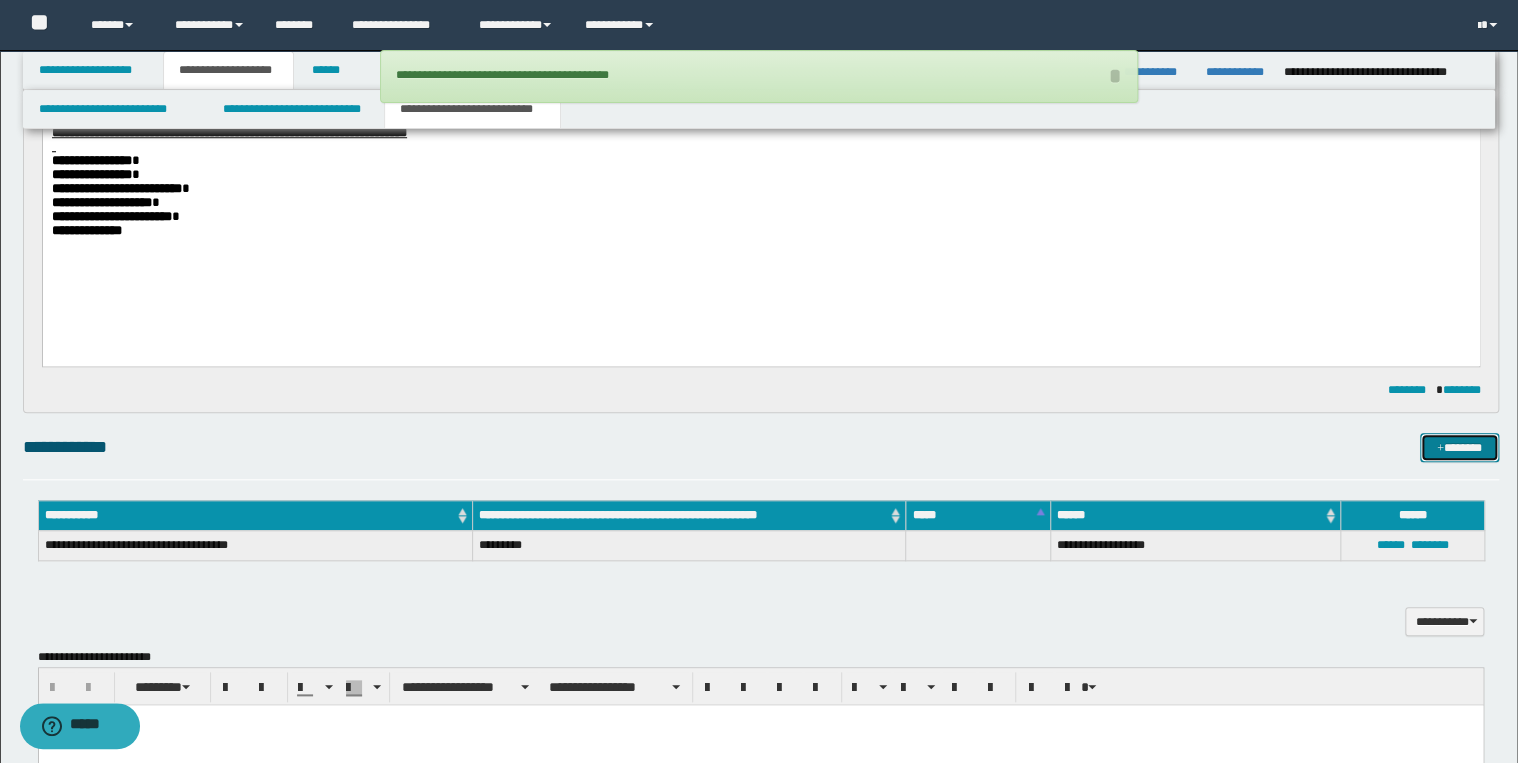 click on "*******" at bounding box center [1459, 448] 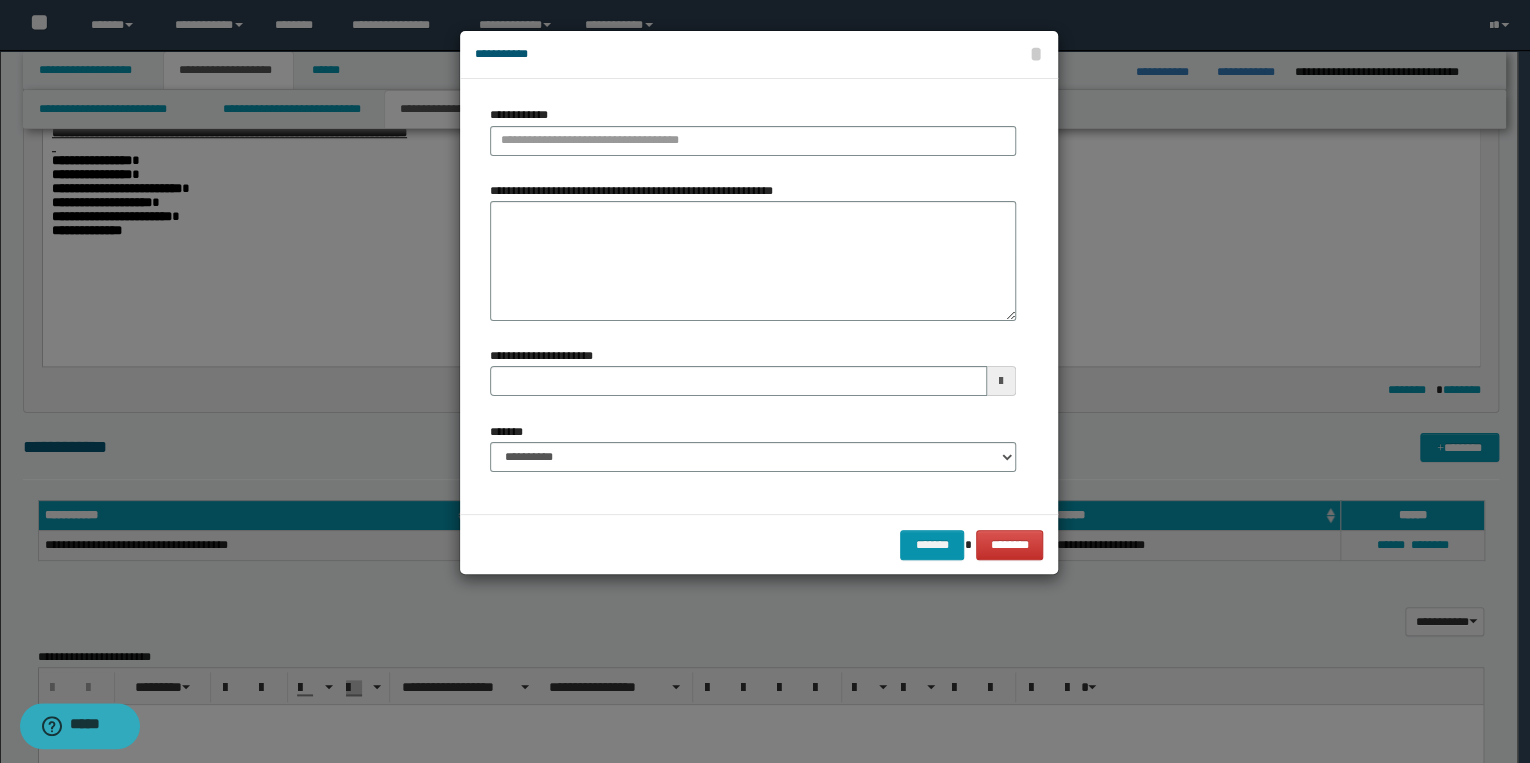 type 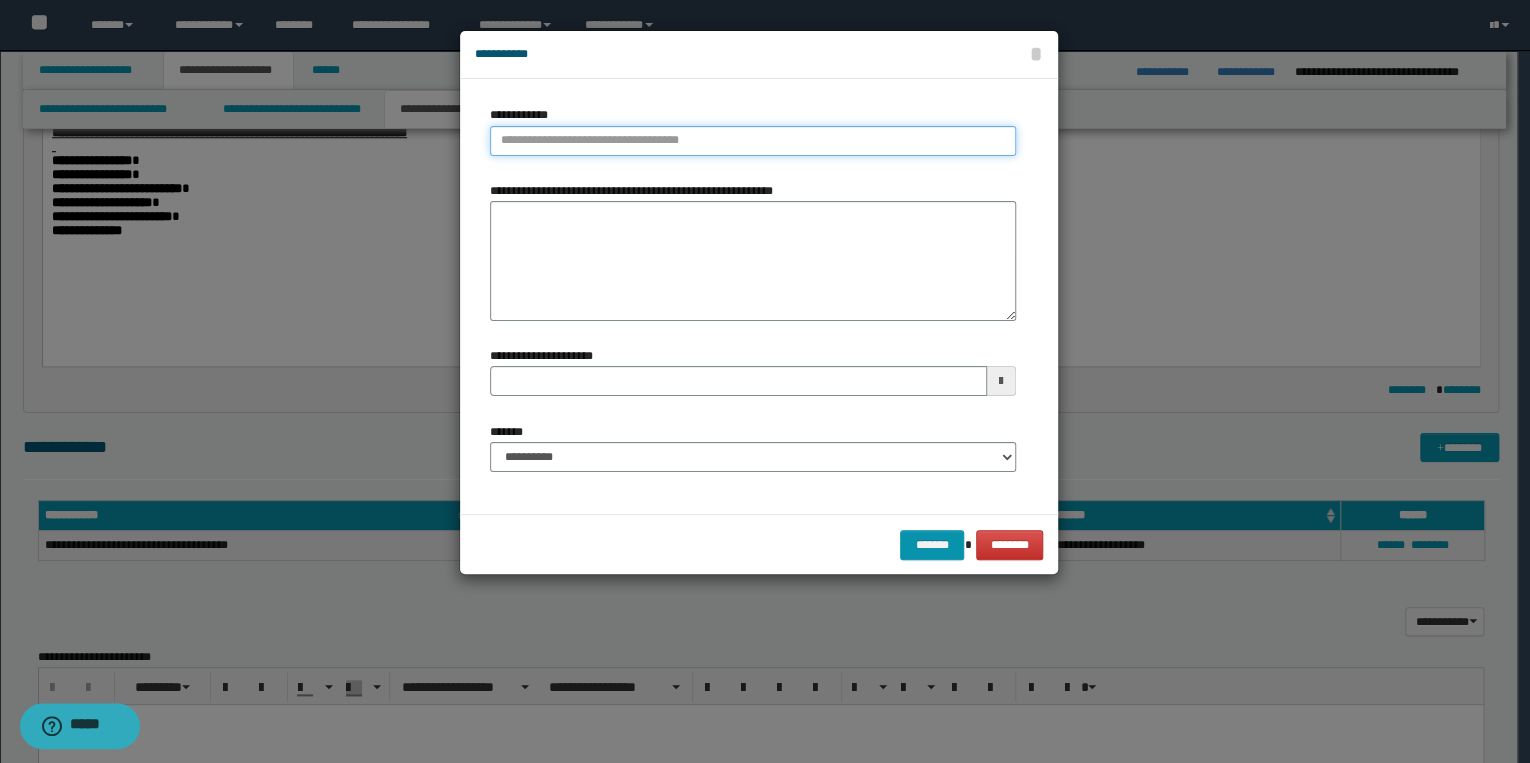 type on "**********" 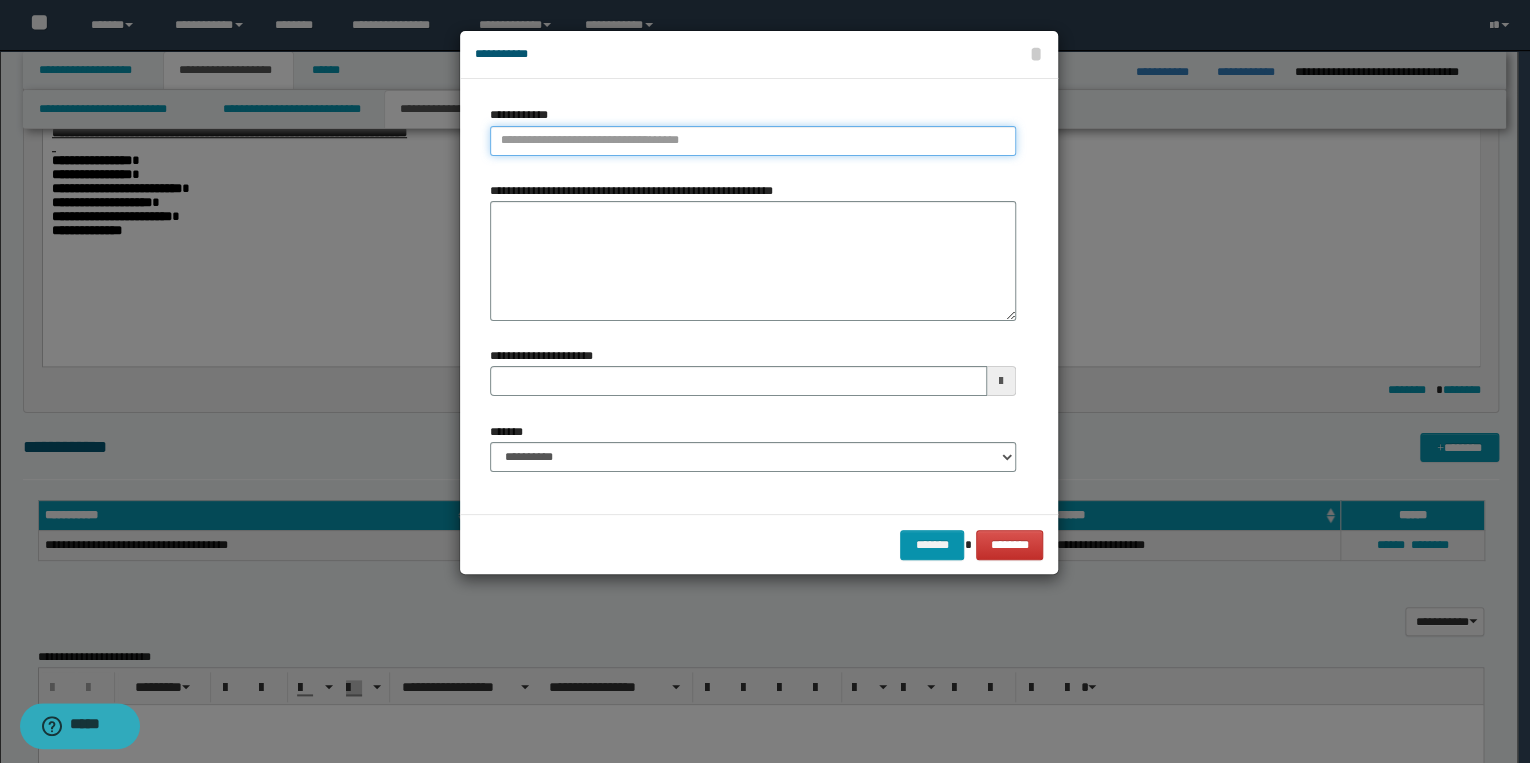 click on "**********" at bounding box center [753, 141] 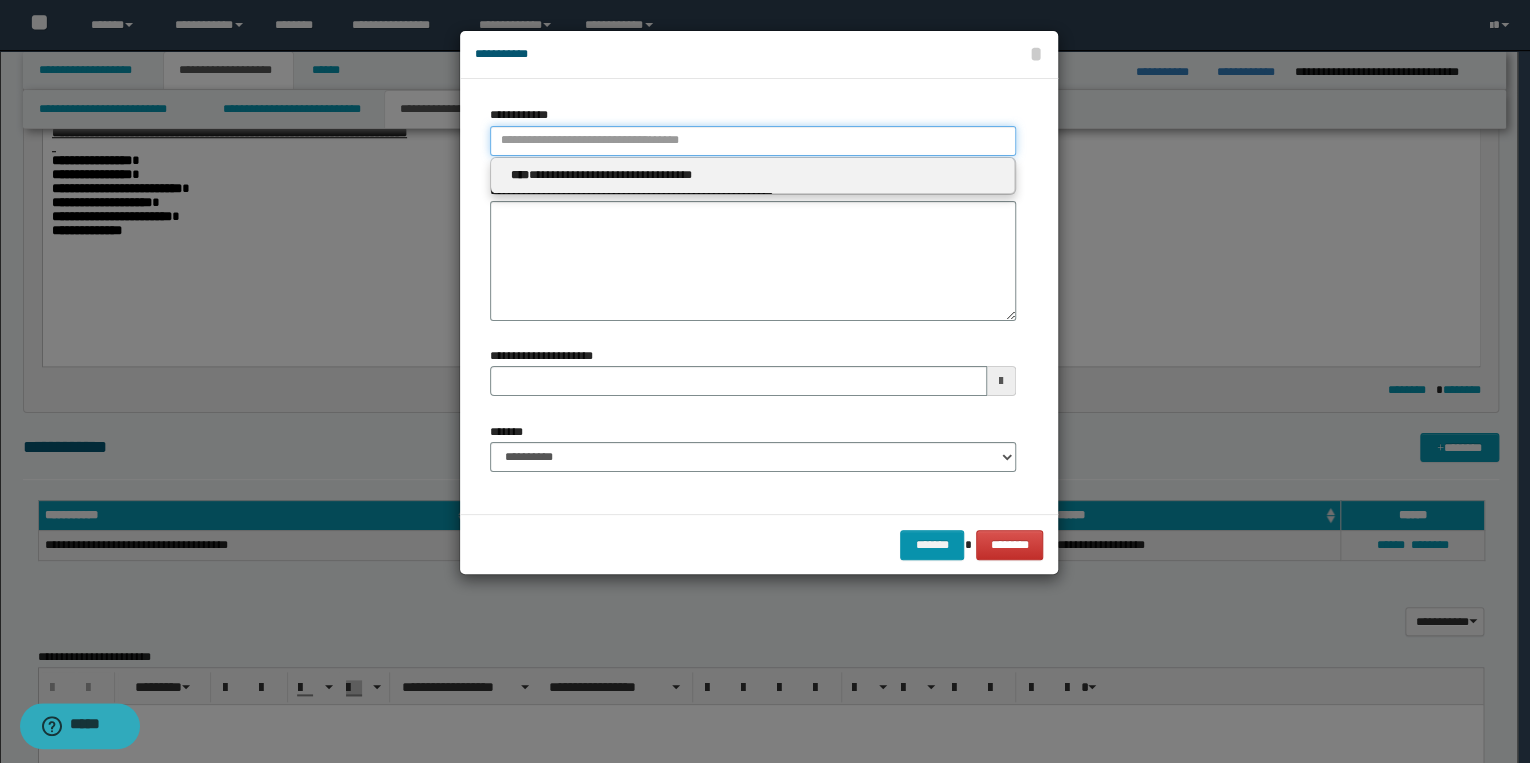 type 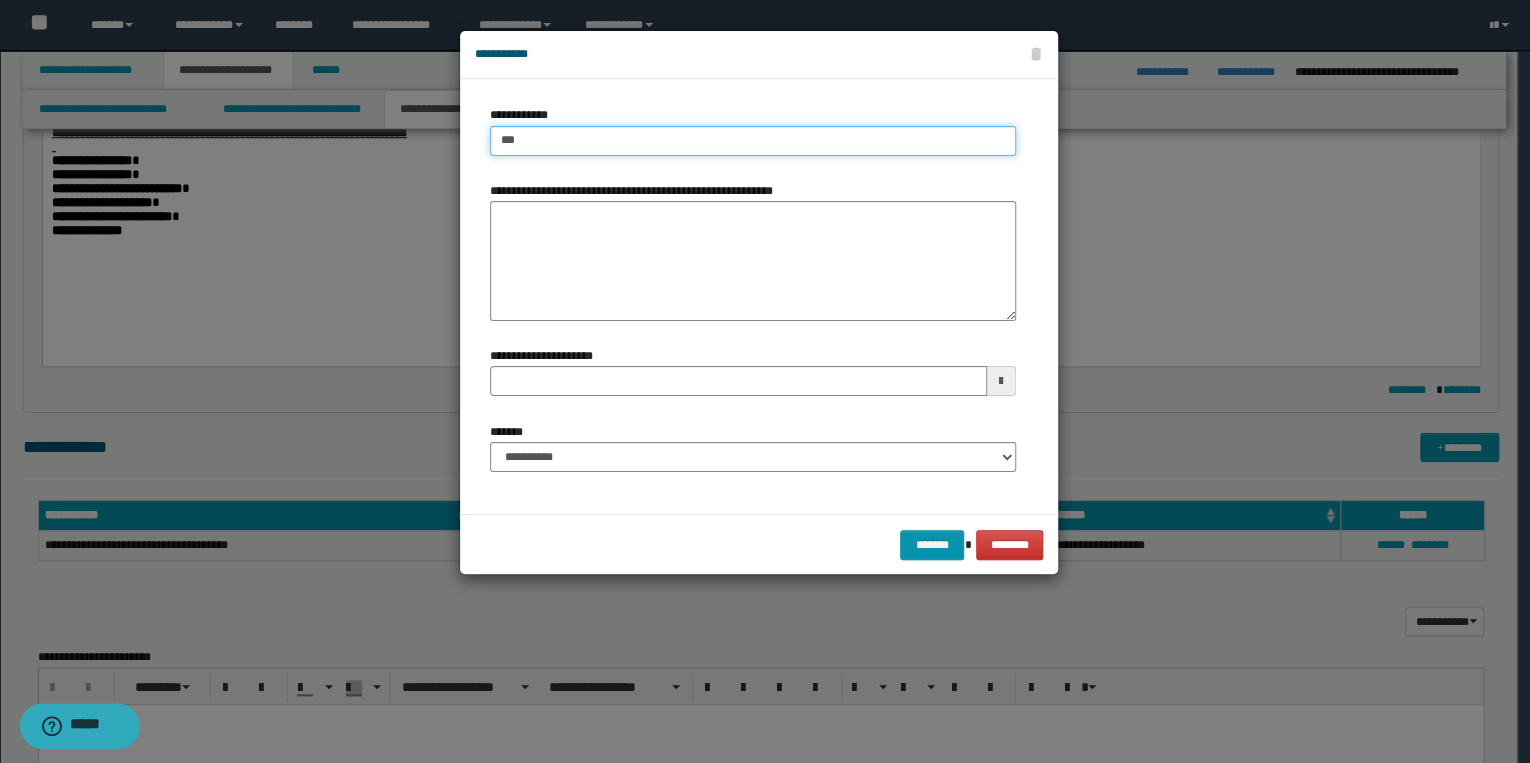 type on "****" 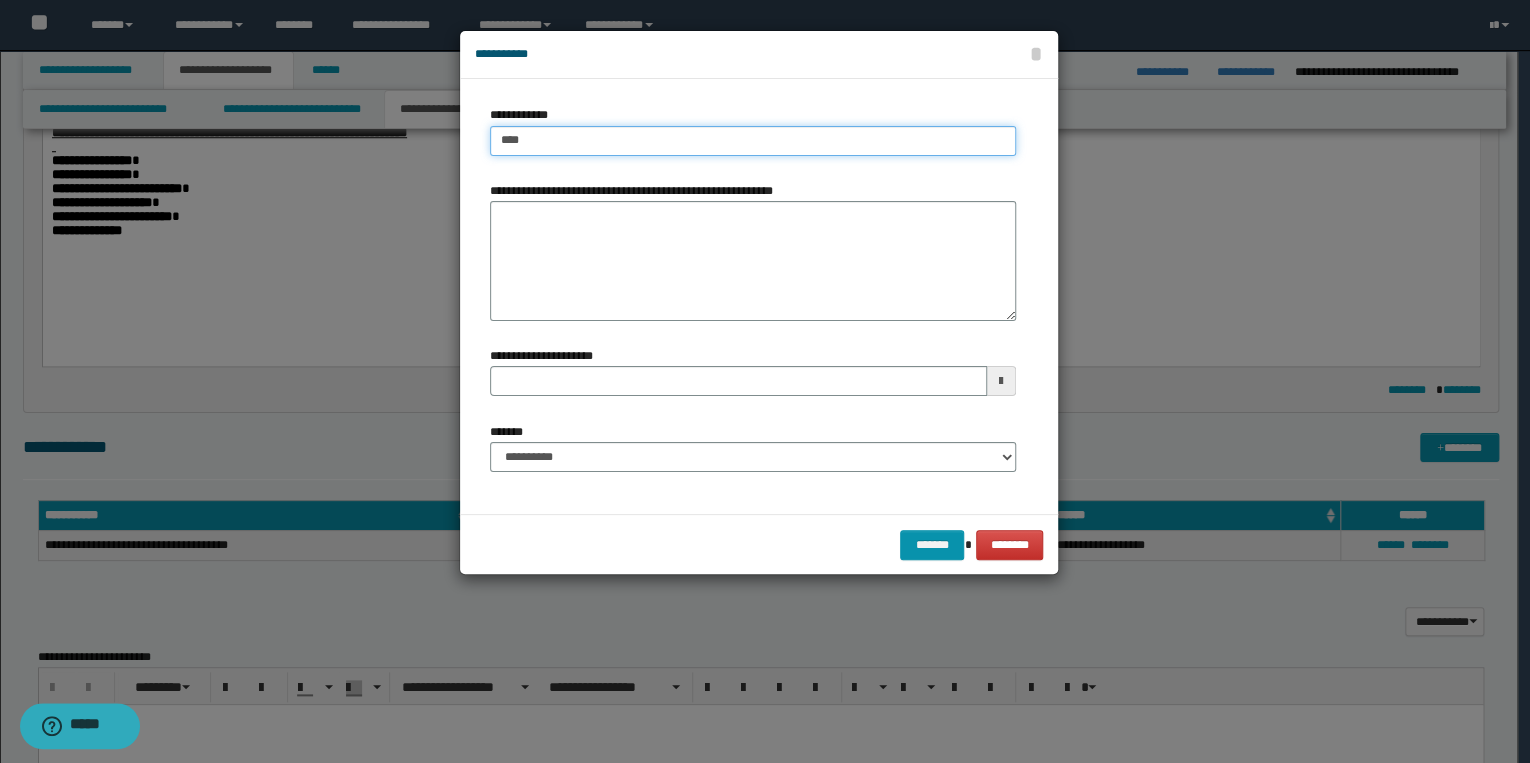 type on "****" 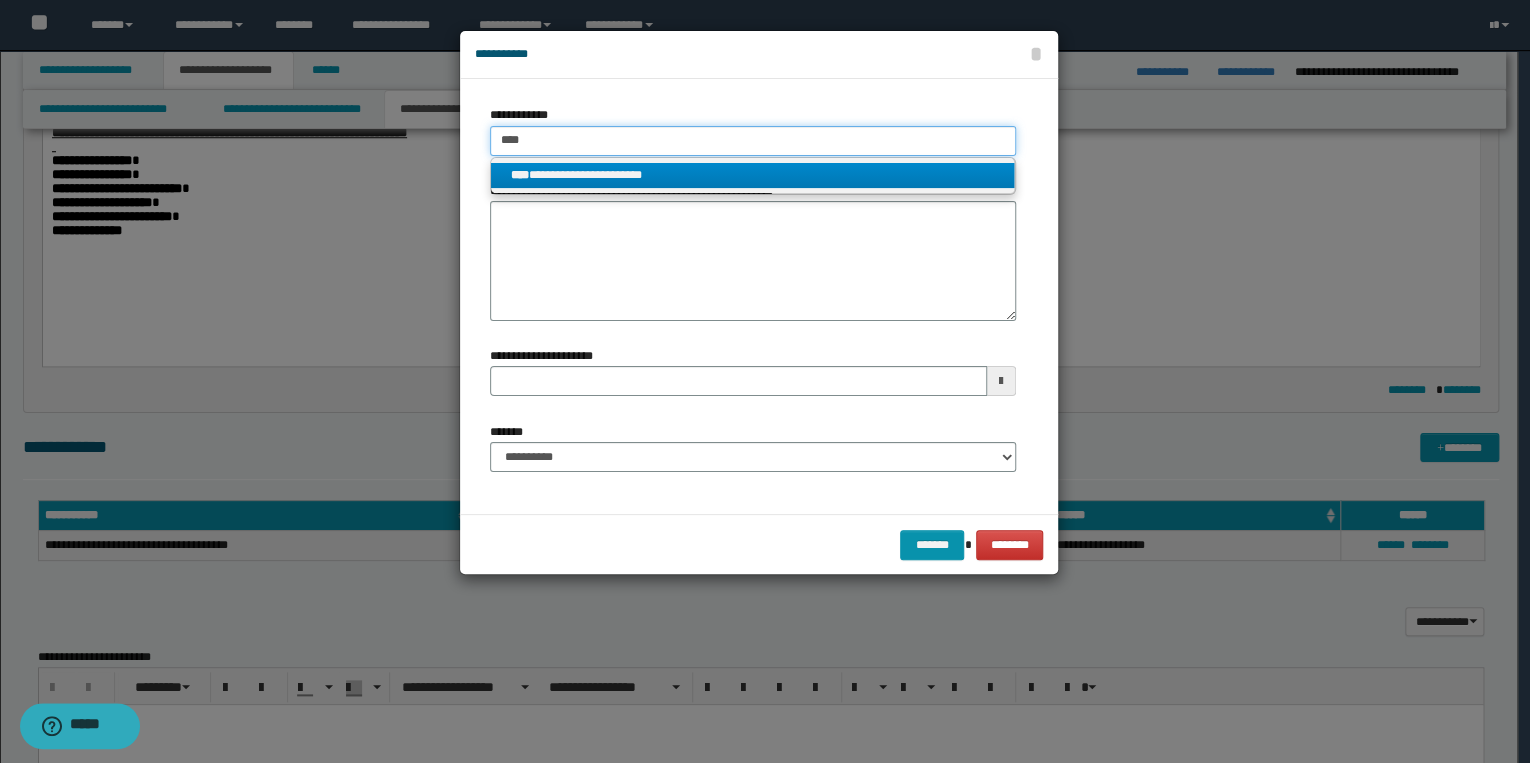 type on "****" 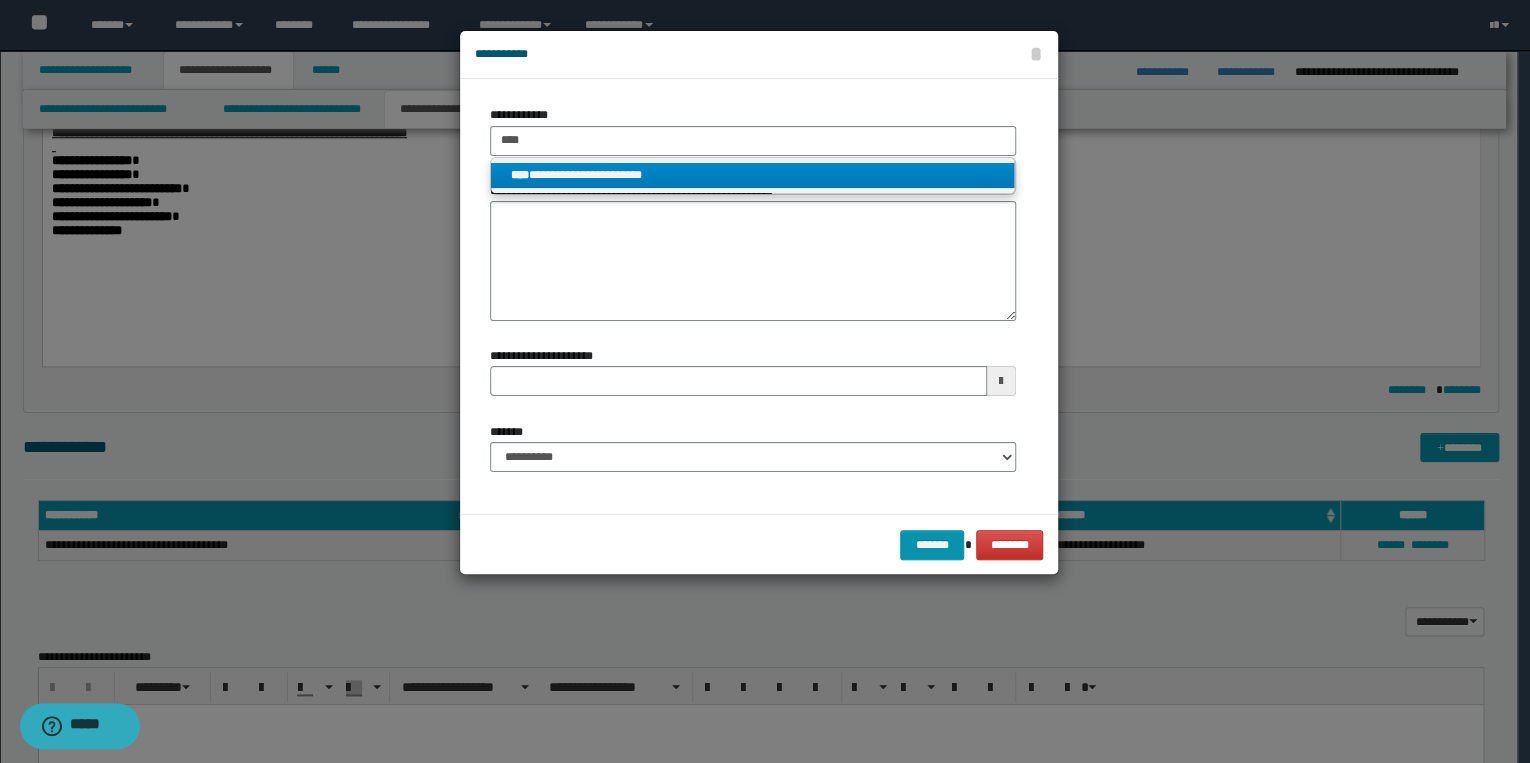 click on "**********" at bounding box center [753, 175] 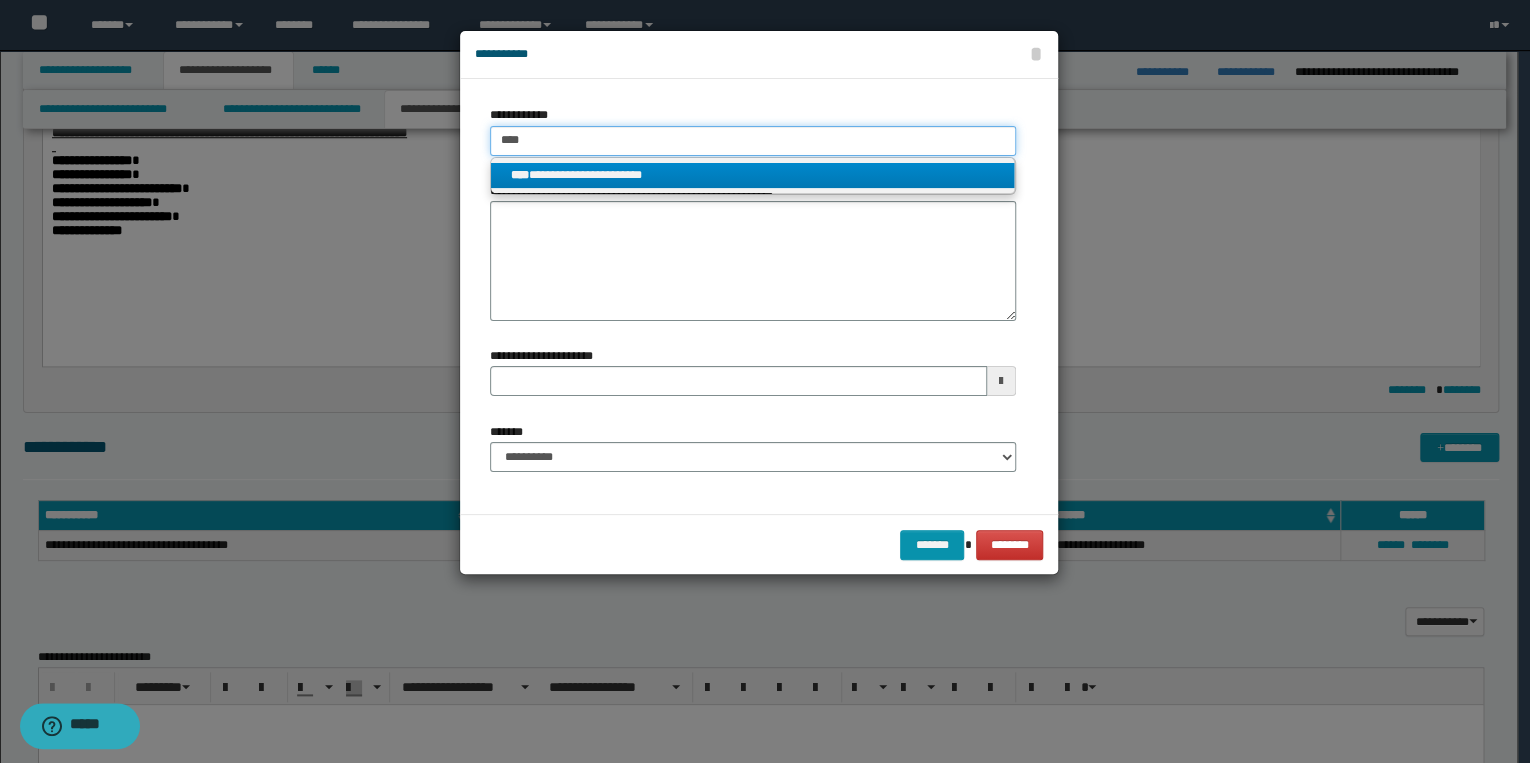 type 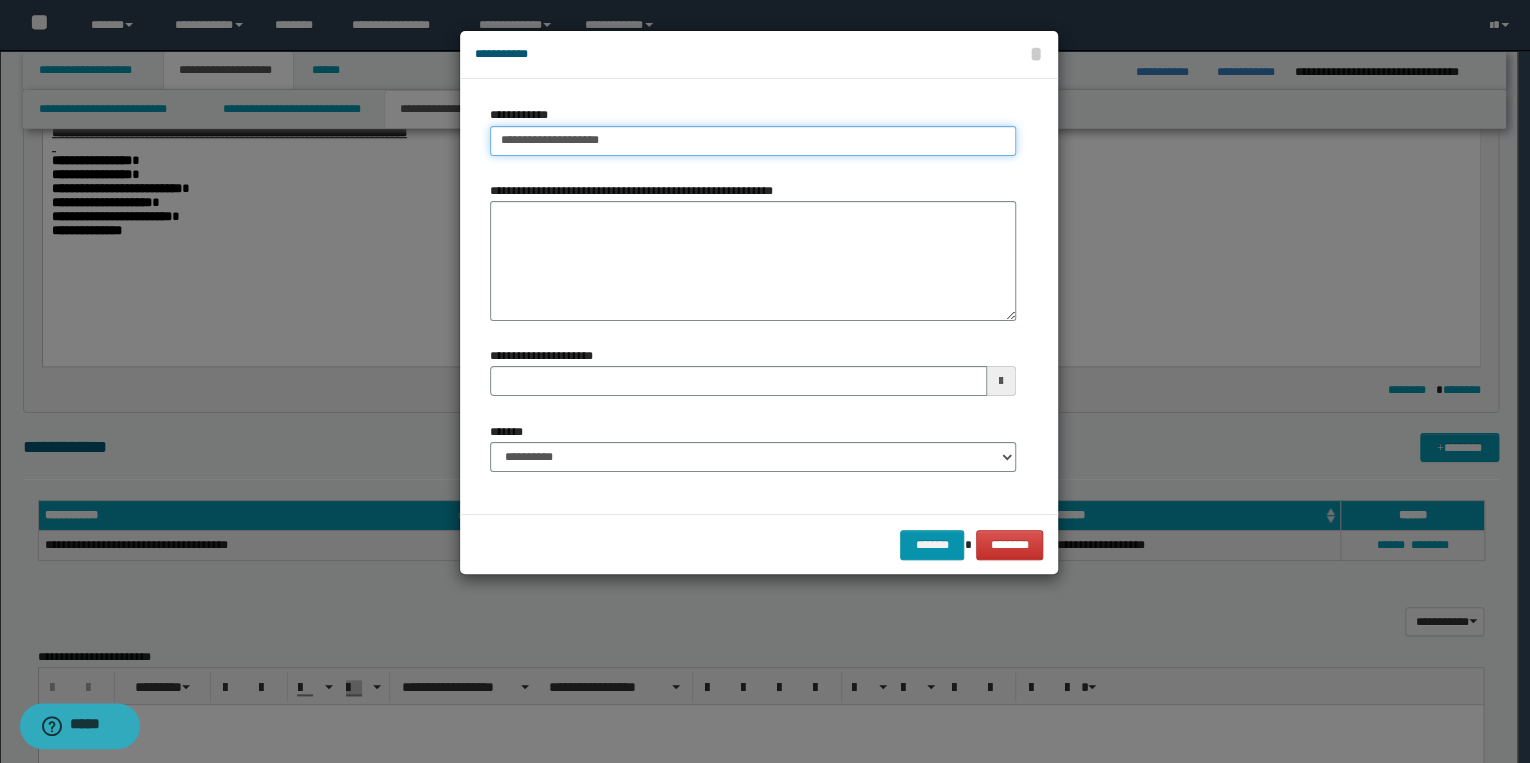 type on "**********" 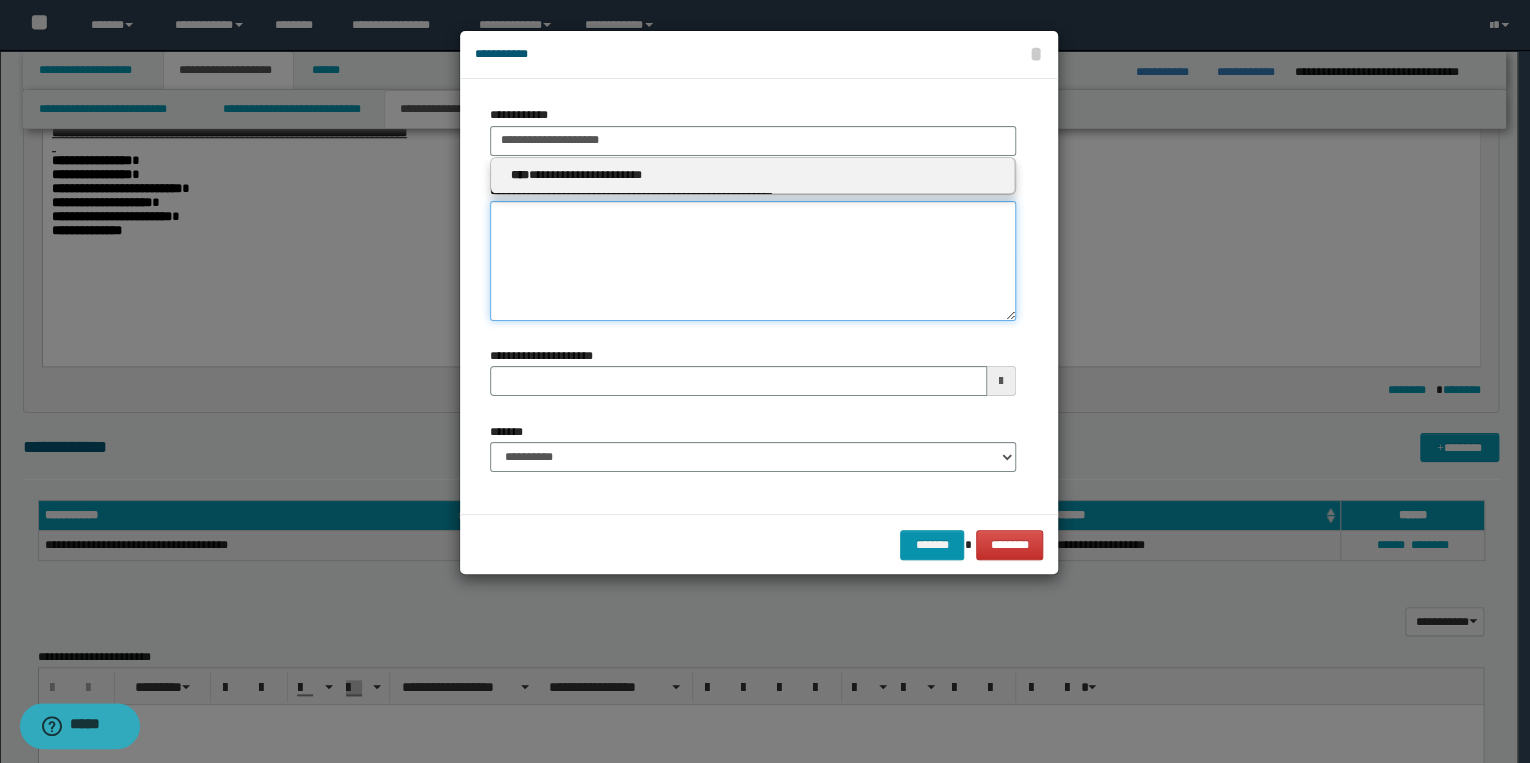 type 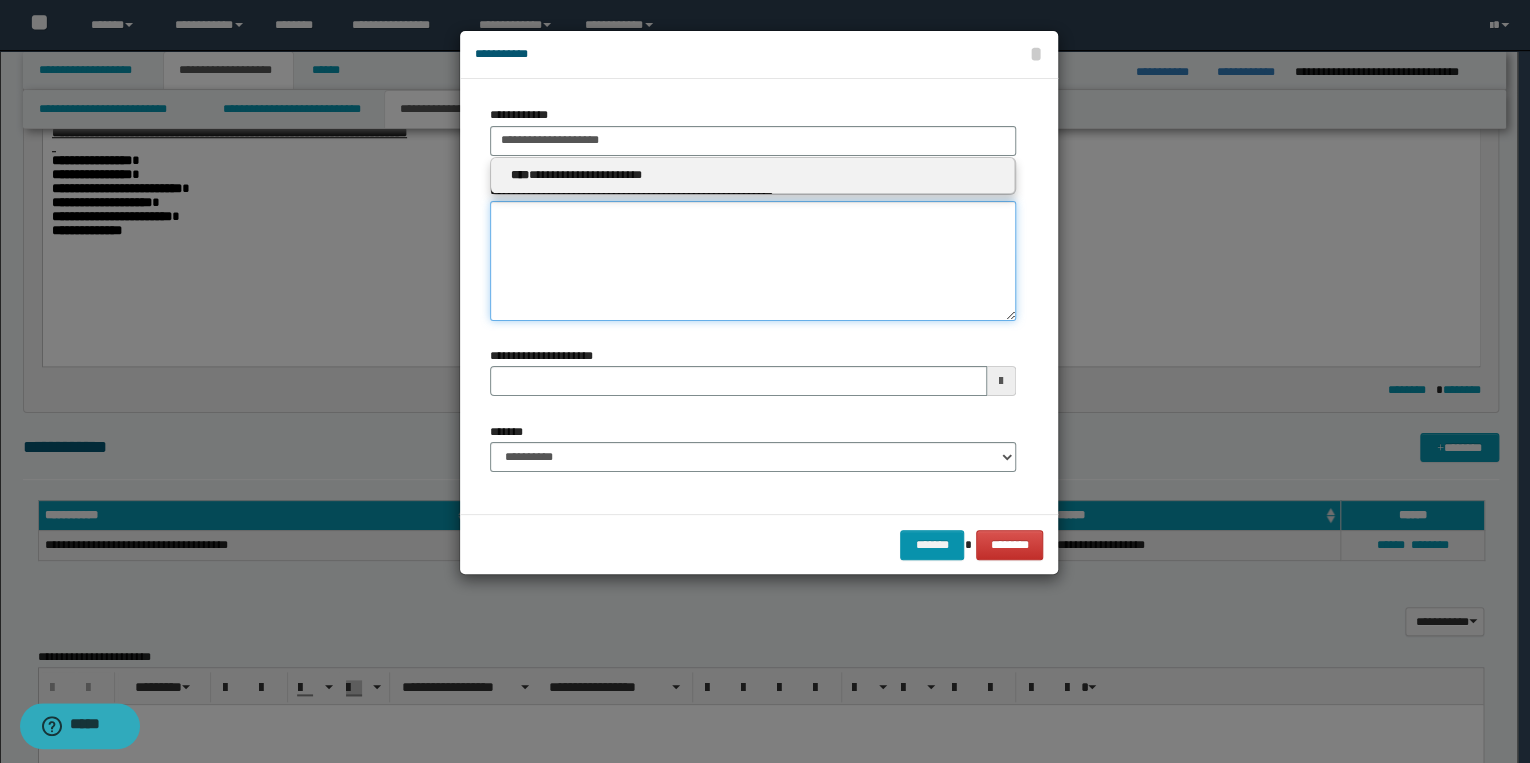 click on "**********" at bounding box center [753, 261] 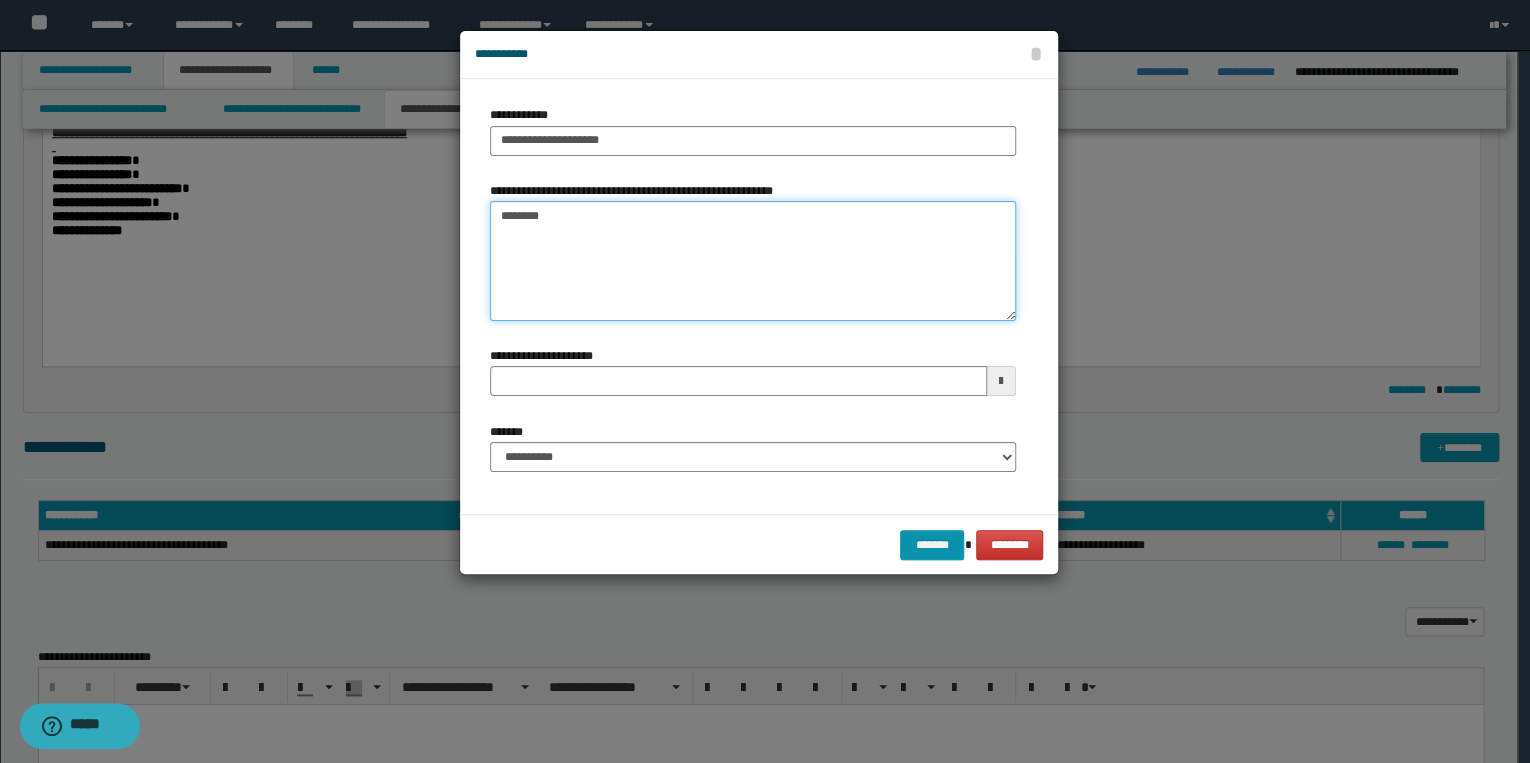 type on "*********" 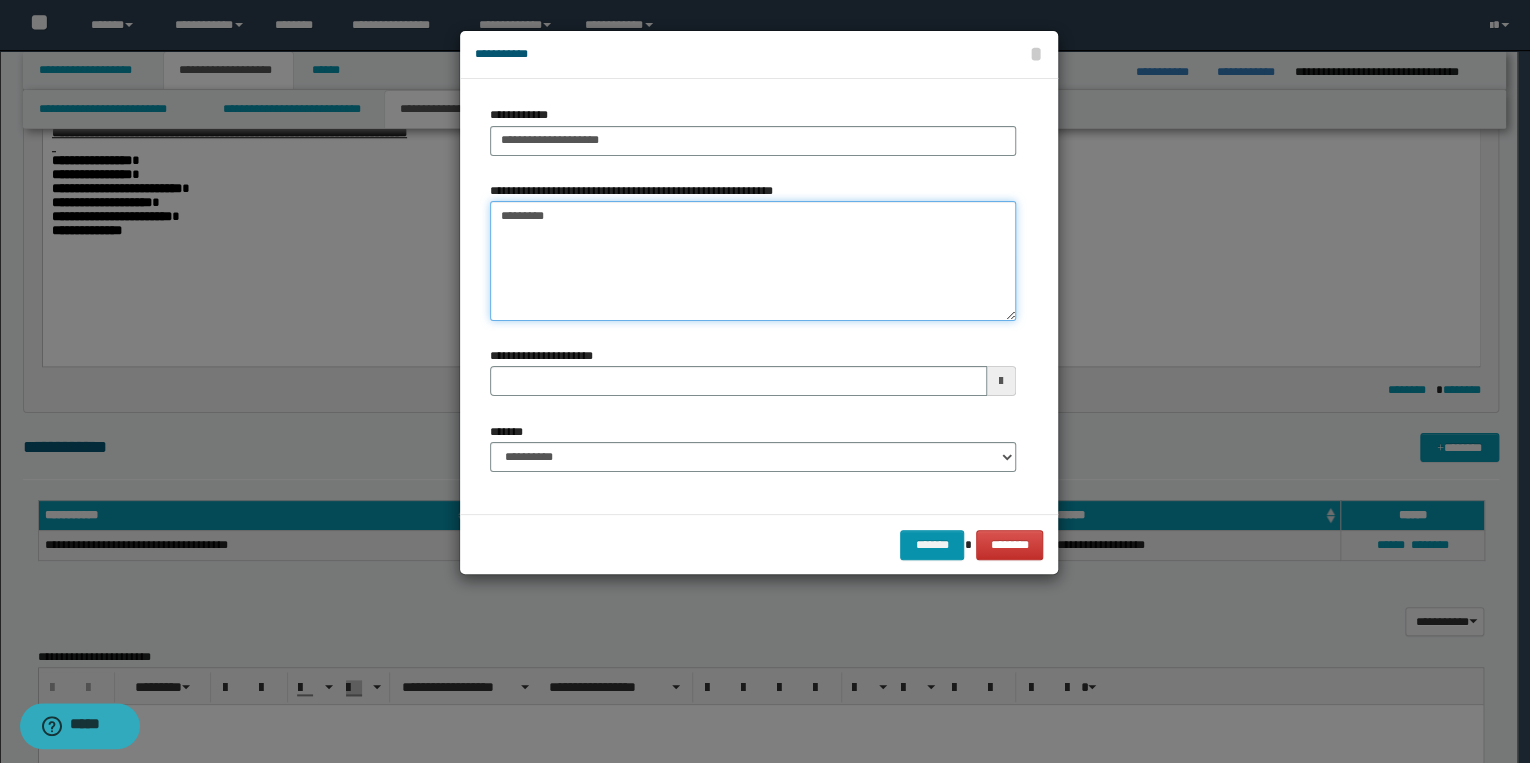 type 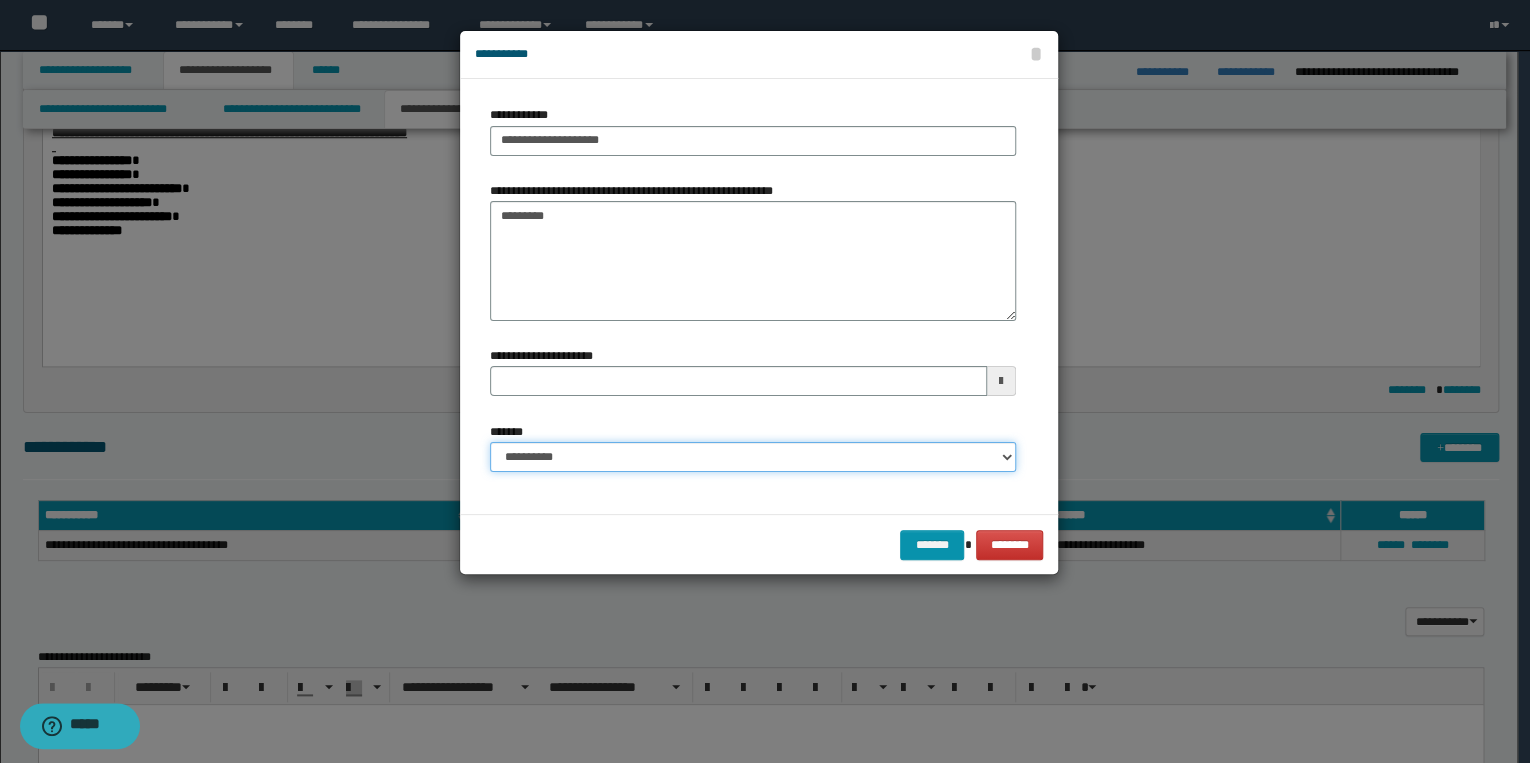 click on "**********" at bounding box center (753, 457) 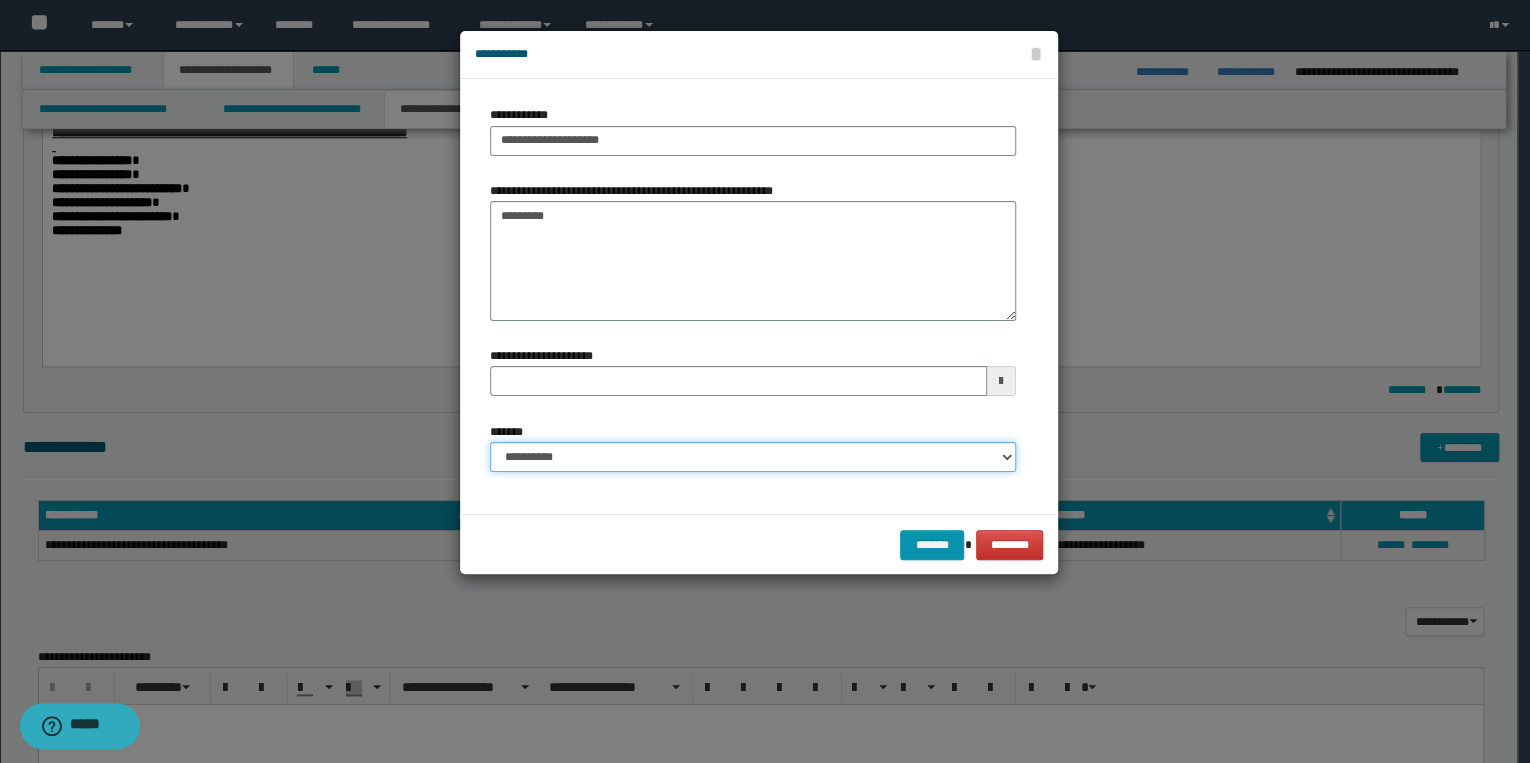 select on "*" 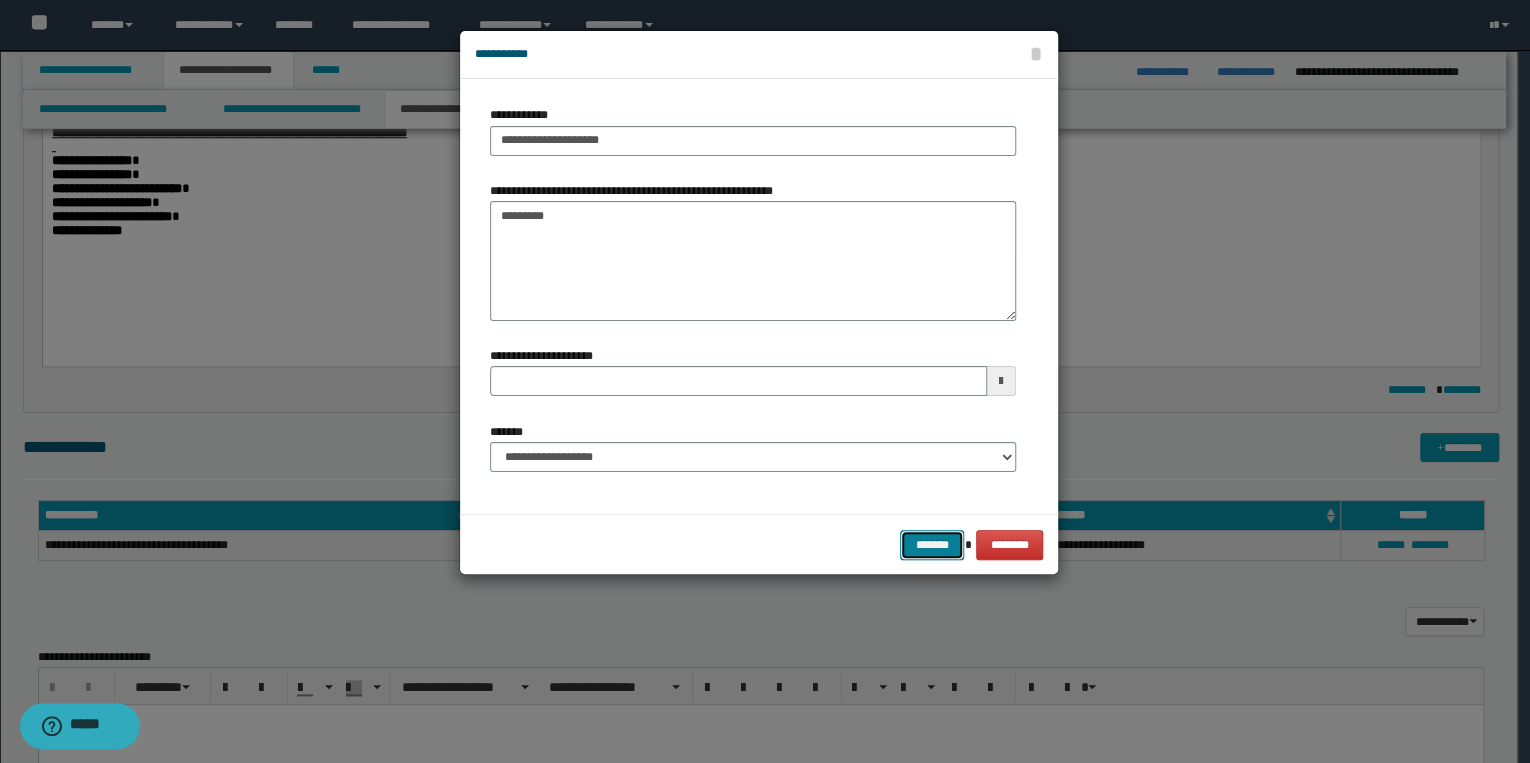 click on "*******" at bounding box center (932, 545) 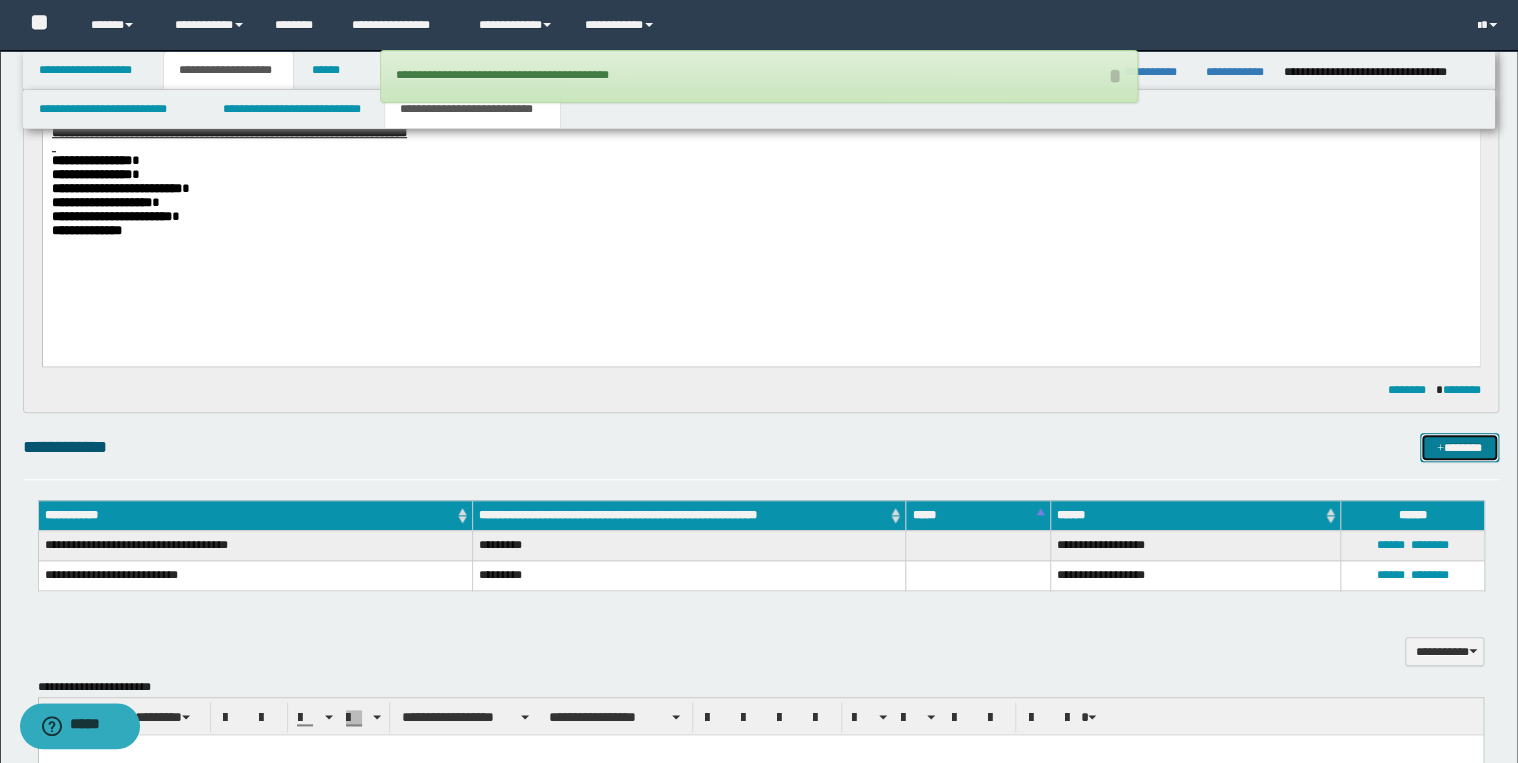 type 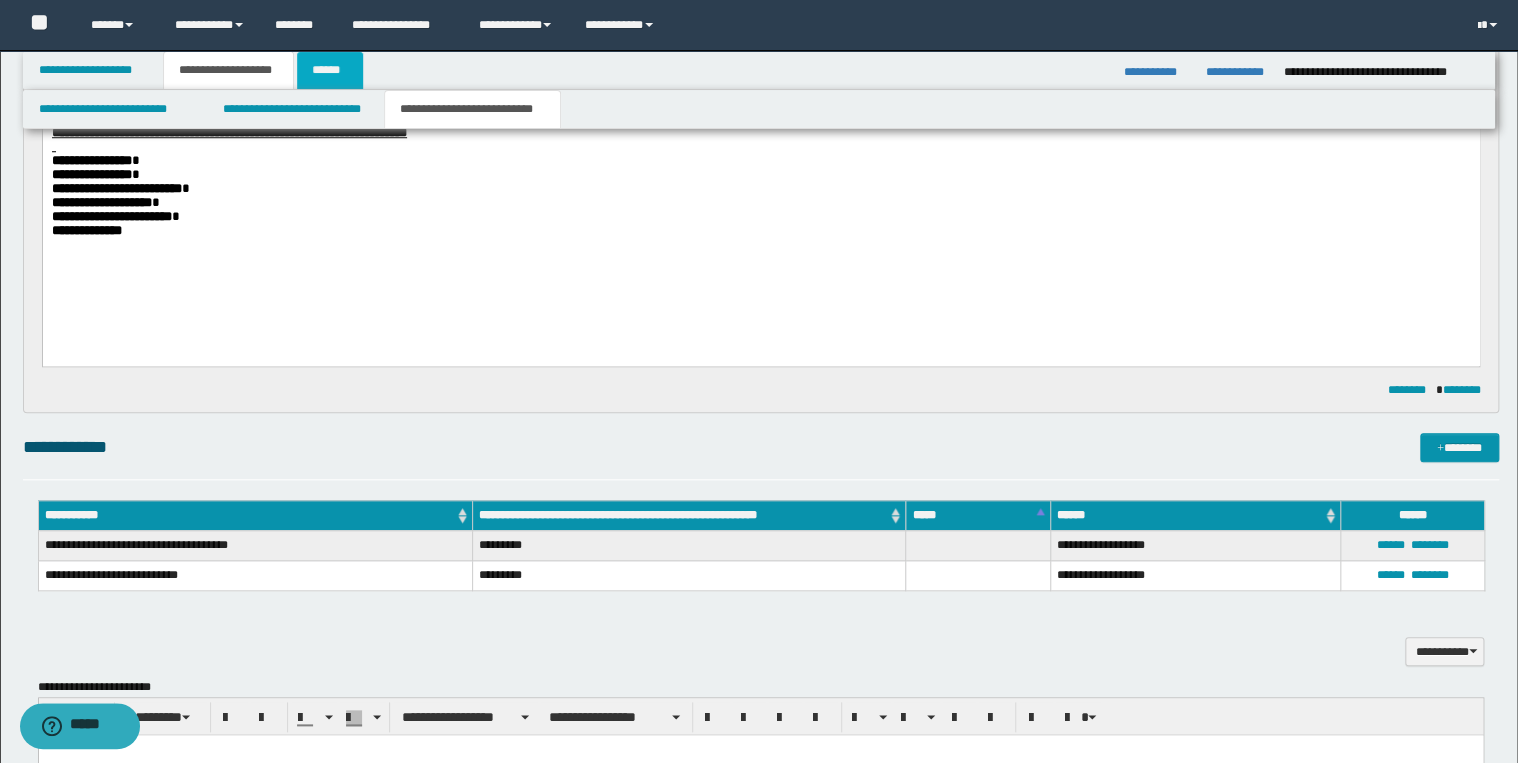 click on "******" at bounding box center (330, 70) 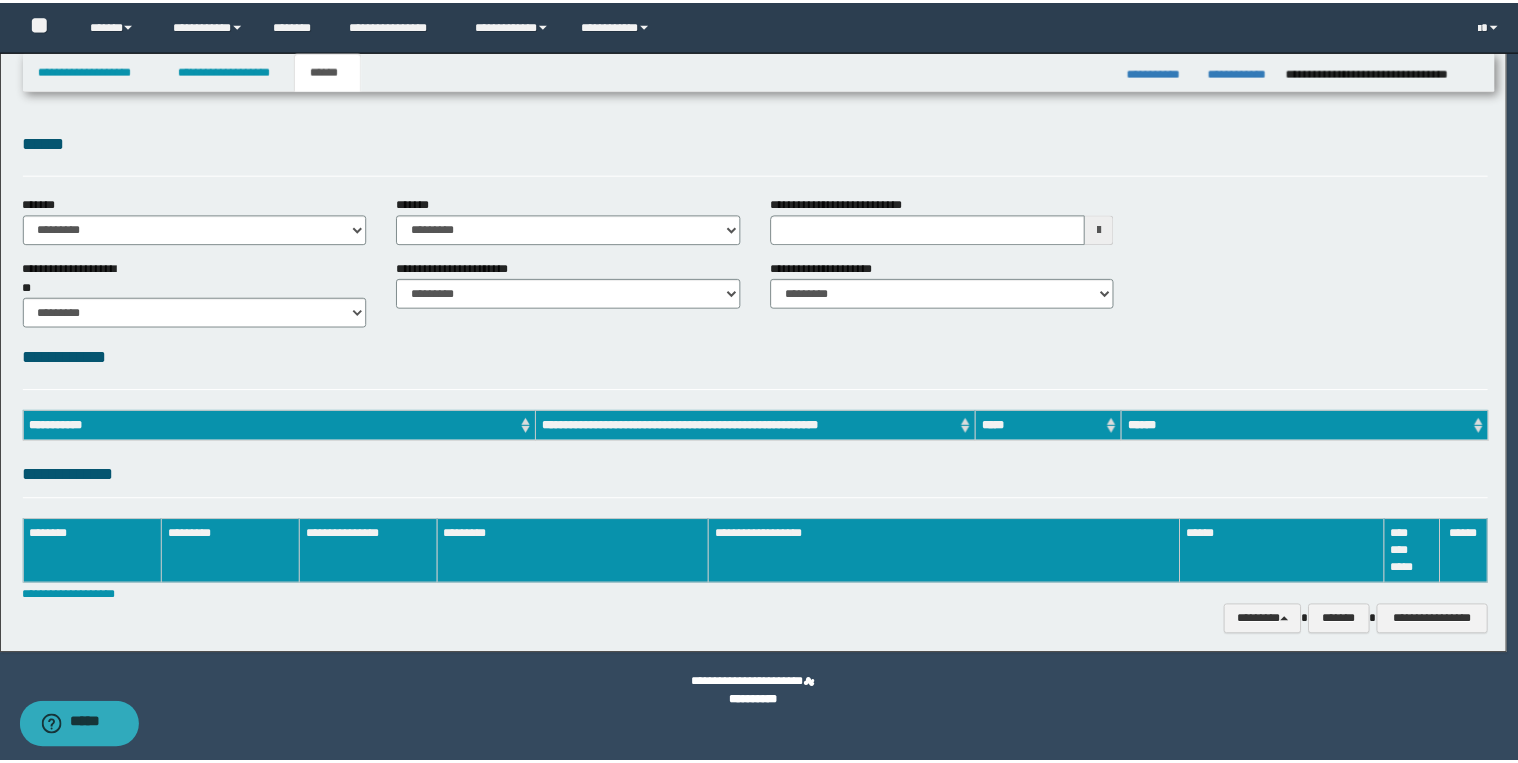 scroll, scrollTop: 0, scrollLeft: 0, axis: both 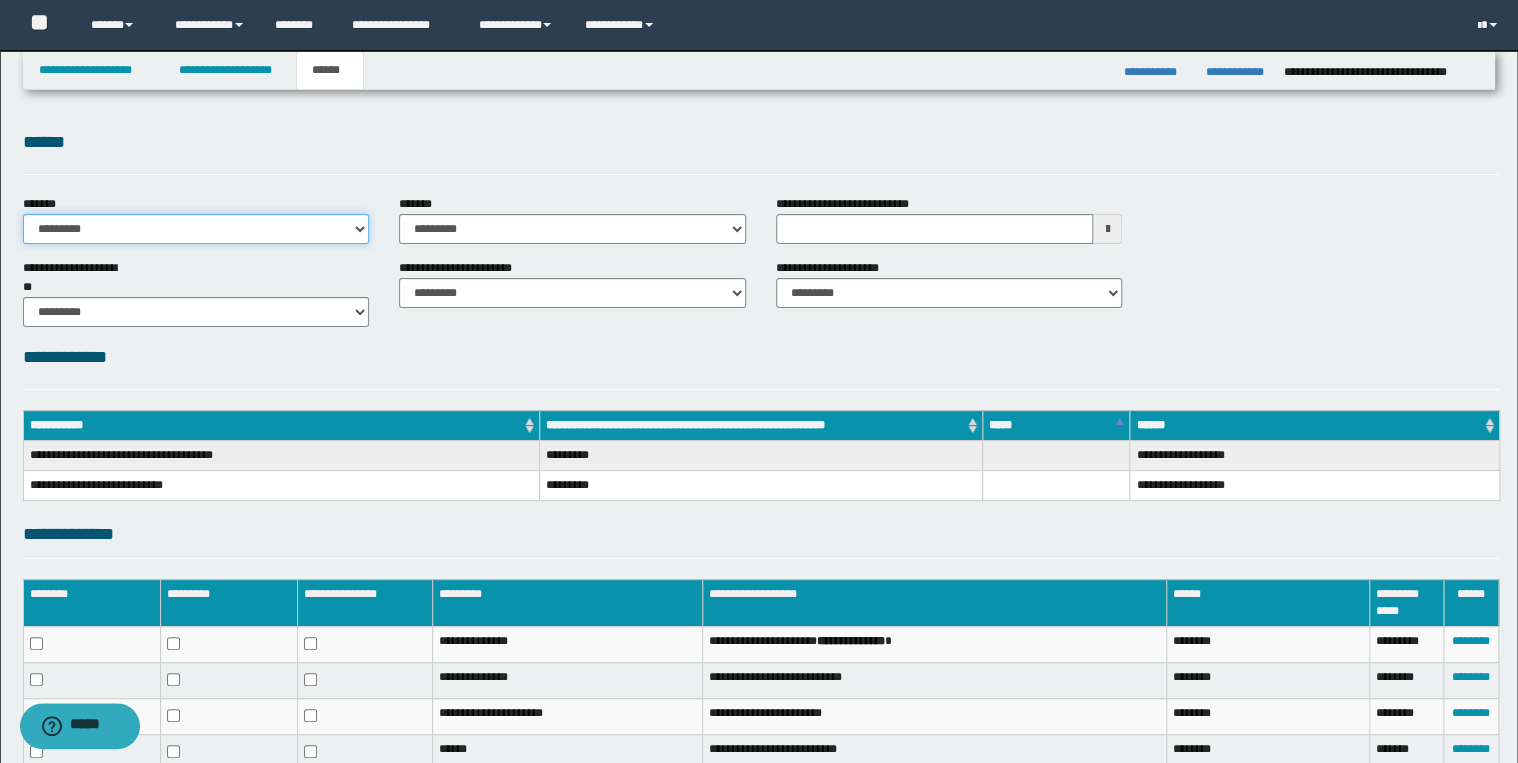 click on "**********" at bounding box center (196, 229) 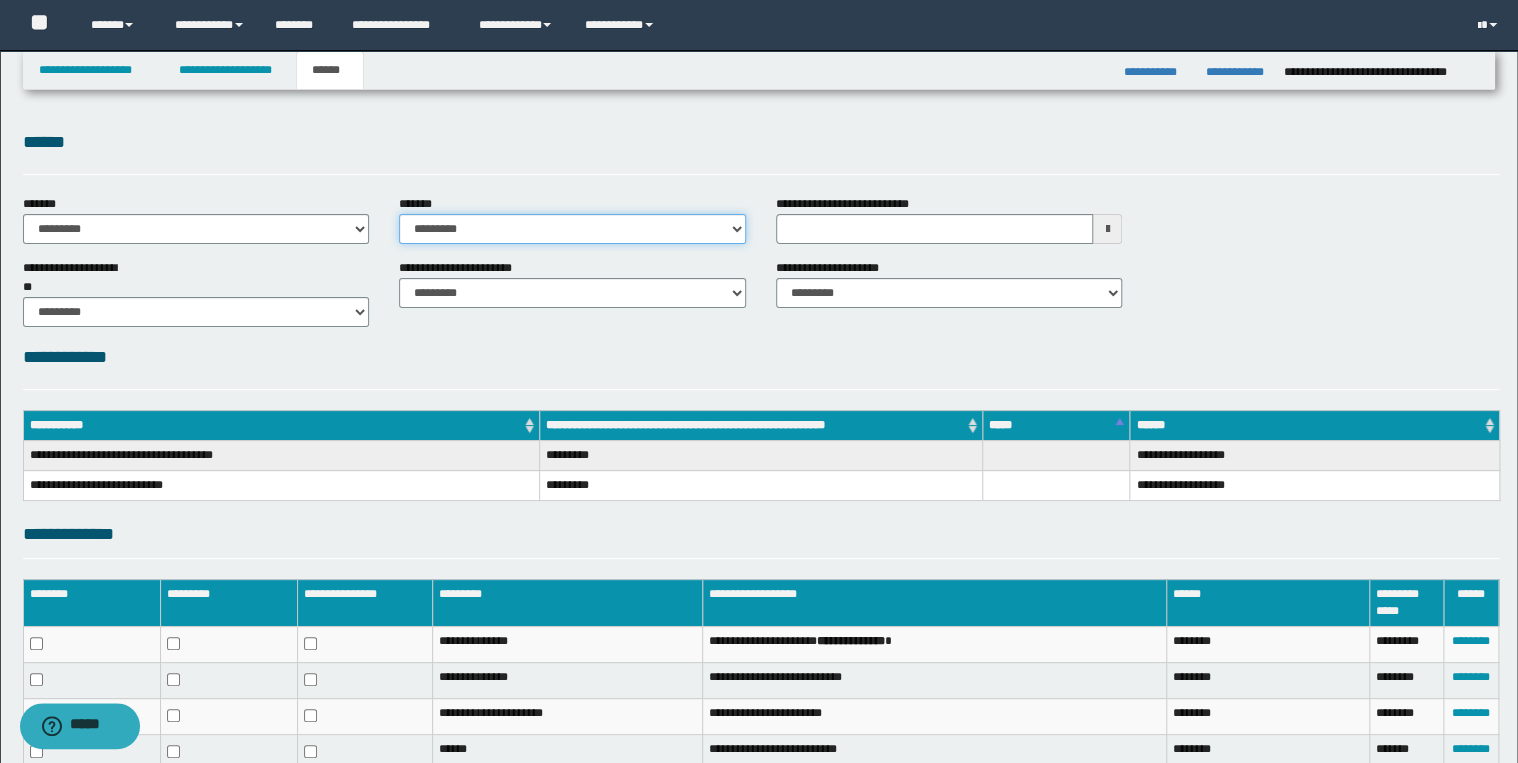 click on "**********" at bounding box center (572, 229) 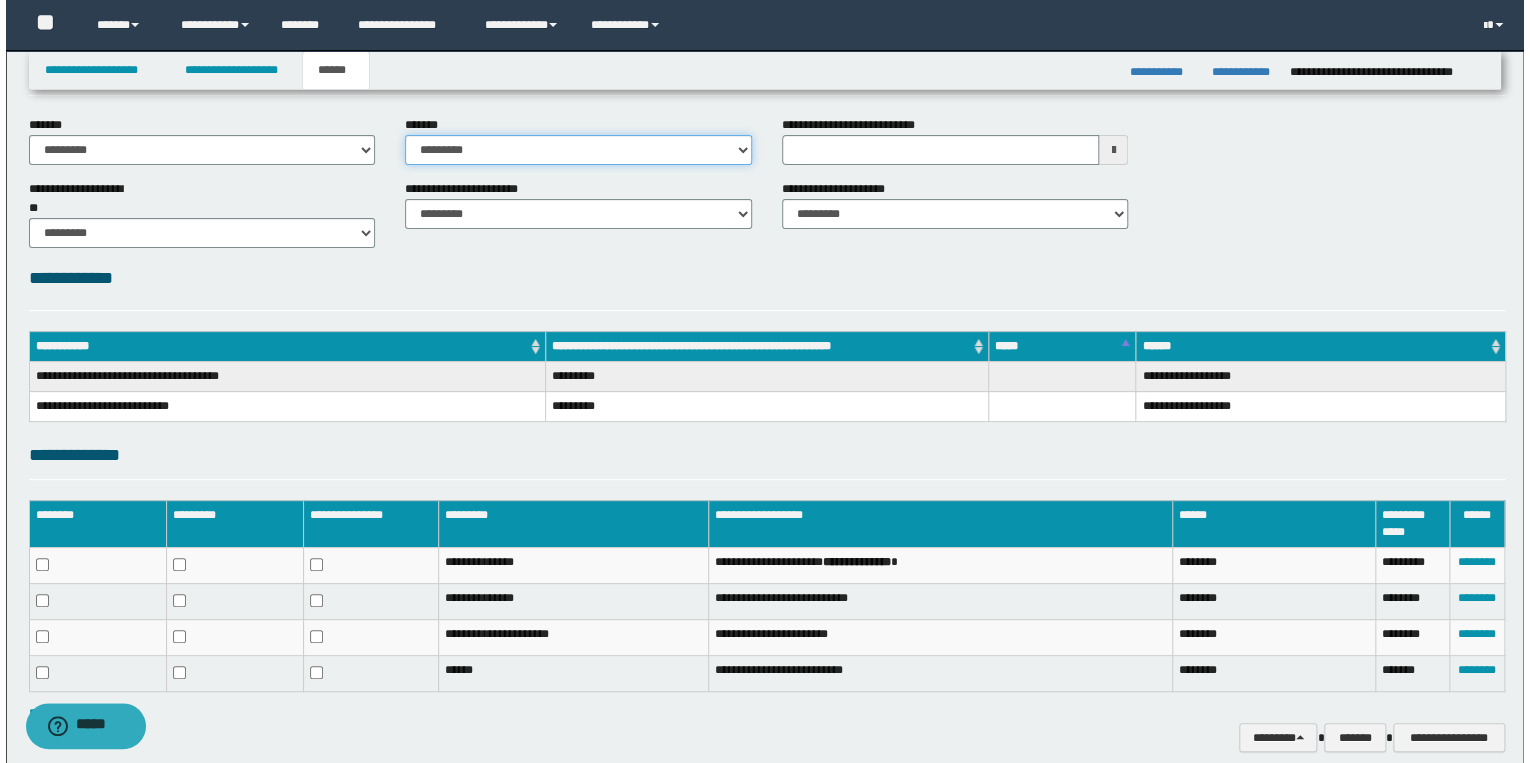 scroll, scrollTop: 0, scrollLeft: 0, axis: both 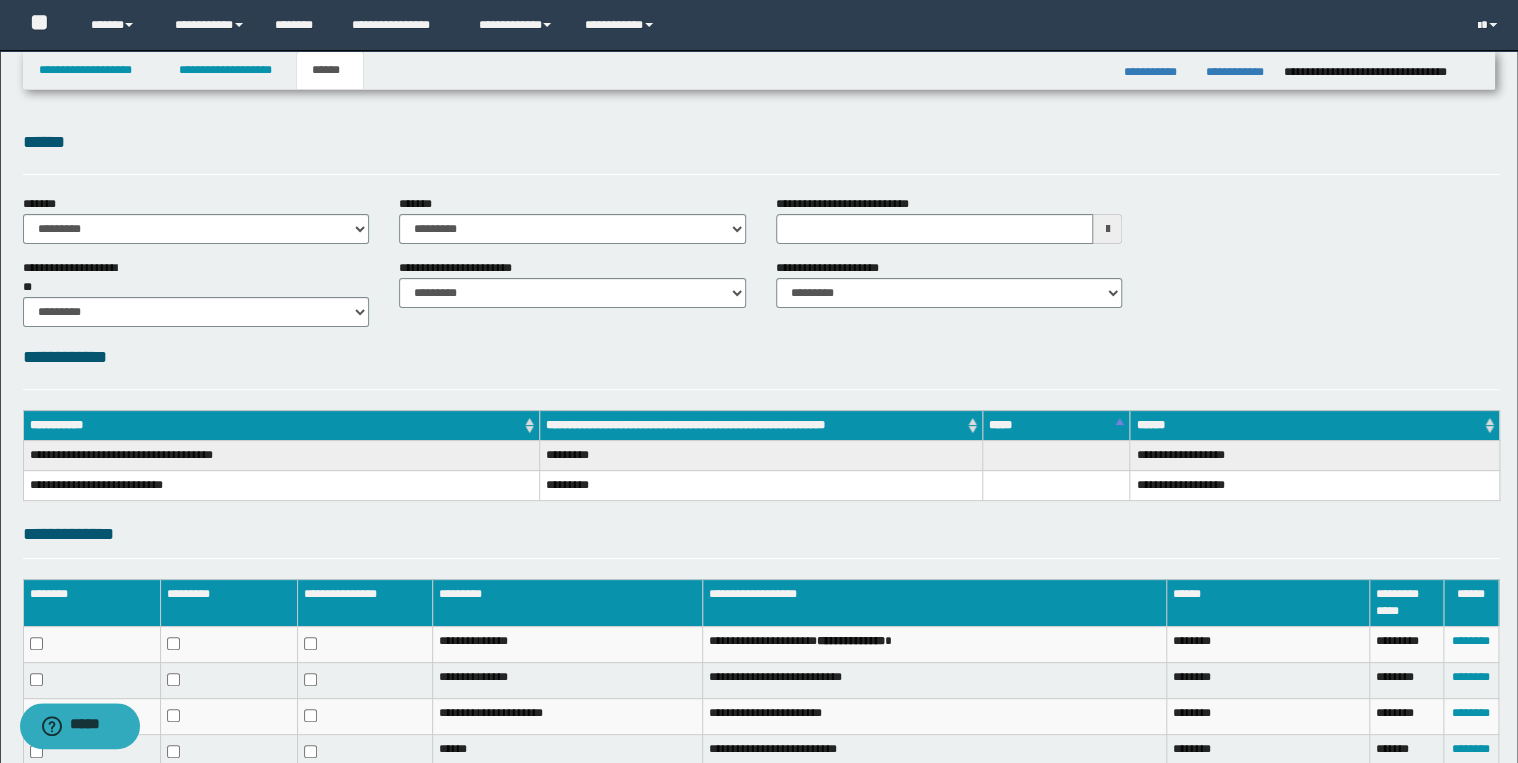 click on "**********" at bounding box center (761, 357) 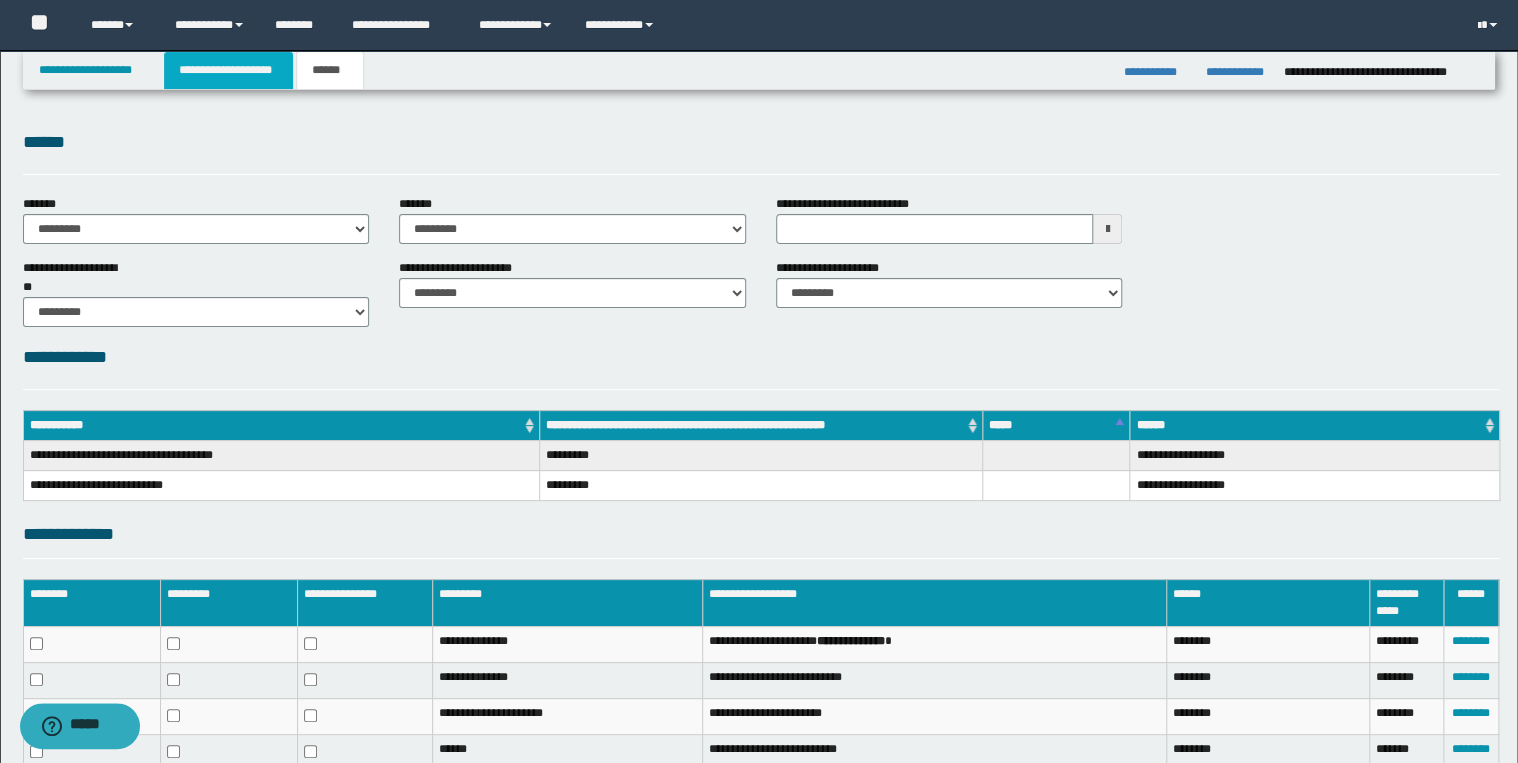 click on "**********" at bounding box center [228, 70] 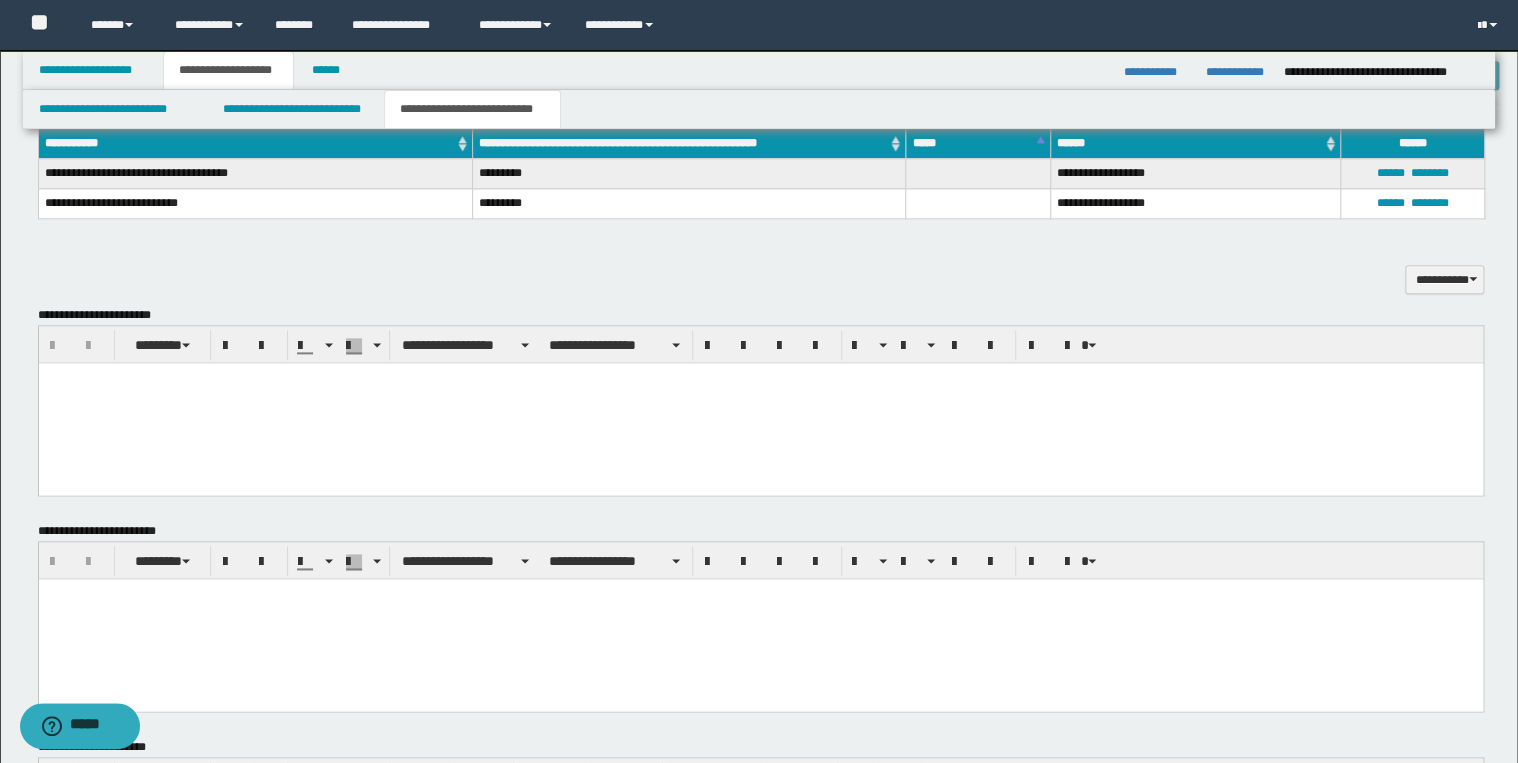 scroll, scrollTop: 866, scrollLeft: 0, axis: vertical 